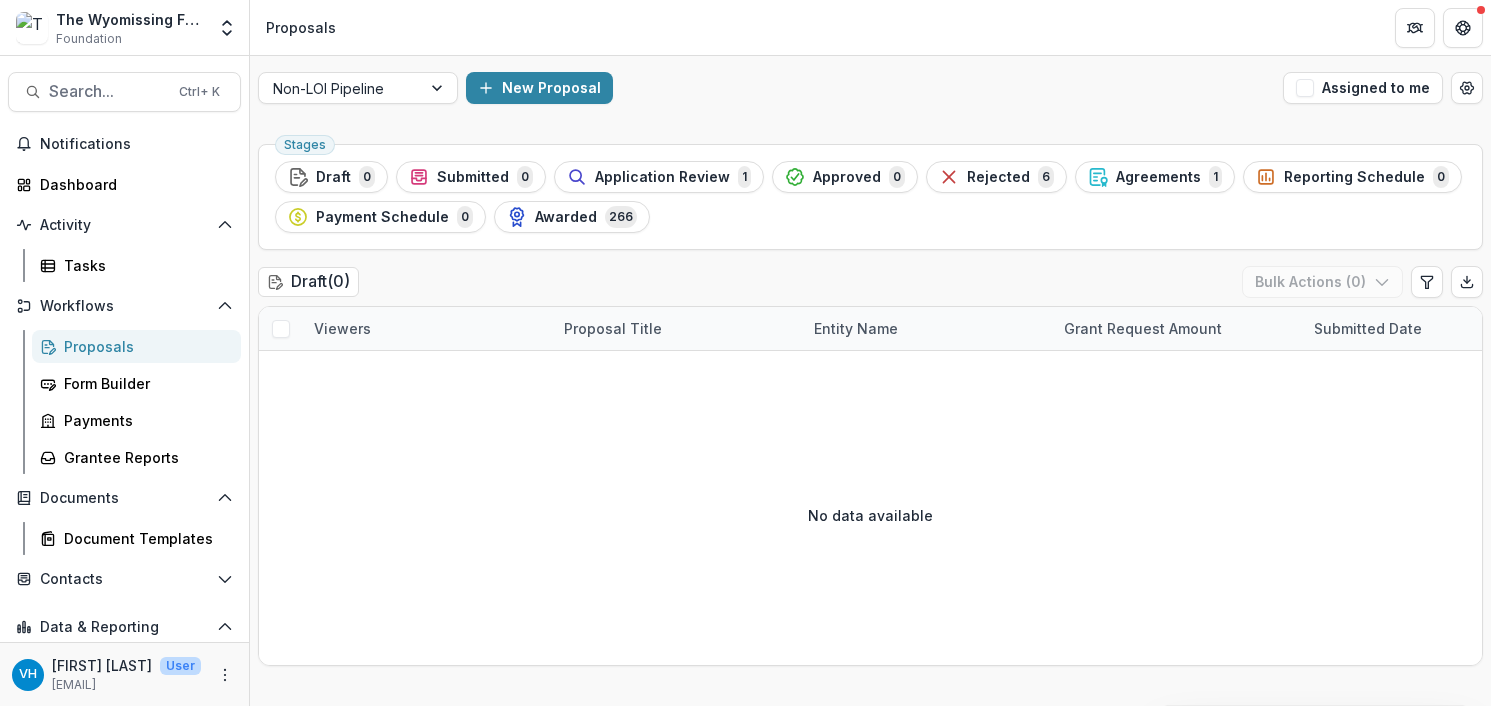 scroll, scrollTop: 0, scrollLeft: 0, axis: both 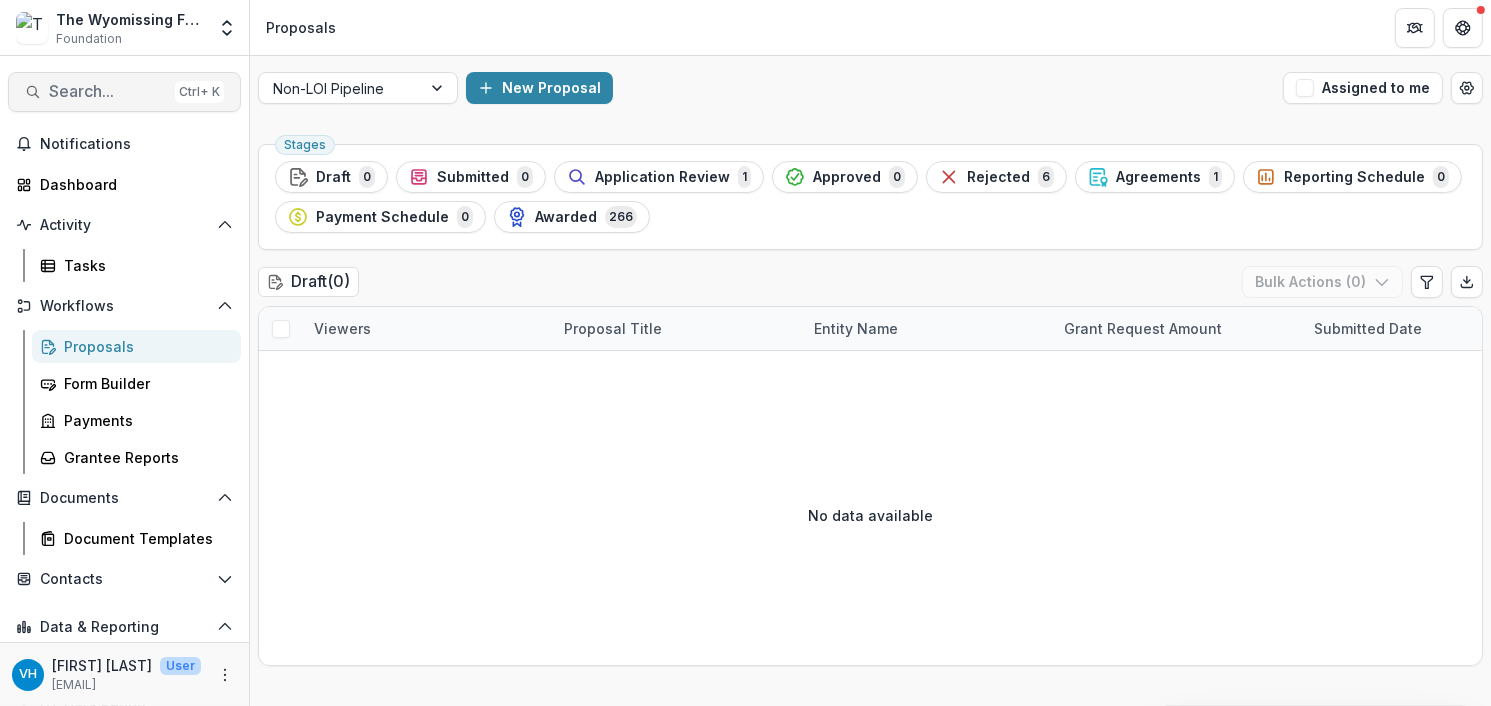 click on "Search..." at bounding box center [108, 91] 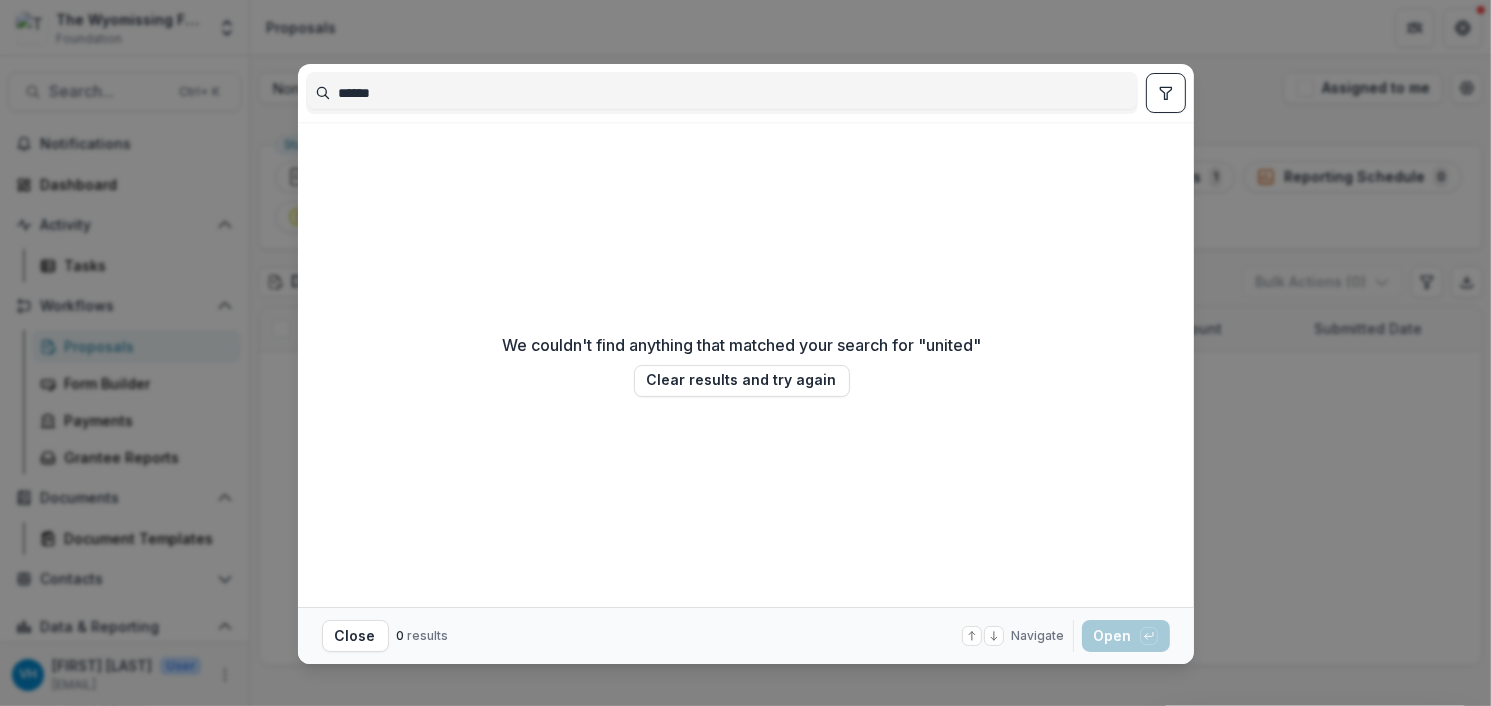 type on "******" 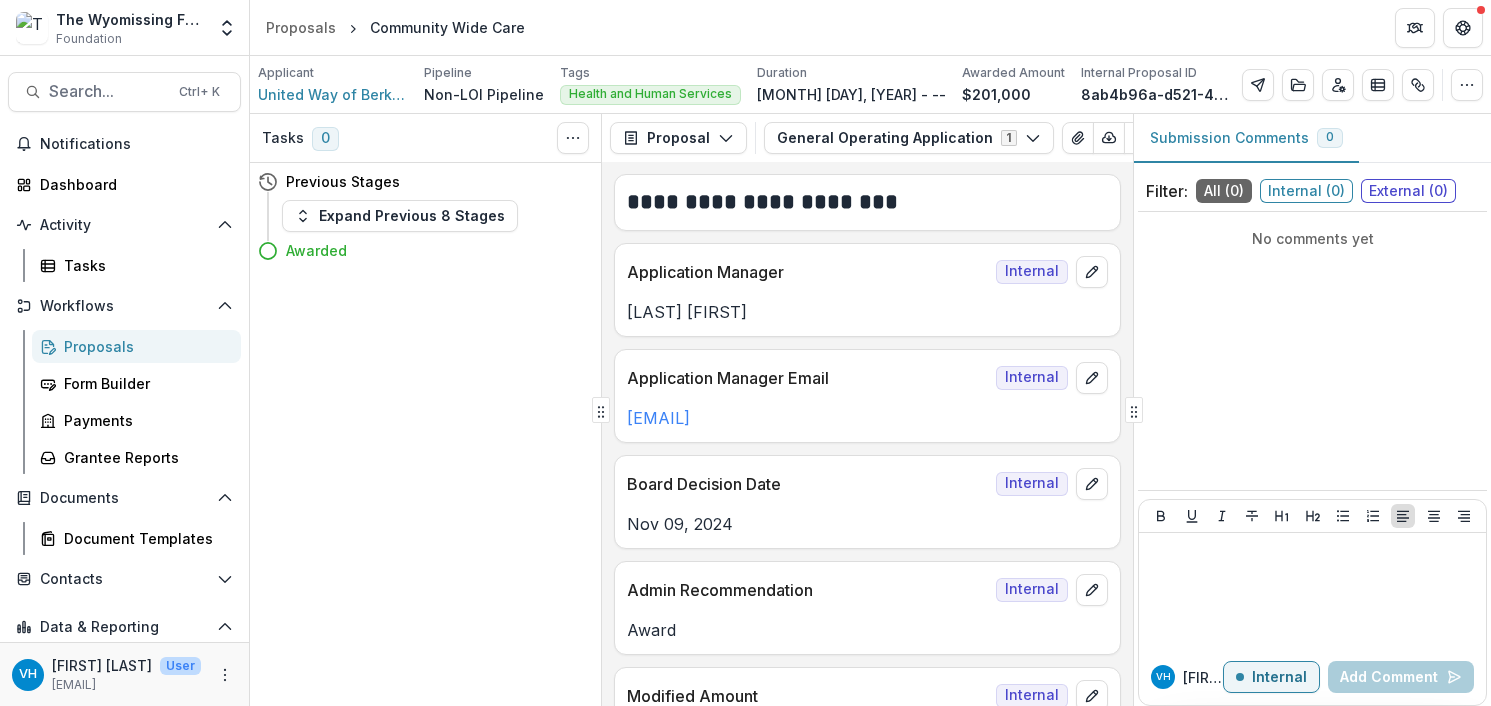 scroll, scrollTop: 0, scrollLeft: 0, axis: both 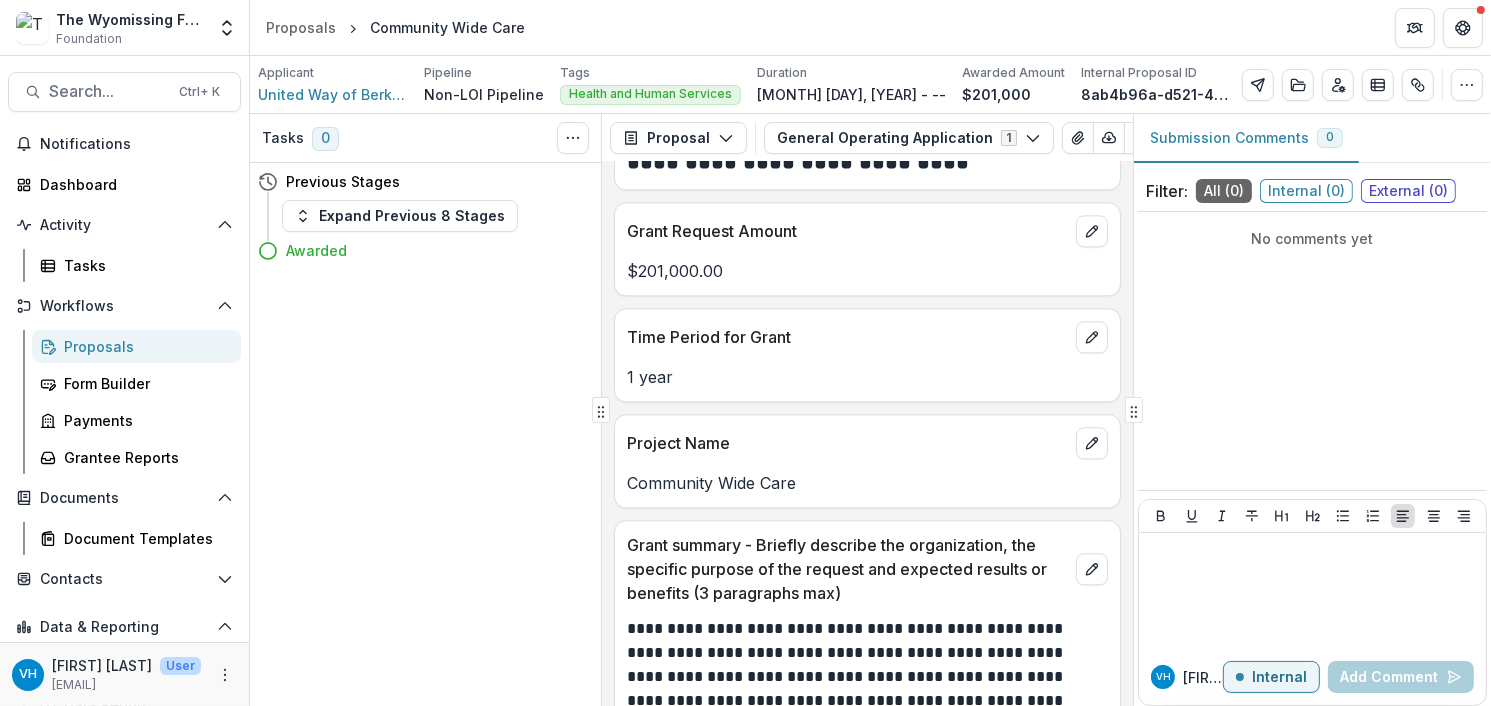 click on "Proposals" at bounding box center [144, 346] 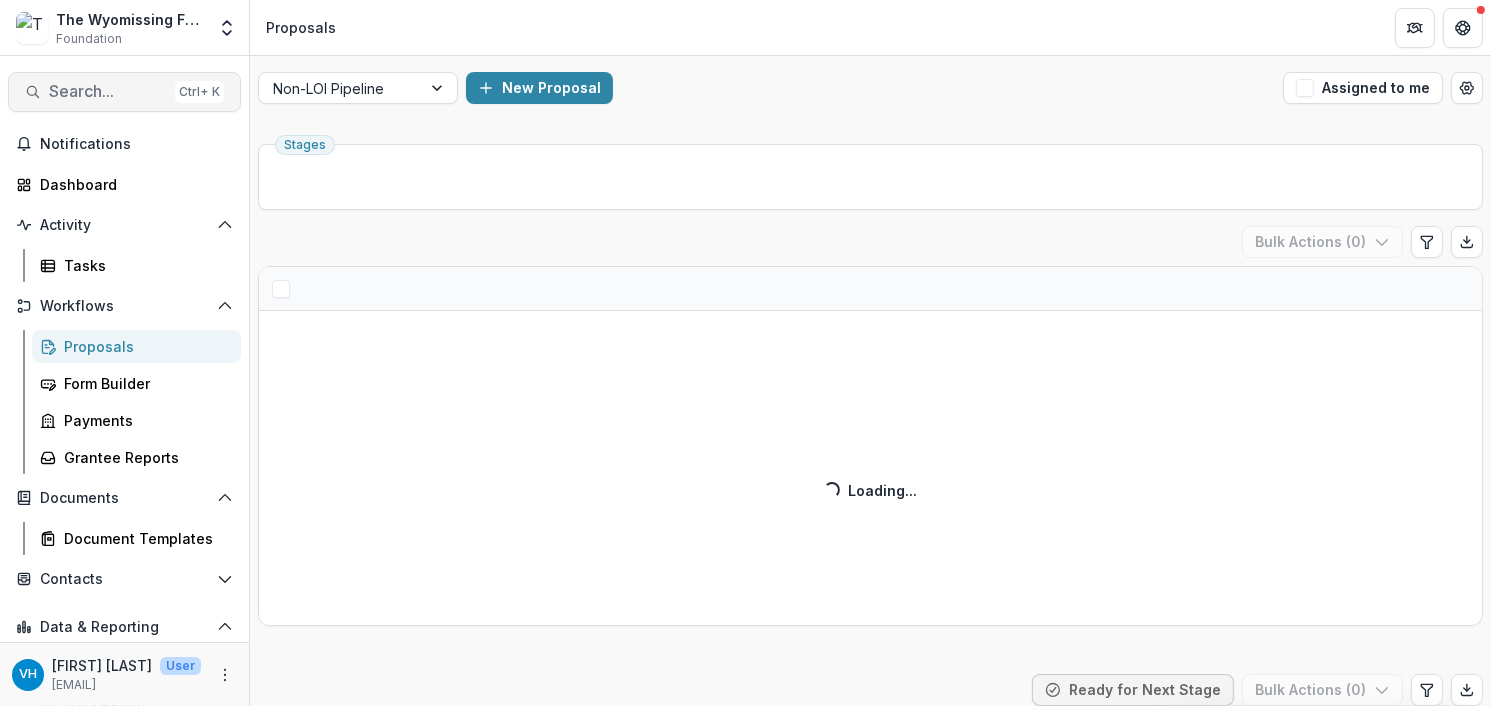 click on "Search..." at bounding box center [108, 91] 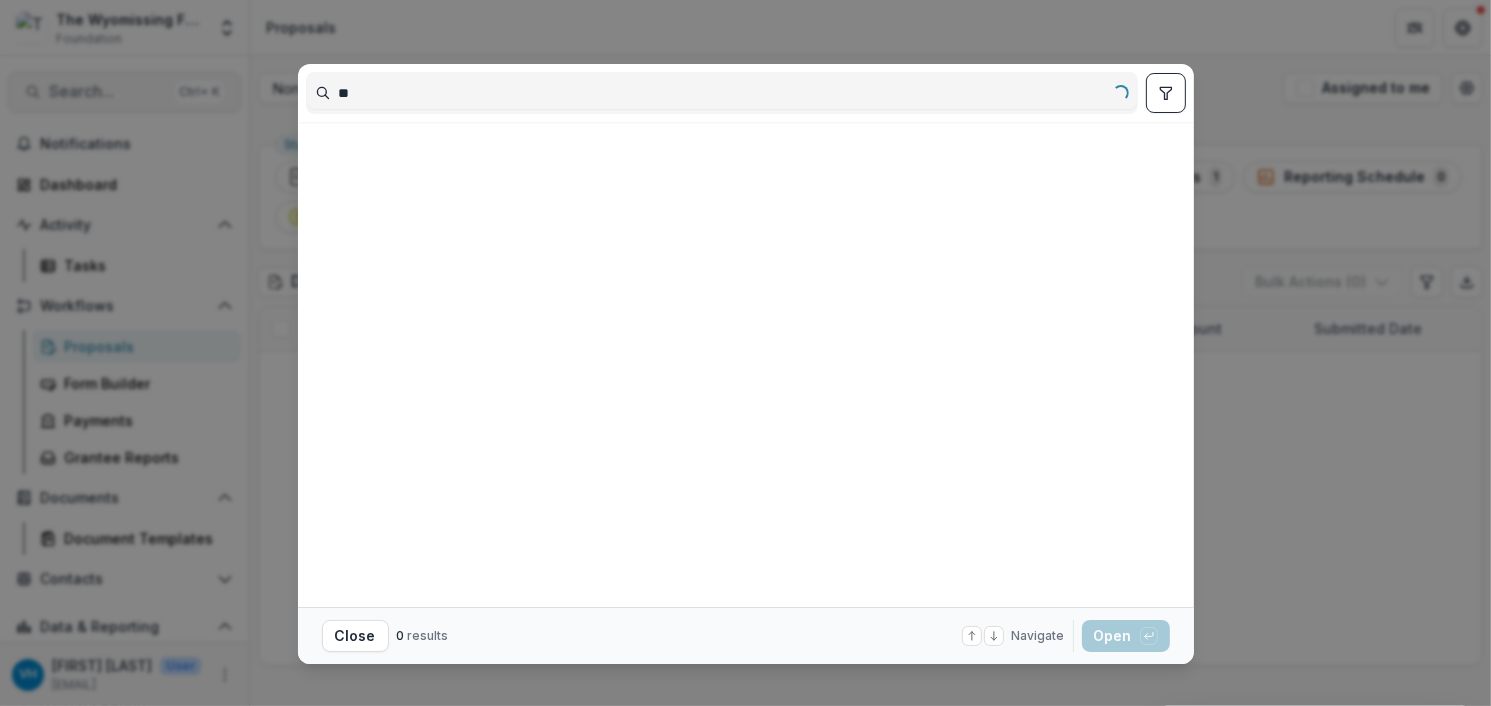type on "*" 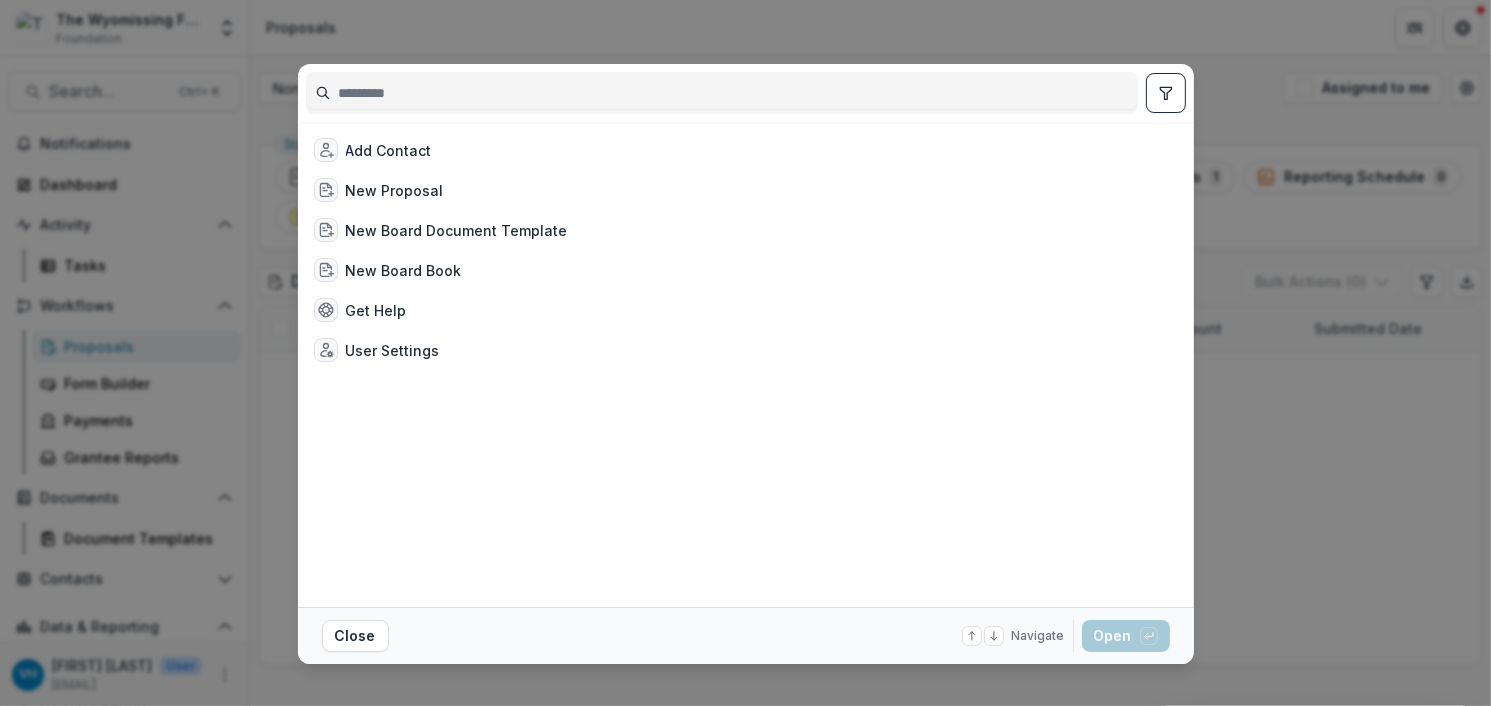 type on "*" 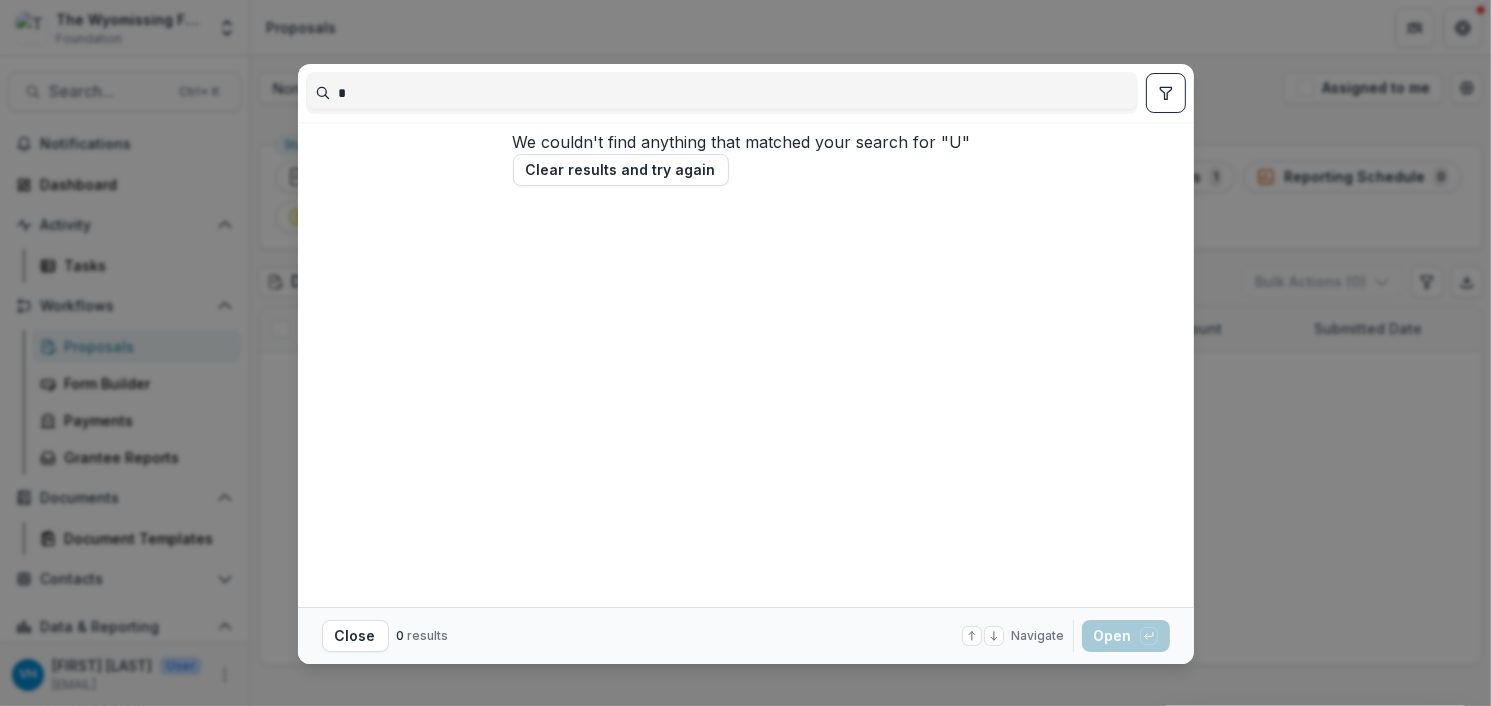 type 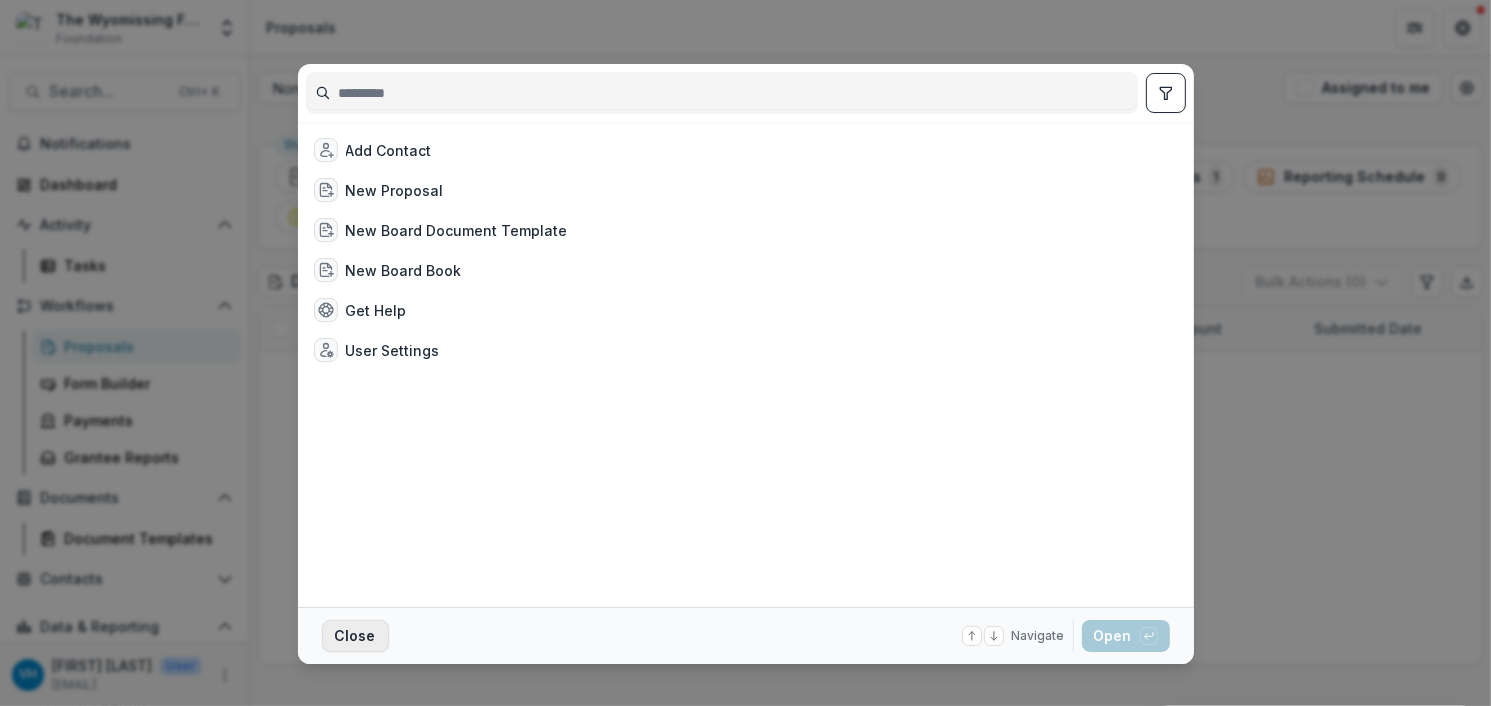 click on "Close" at bounding box center (355, 636) 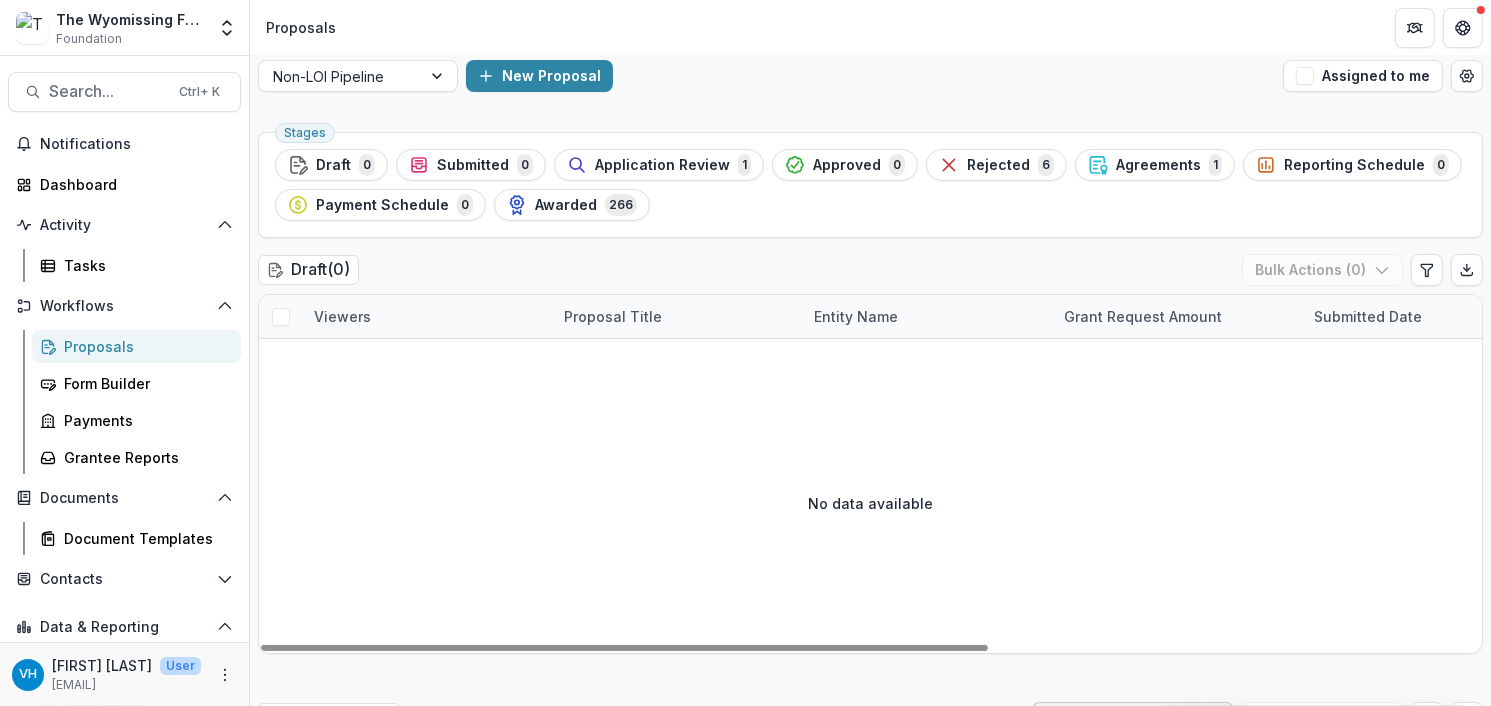 scroll, scrollTop: 0, scrollLeft: 0, axis: both 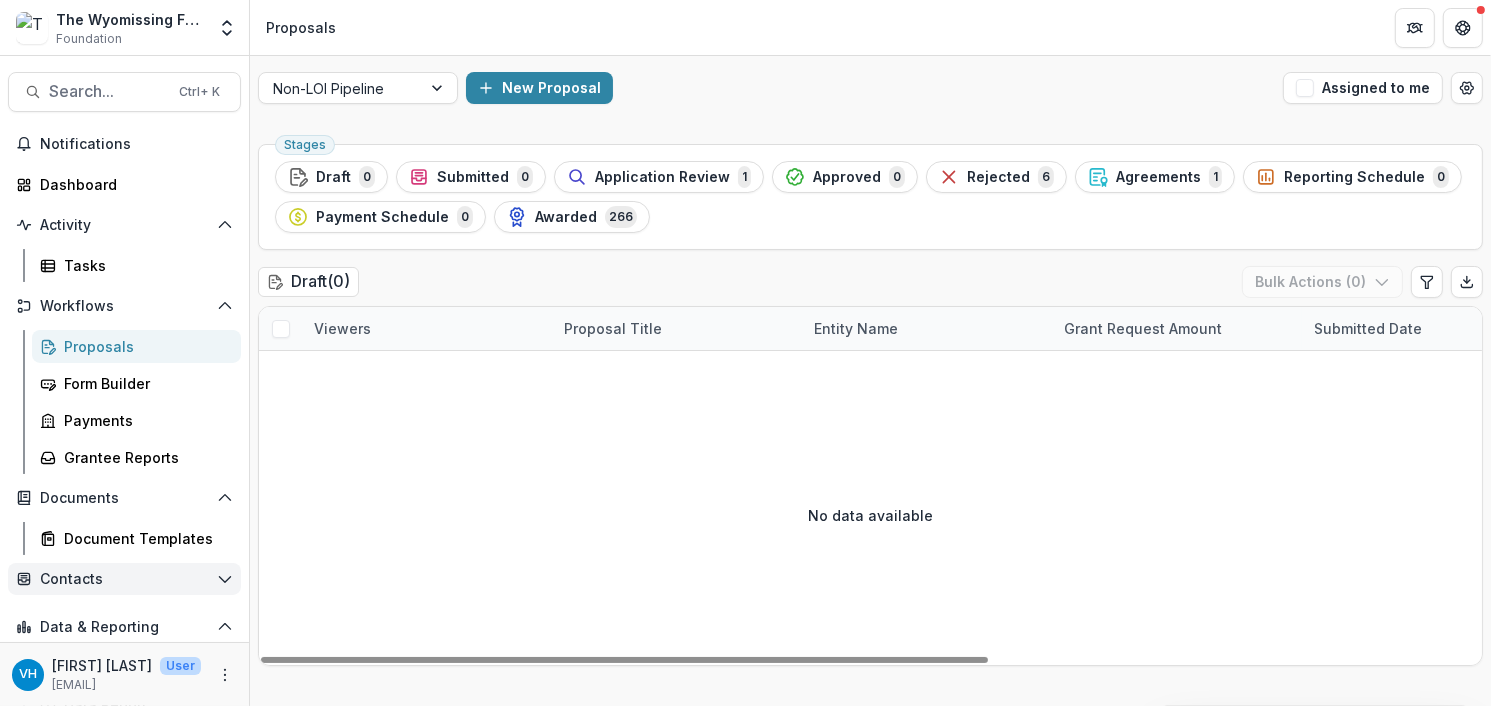 click on "Contacts" at bounding box center (124, 579) 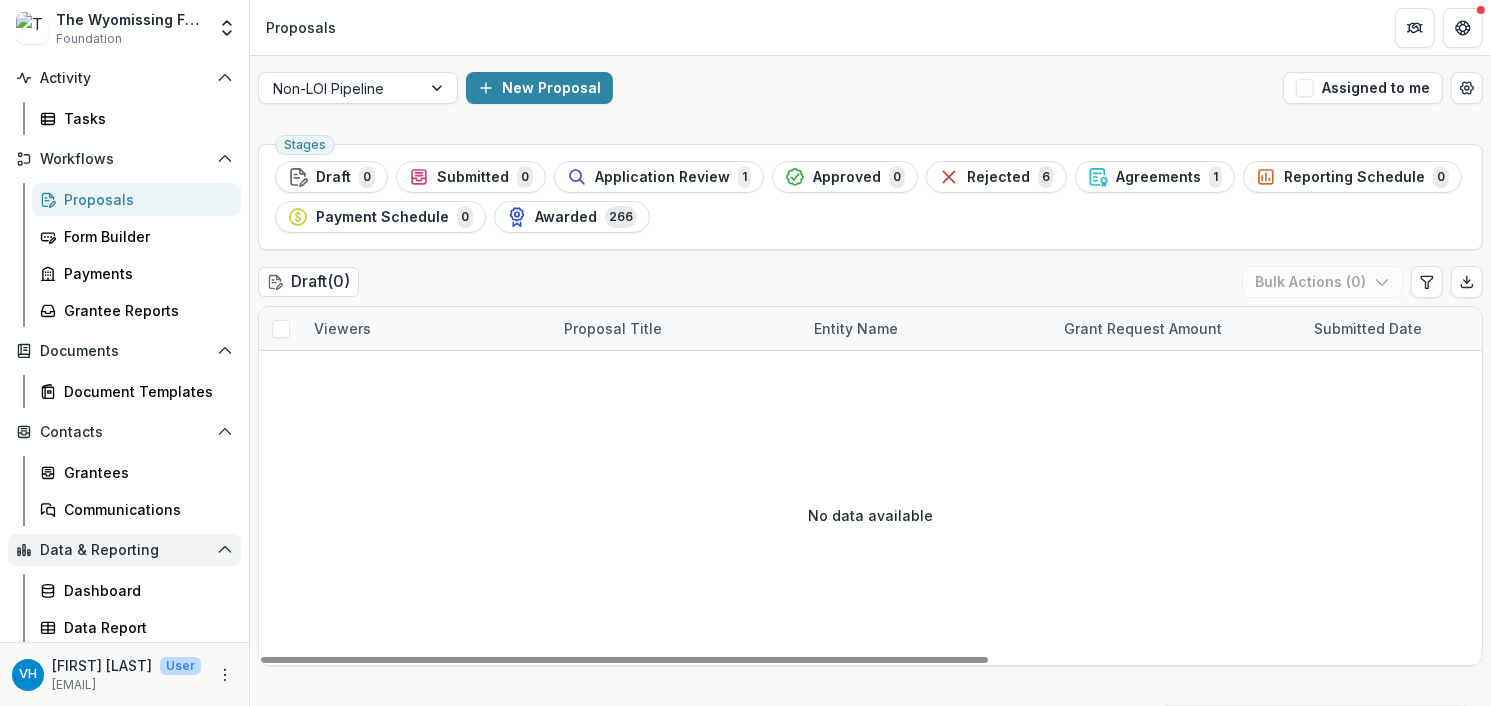 scroll, scrollTop: 148, scrollLeft: 0, axis: vertical 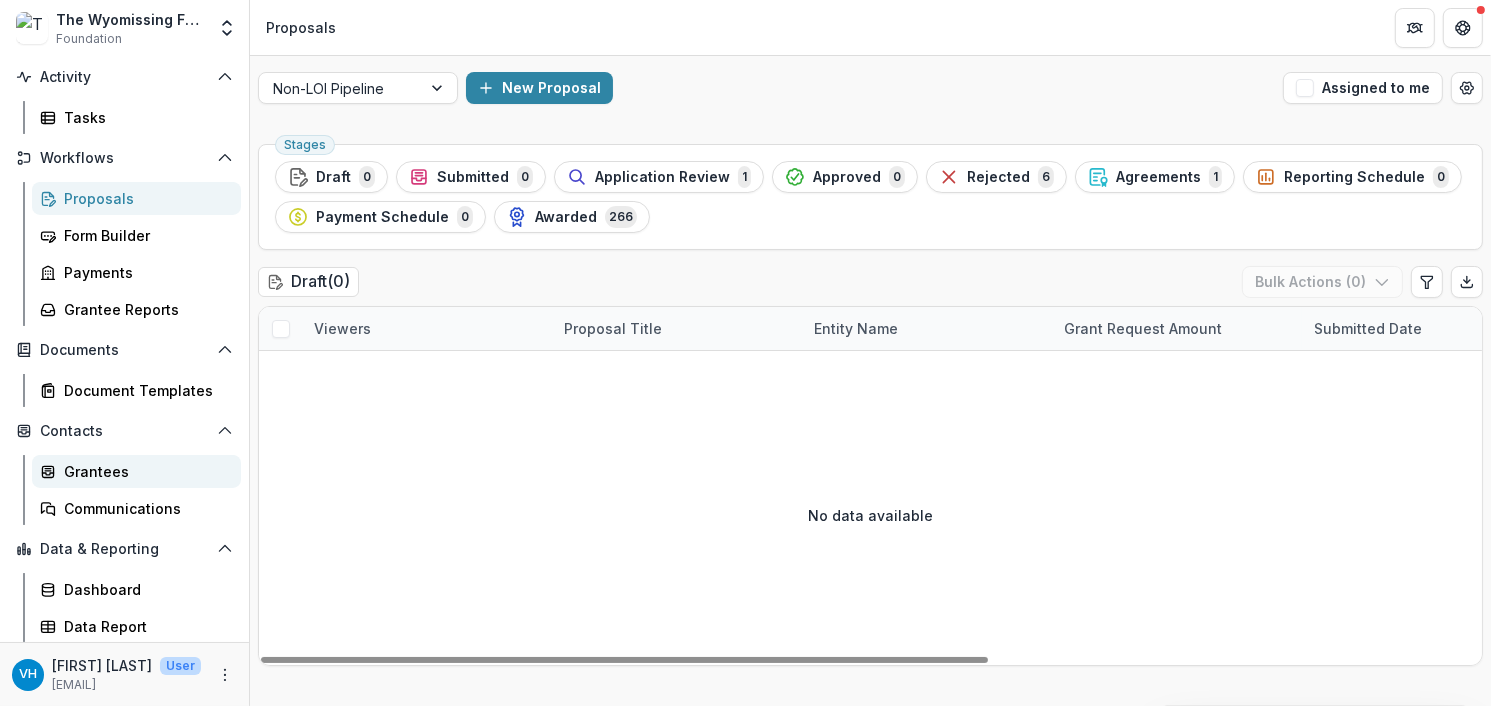 click on "Grantees" at bounding box center [144, 471] 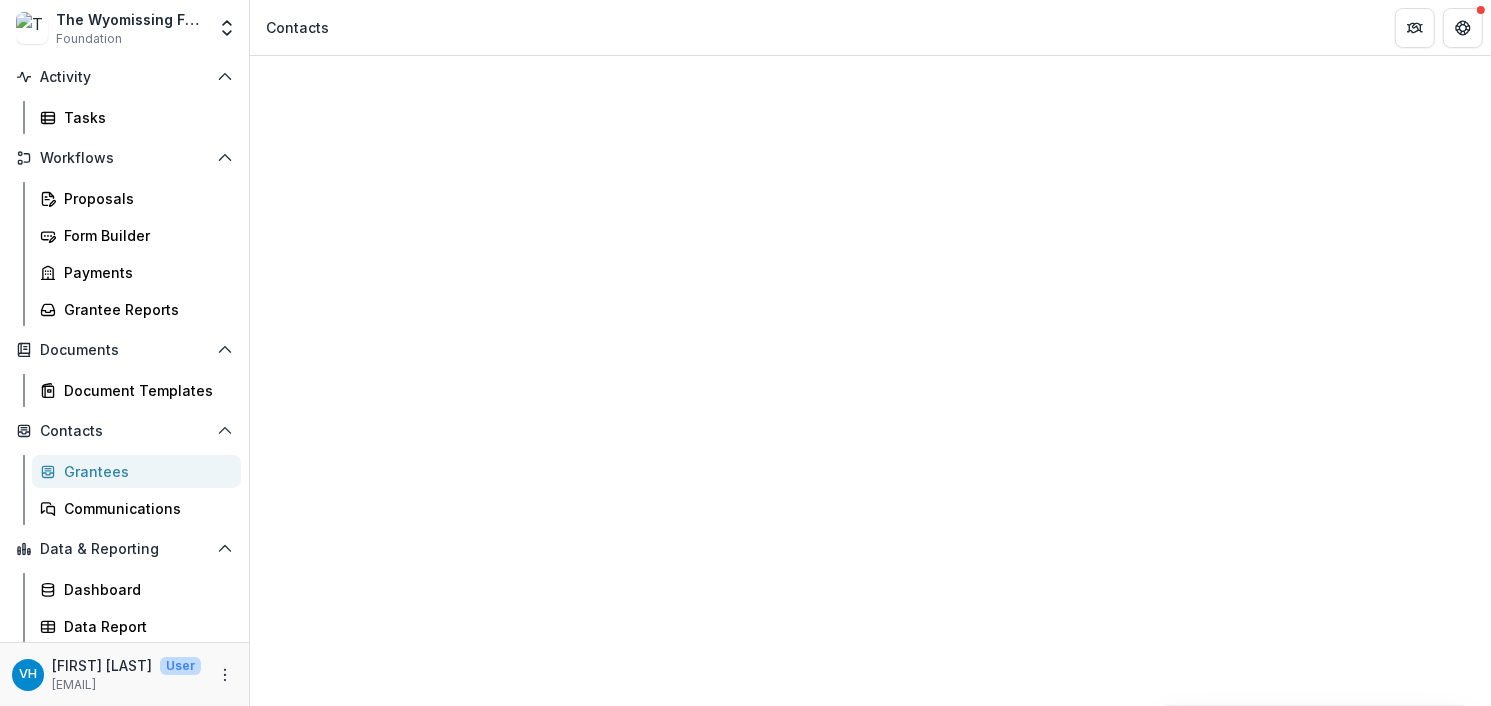 click on "People" at bounding box center (387, 1339) 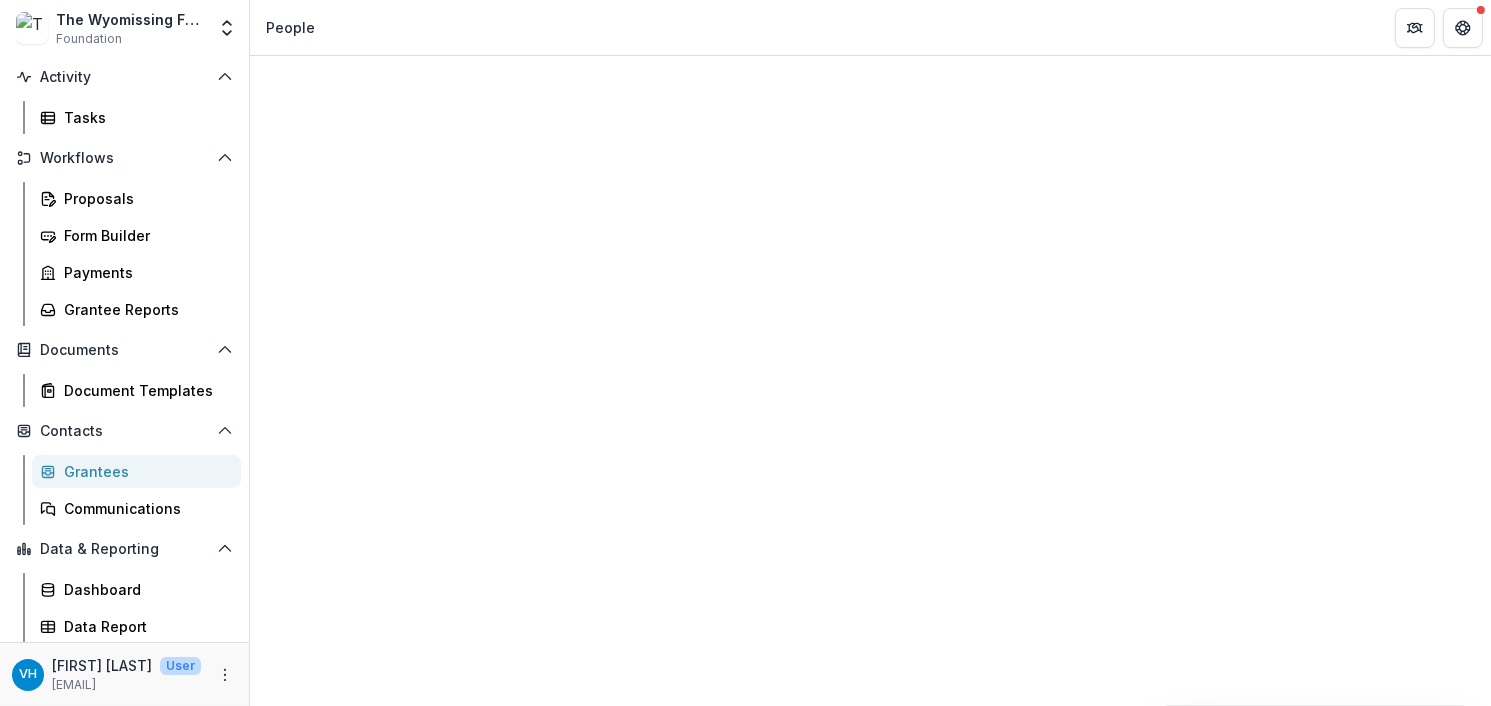 click on "Grantees" at bounding box center (306, 1339) 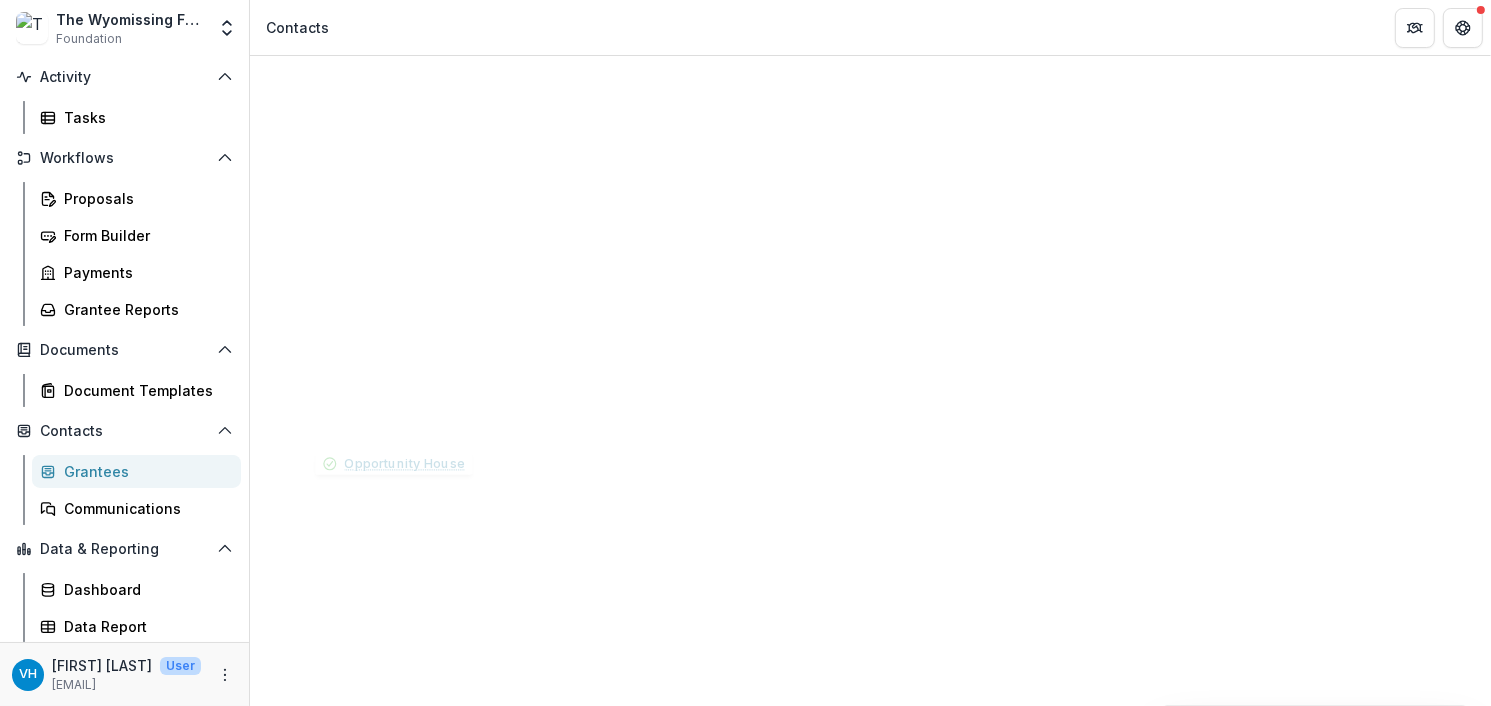 scroll, scrollTop: 400, scrollLeft: 0, axis: vertical 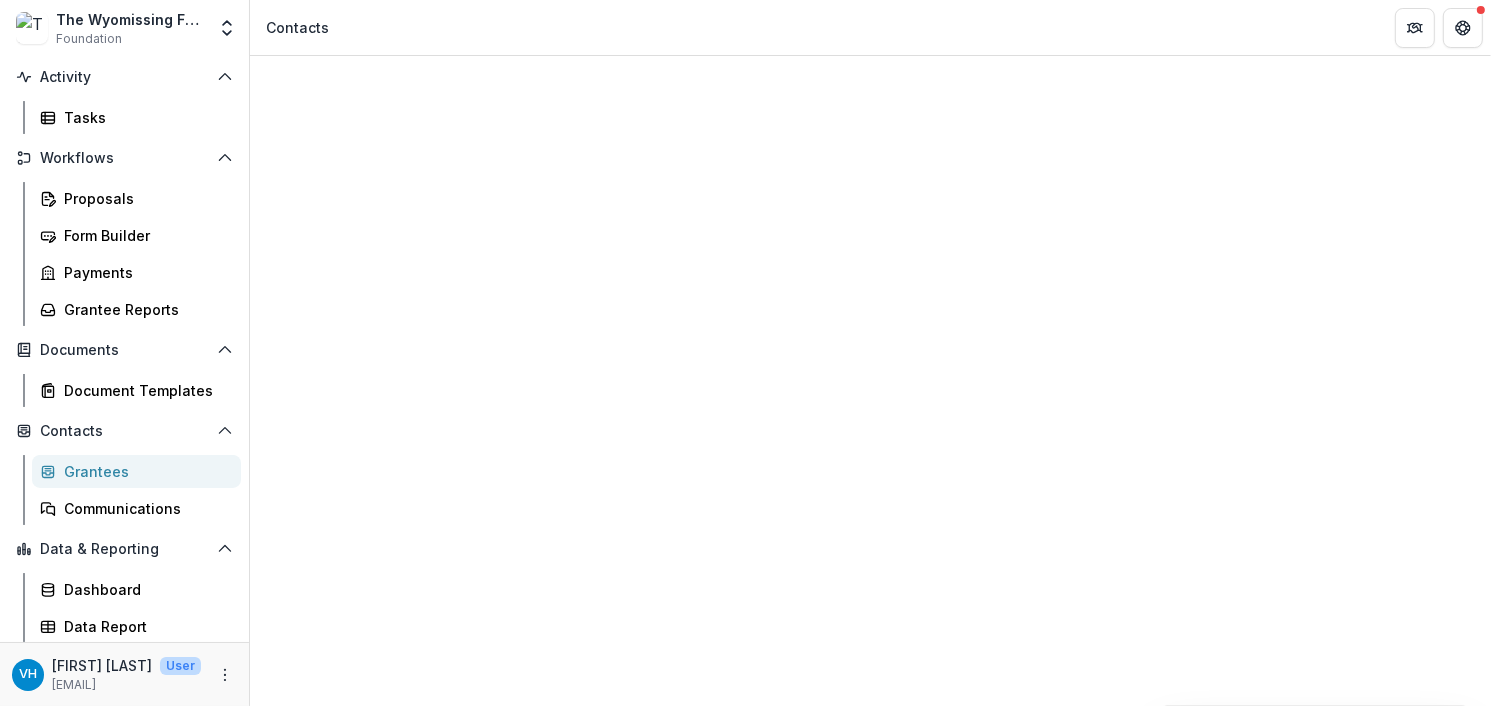 click on "United Way of Berks County" at bounding box center [417, 4745] 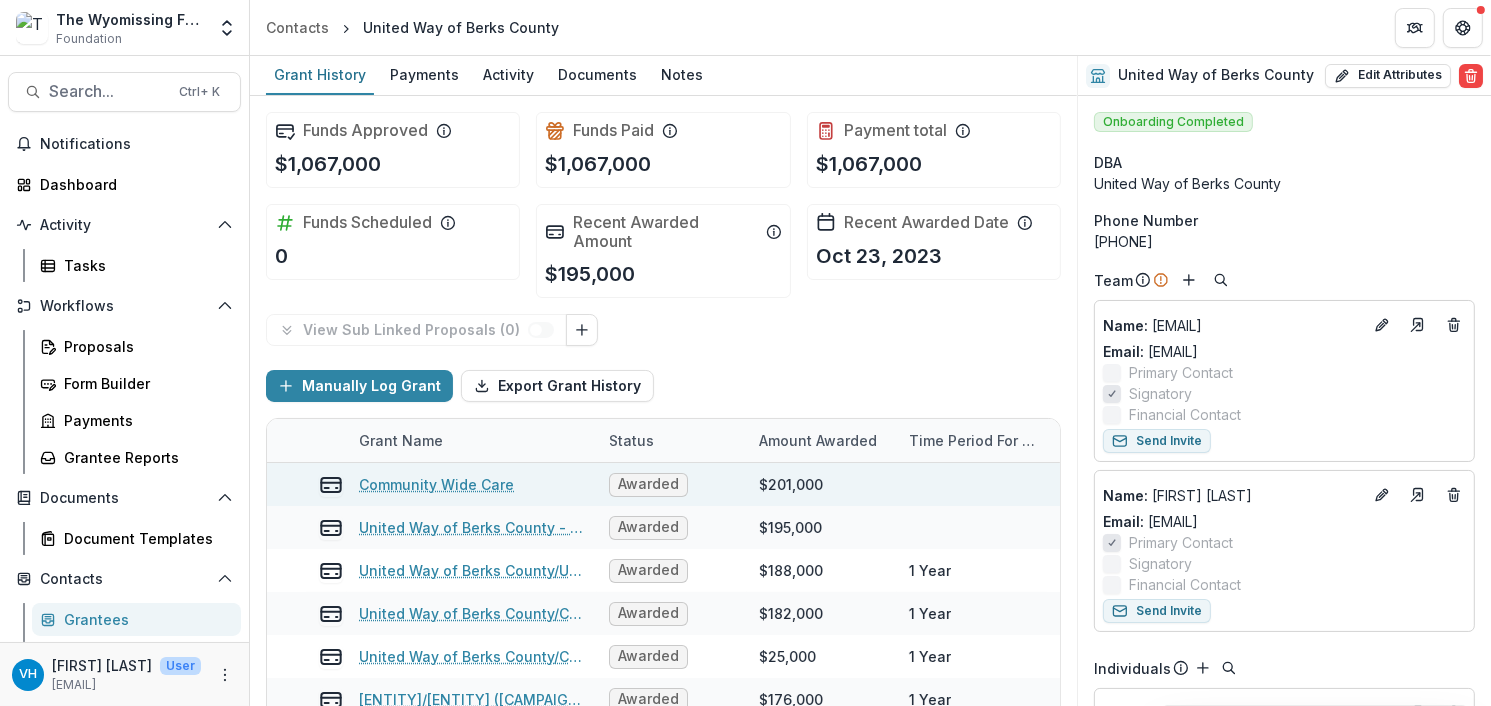 click on "Community Wide Care" at bounding box center [436, 484] 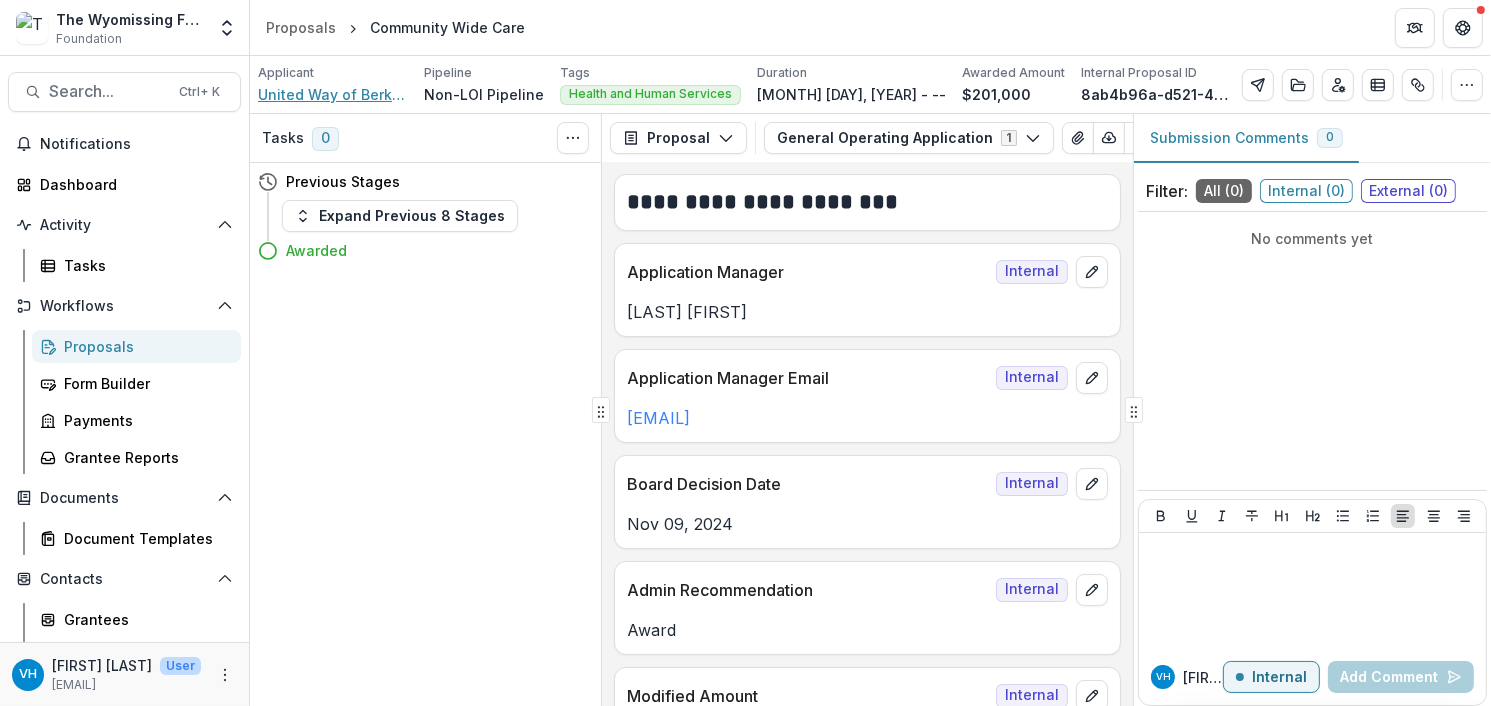 click on "United Way of Berks County" at bounding box center (333, 94) 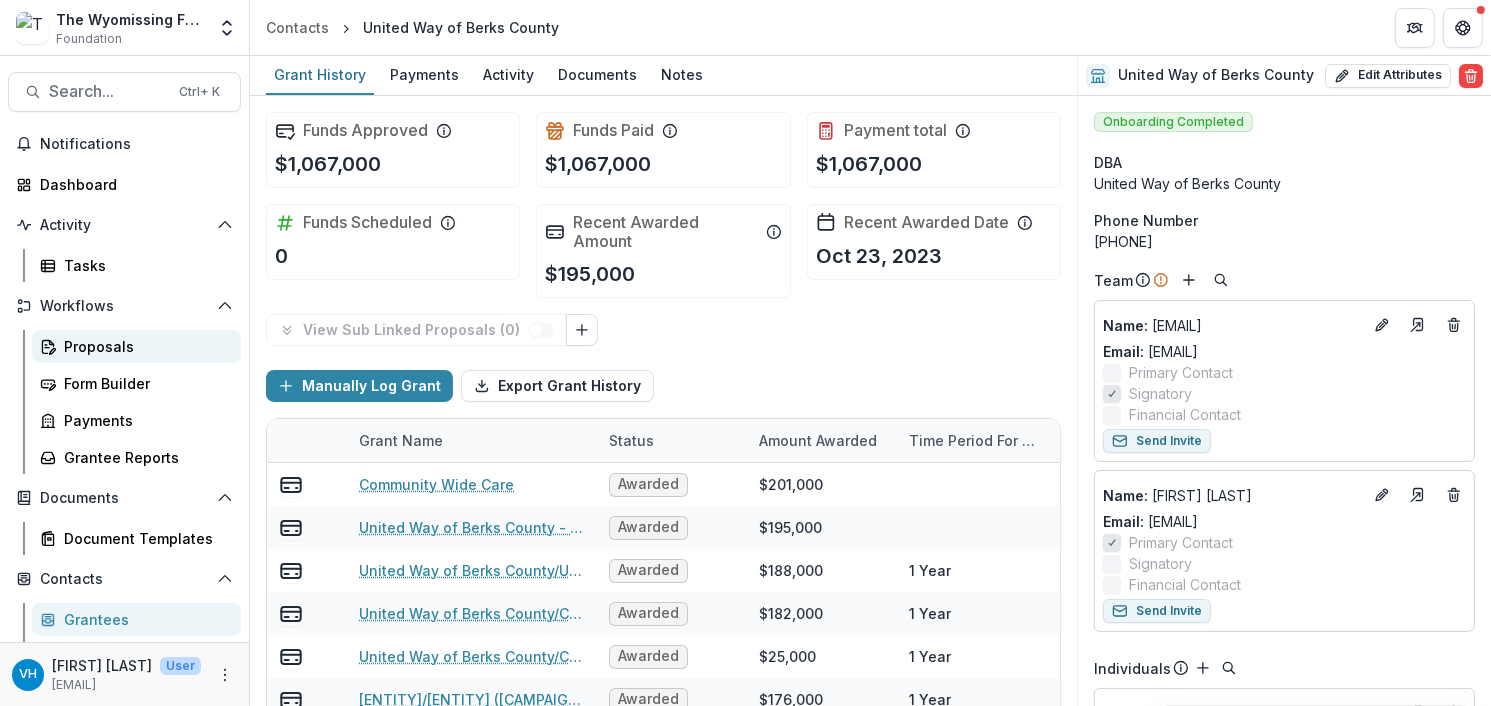 click on "Proposals" at bounding box center [144, 346] 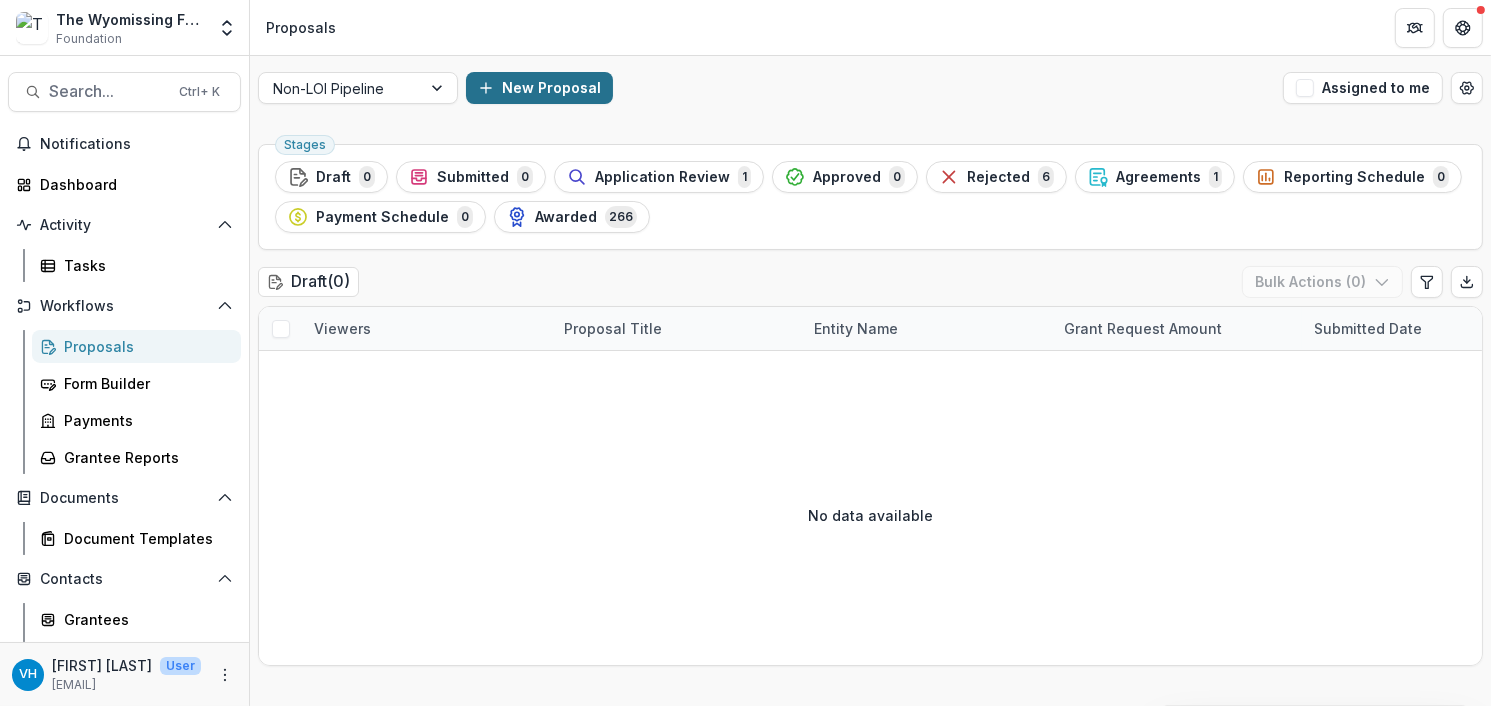 click on "New Proposal" at bounding box center [539, 88] 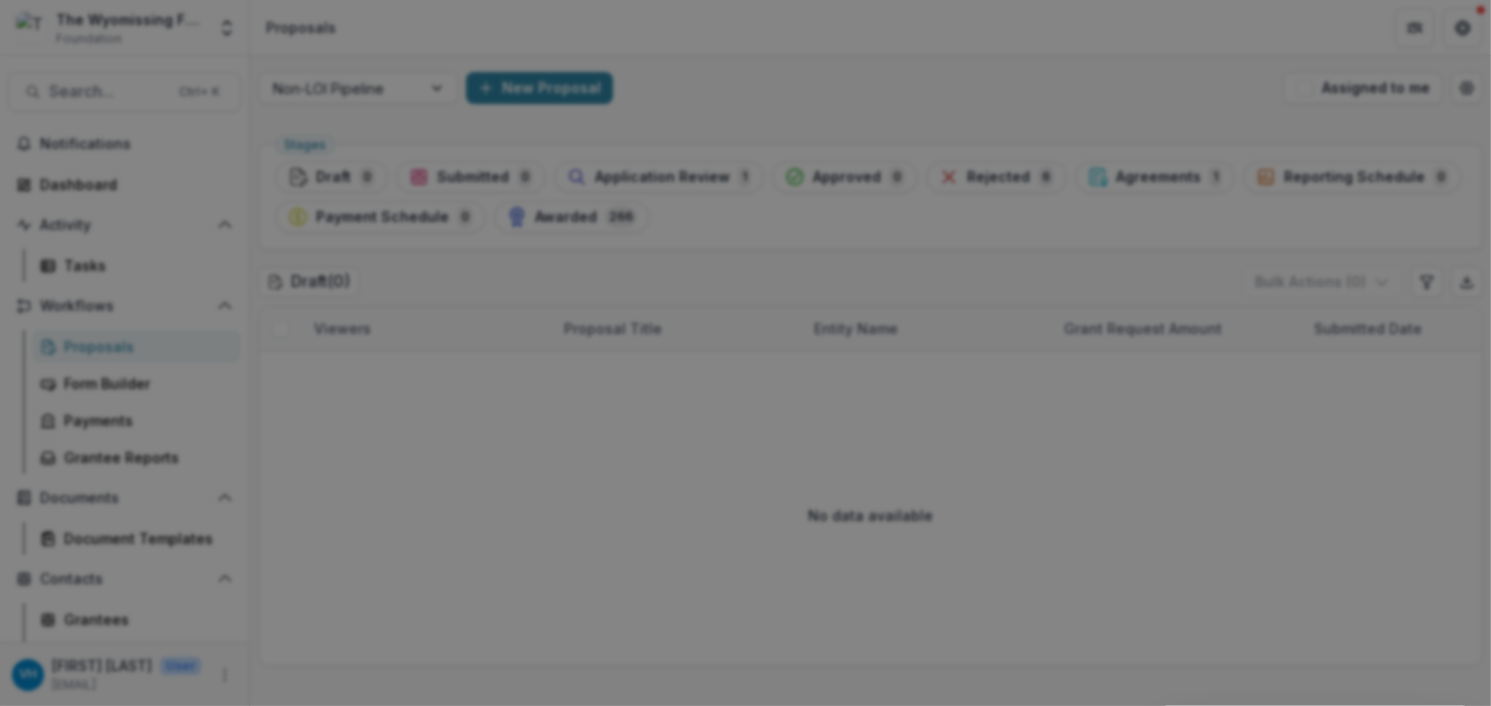 click at bounding box center [745, 946] 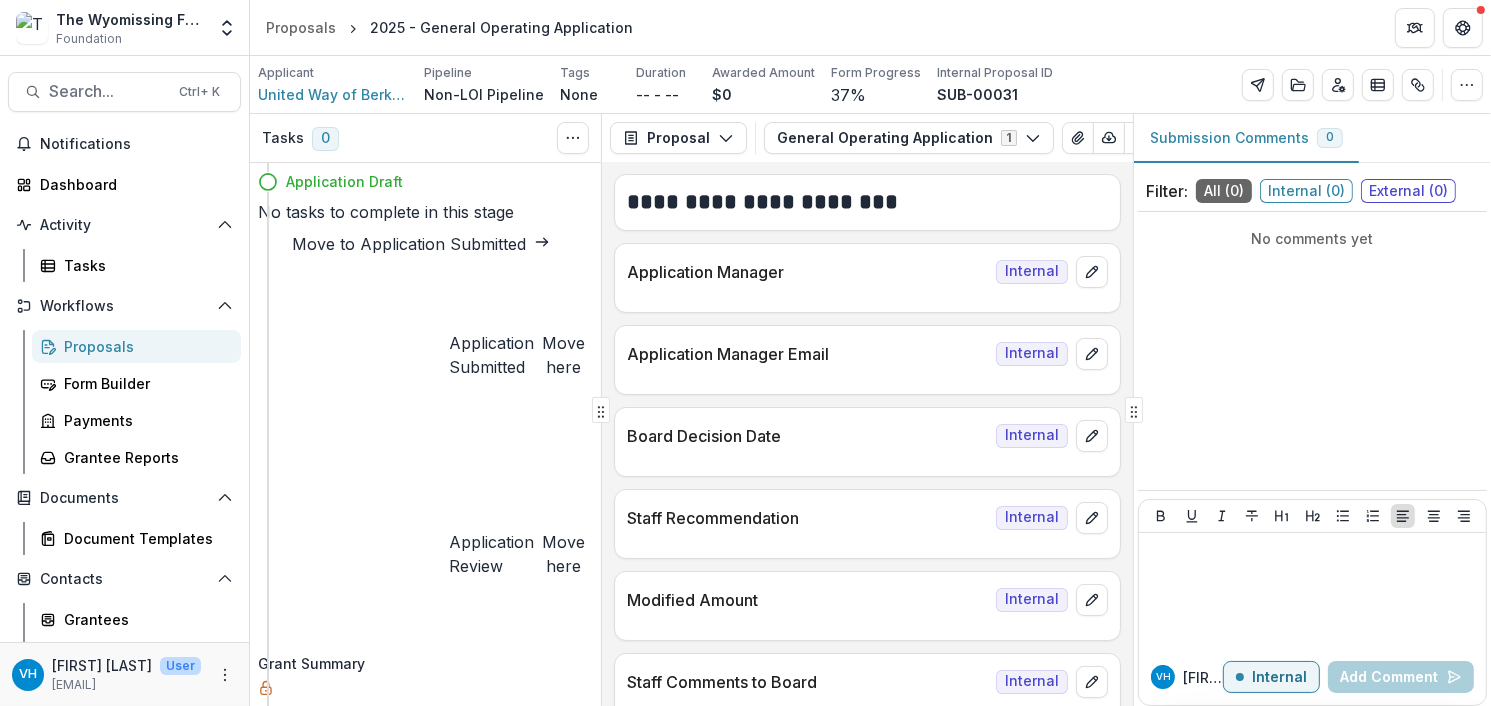 click on "Proposals" at bounding box center [144, 346] 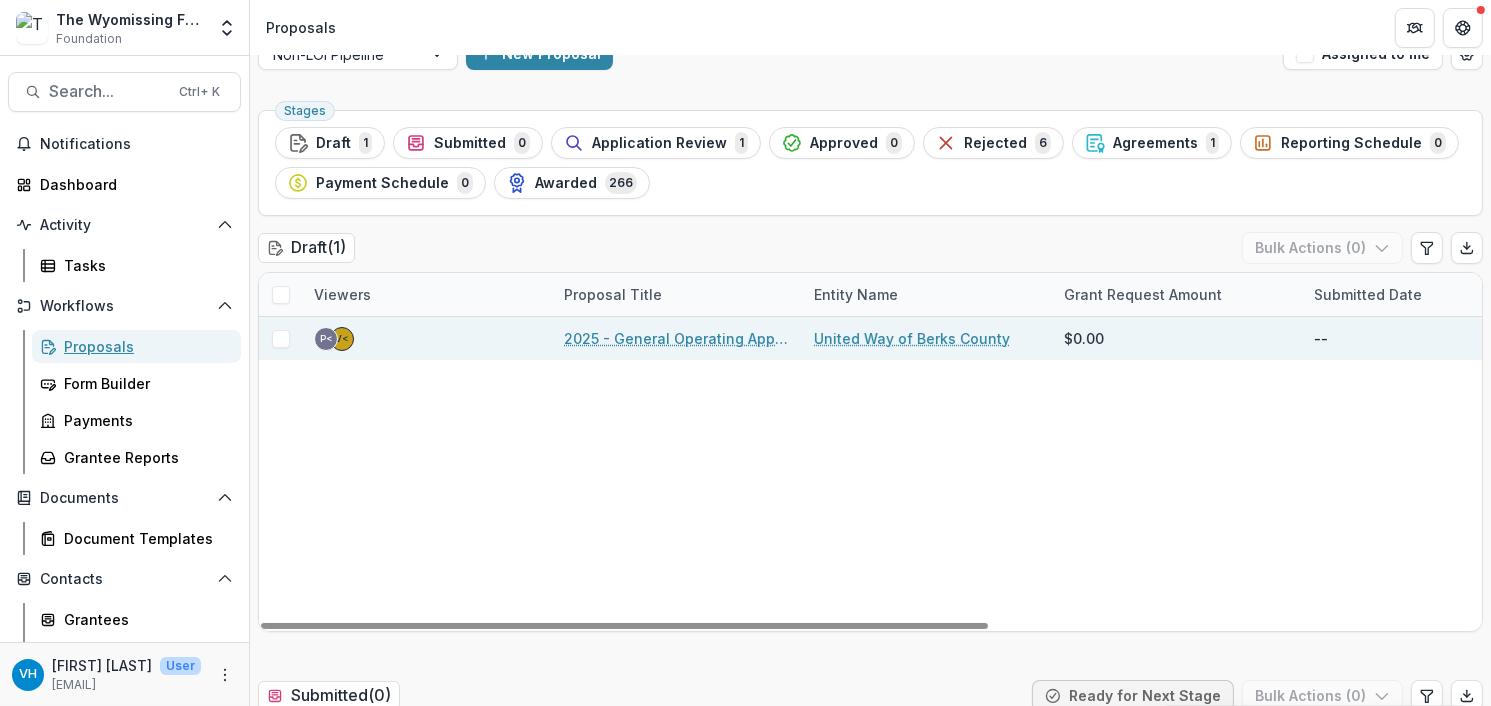 scroll, scrollTop: 0, scrollLeft: 0, axis: both 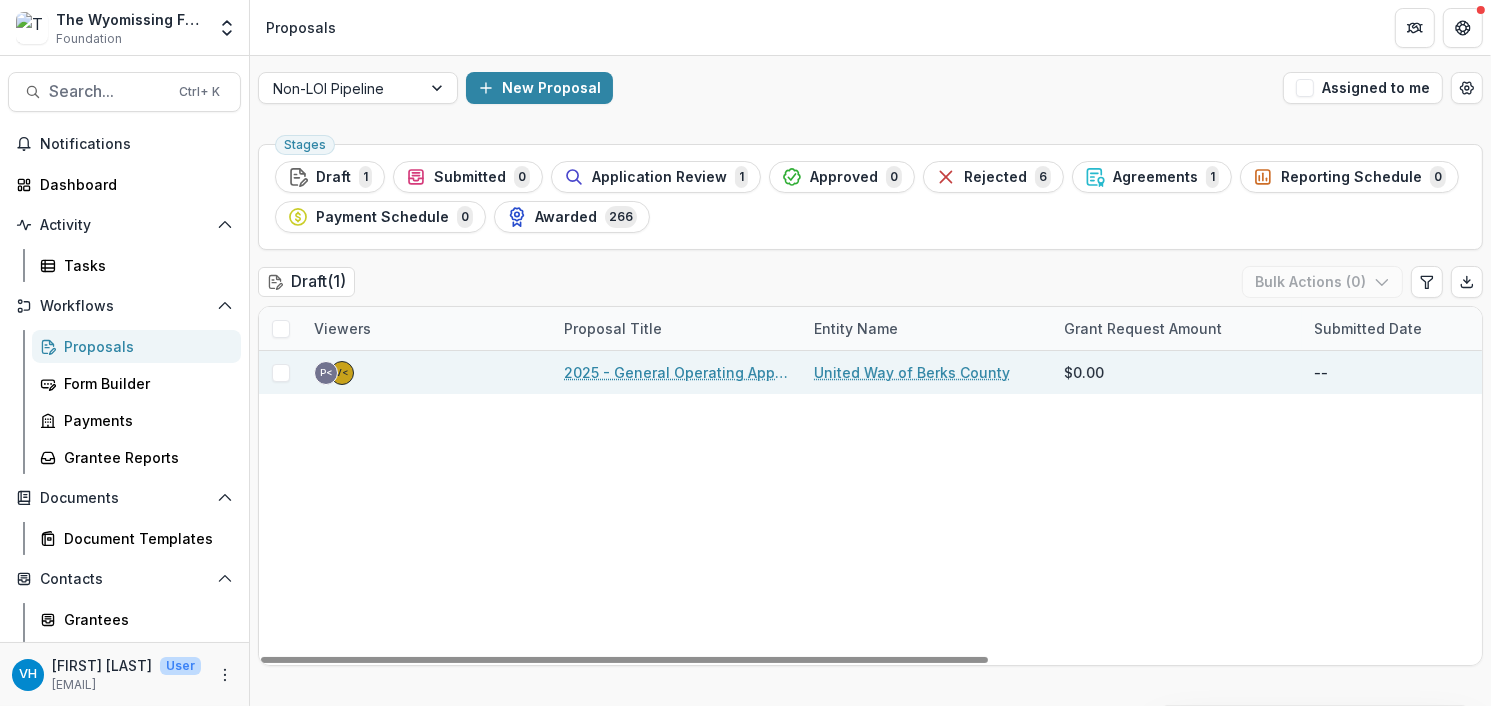 click on "2025 - General Operating Application" at bounding box center (677, 372) 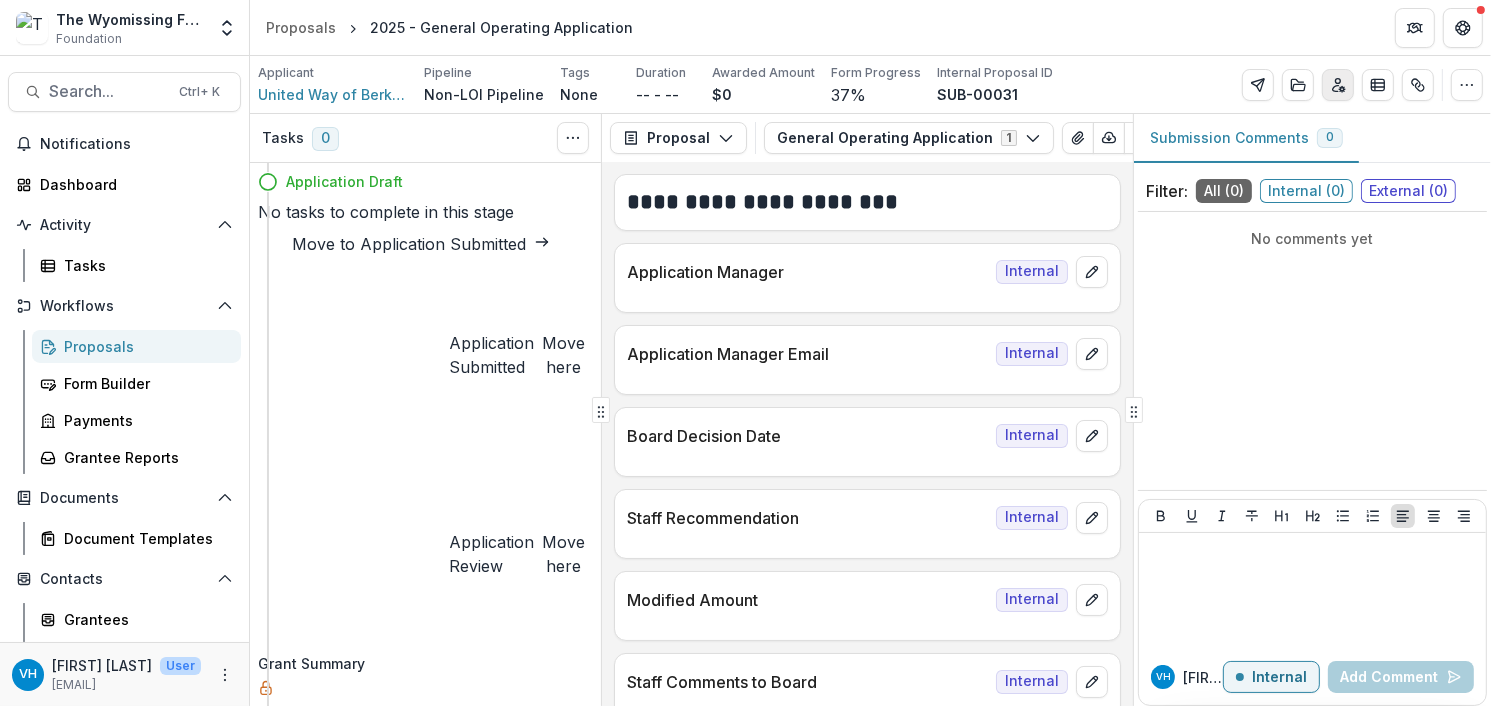 click 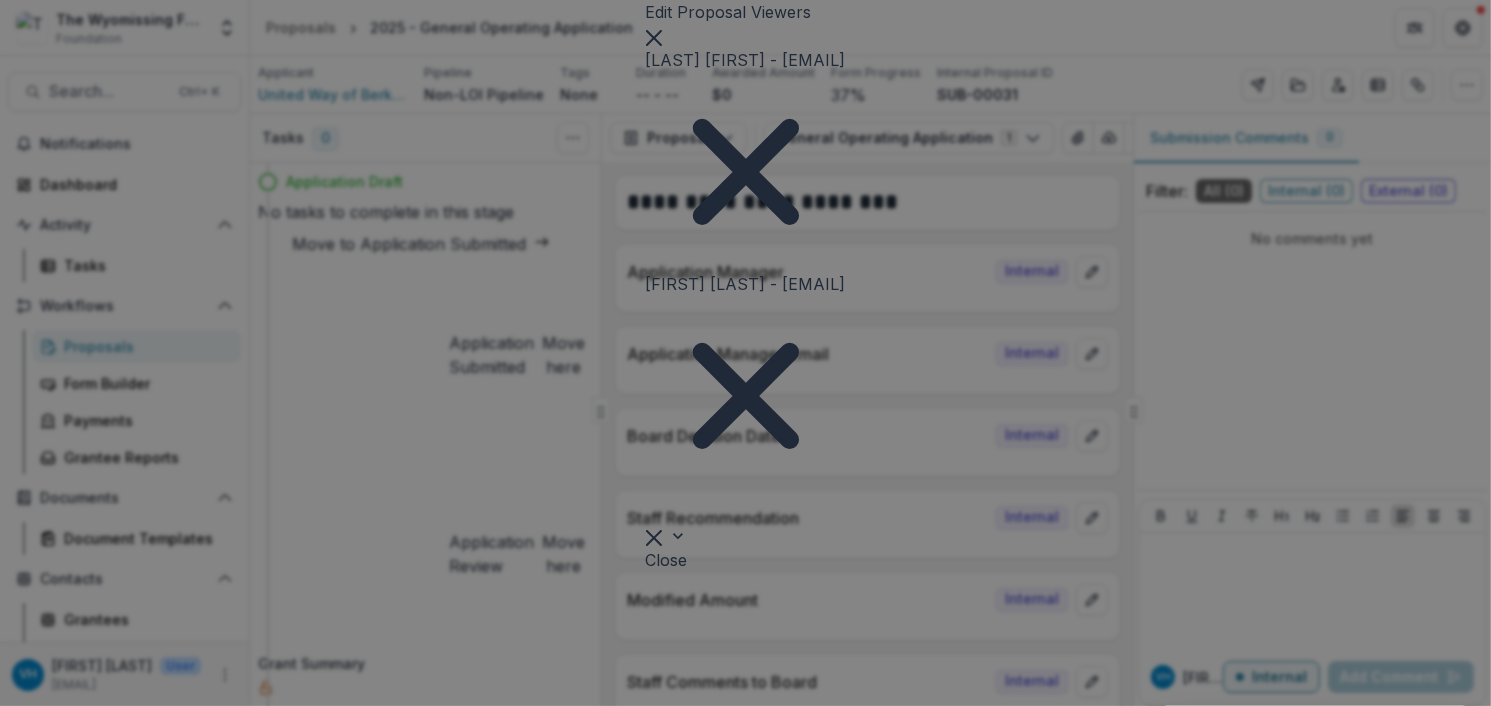 click at bounding box center [650, 510] 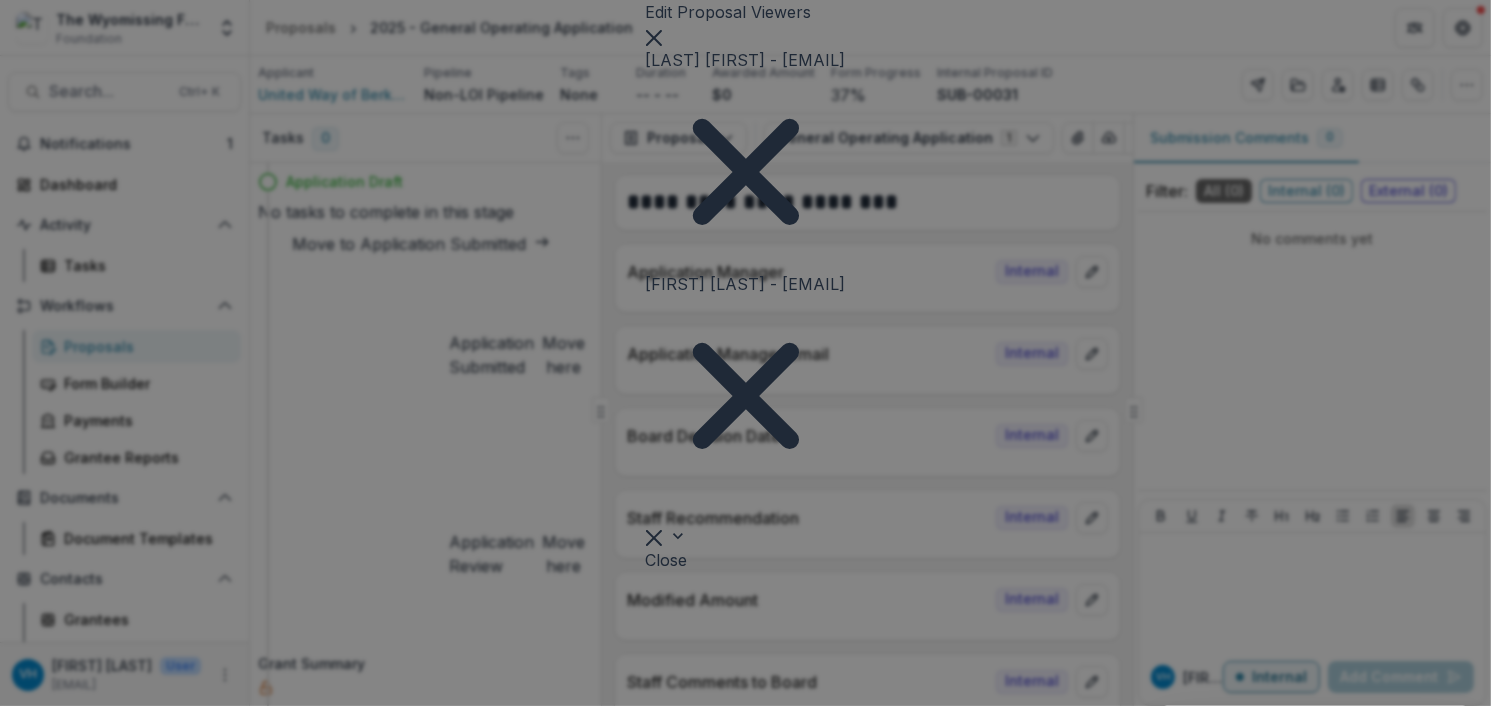 click on "[FIRST] [LAST] - [EMAIL]" at bounding box center [745, 718] 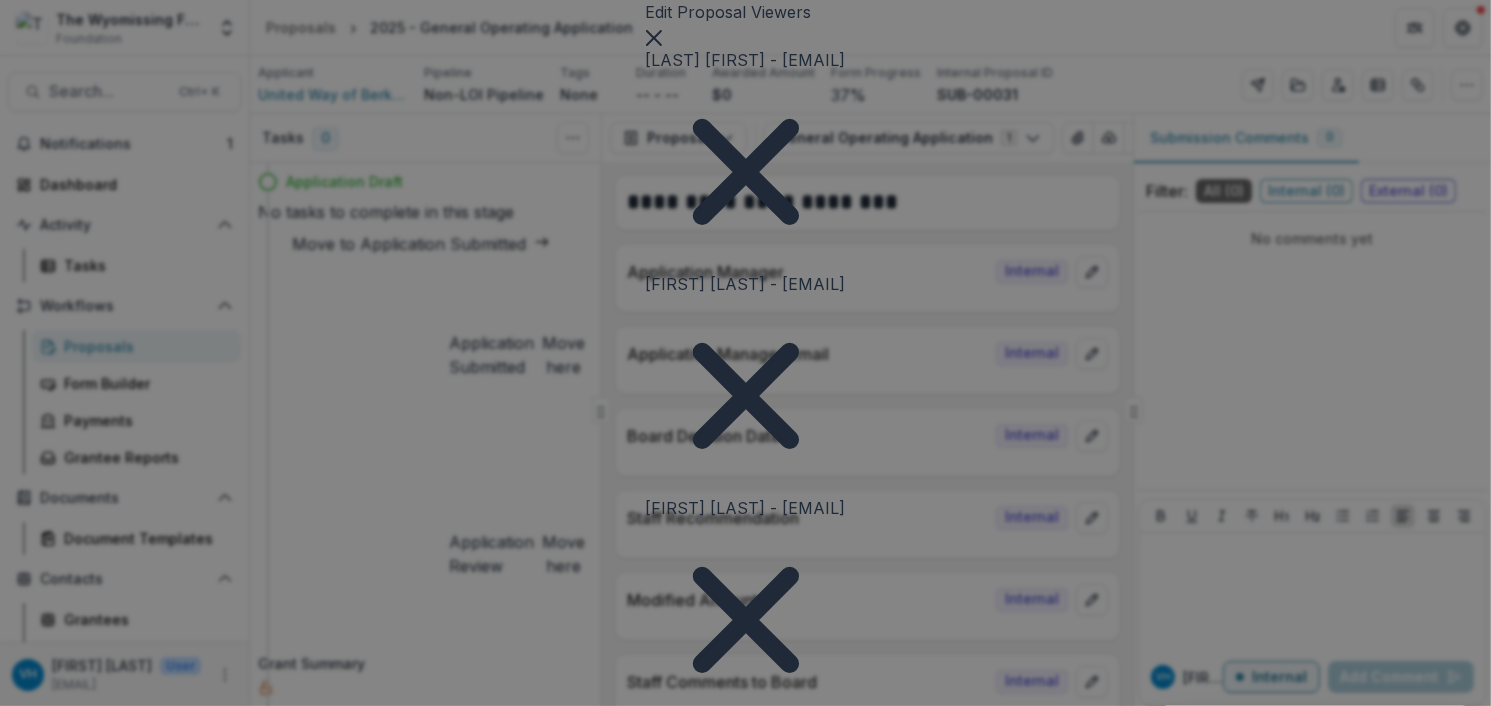 click on "Close" at bounding box center [667, 784] 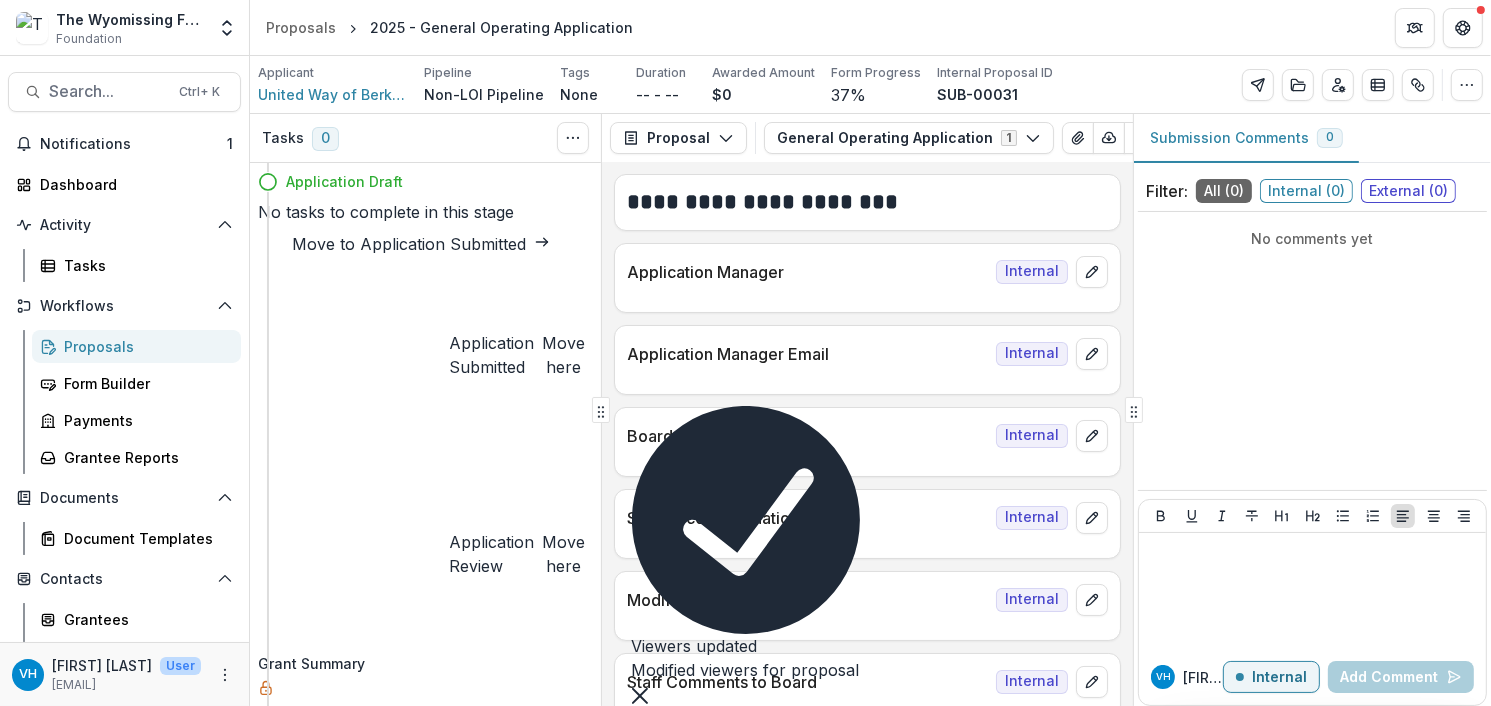 click on "Proposals" at bounding box center (144, 346) 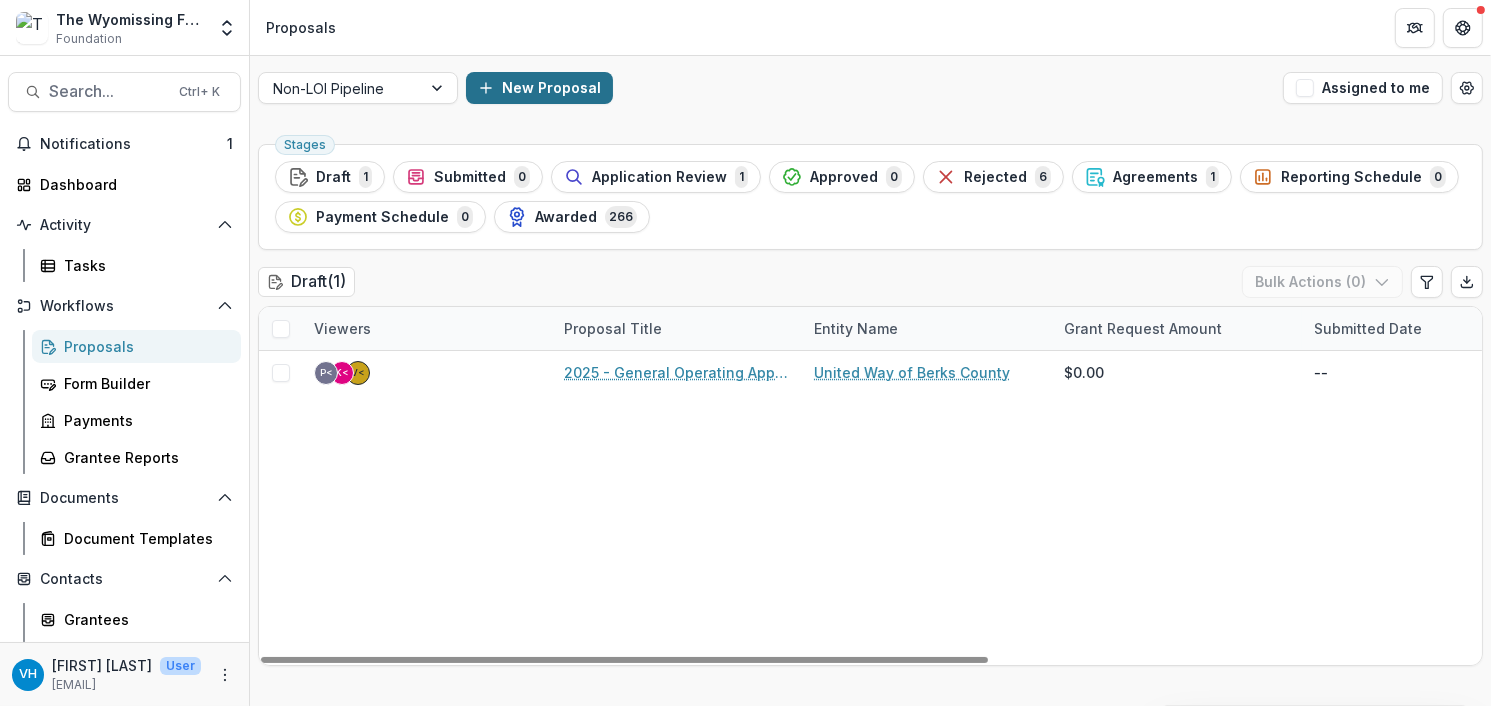 click on "New Proposal" at bounding box center (539, 88) 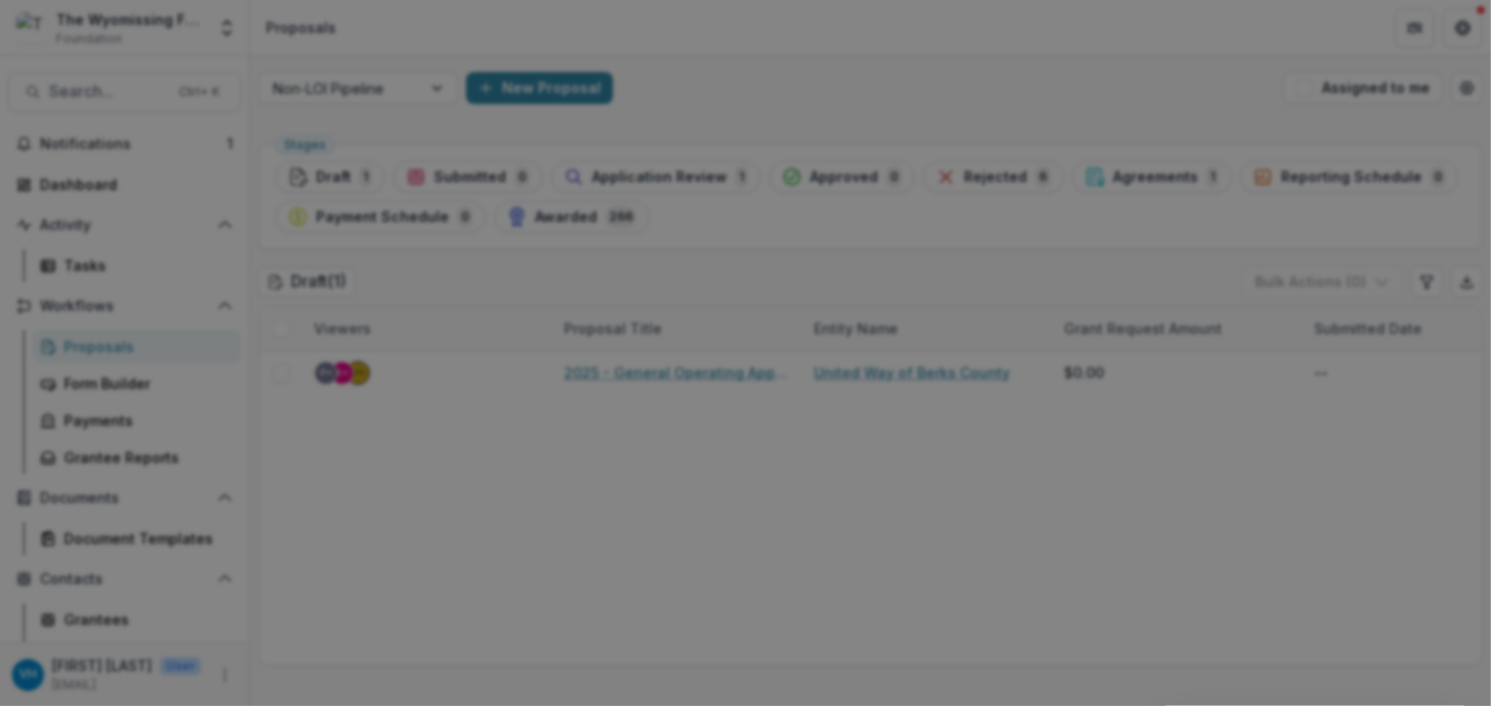click at bounding box center [745, 946] 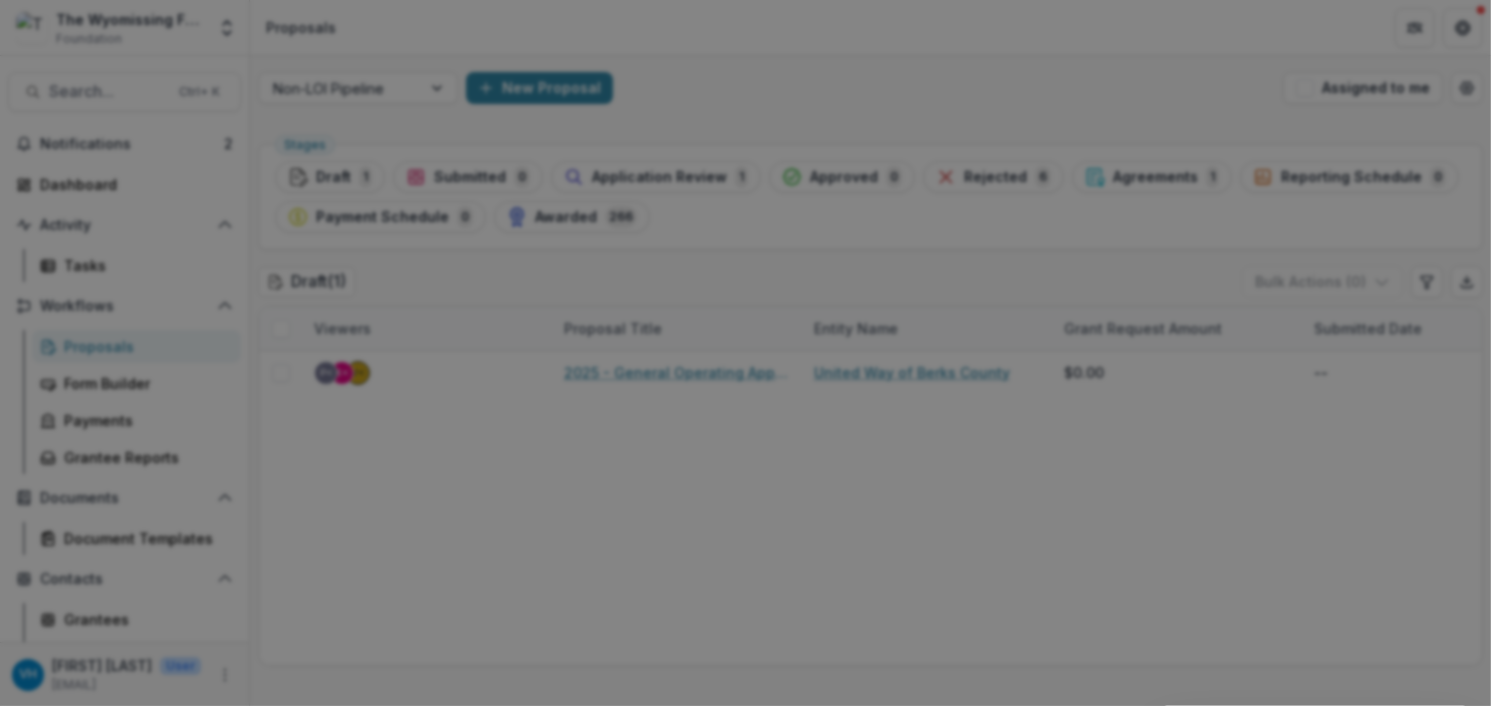 scroll, scrollTop: 300, scrollLeft: 0, axis: vertical 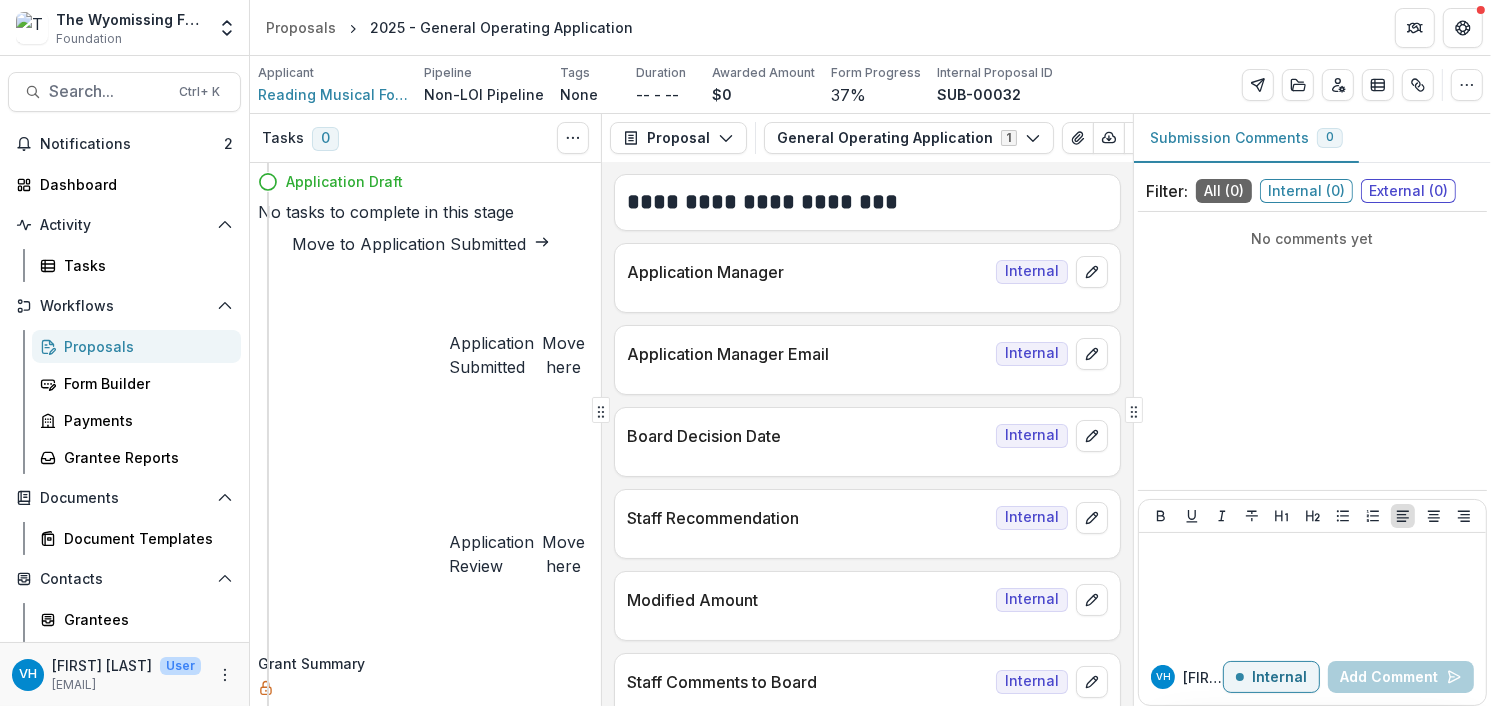 click on "Proposals" at bounding box center [144, 346] 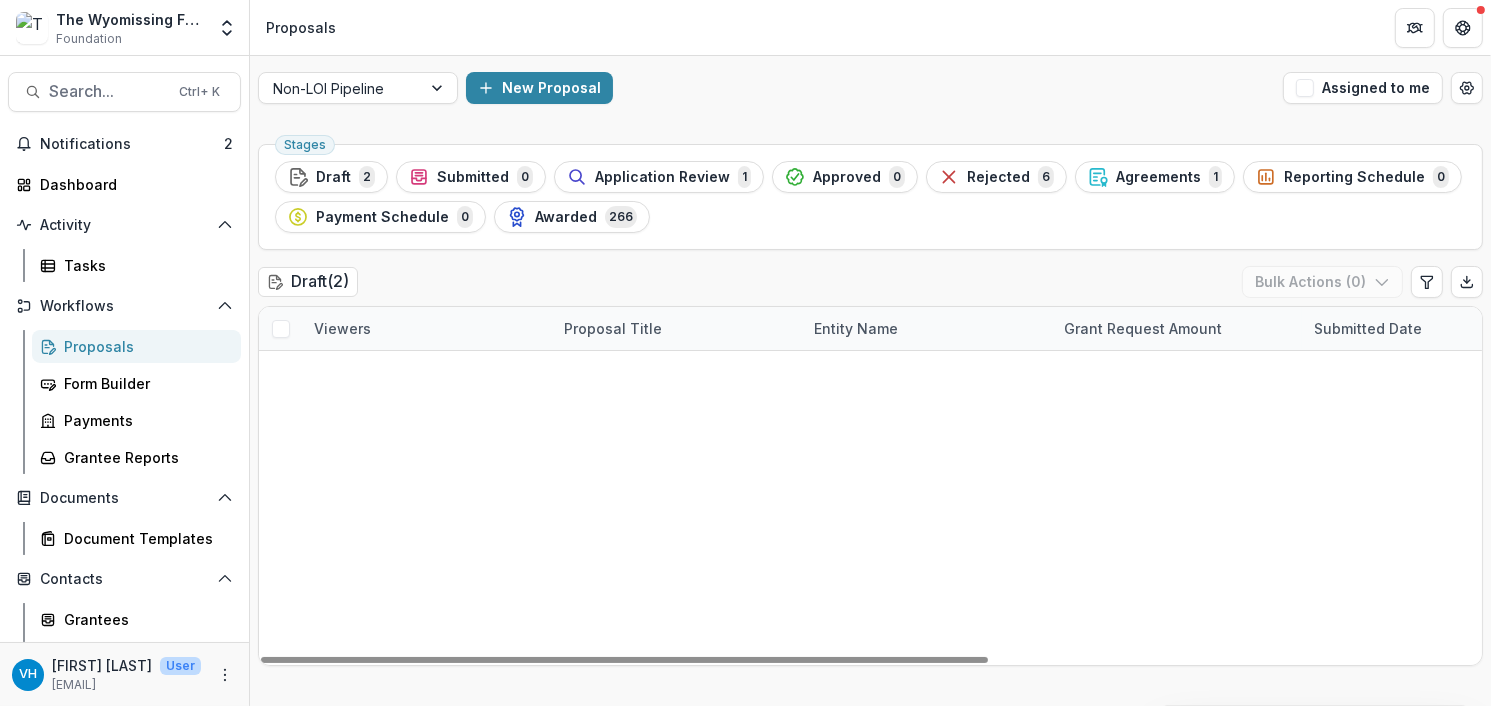 click on "2025 - General Operating Application" at bounding box center [677, 372] 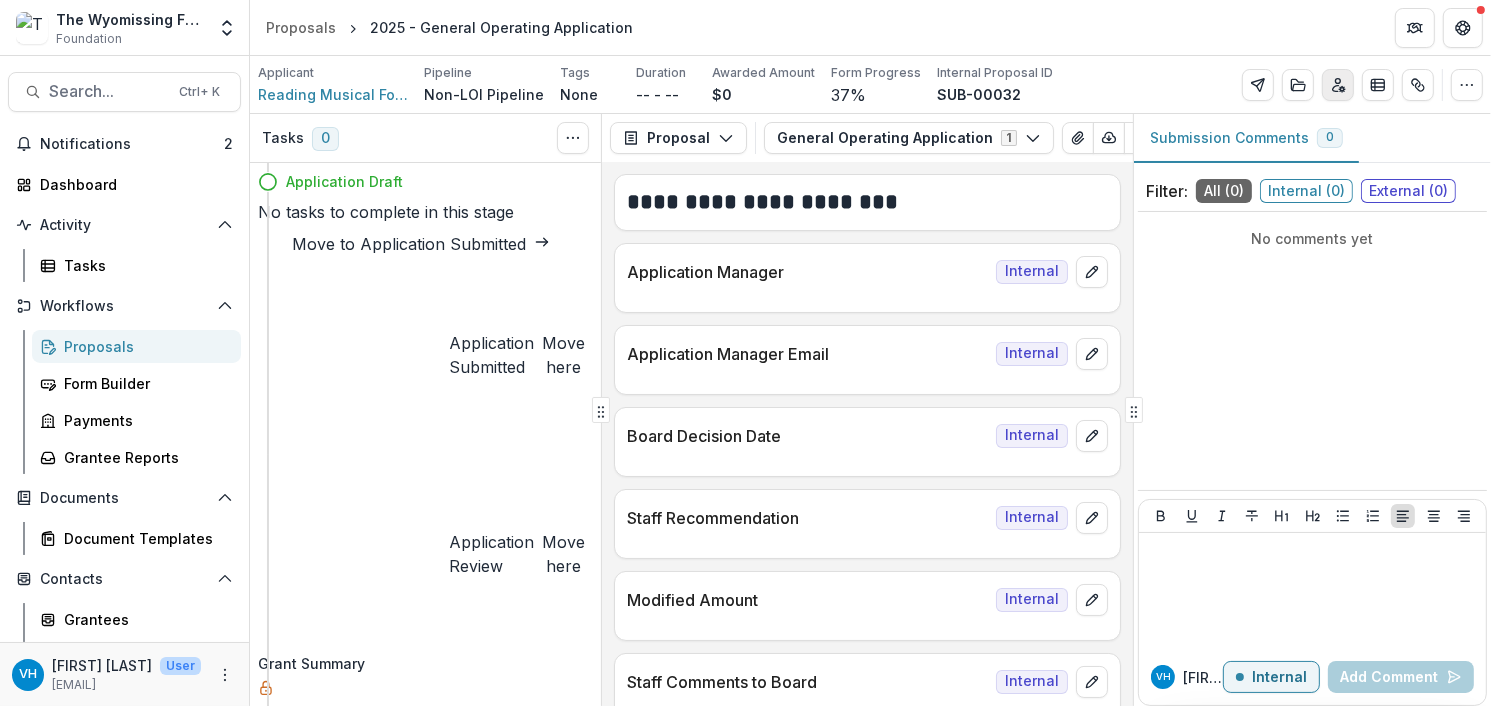 click 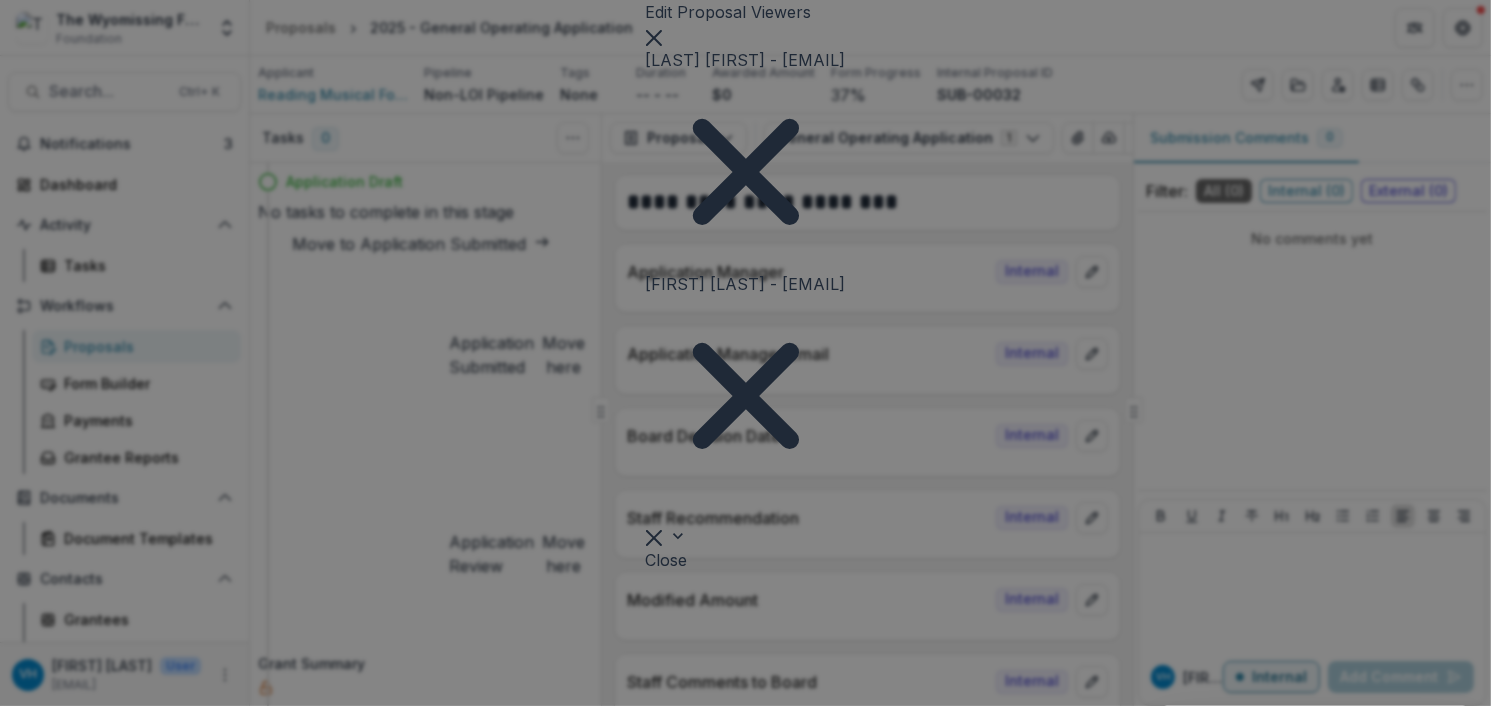 click at bounding box center [650, 510] 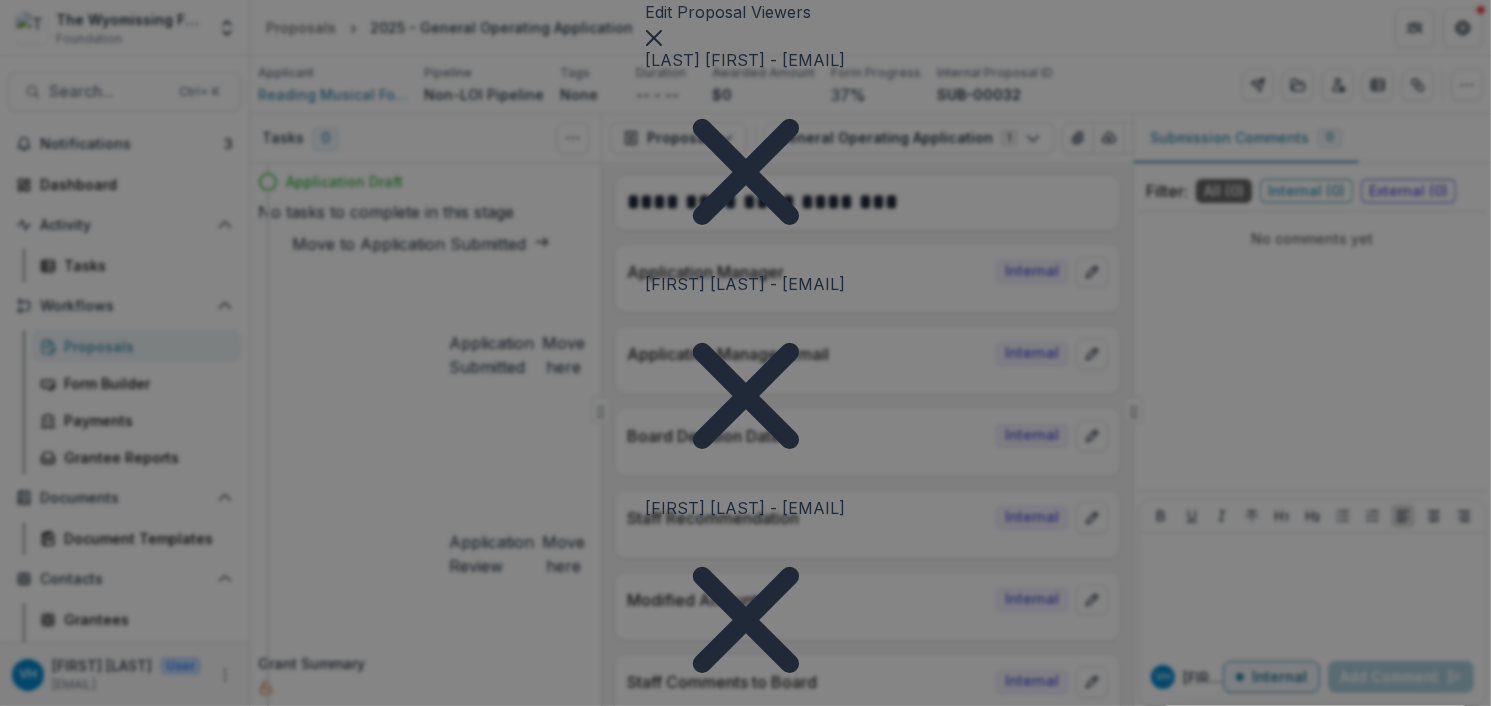 click on "Close" at bounding box center [667, 784] 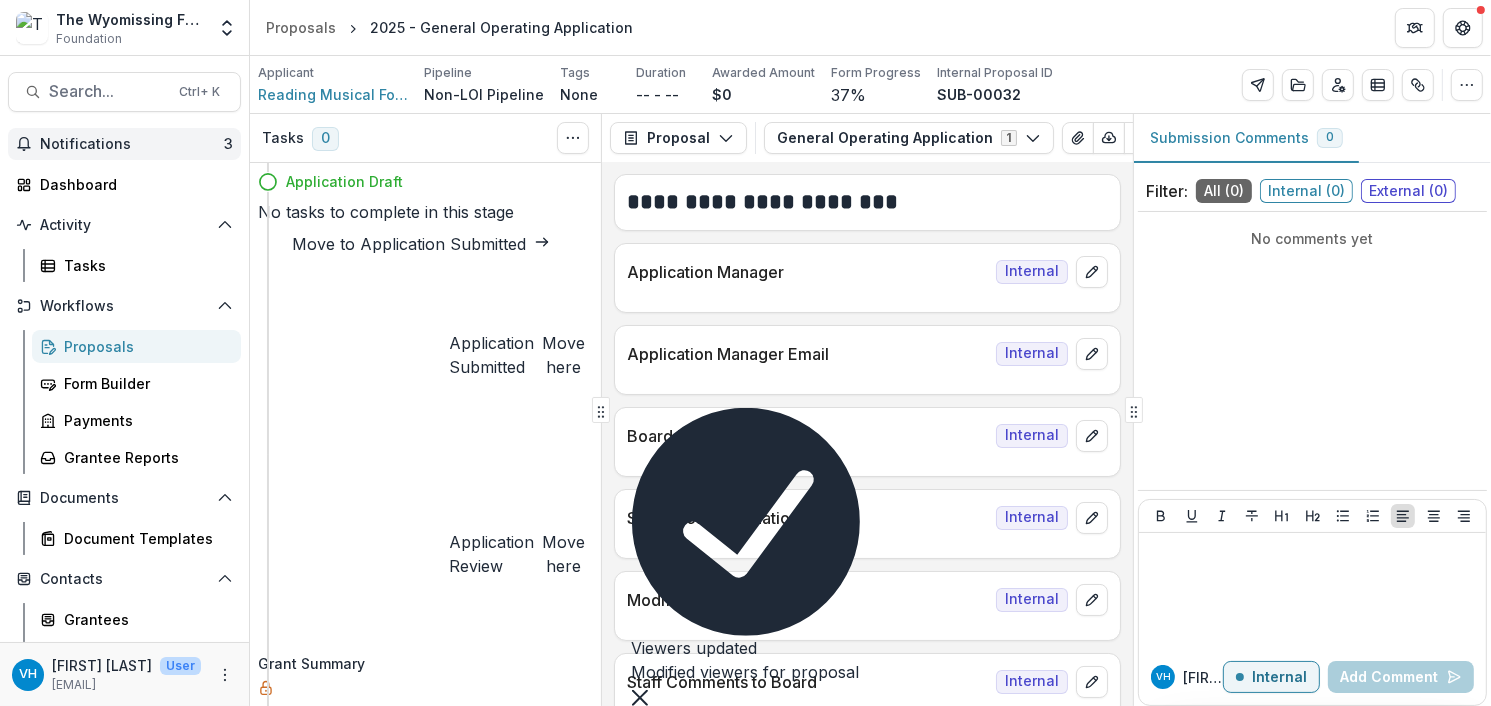 click on "Notifications" at bounding box center [132, 144] 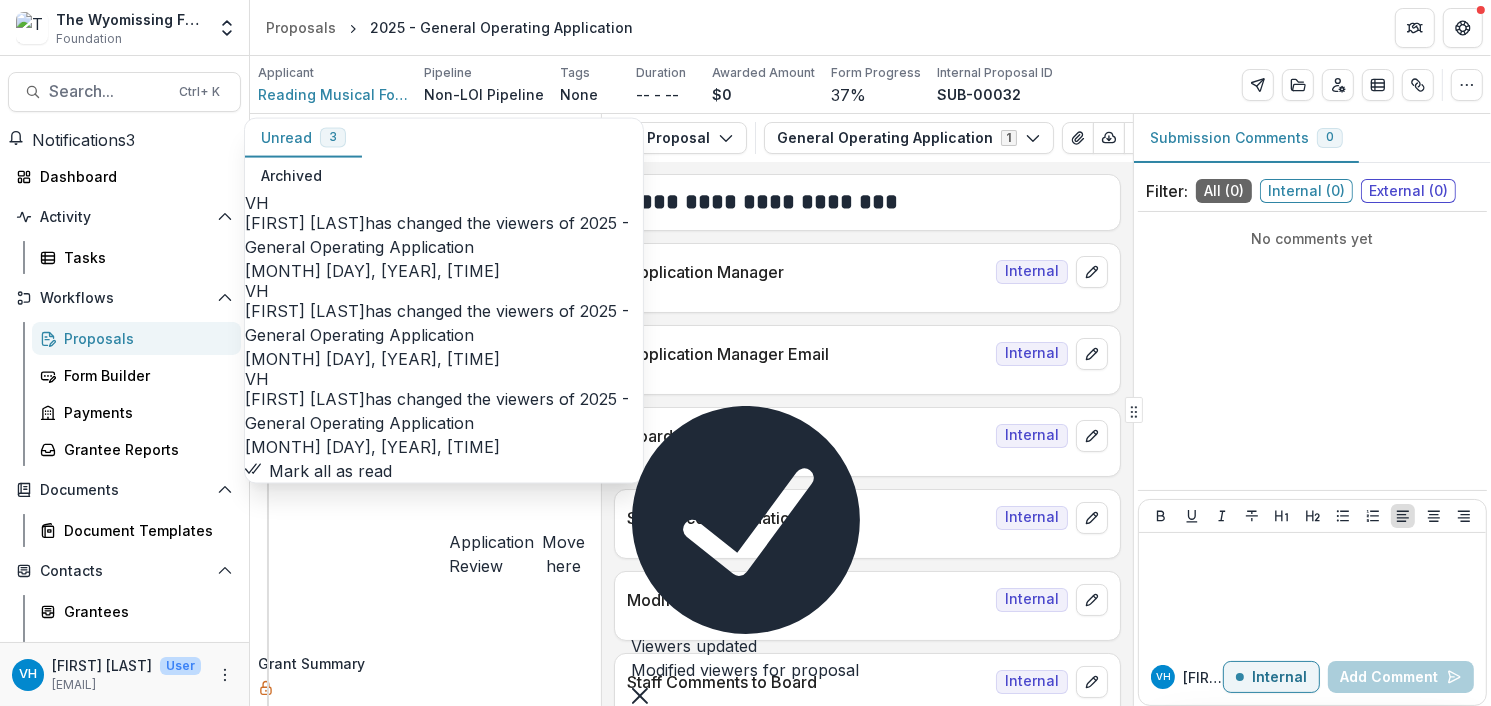 click on "Mark all as read" at bounding box center (318, 471) 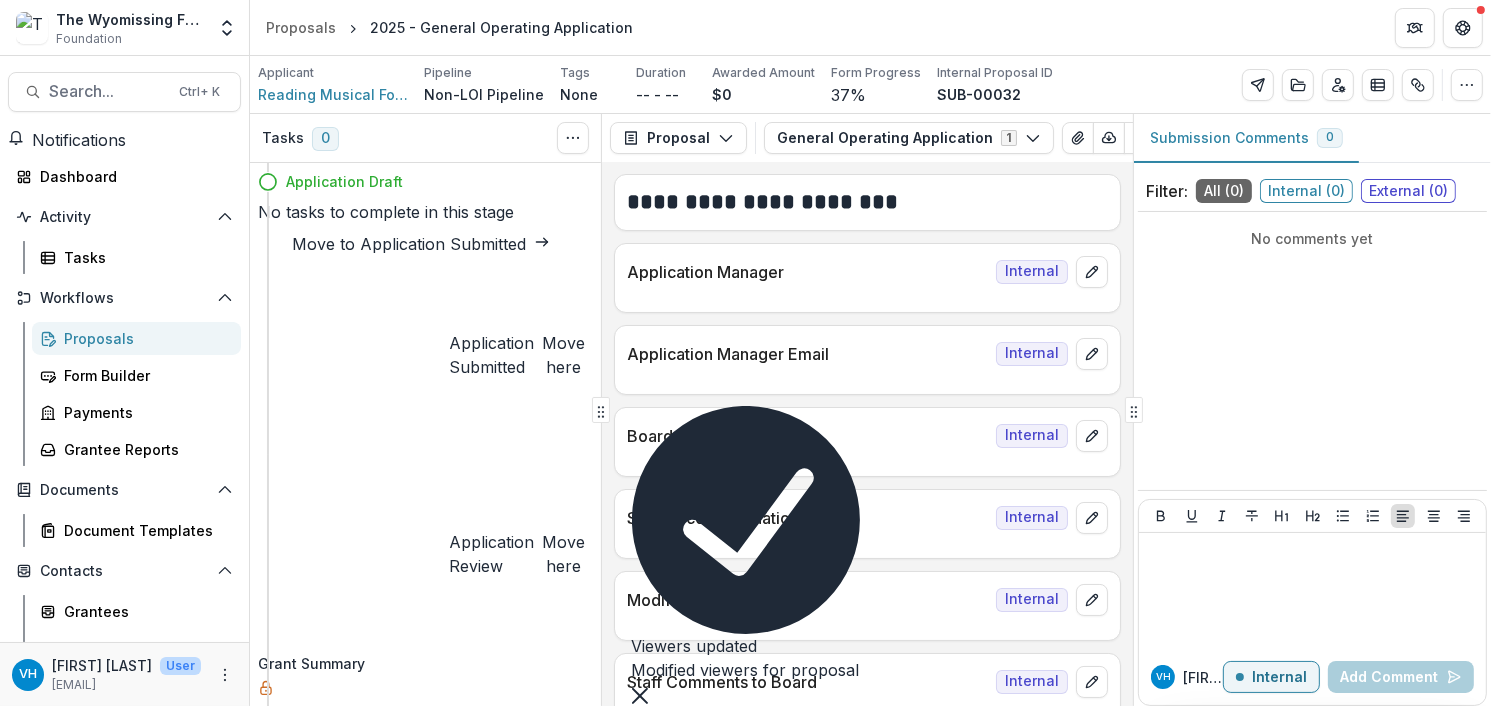 drag, startPoint x: 143, startPoint y: 339, endPoint x: 156, endPoint y: 341, distance: 13.152946 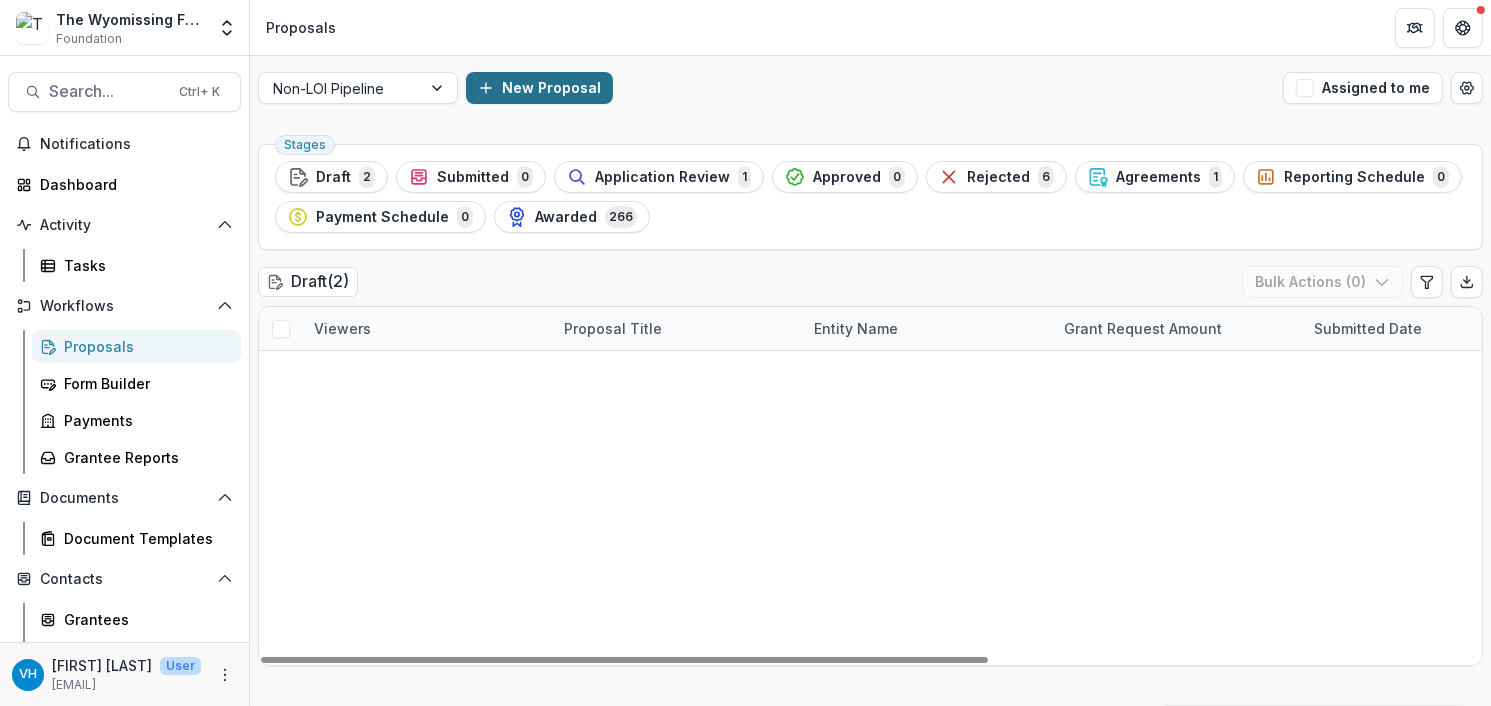 click on "New Proposal" at bounding box center [539, 88] 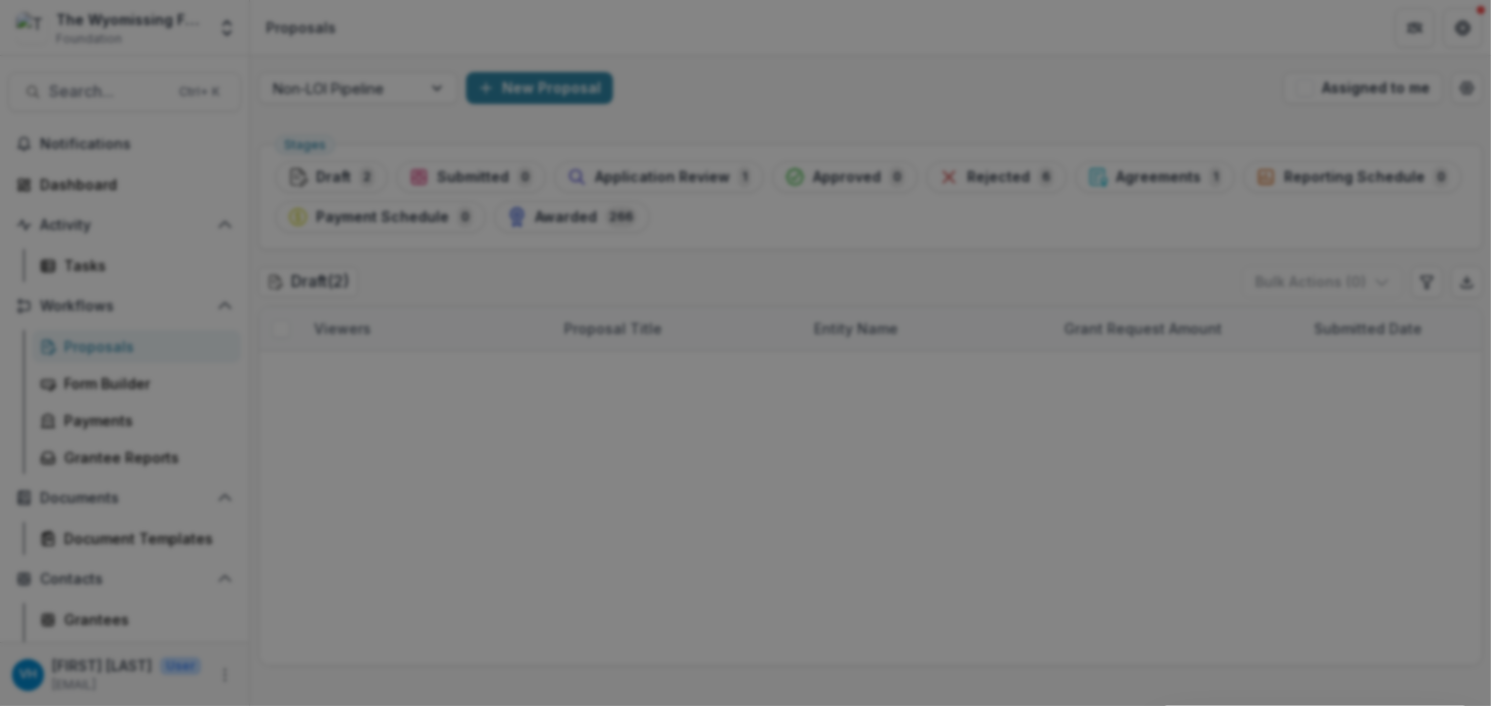 click at bounding box center [745, 946] 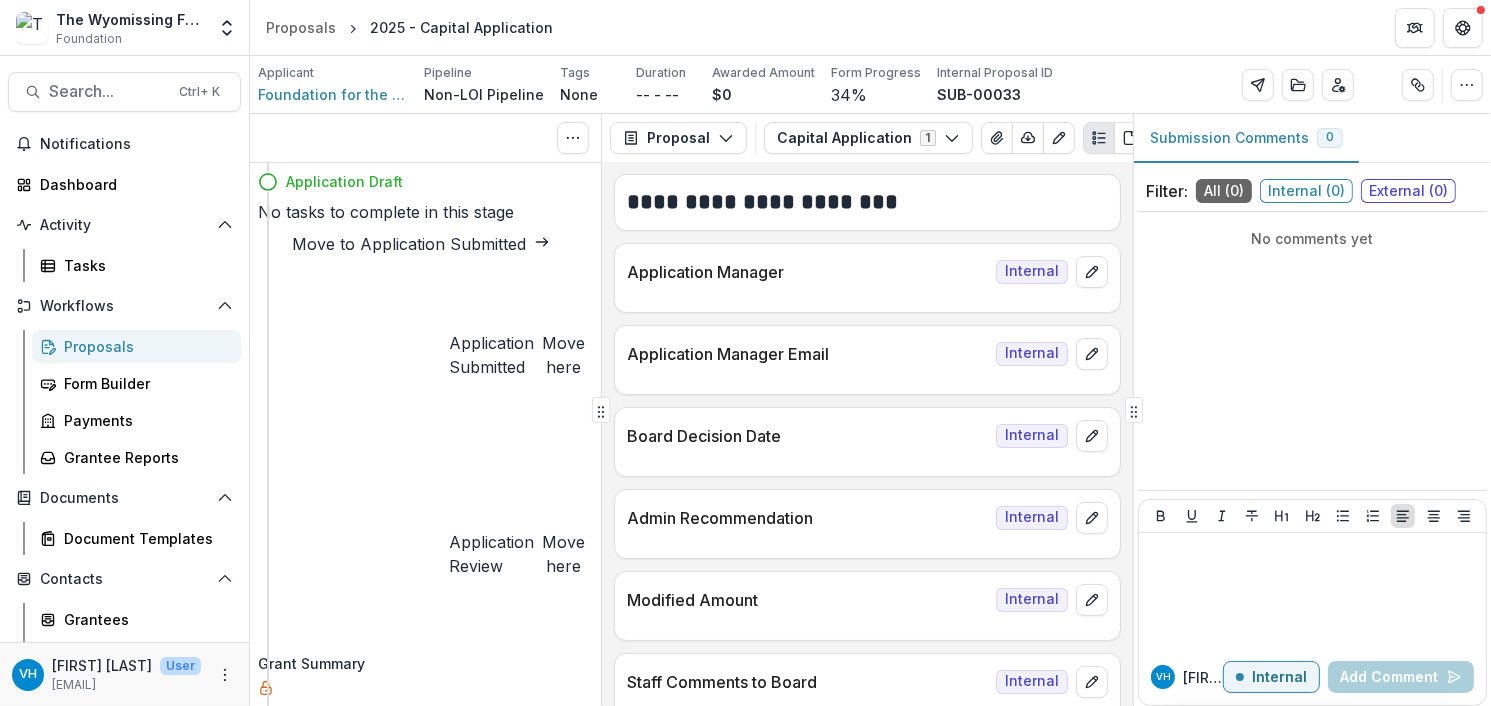 click on "Proposals" at bounding box center [144, 346] 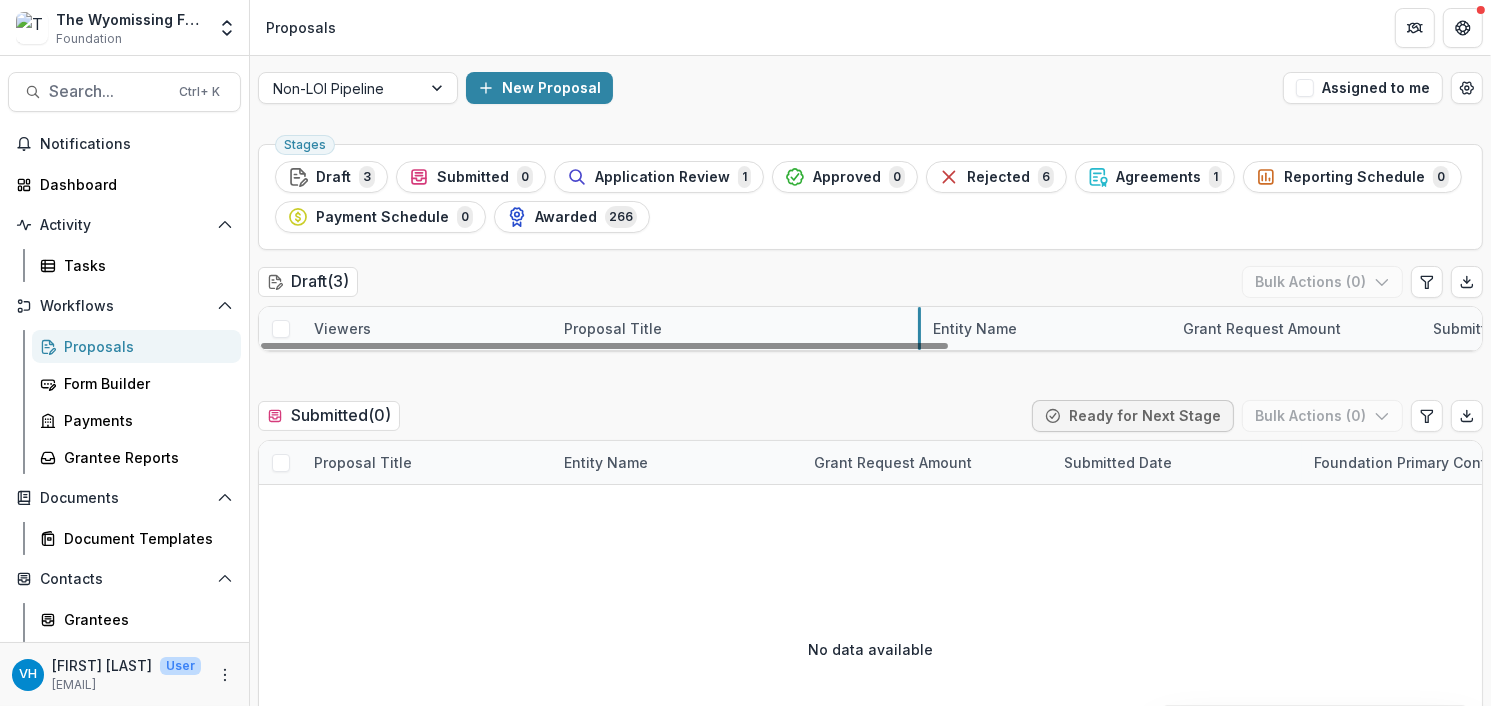 drag, startPoint x: 801, startPoint y: 323, endPoint x: 920, endPoint y: 326, distance: 119.03781 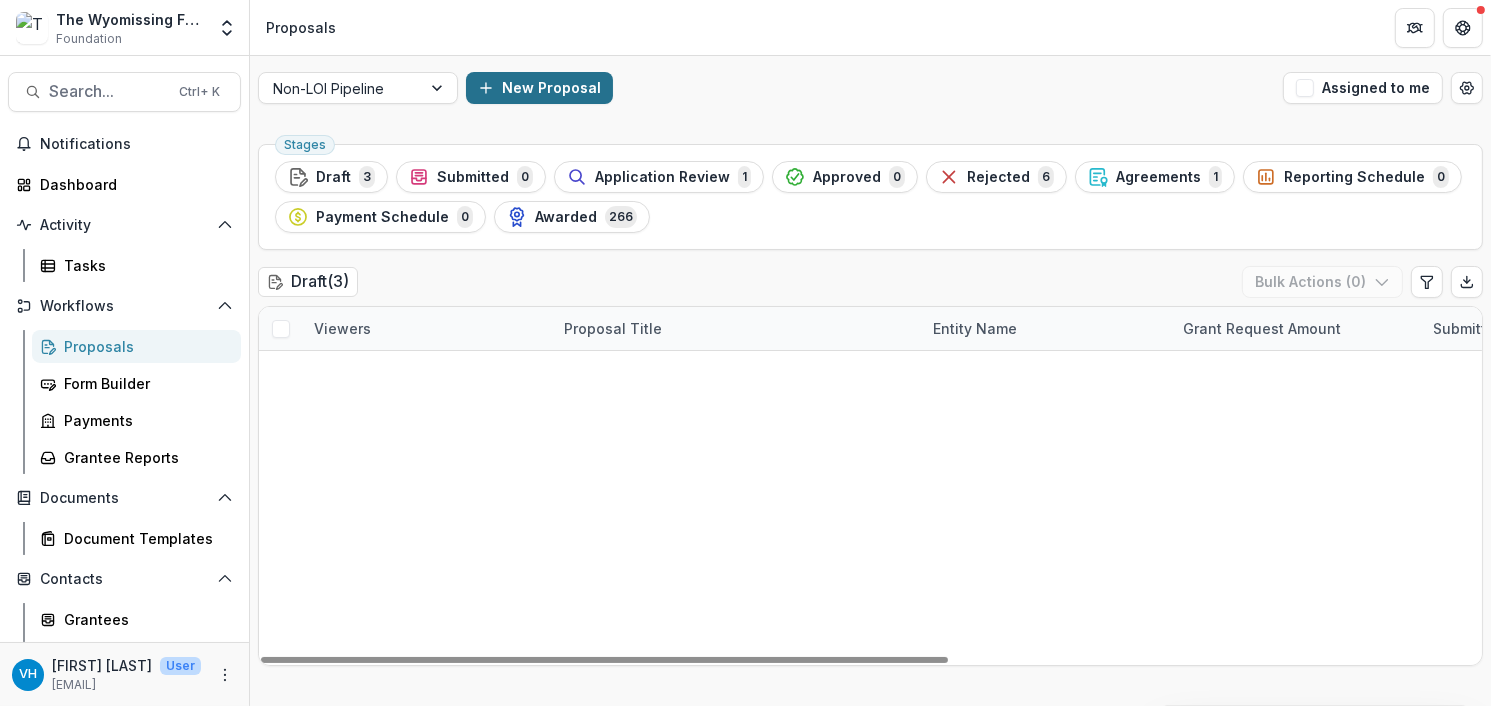 click on "New Proposal" at bounding box center [539, 88] 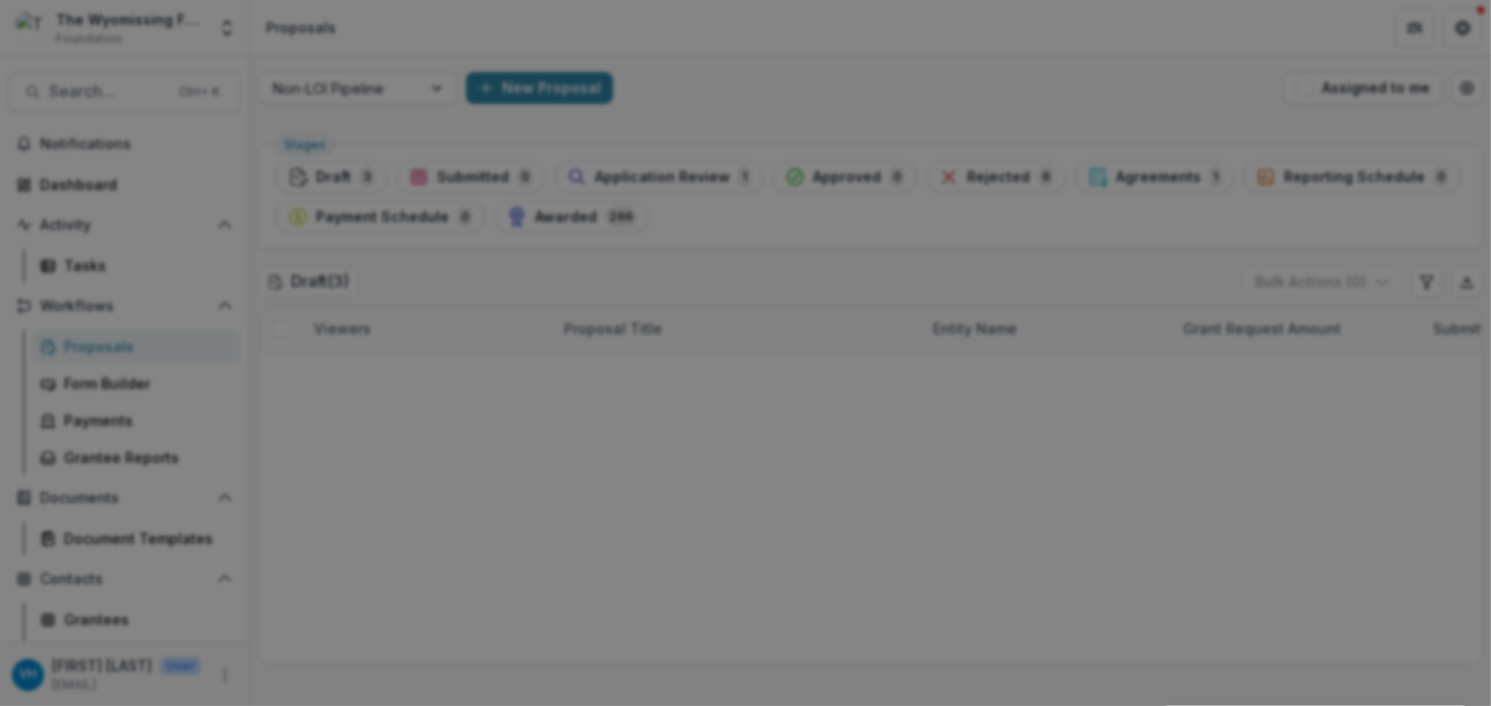 click at bounding box center [745, 946] 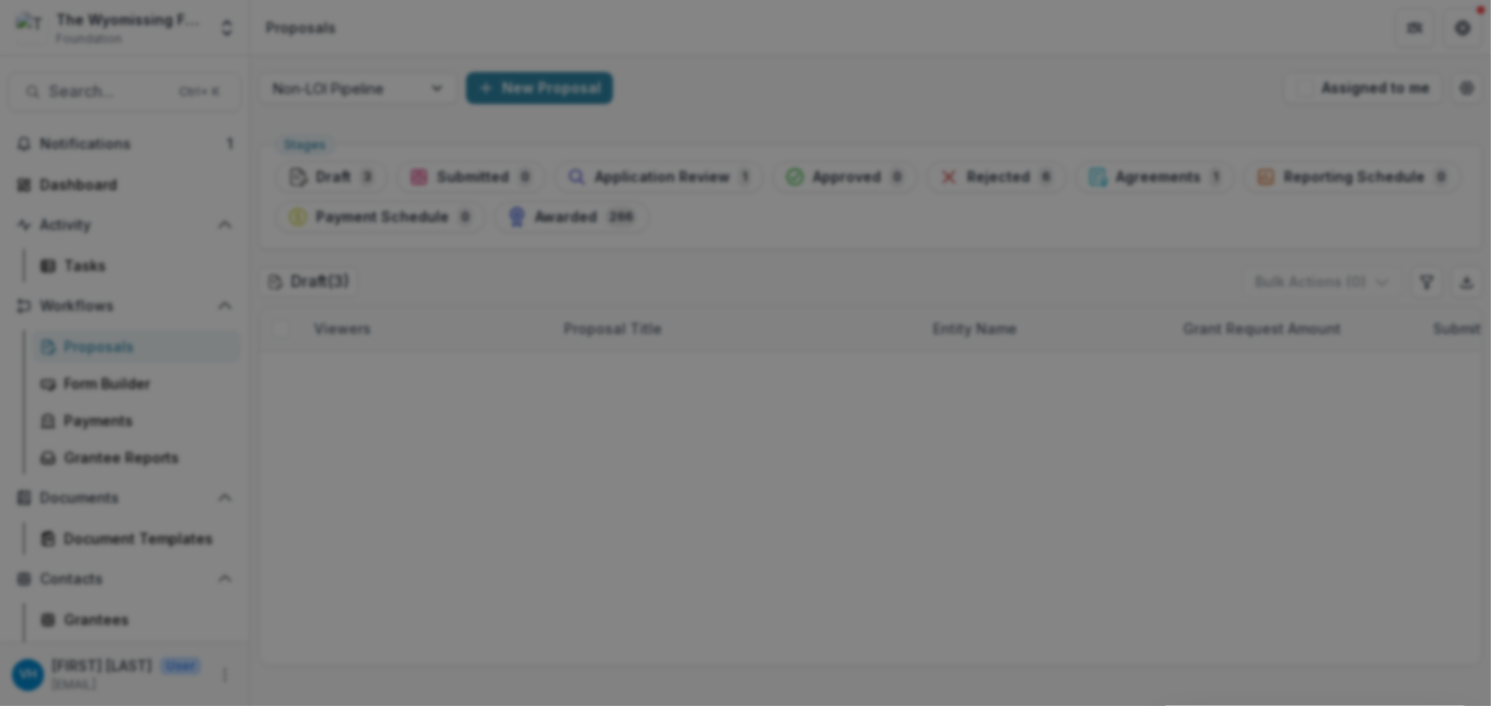click on "Proposal Deadline" at bounding box center (97, 1444) 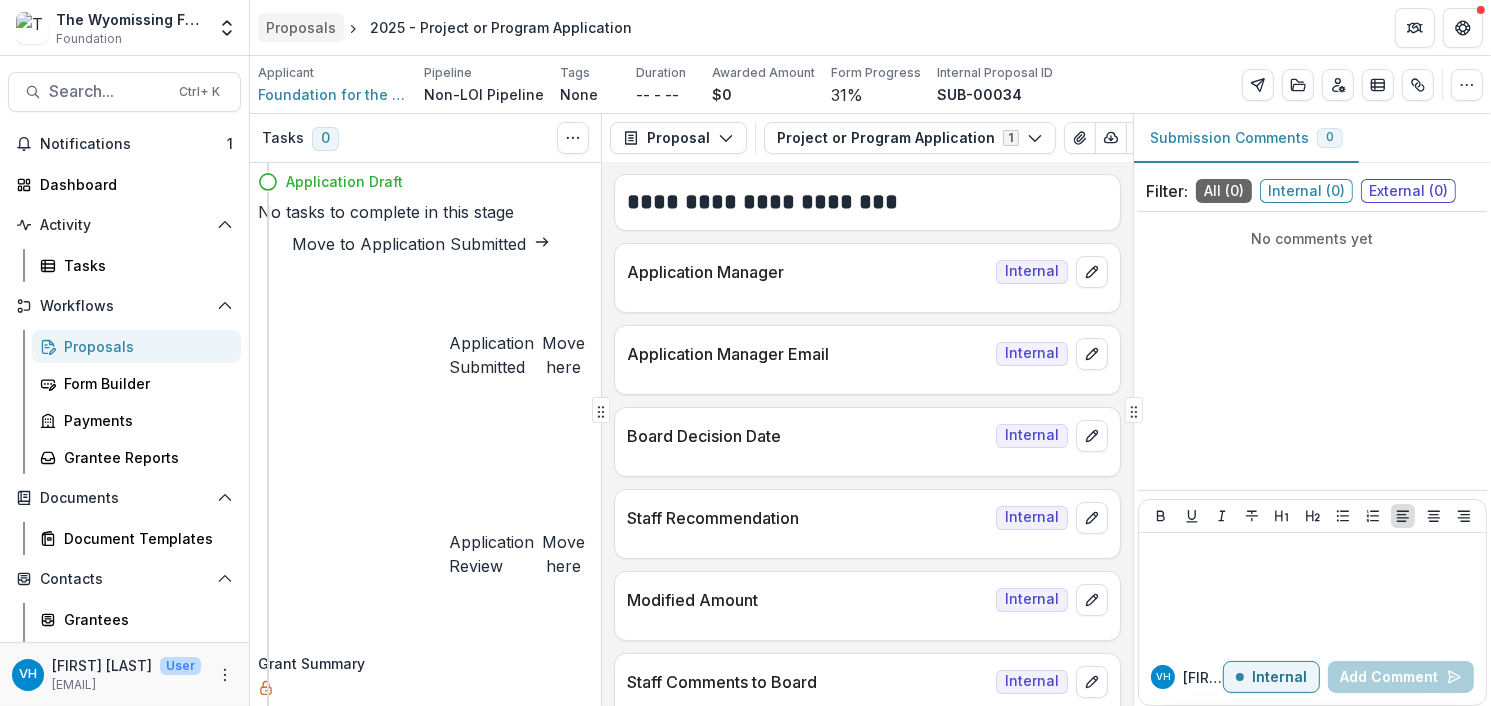 click on "Proposals" at bounding box center (301, 27) 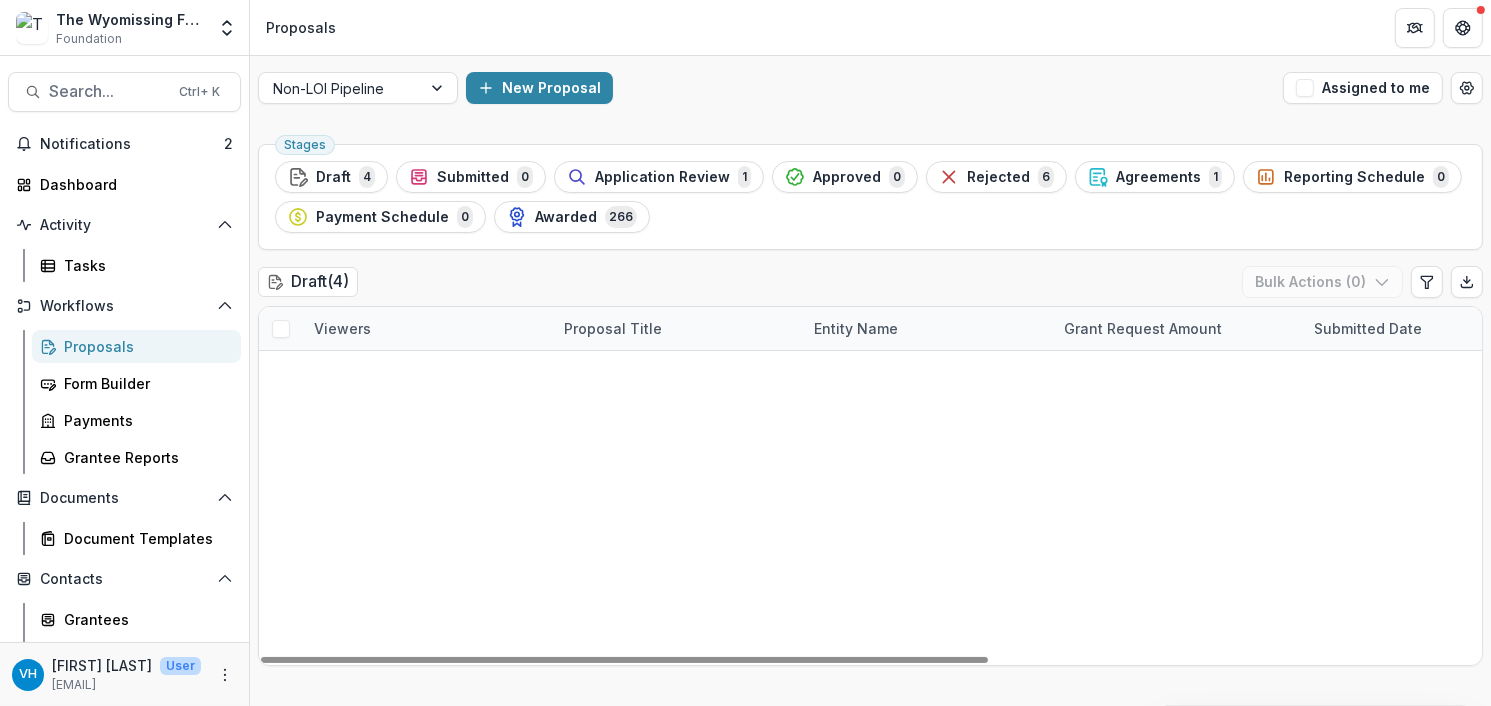 click at bounding box center (281, 373) 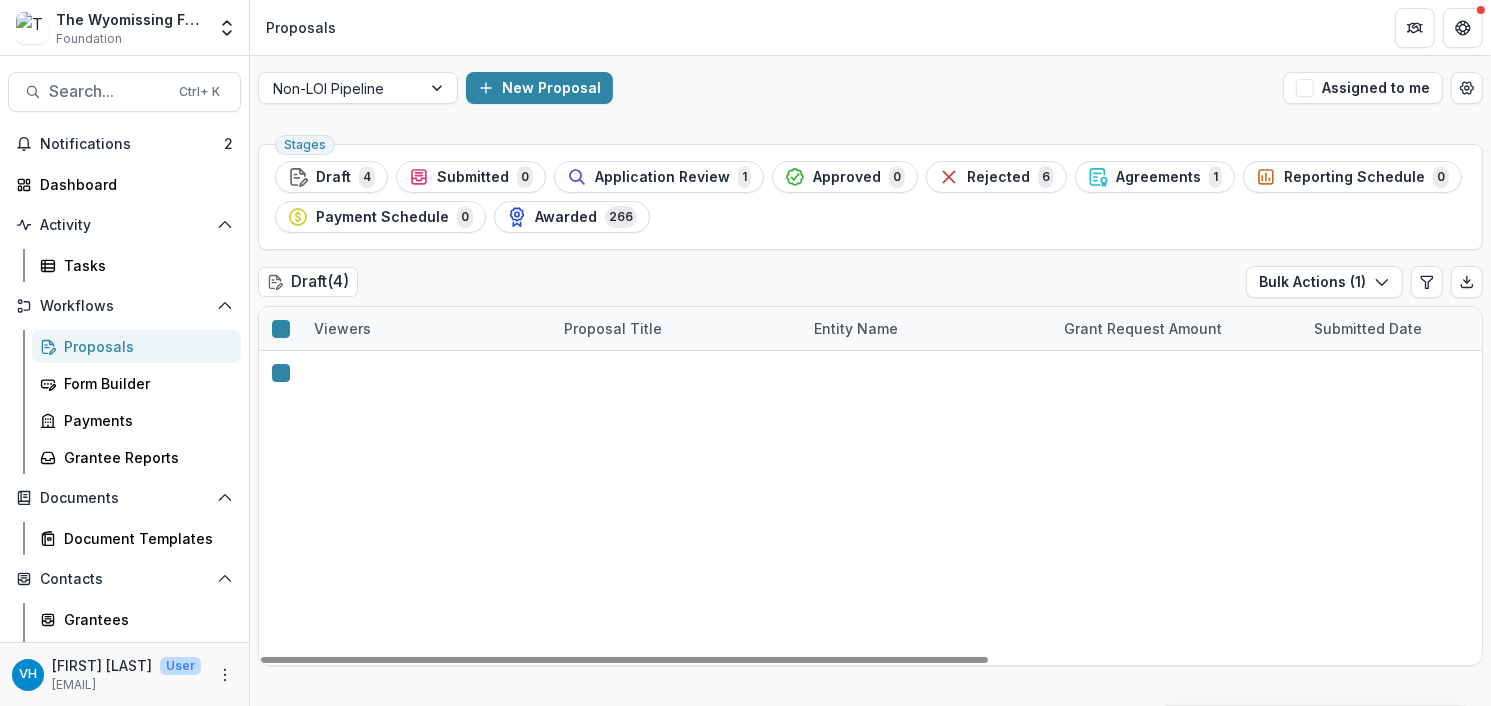 click at bounding box center (281, 416) 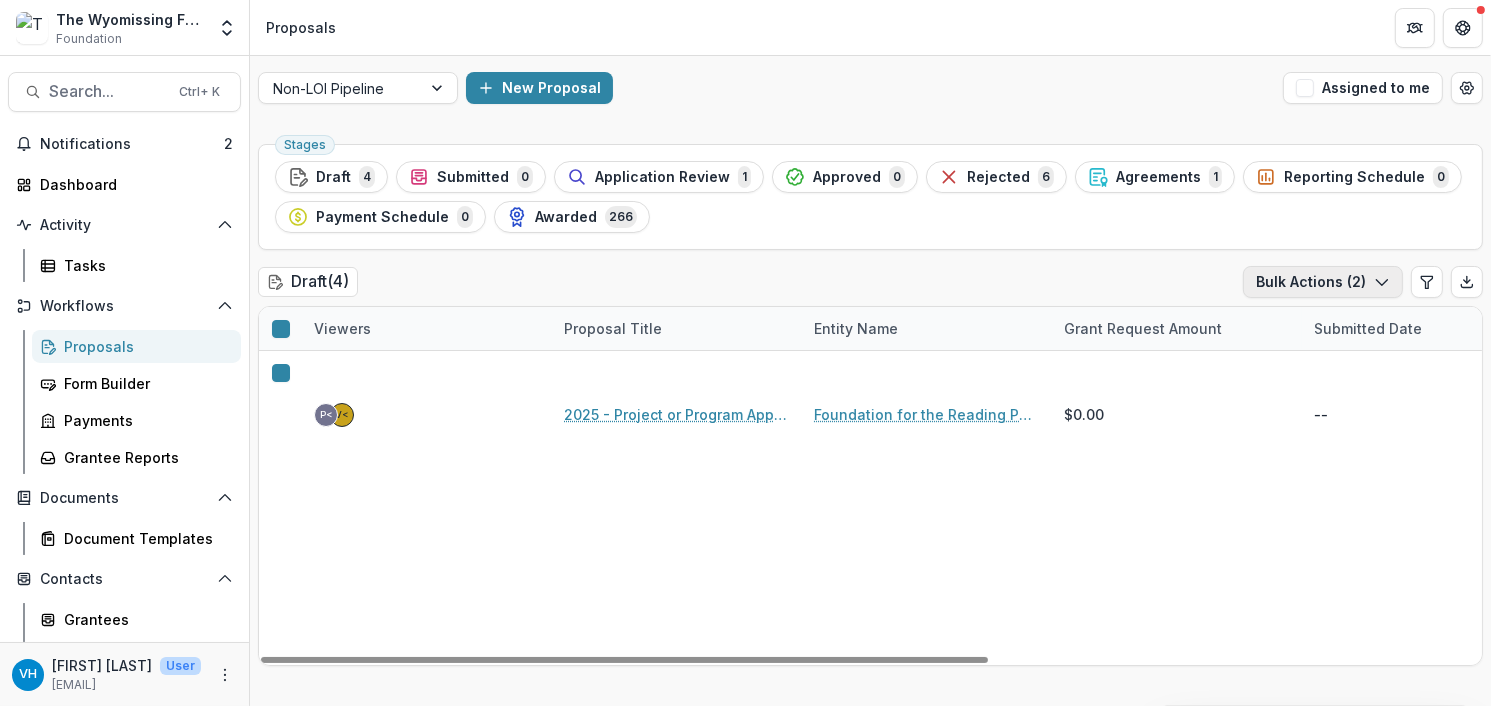 click on "Bulk Actions ( 2 )" at bounding box center (1323, 282) 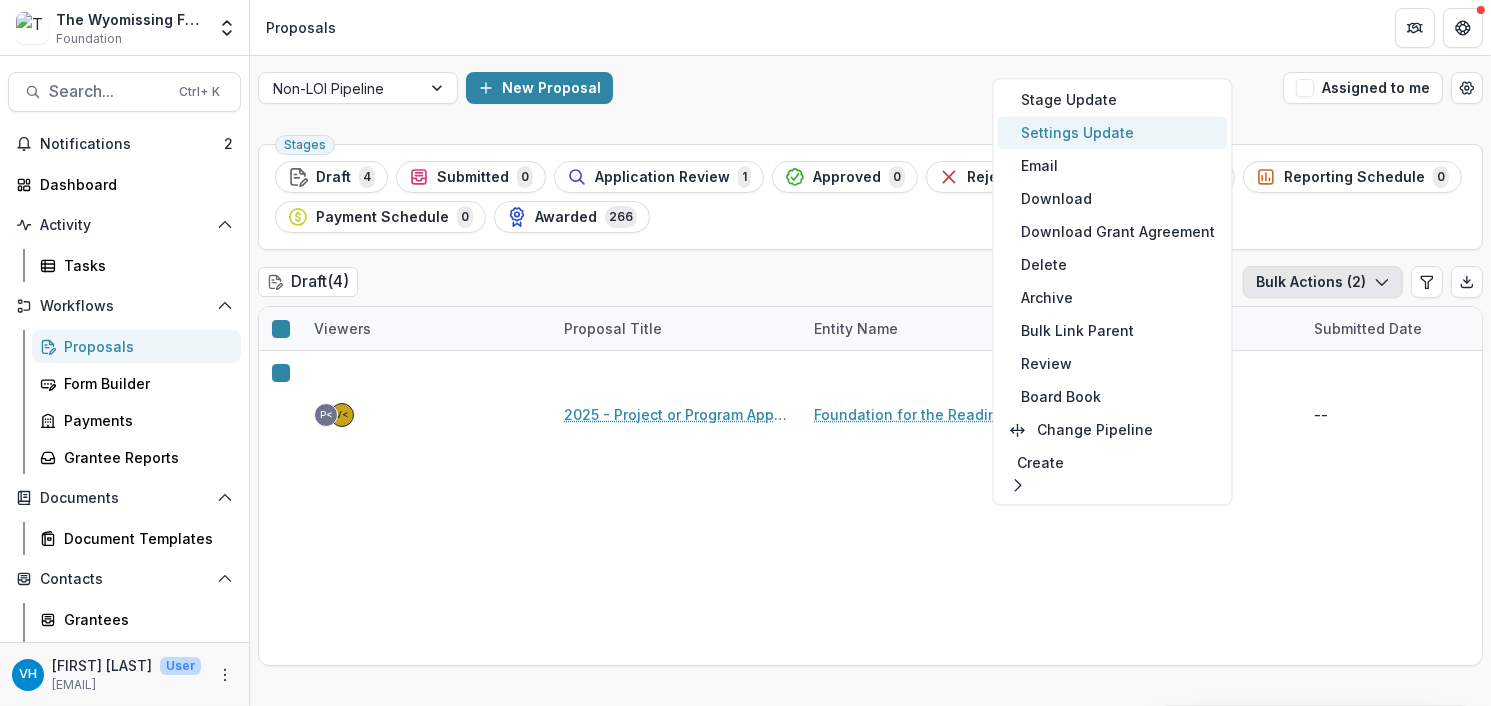 click on "Settings Update" at bounding box center (1113, 132) 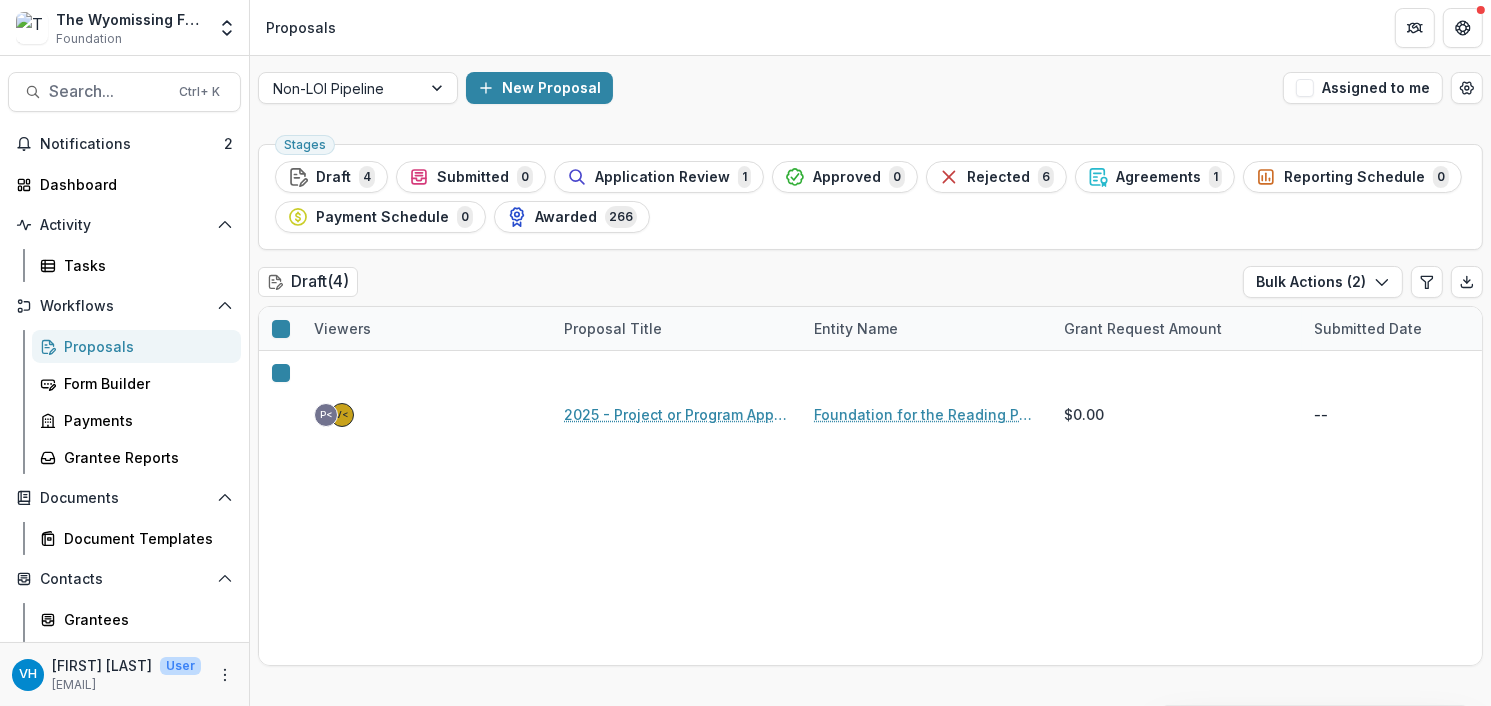 type on "**" 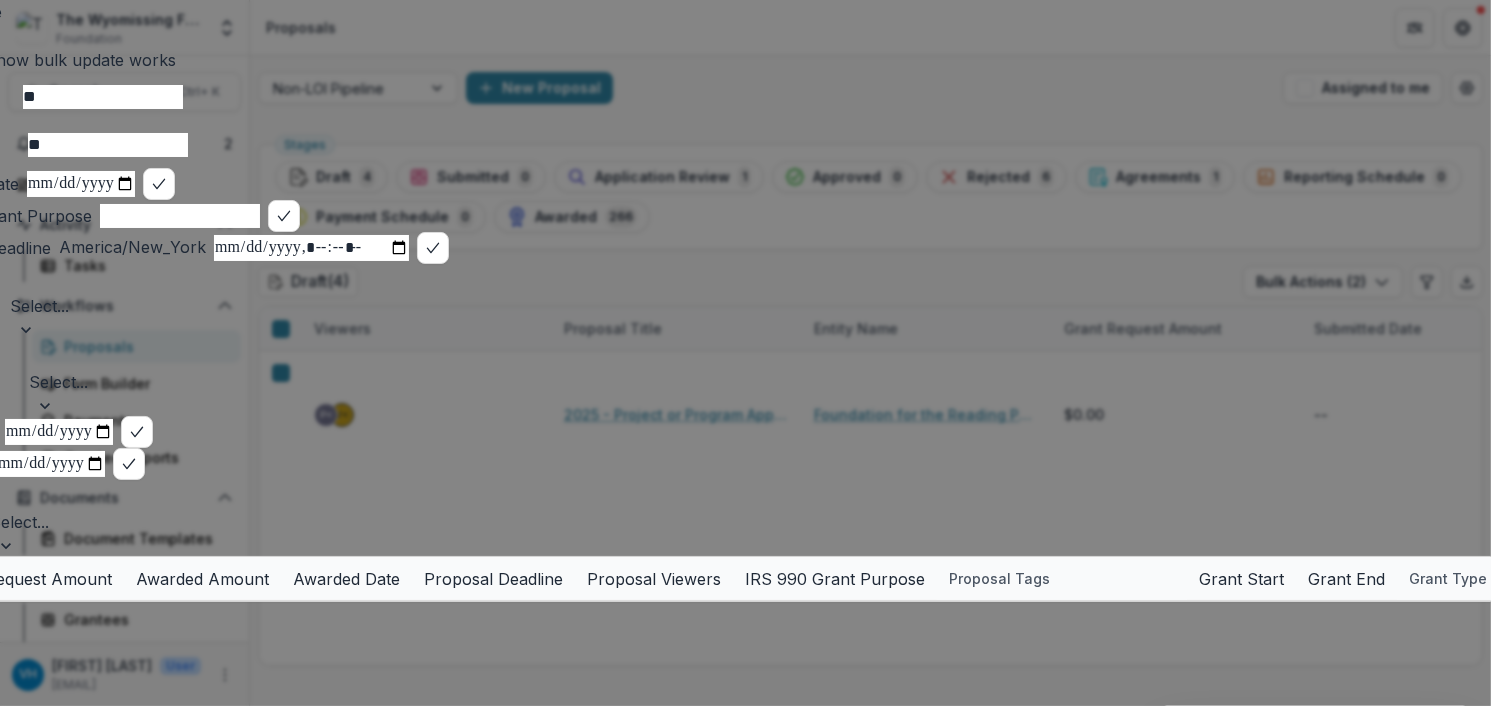 click at bounding box center (818, 356) 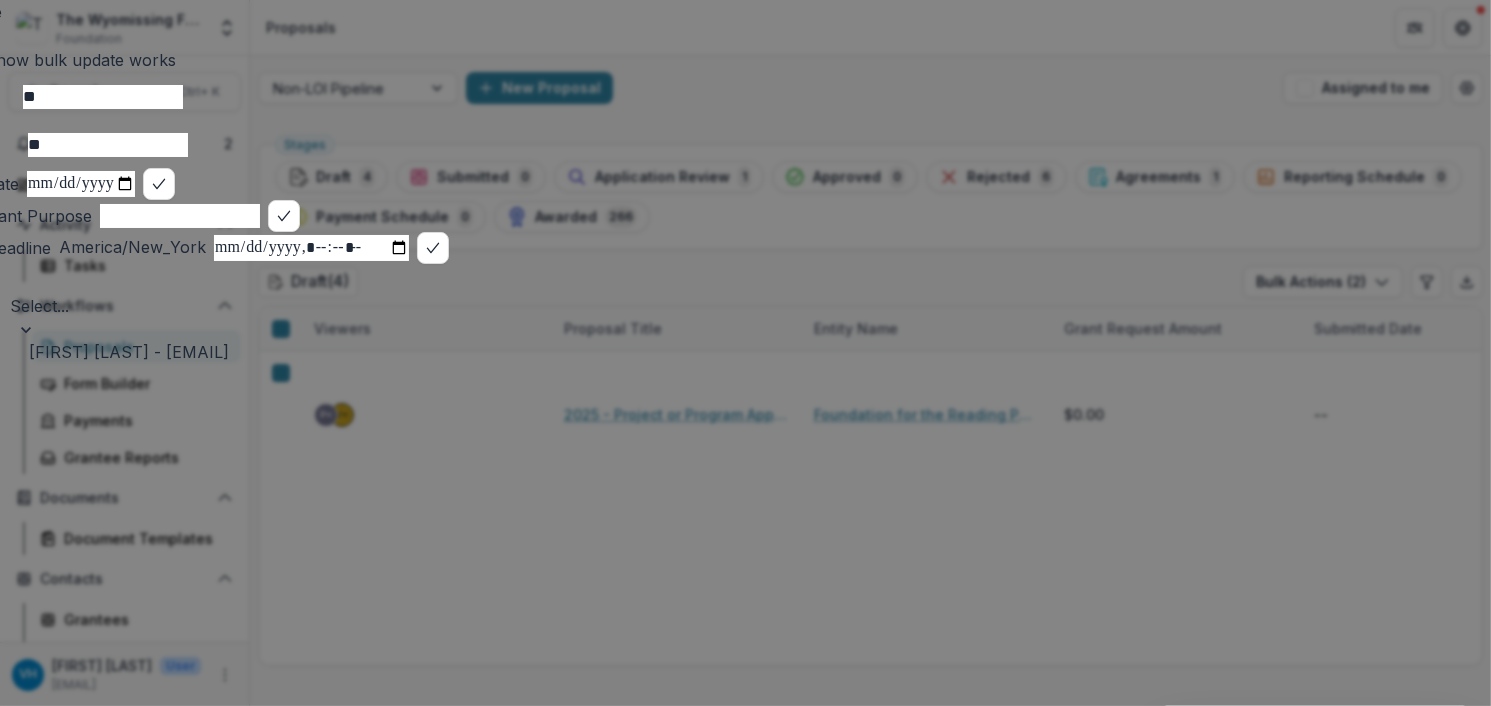 click at bounding box center (1632, 1168) 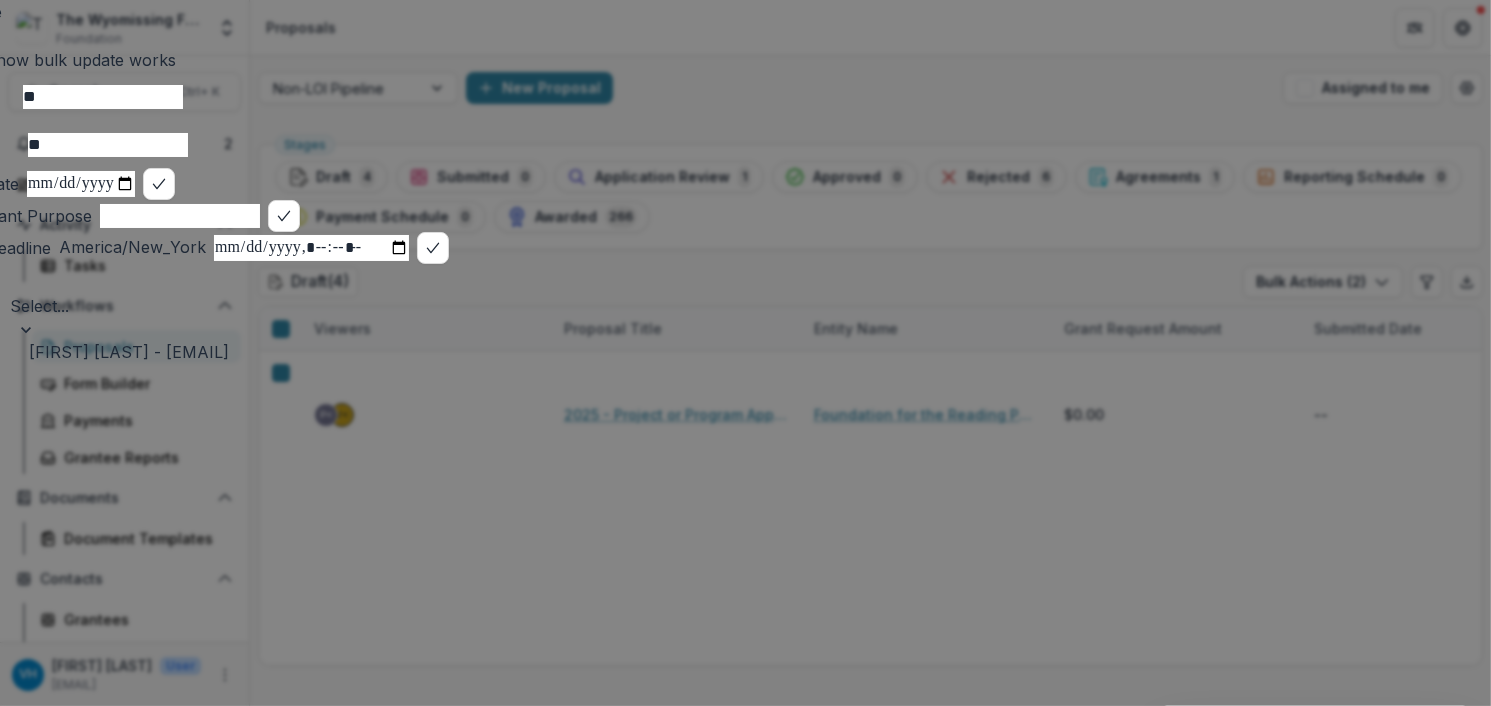scroll, scrollTop: 167, scrollLeft: 0, axis: vertical 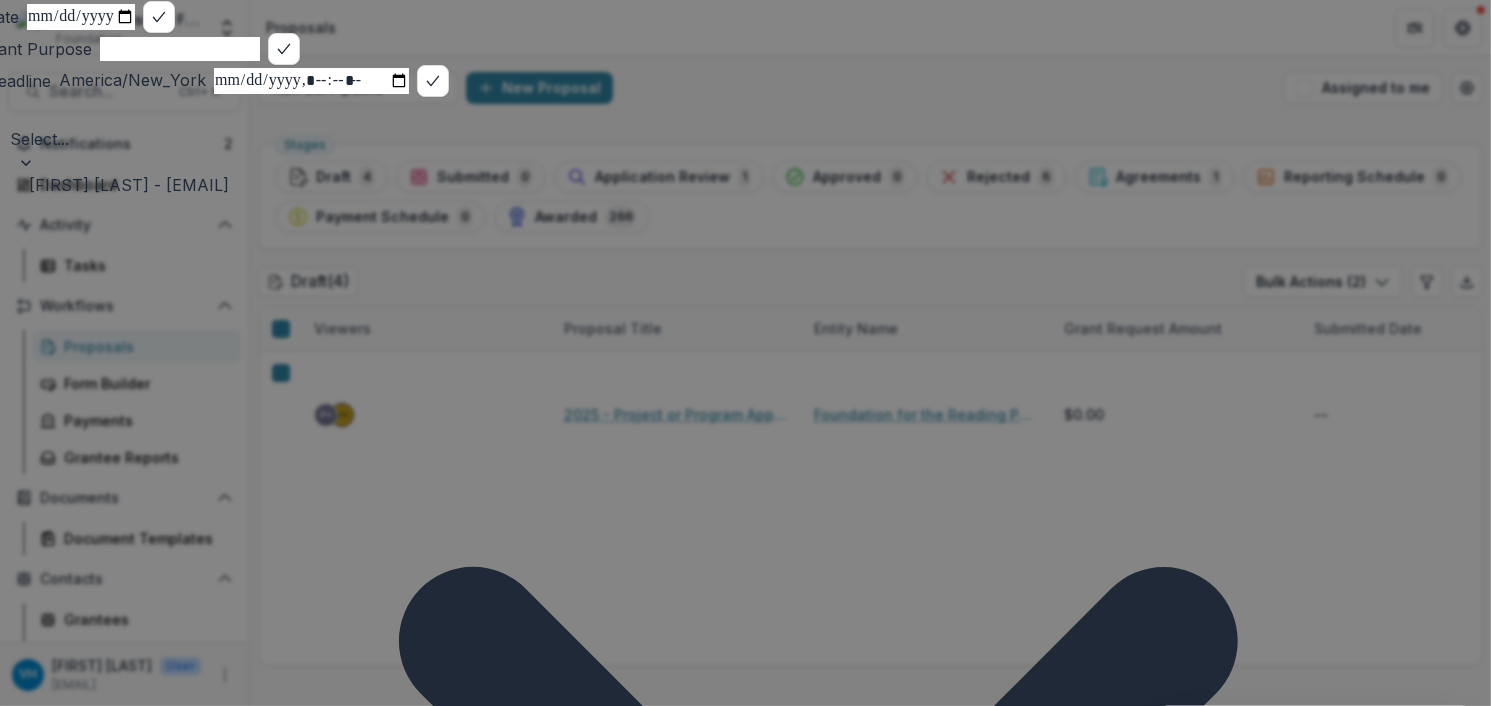 click on "Update" at bounding box center [-78, 2026] 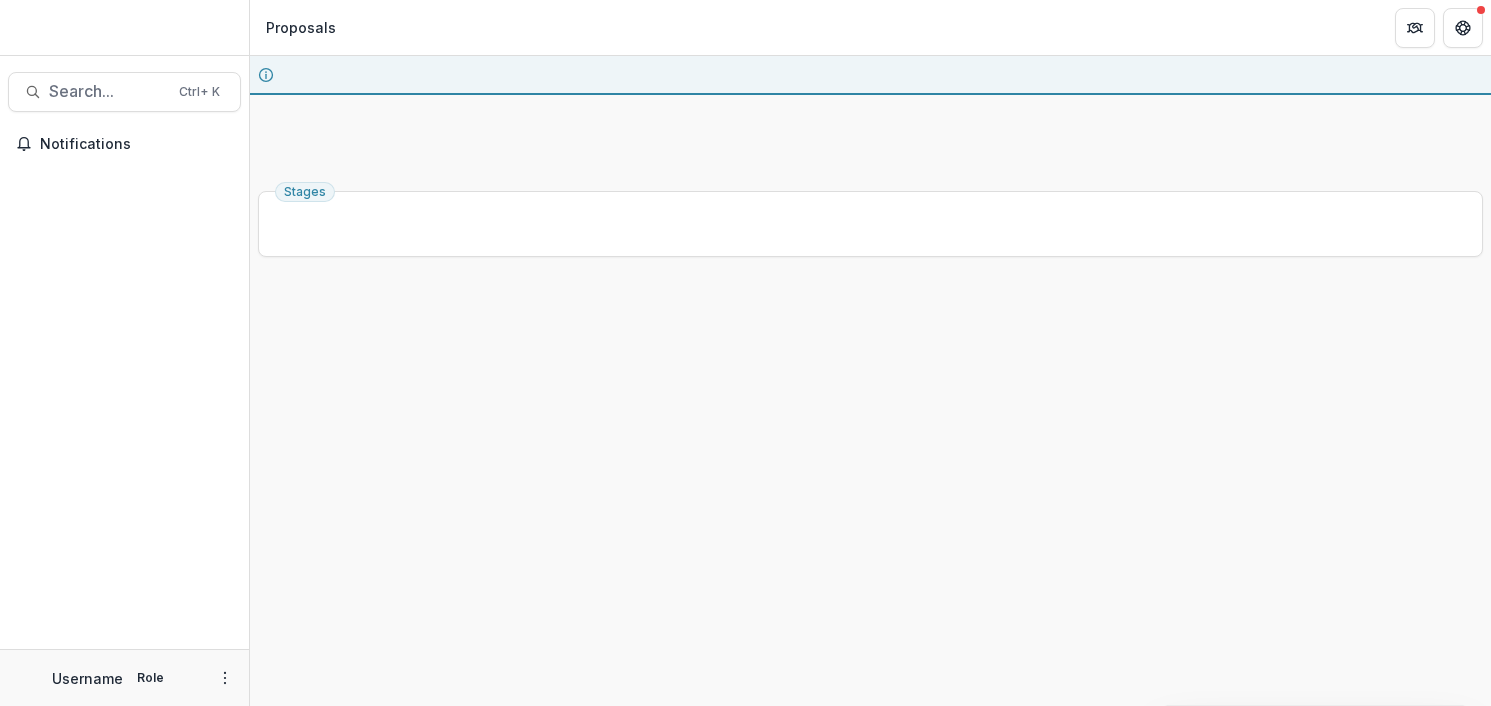 scroll, scrollTop: 0, scrollLeft: 0, axis: both 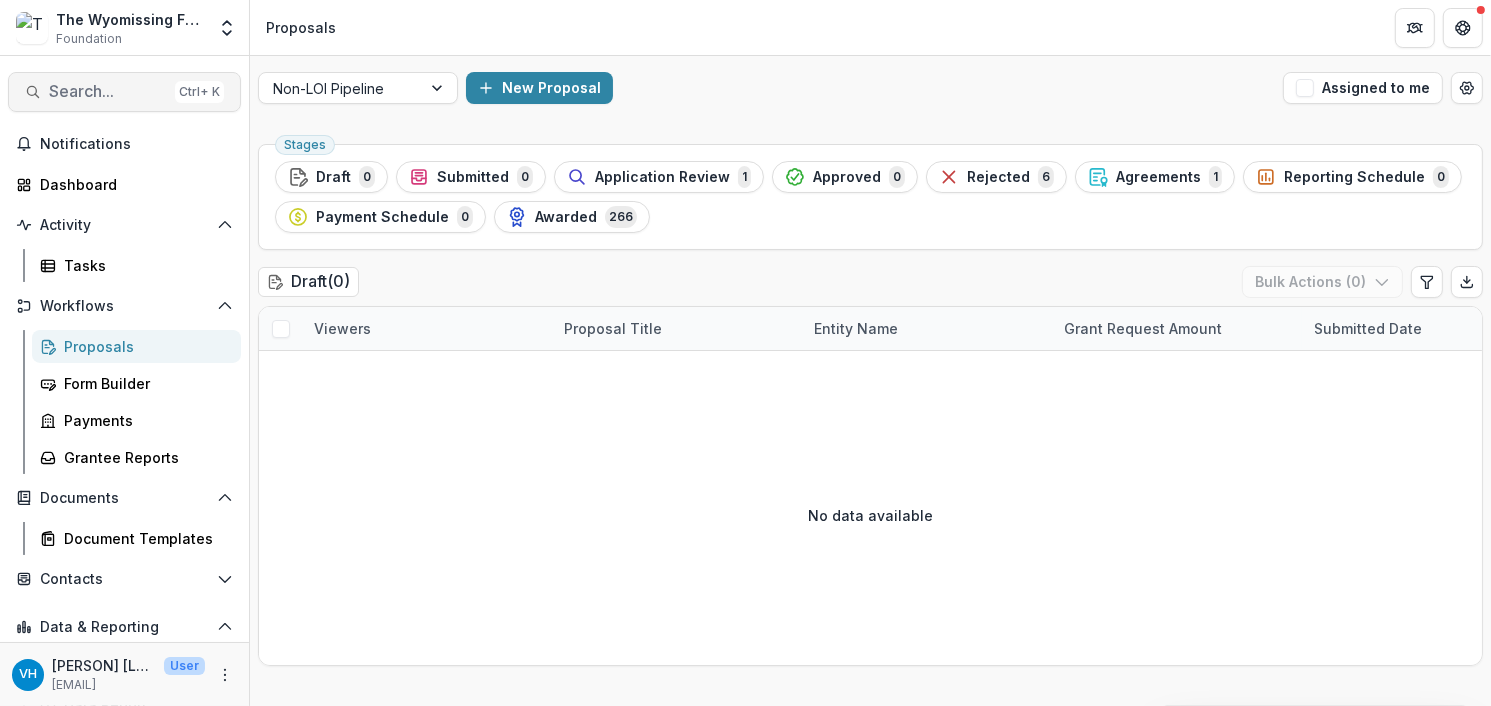click on "Search..." at bounding box center (108, 91) 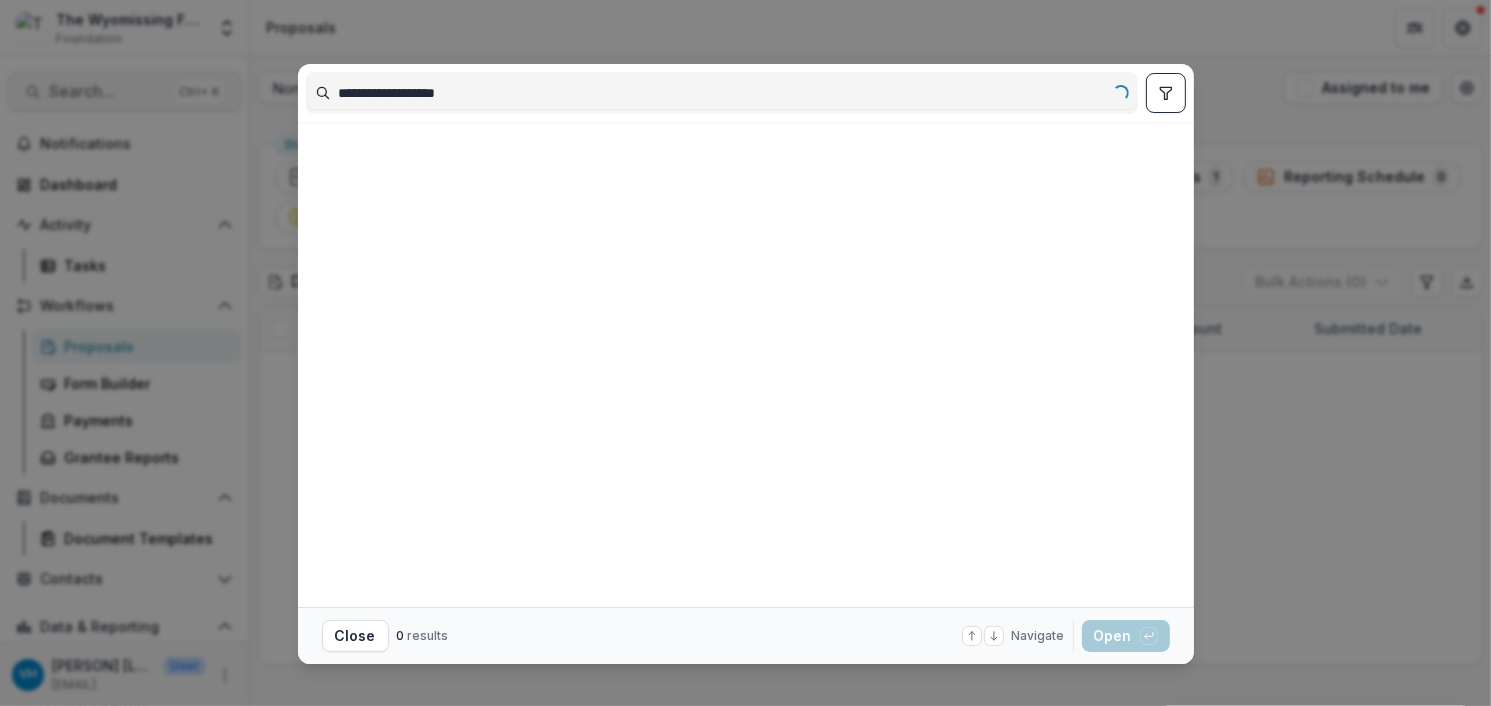 type on "**********" 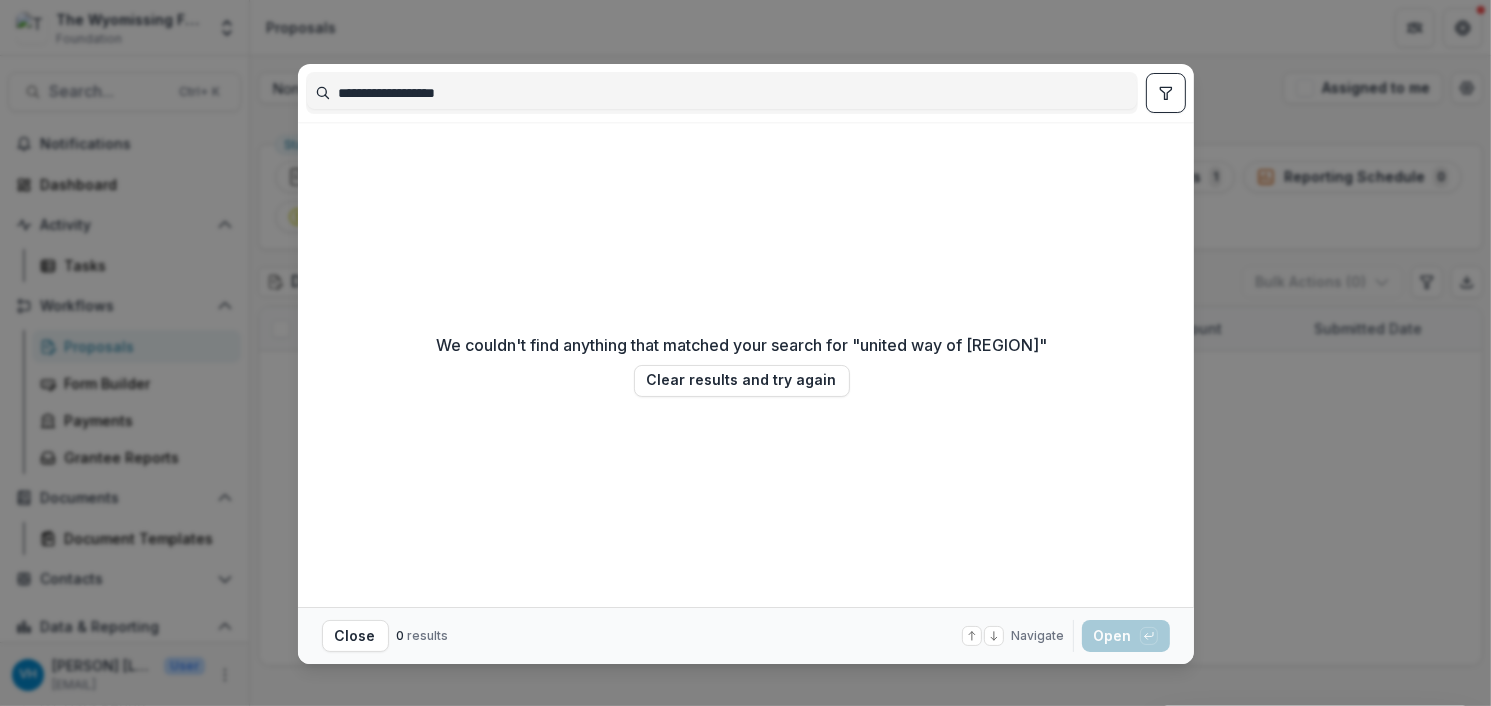 click on "**********" at bounding box center (745, 353) 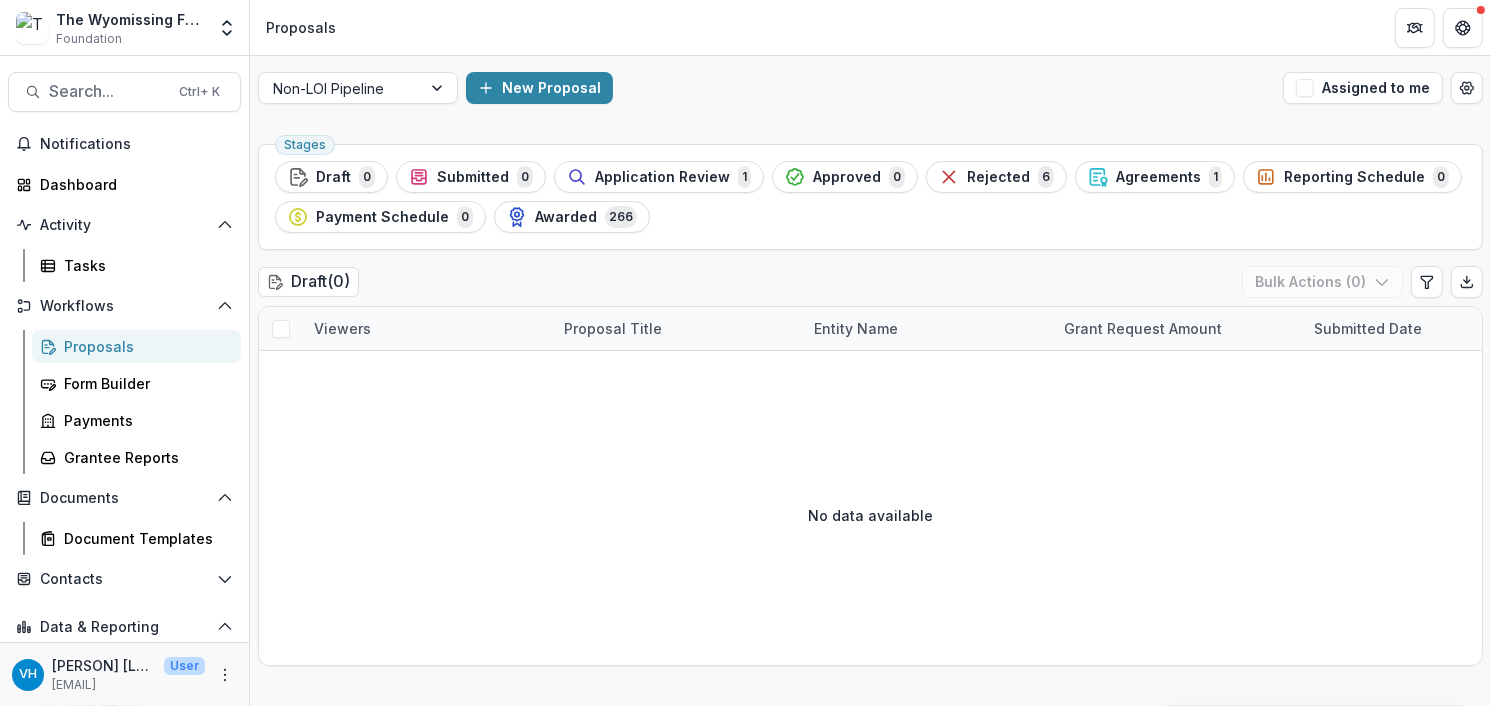 click on "Proposals" at bounding box center [144, 346] 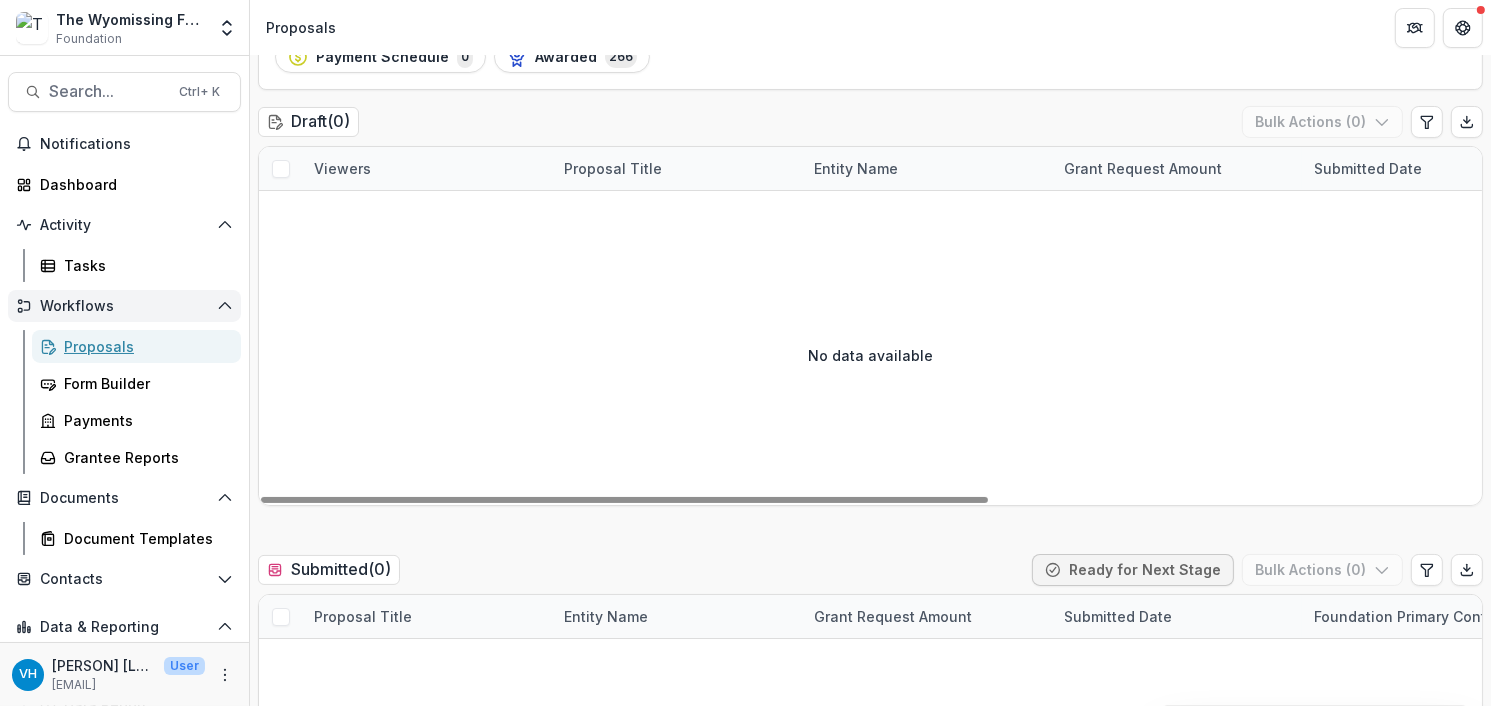 scroll, scrollTop: 0, scrollLeft: 0, axis: both 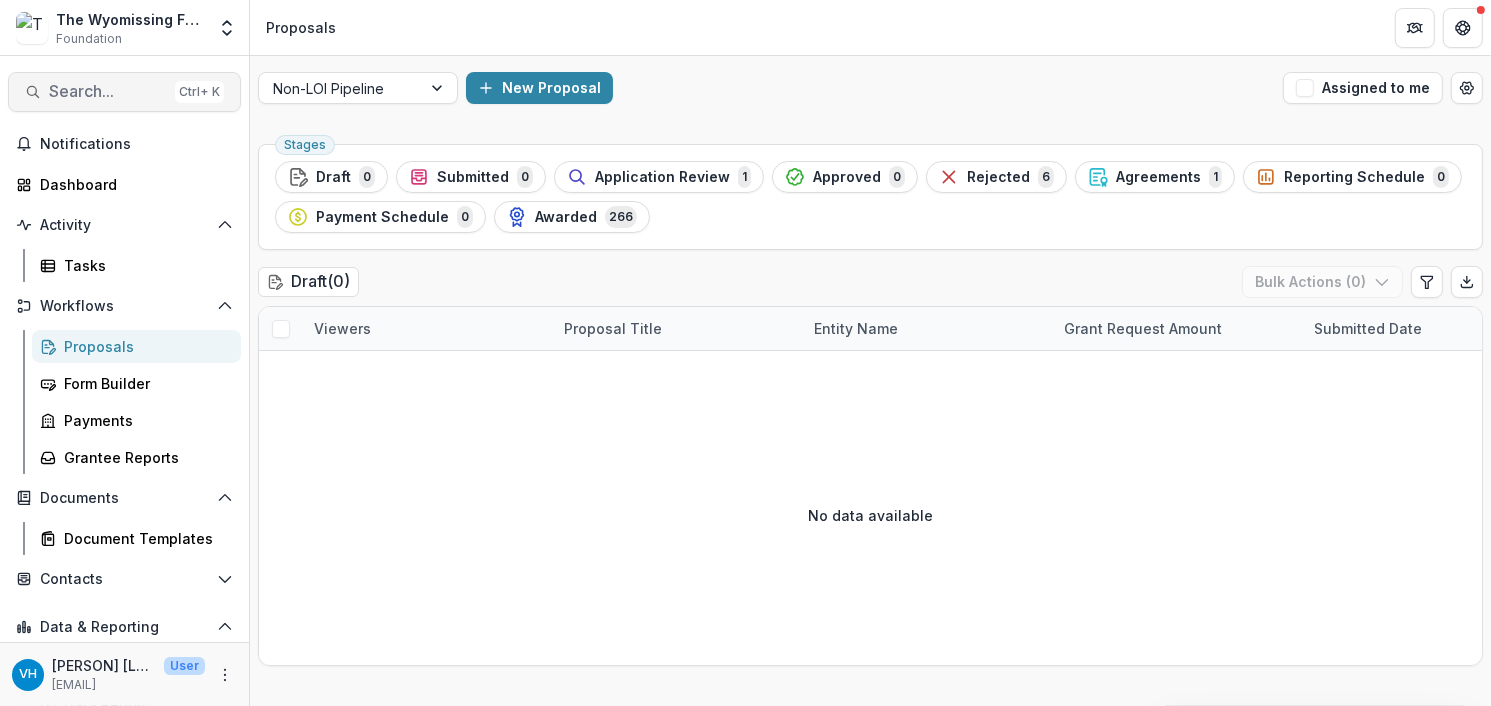 click on "Search..." at bounding box center [108, 91] 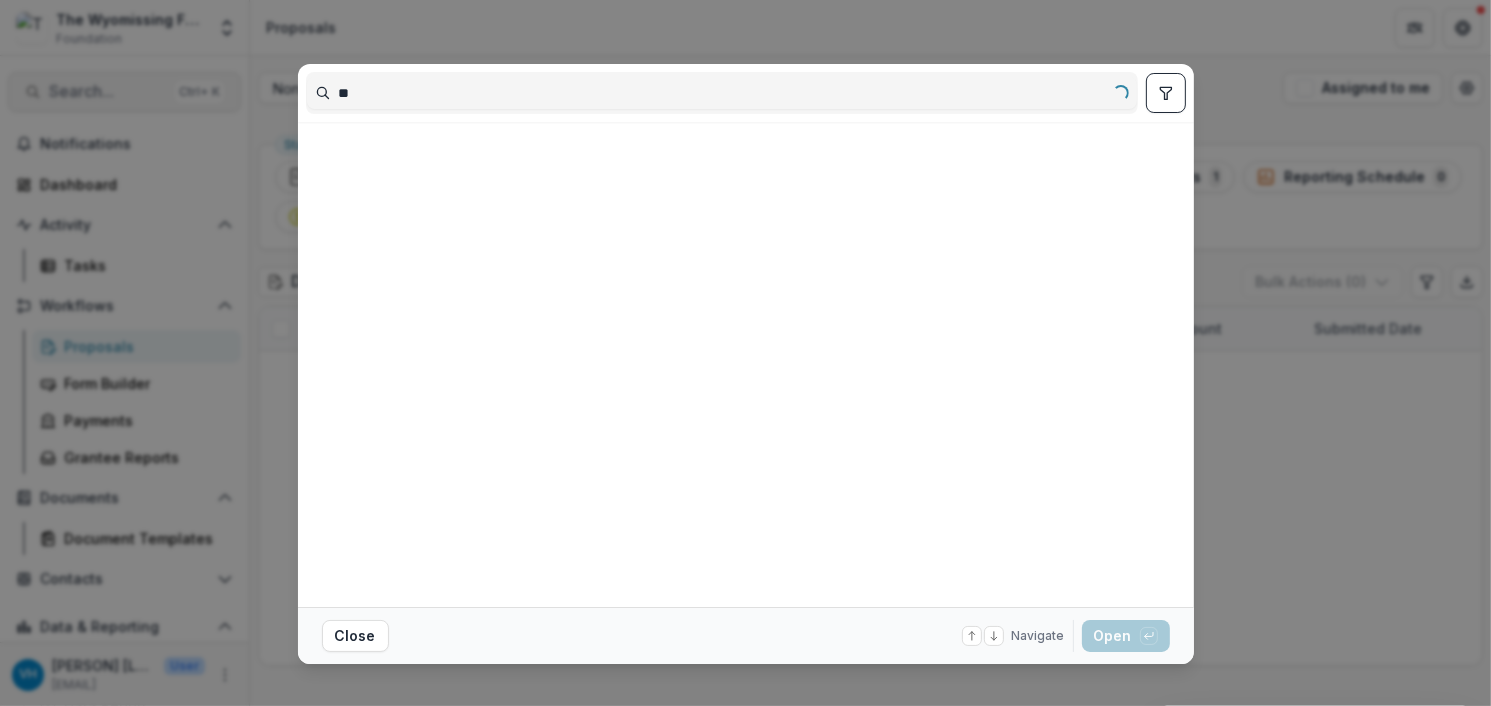type on "*" 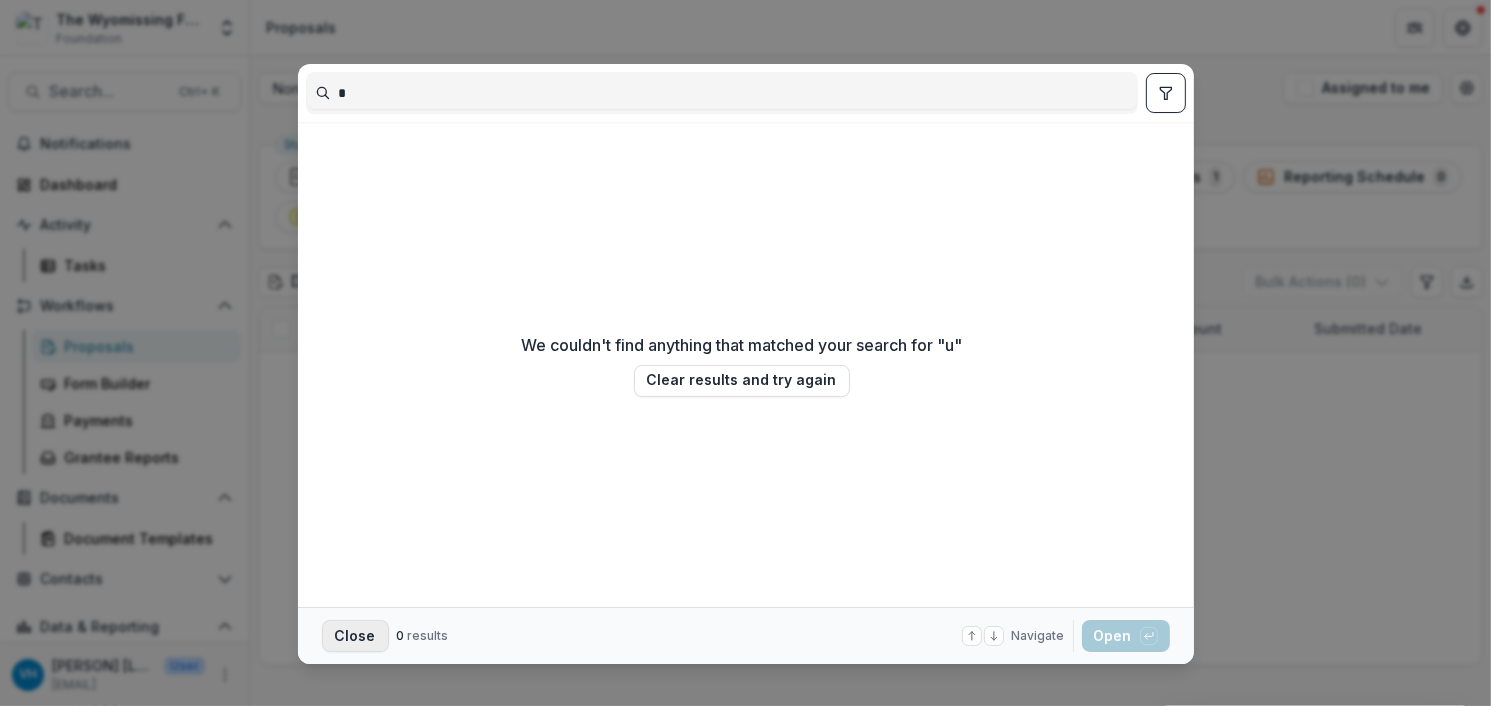 type on "*" 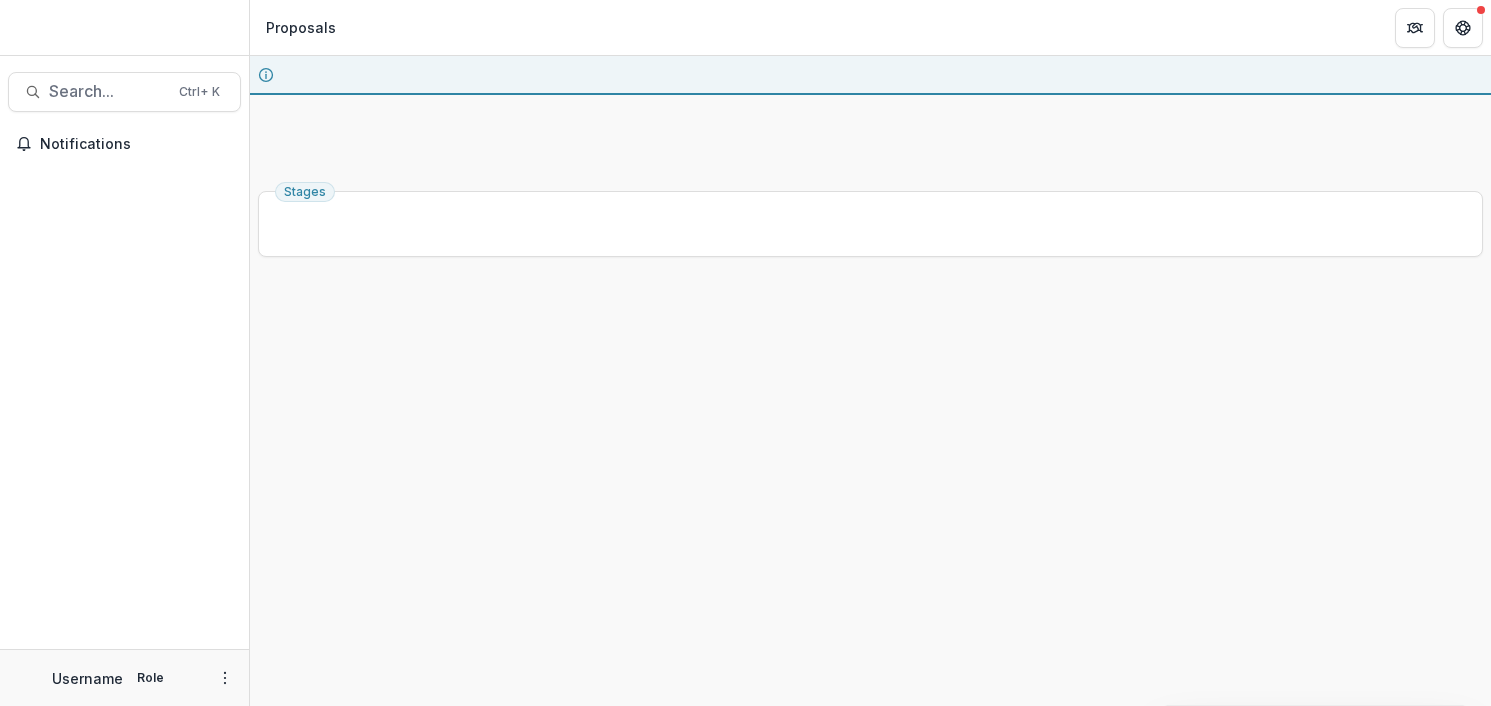 scroll, scrollTop: 0, scrollLeft: 0, axis: both 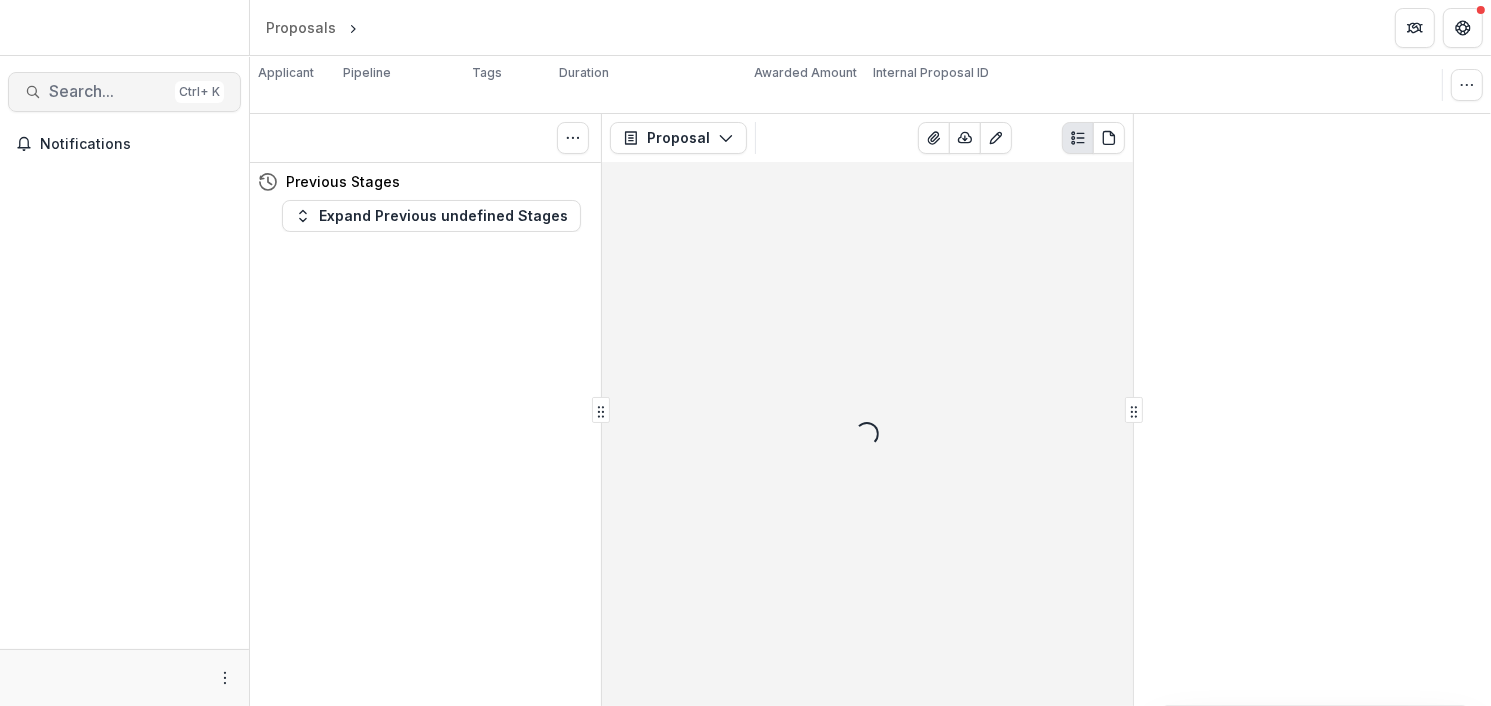 click on "Search..." at bounding box center (108, 91) 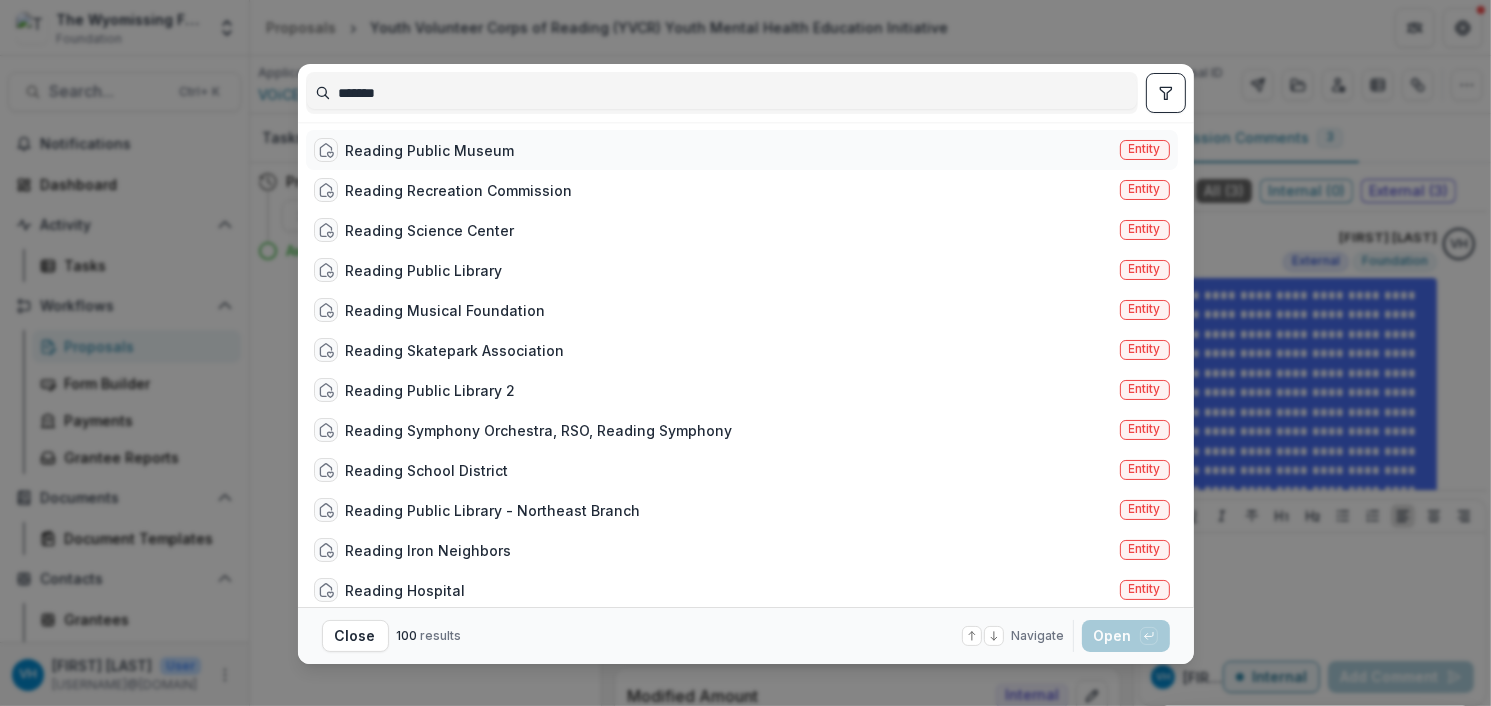 type on "*******" 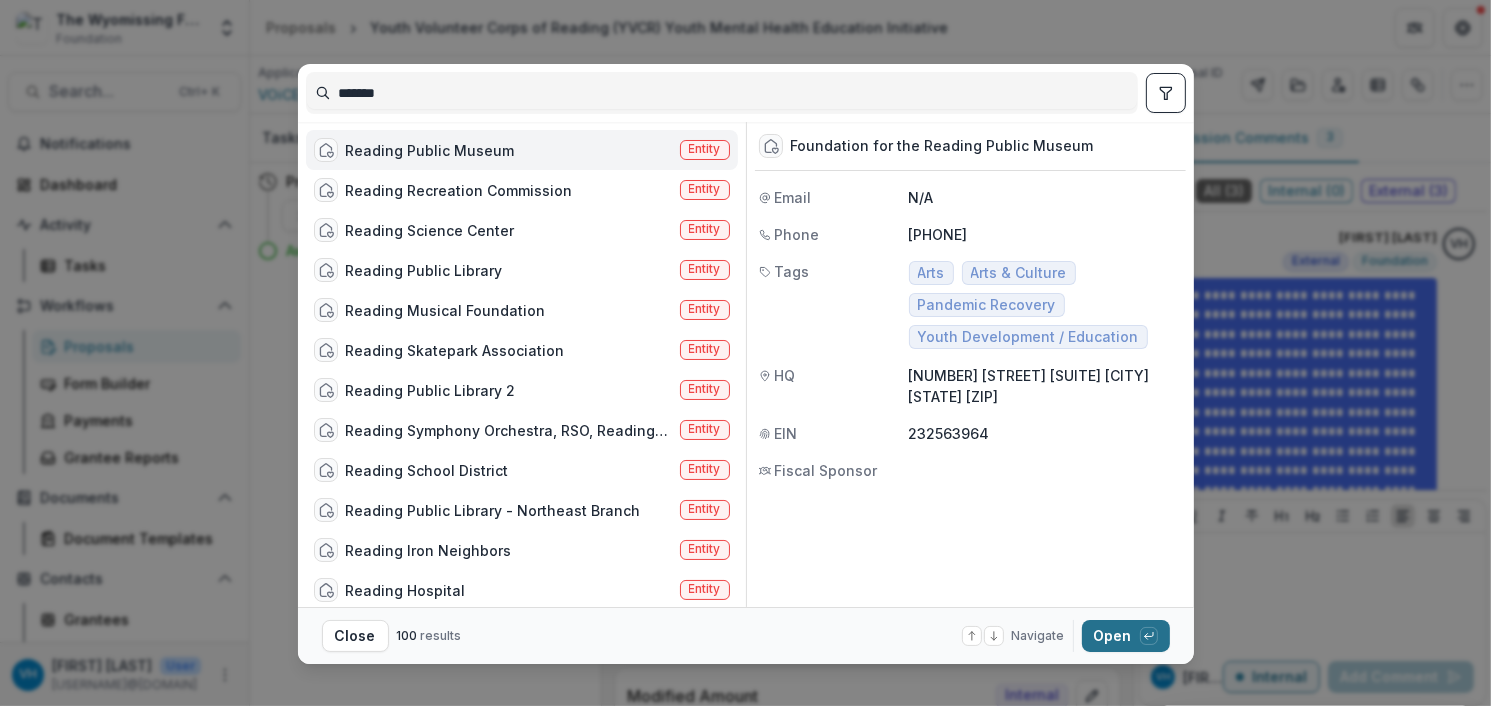 click on "Open with enter key" at bounding box center (1126, 636) 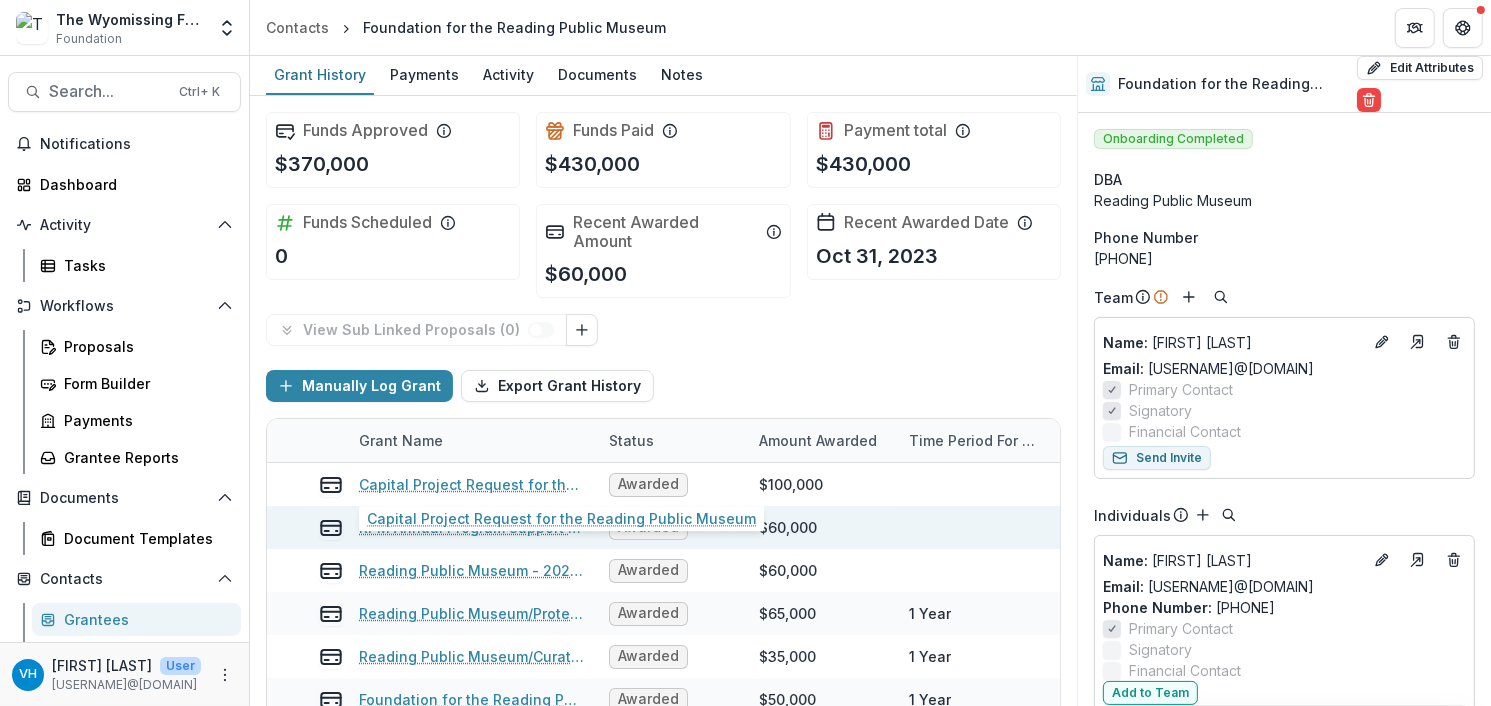 scroll, scrollTop: 100, scrollLeft: 0, axis: vertical 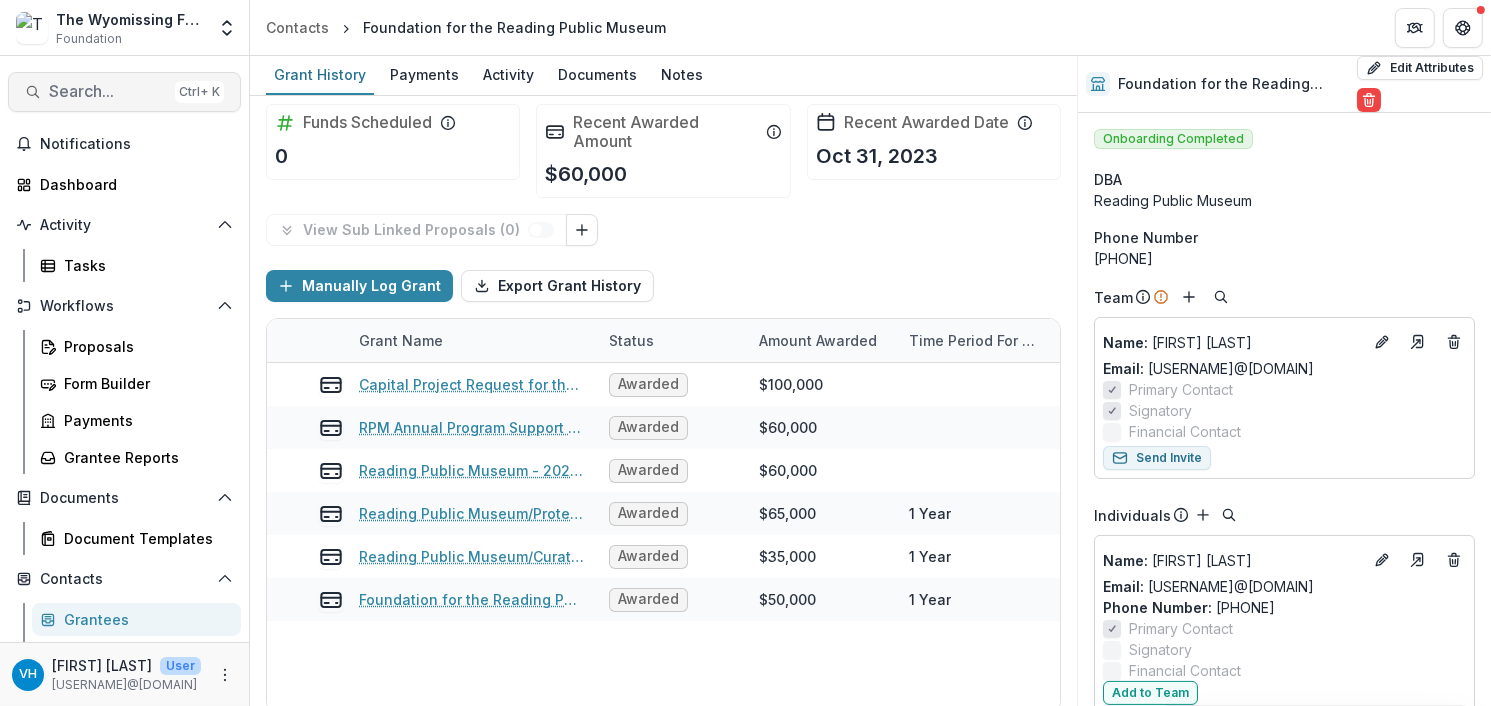 click on "Search..." at bounding box center [108, 91] 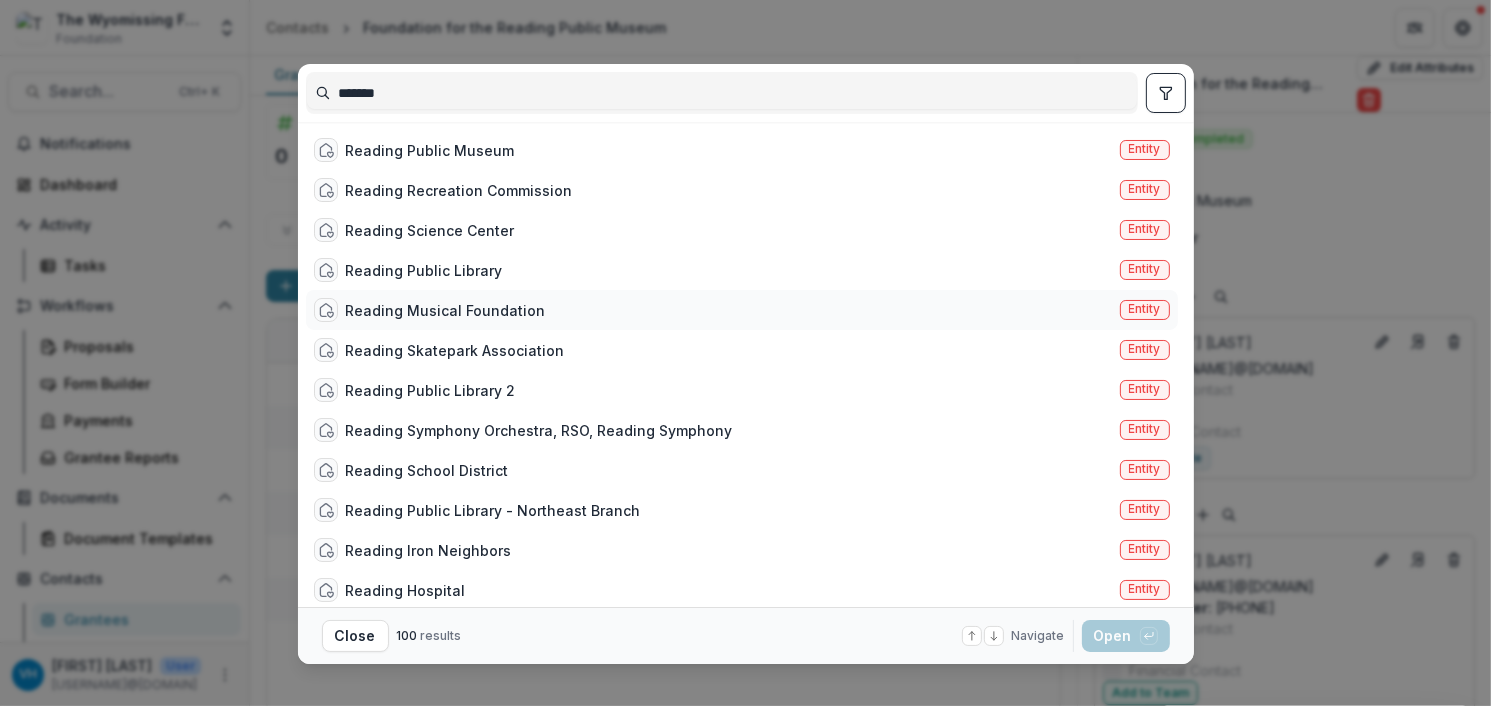 type on "*******" 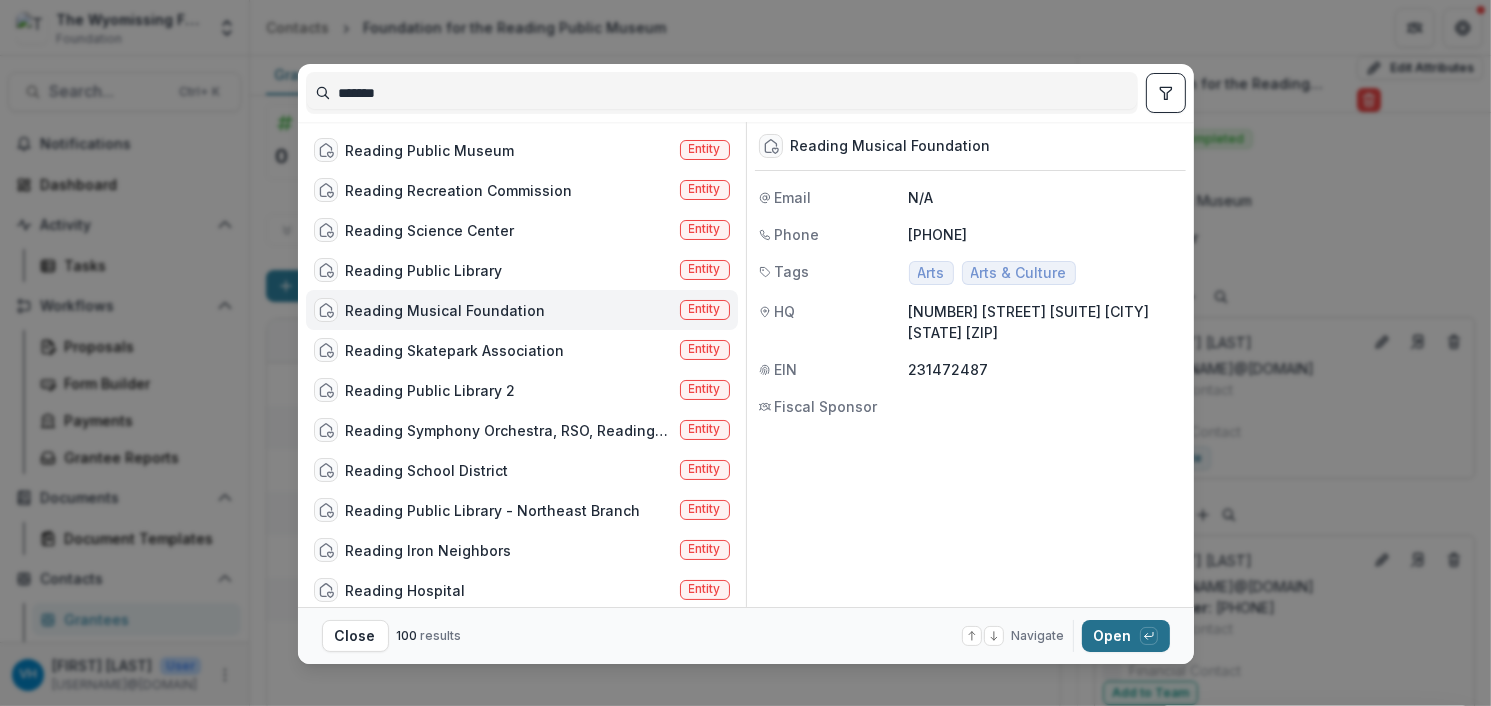 click on "Open with enter key" at bounding box center (1126, 636) 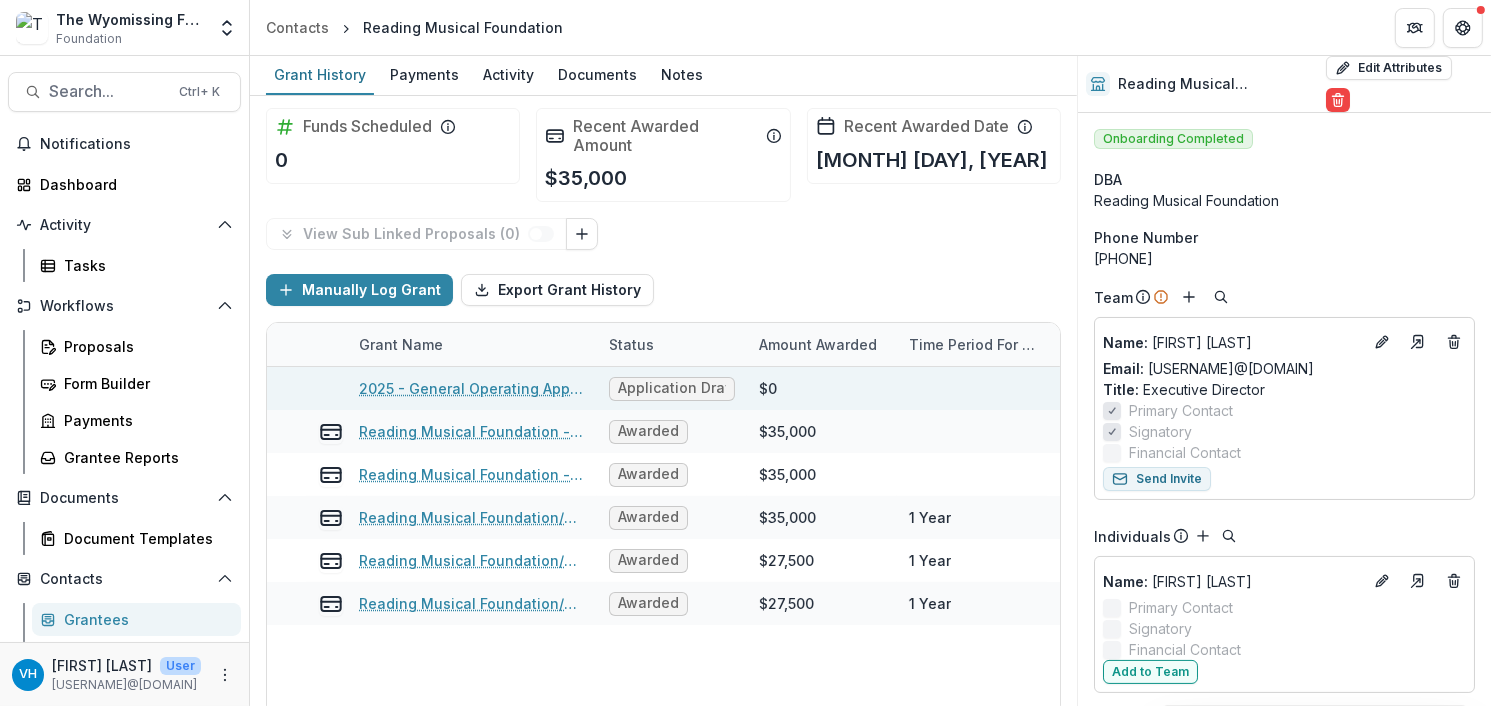 scroll, scrollTop: 100, scrollLeft: 0, axis: vertical 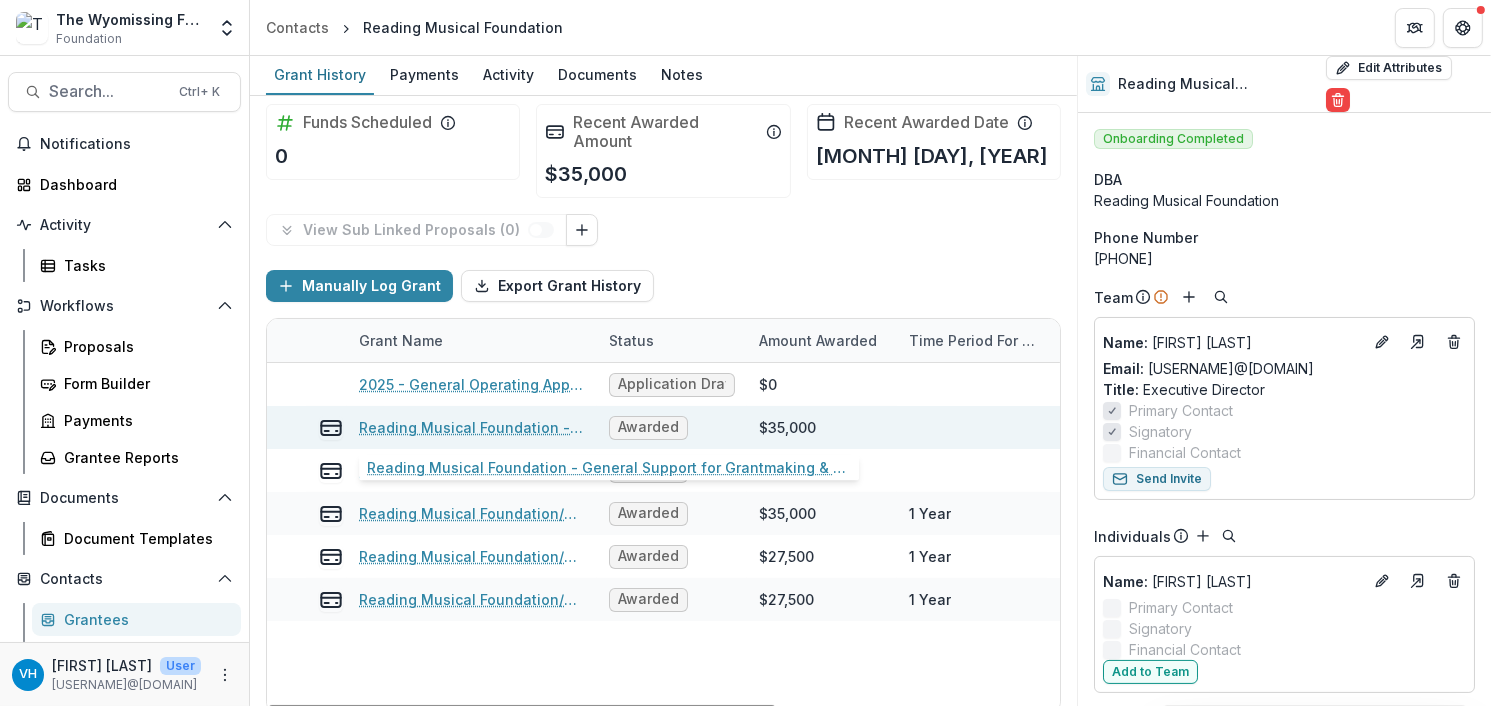 click on "Reading Musical Foundation - General Support for Grantmaking & Programs" at bounding box center (472, 427) 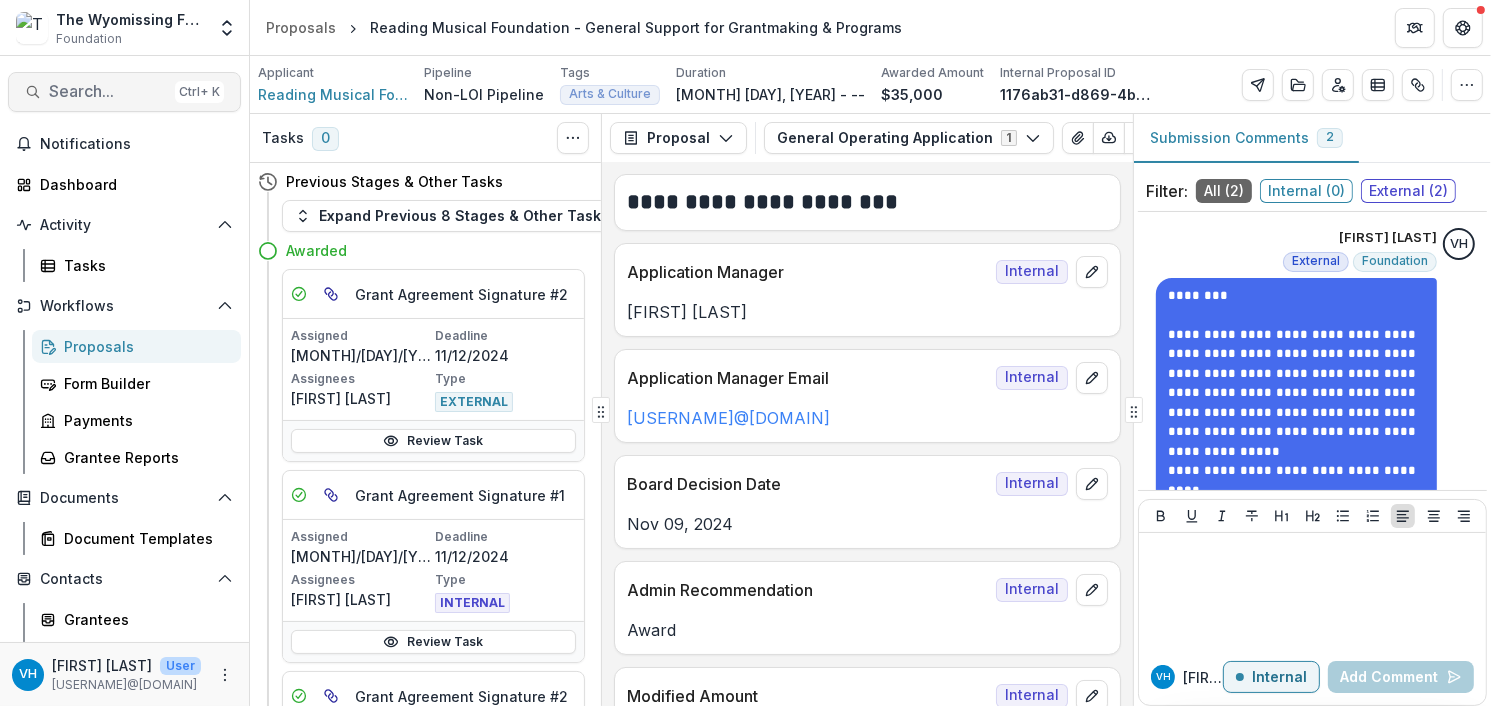 click on "Search..." at bounding box center (108, 91) 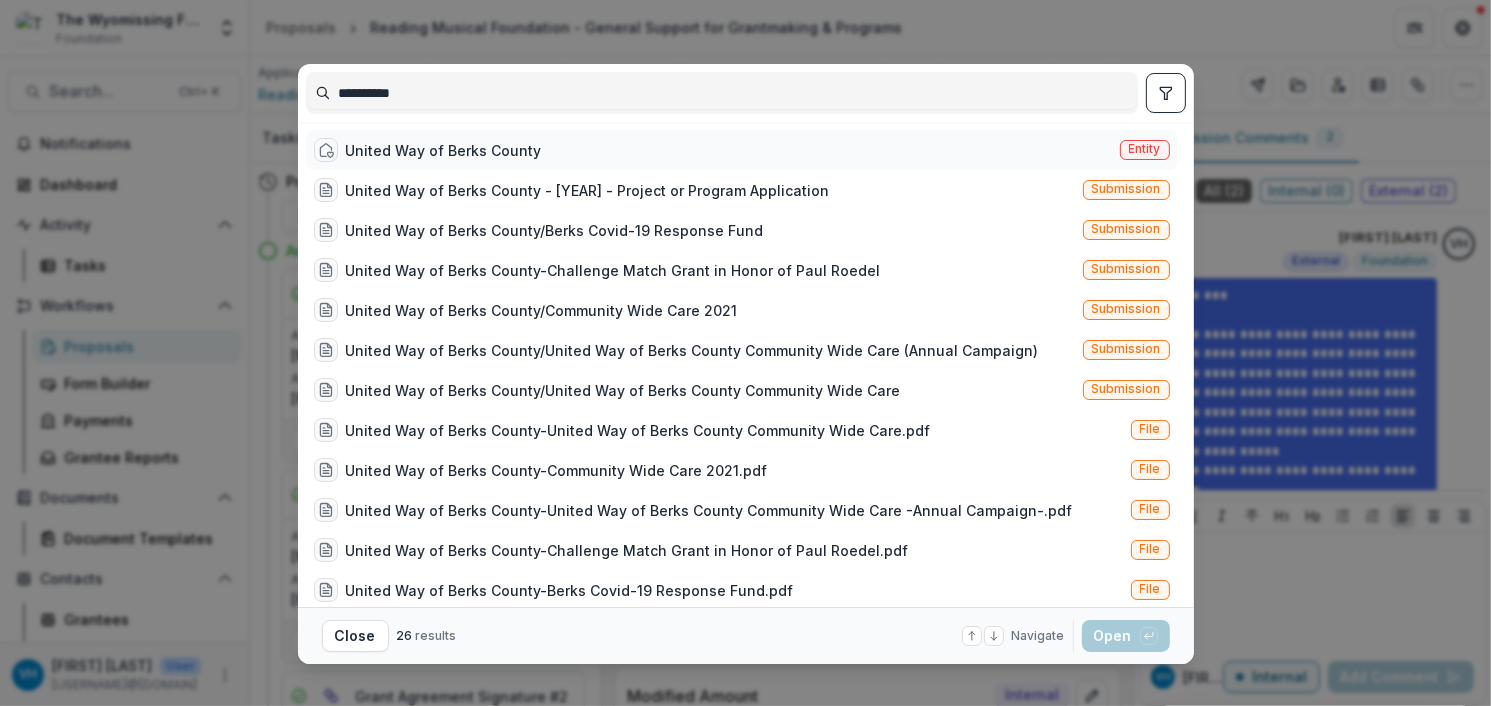 type on "**********" 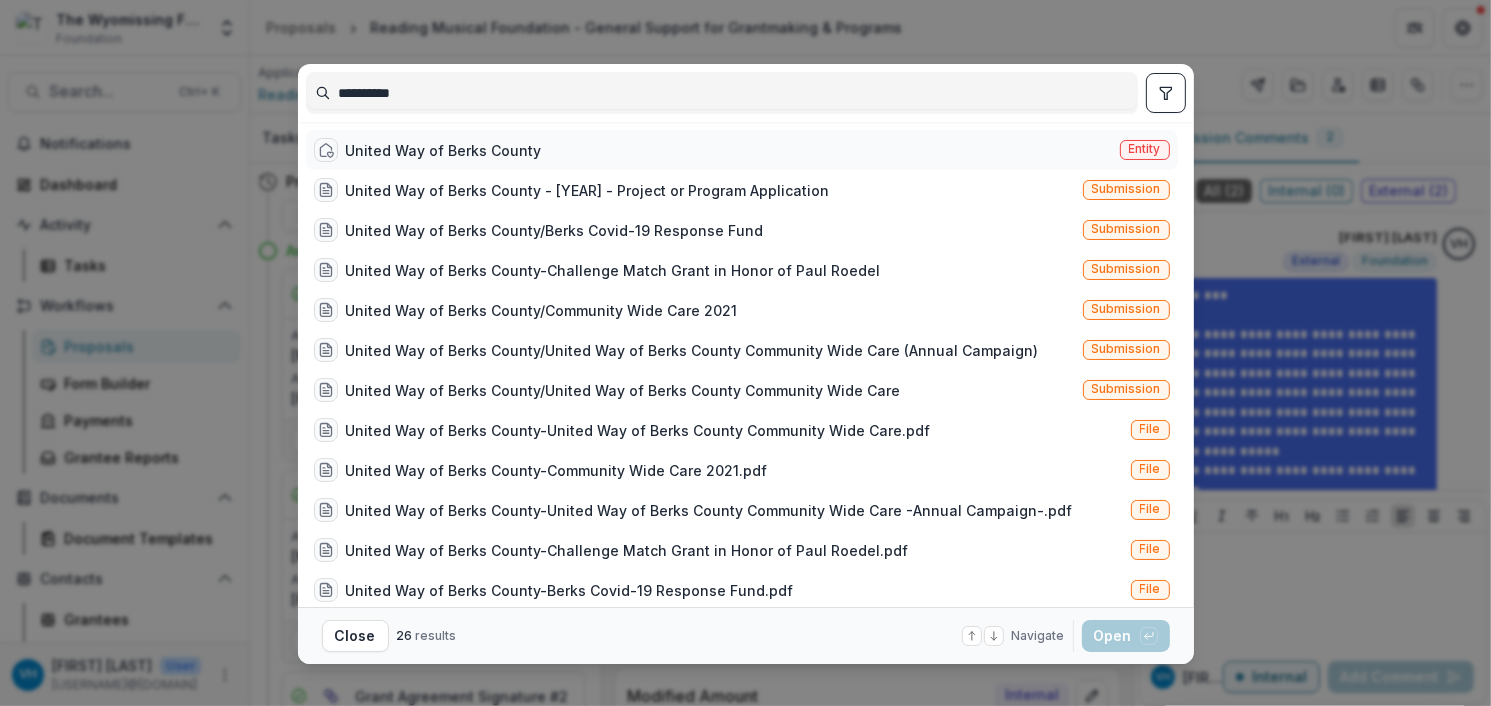 click on "United Way of Berks County" at bounding box center (444, 150) 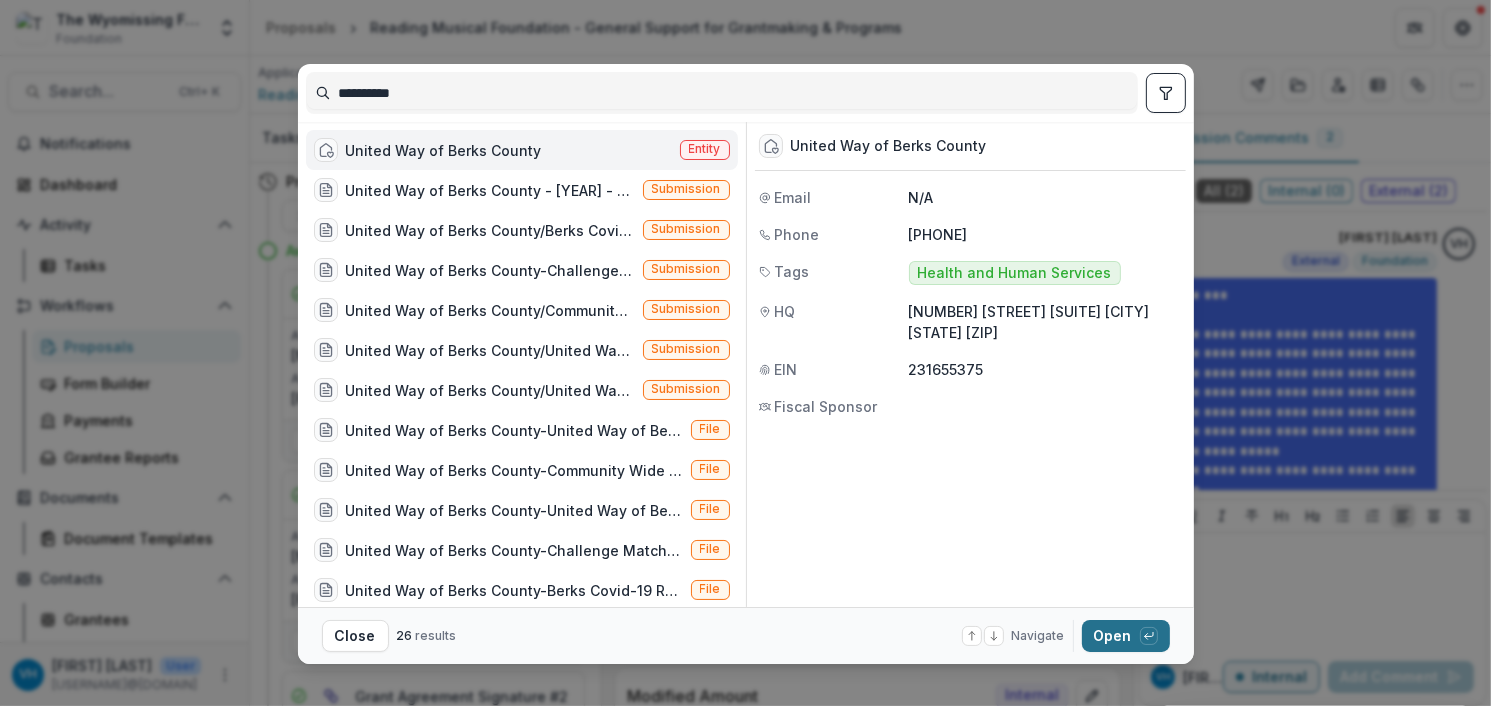 click on "Open with enter key" at bounding box center [1126, 636] 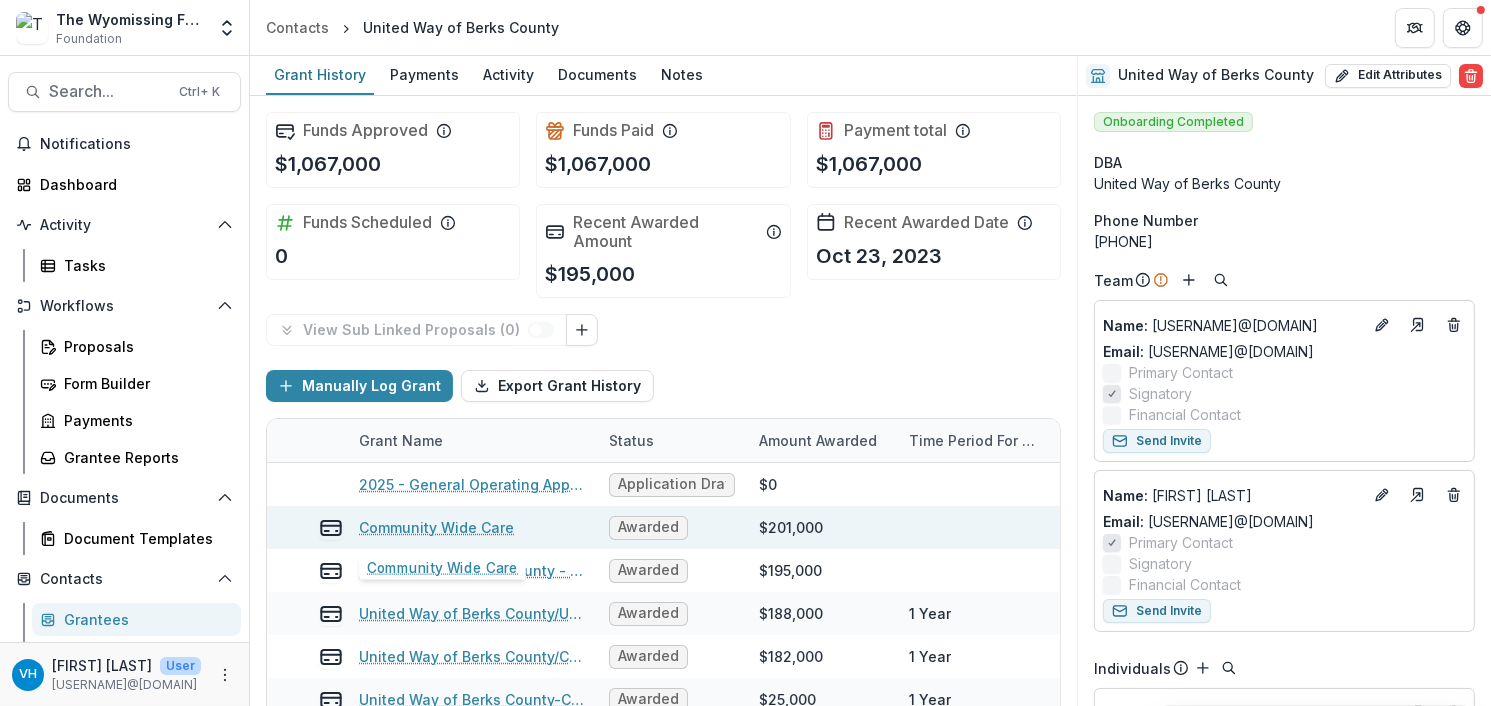 click on "Community Wide Care" at bounding box center (436, 527) 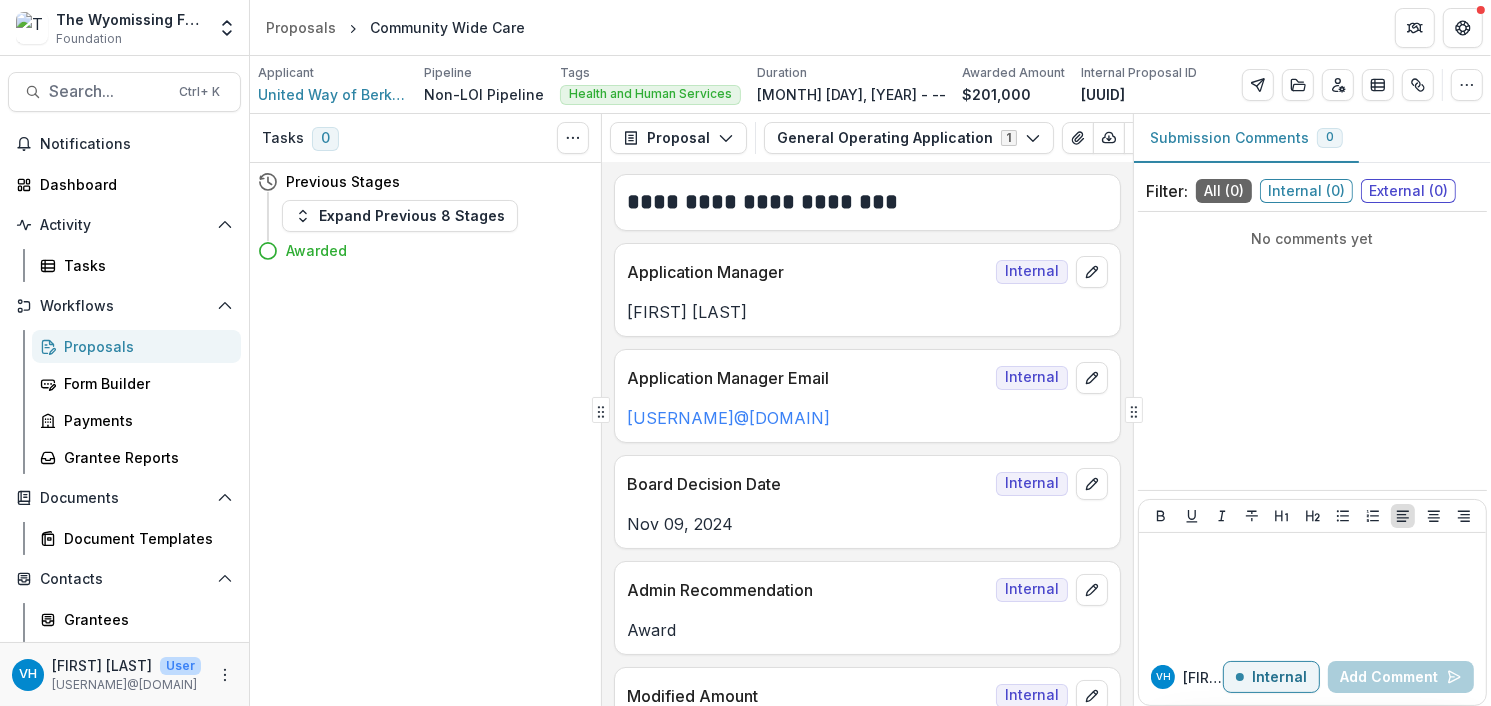 click on "Proposals" at bounding box center [144, 346] 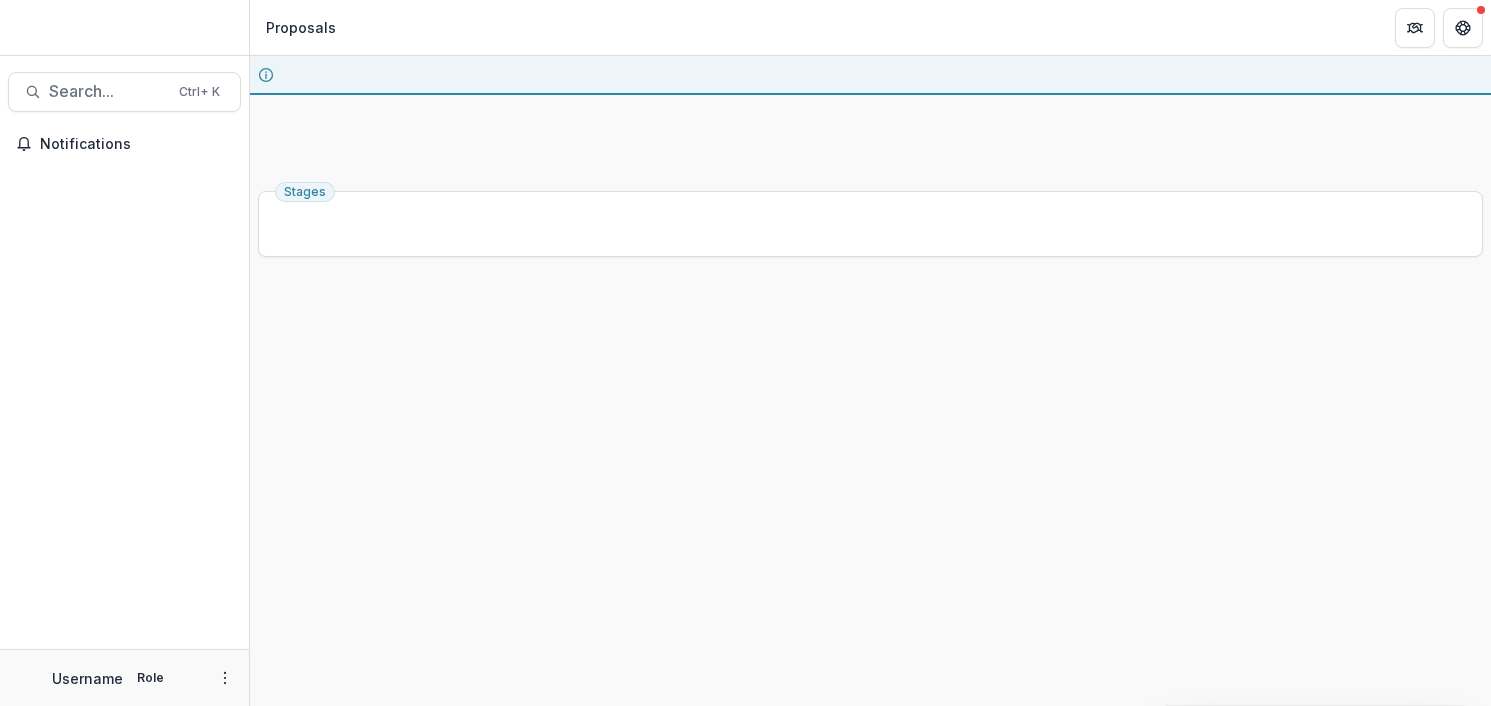 scroll, scrollTop: 0, scrollLeft: 0, axis: both 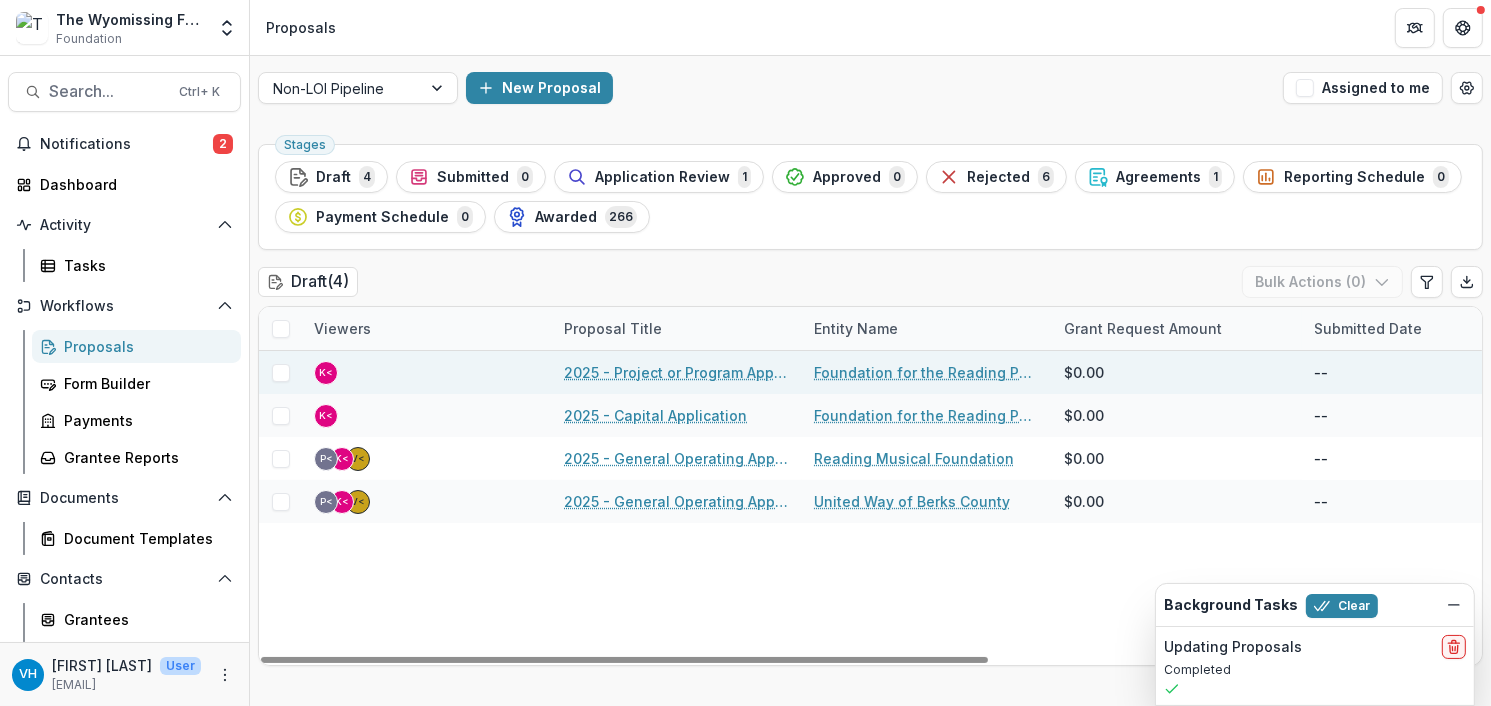 click at bounding box center [280, 373] 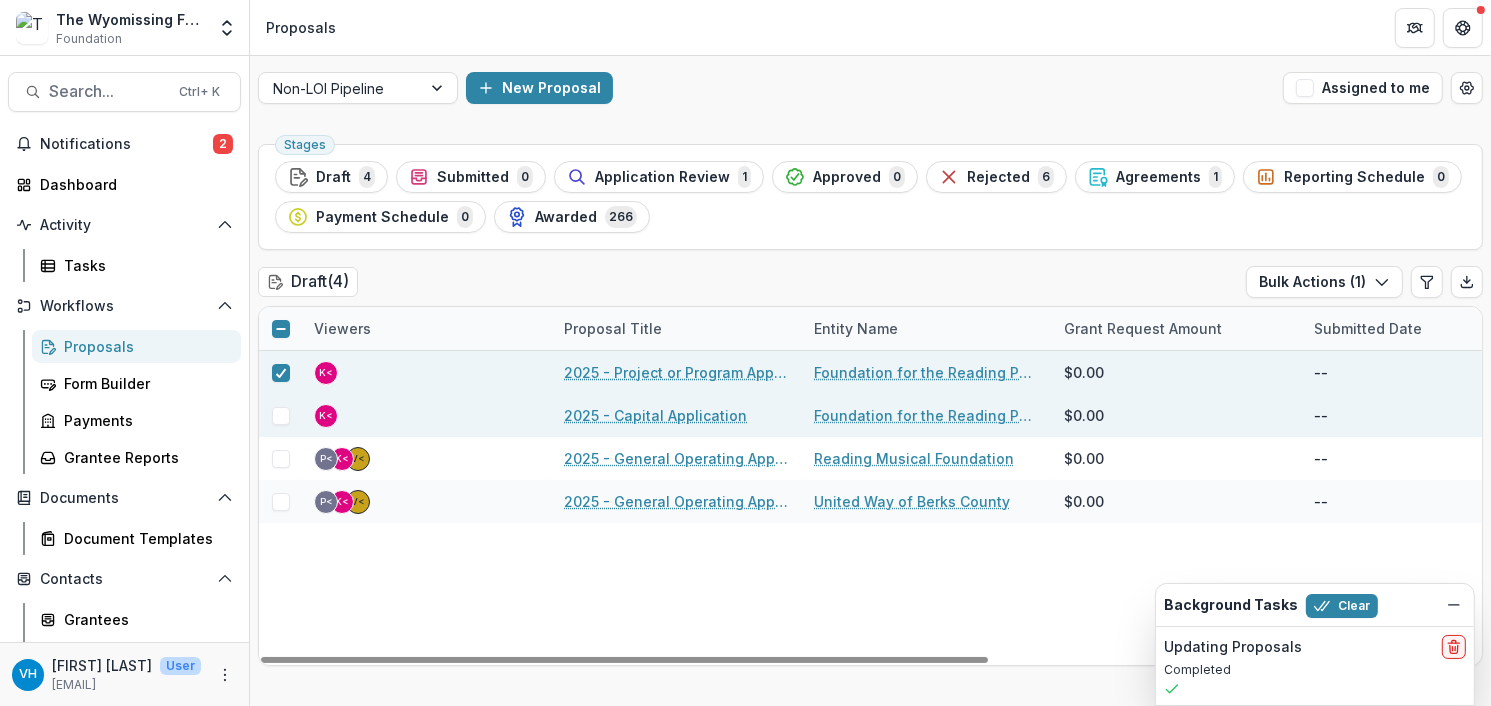 click at bounding box center (281, 416) 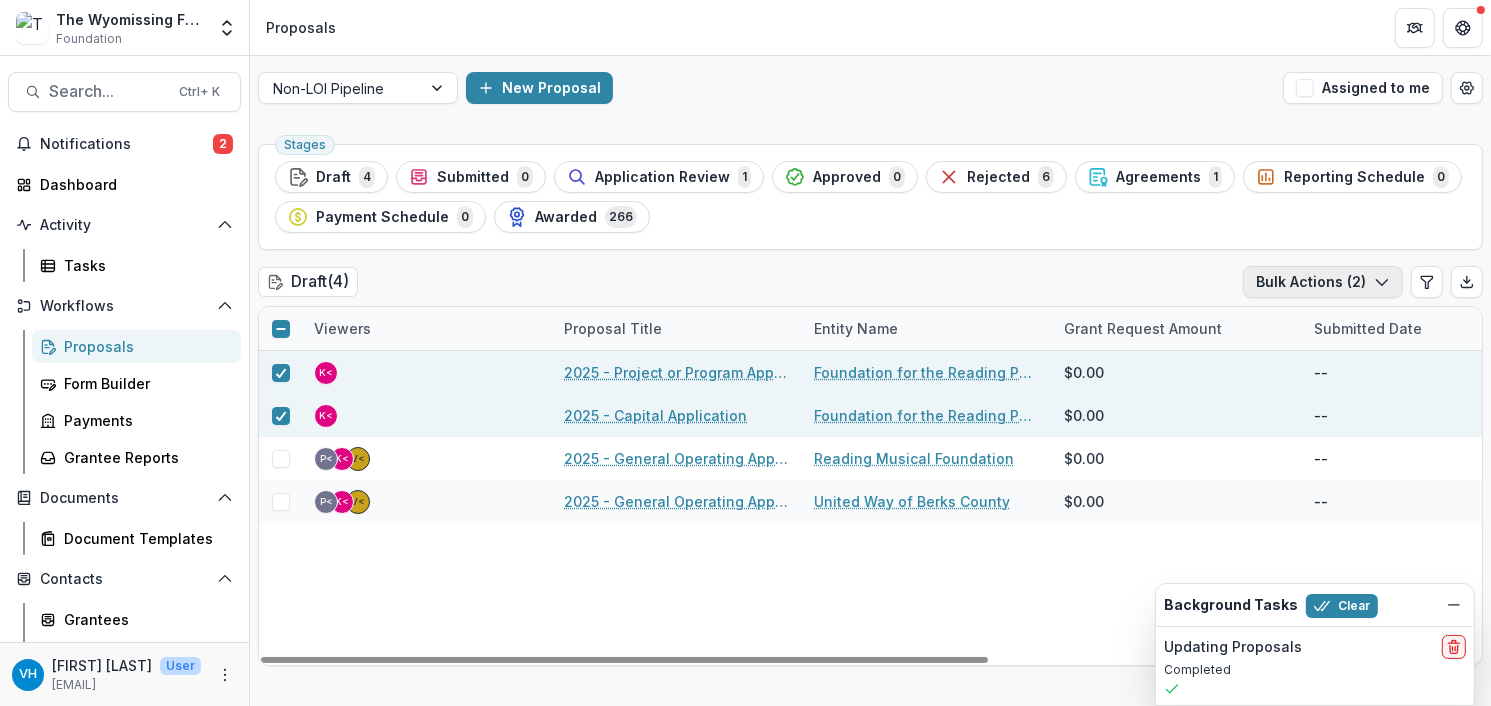 click on "Bulk Actions ( 2 )" at bounding box center [1323, 282] 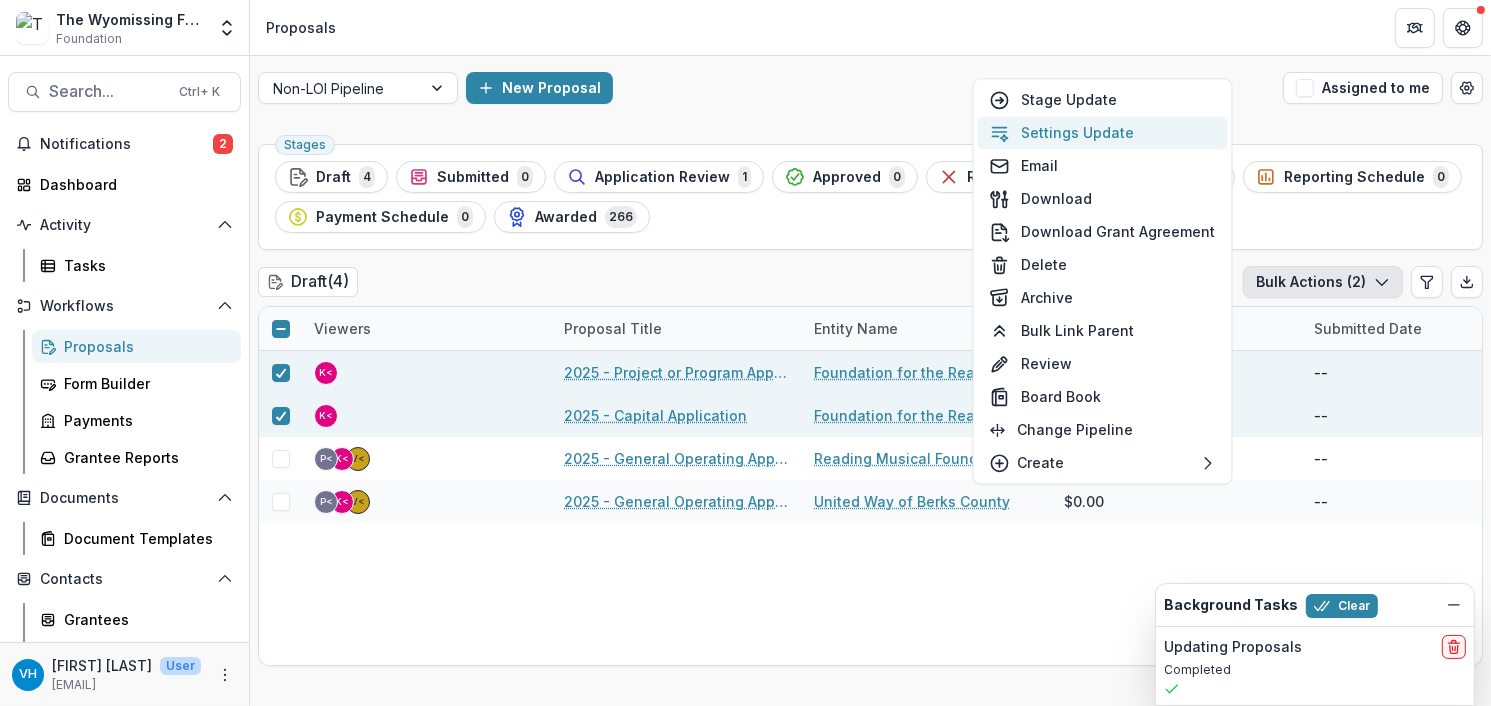 click on "Settings Update" at bounding box center (1103, 132) 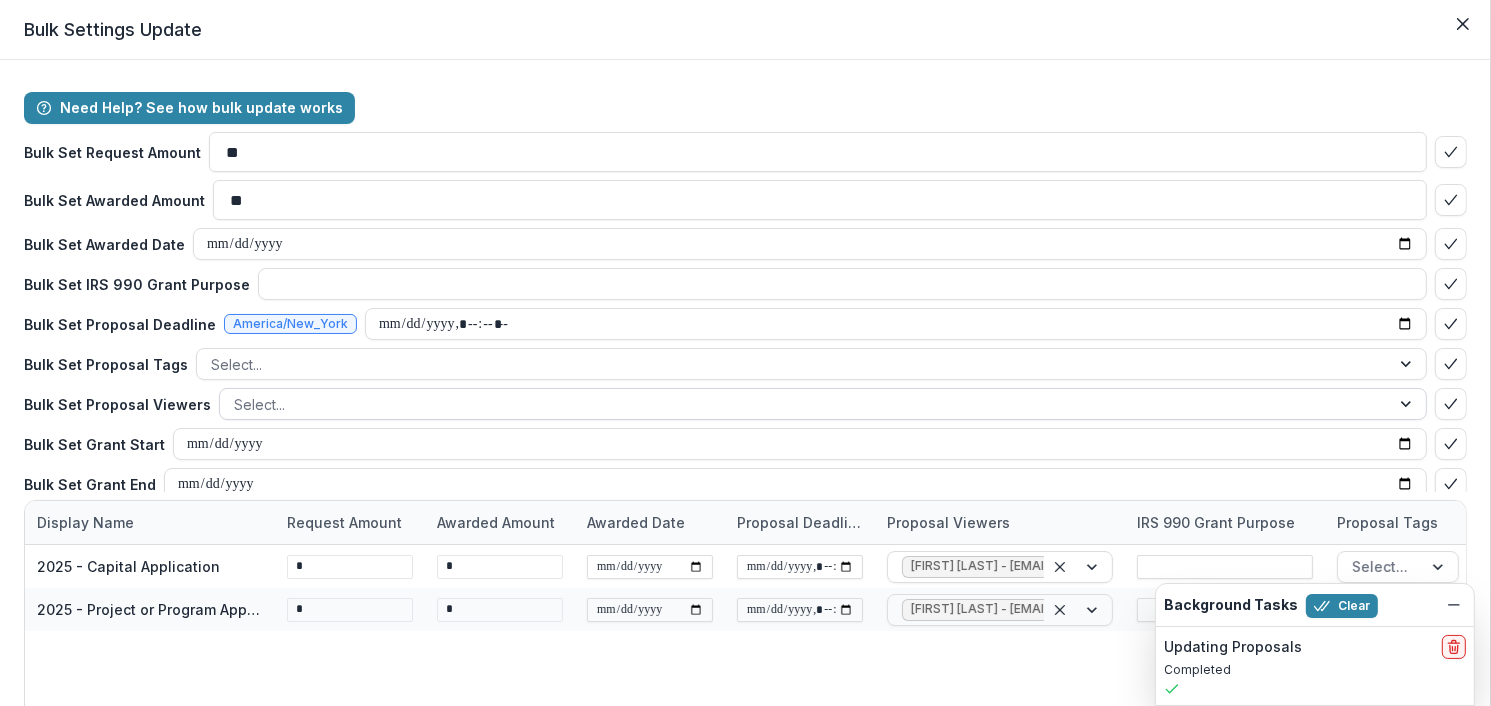 click at bounding box center [805, 404] 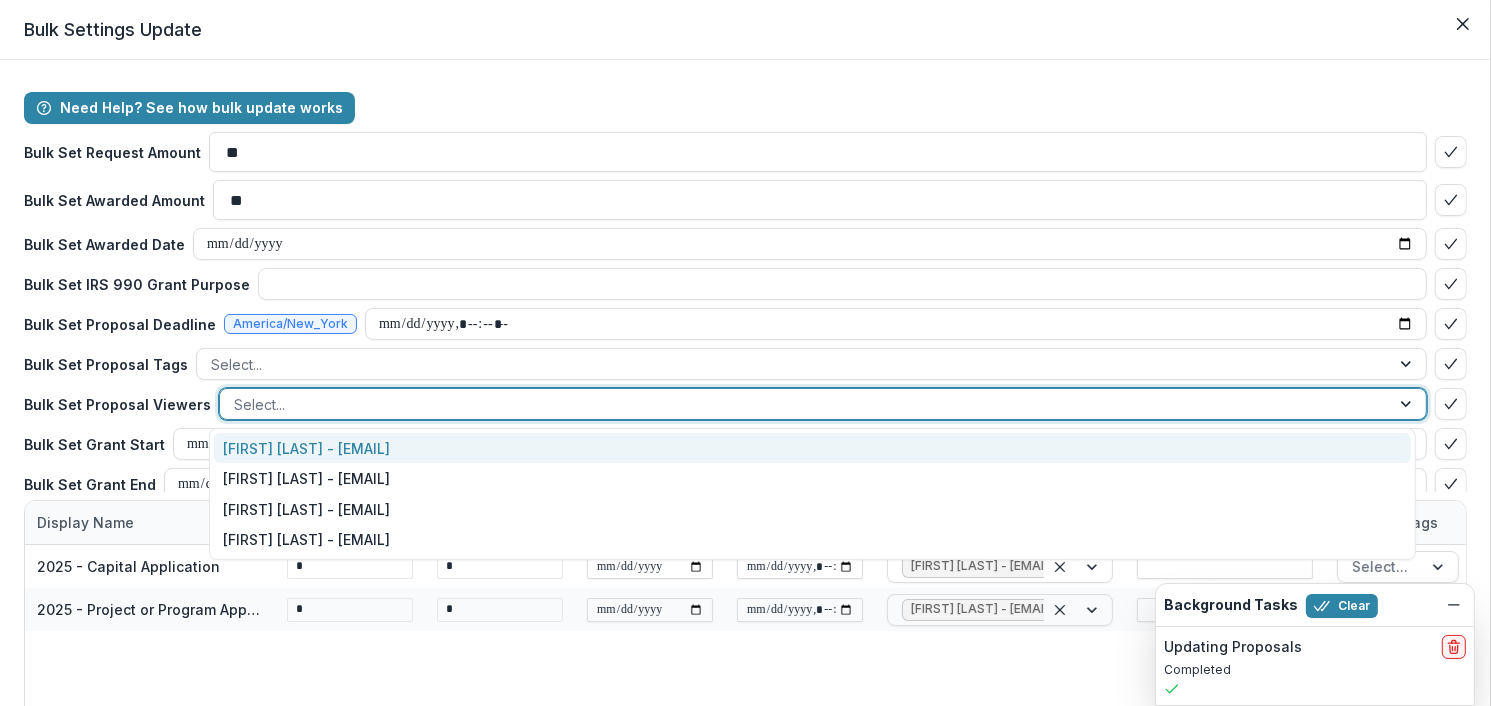click on "[FIRST] [LAST] - [EMAIL]" at bounding box center [812, 448] 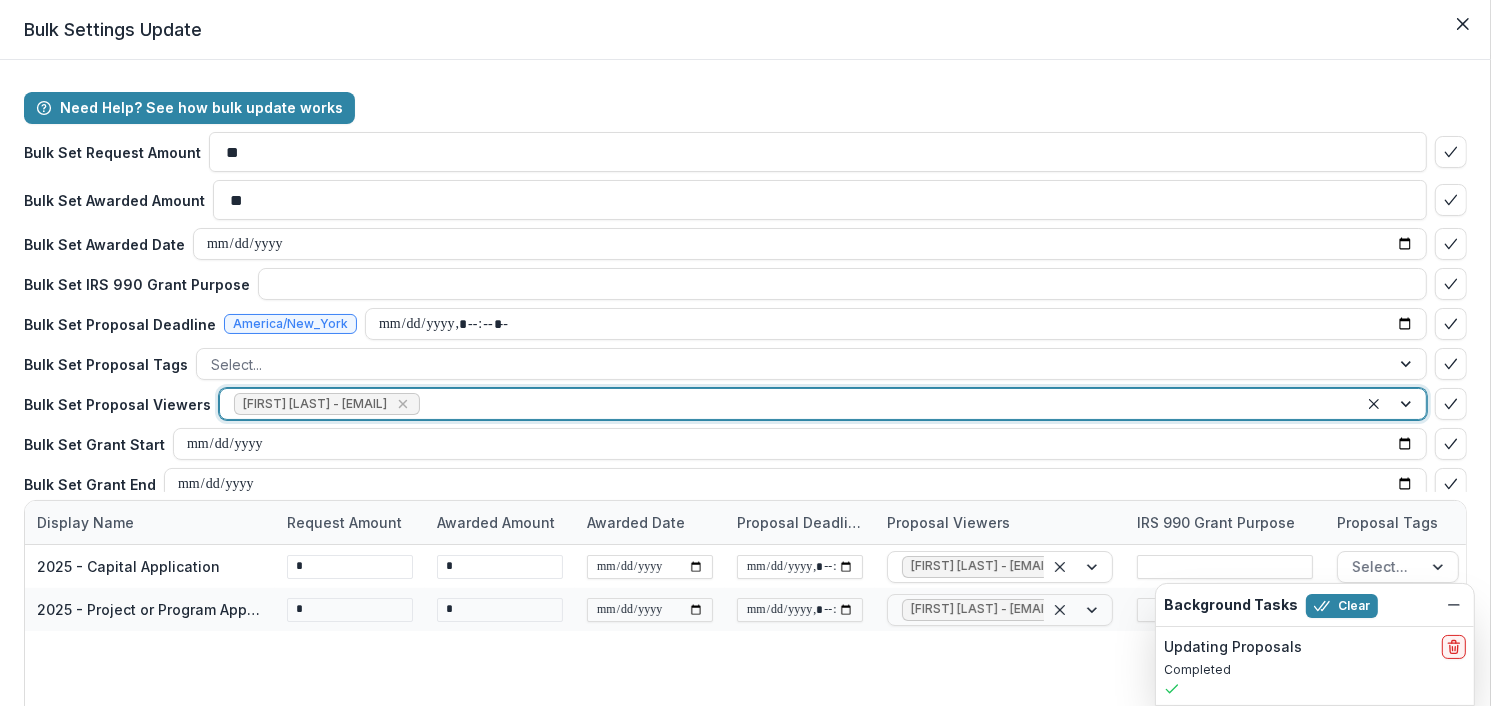 click at bounding box center [884, 404] 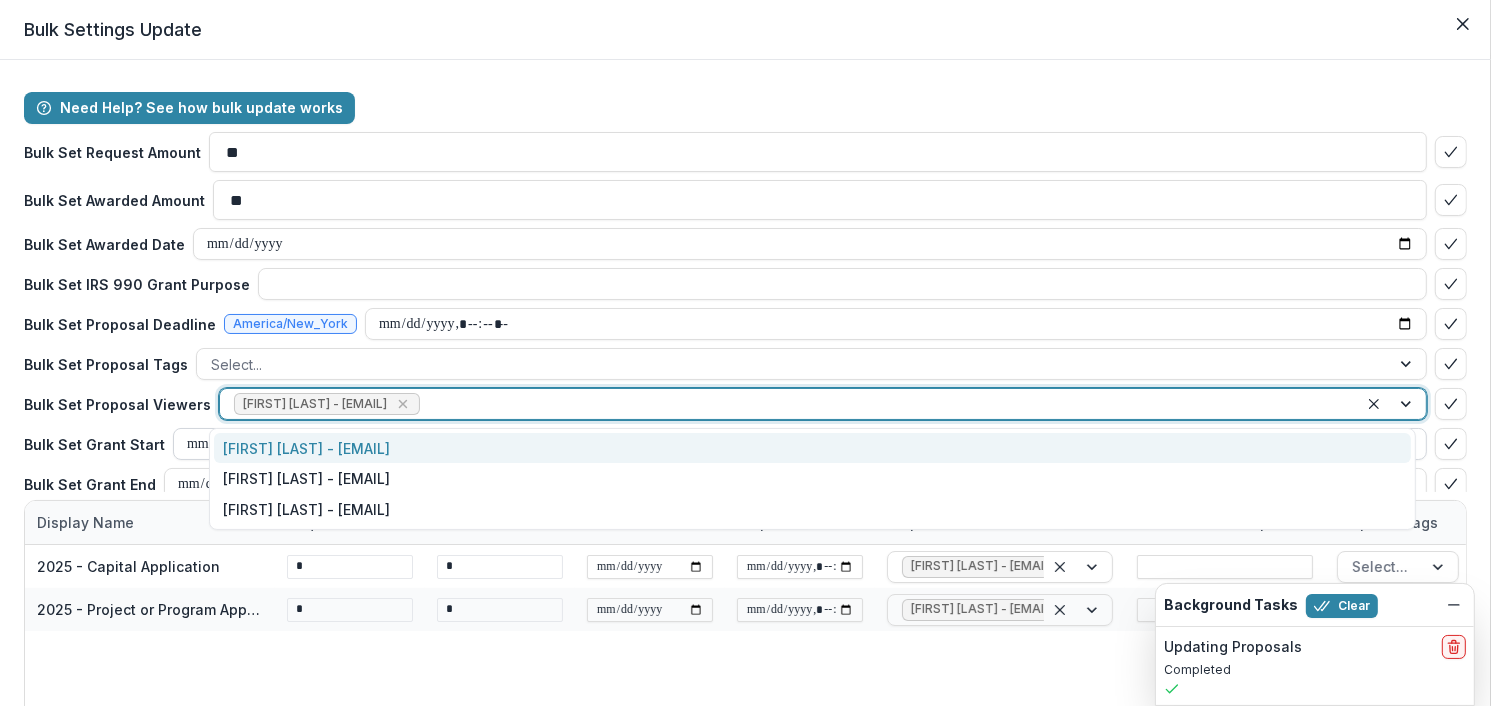 drag, startPoint x: 467, startPoint y: 451, endPoint x: 526, endPoint y: 435, distance: 61.13101 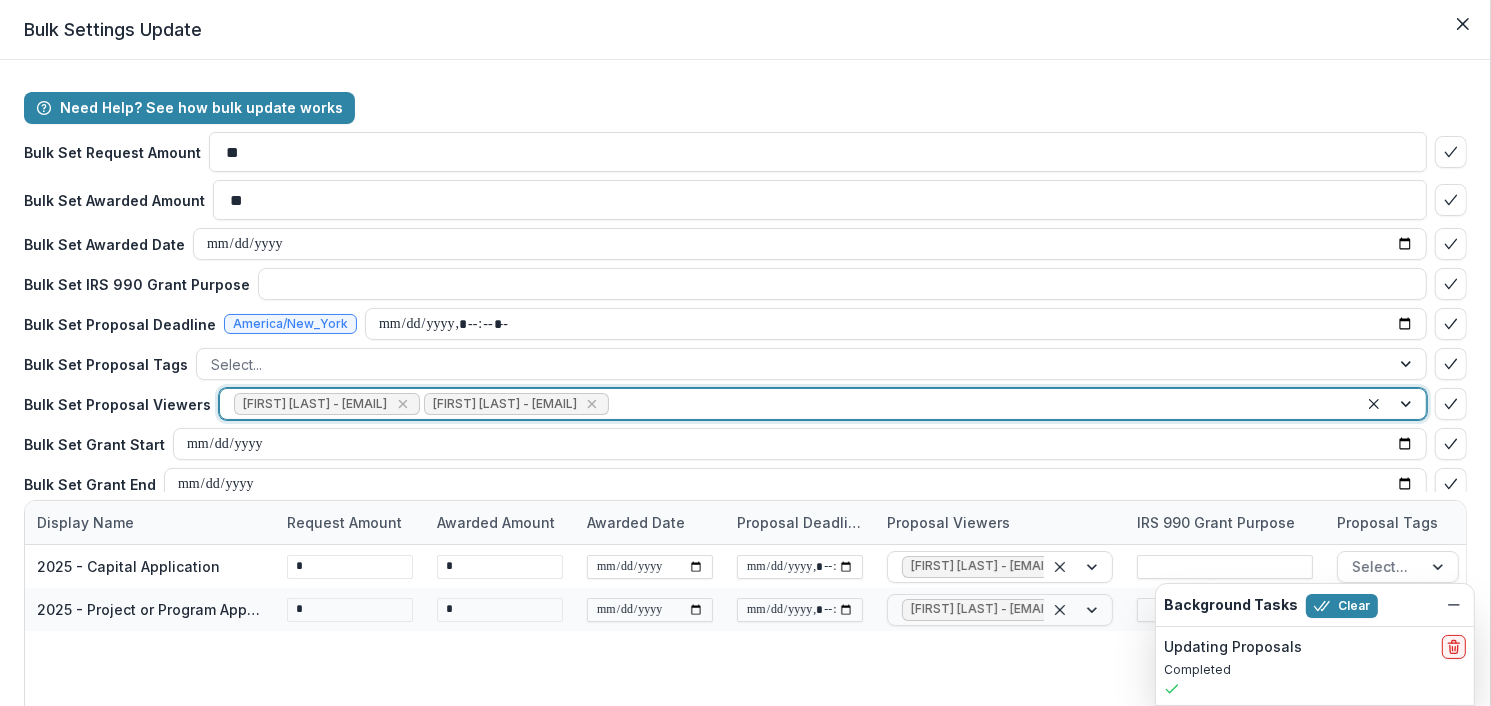 click at bounding box center (978, 404) 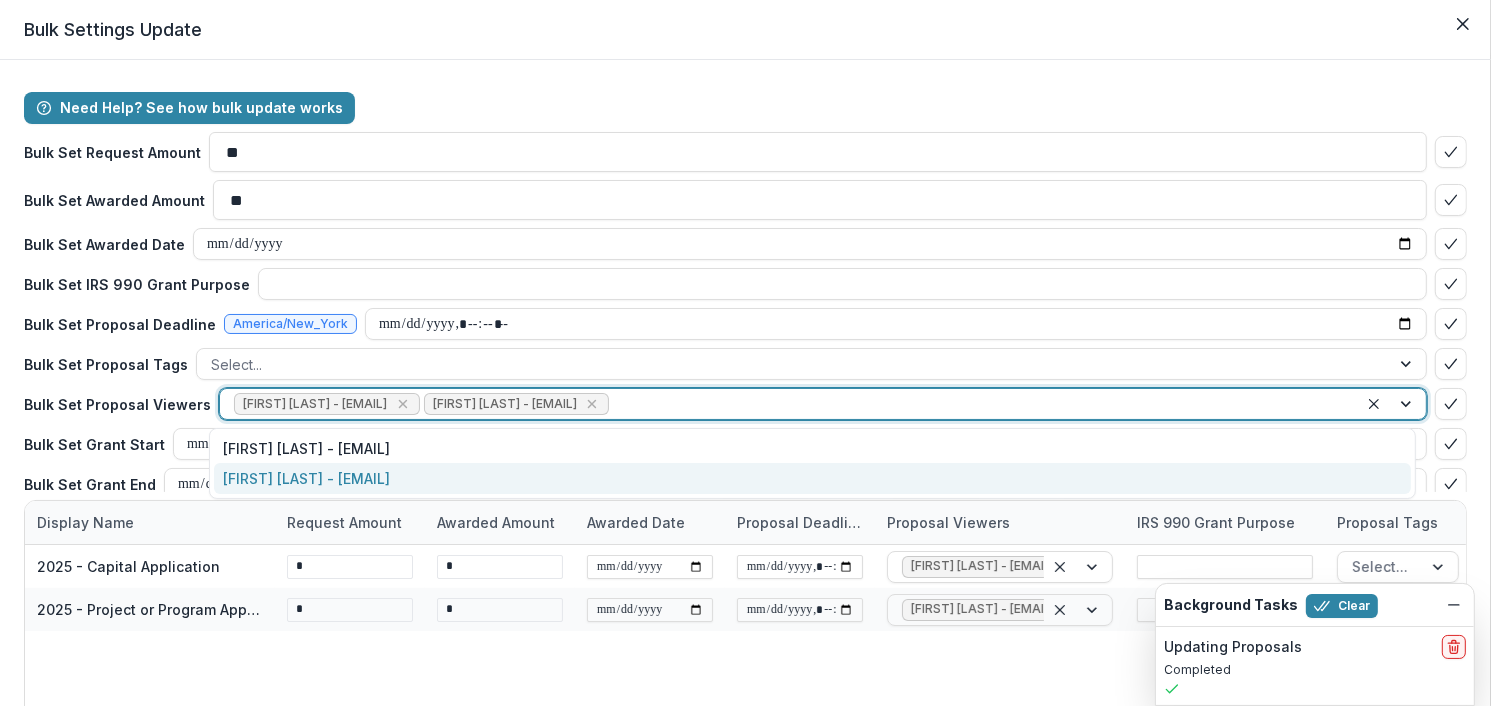 click on "[FIRST] [LAST] - [EMAIL]" at bounding box center (812, 478) 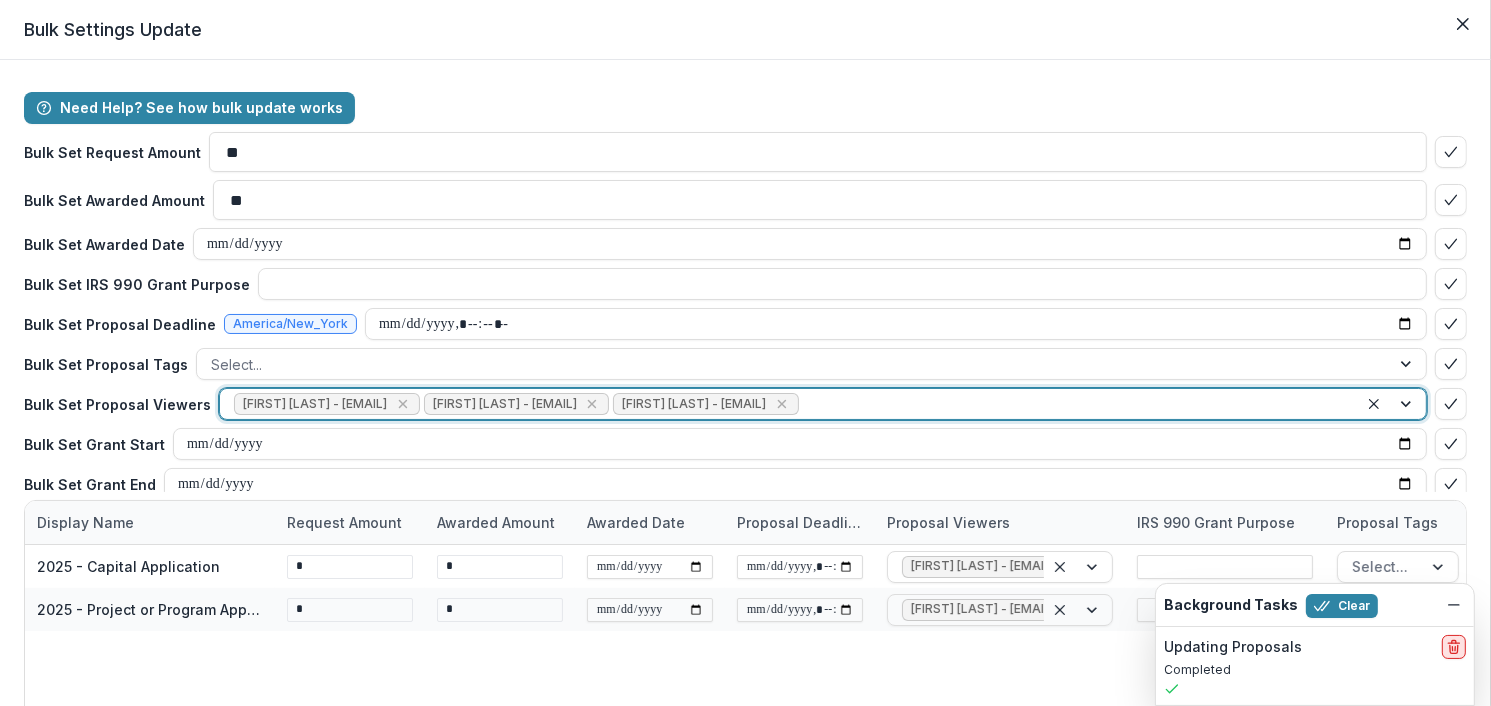 click 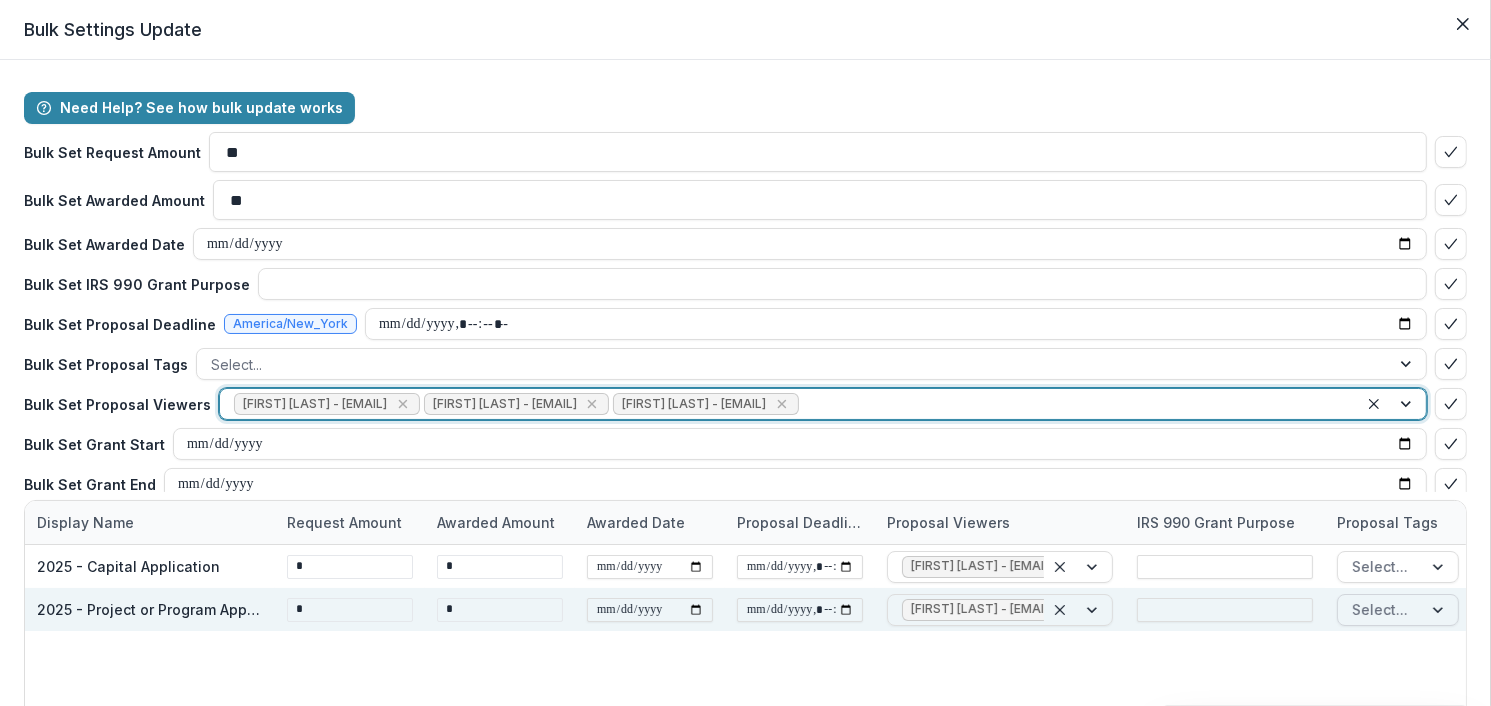 scroll, scrollTop: 167, scrollLeft: 0, axis: vertical 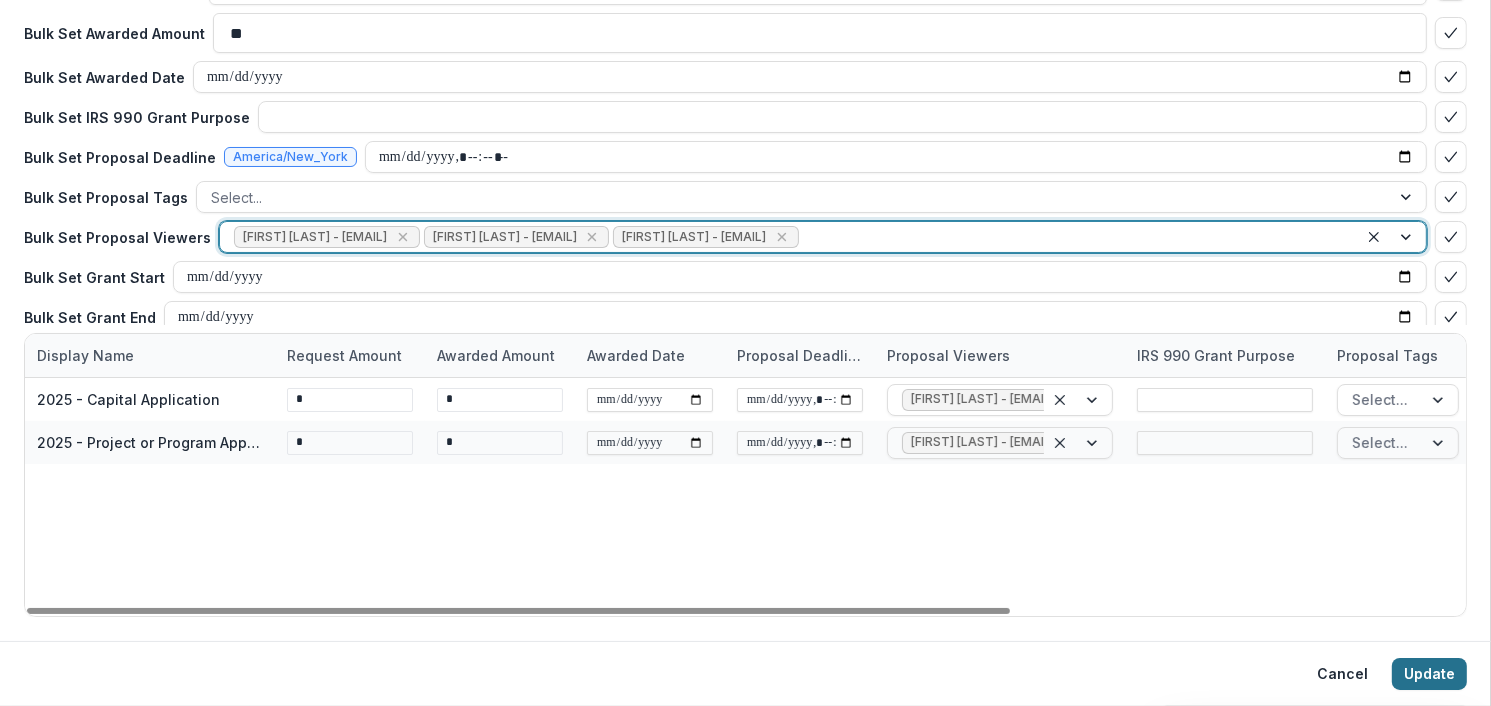 click on "Update" at bounding box center [1429, 674] 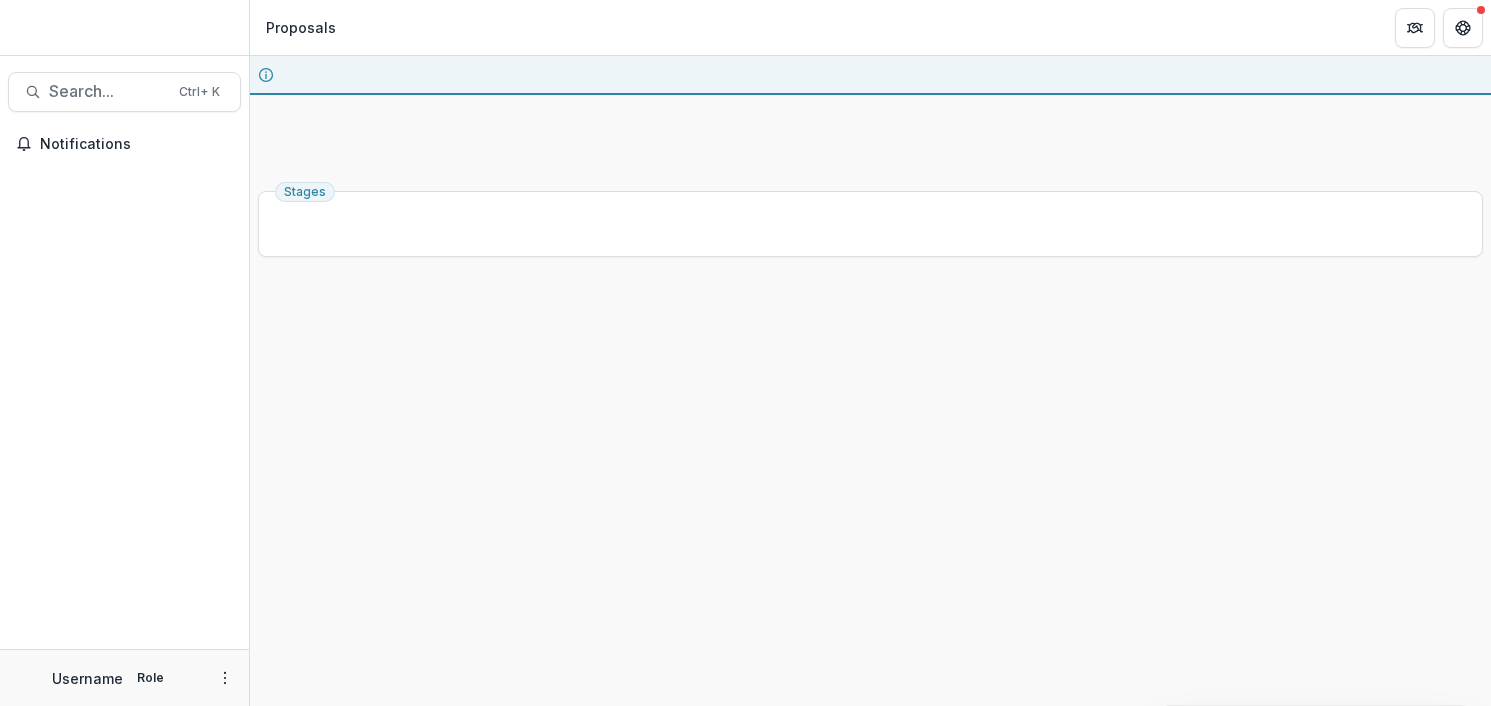 scroll, scrollTop: 0, scrollLeft: 0, axis: both 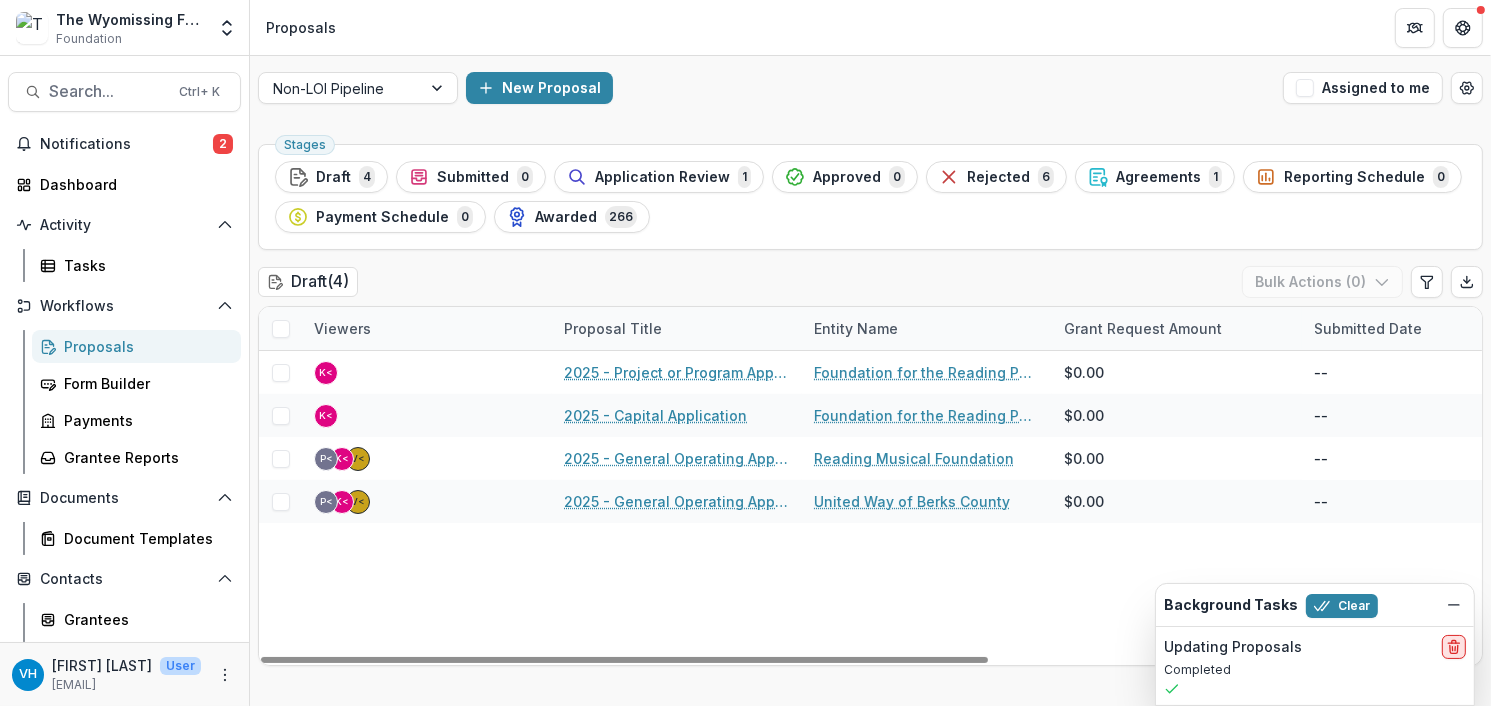 click 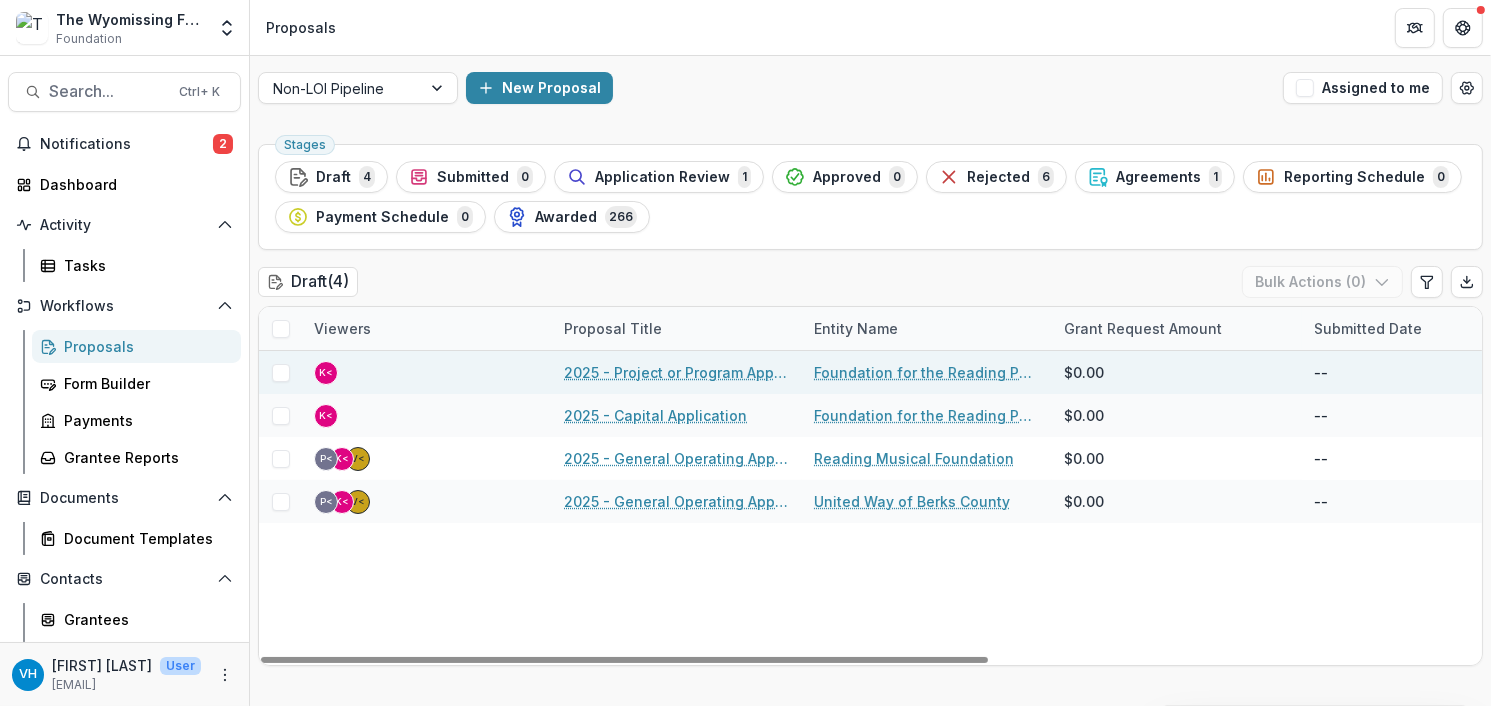 click on "2025 - Project or Program Application" at bounding box center (677, 372) 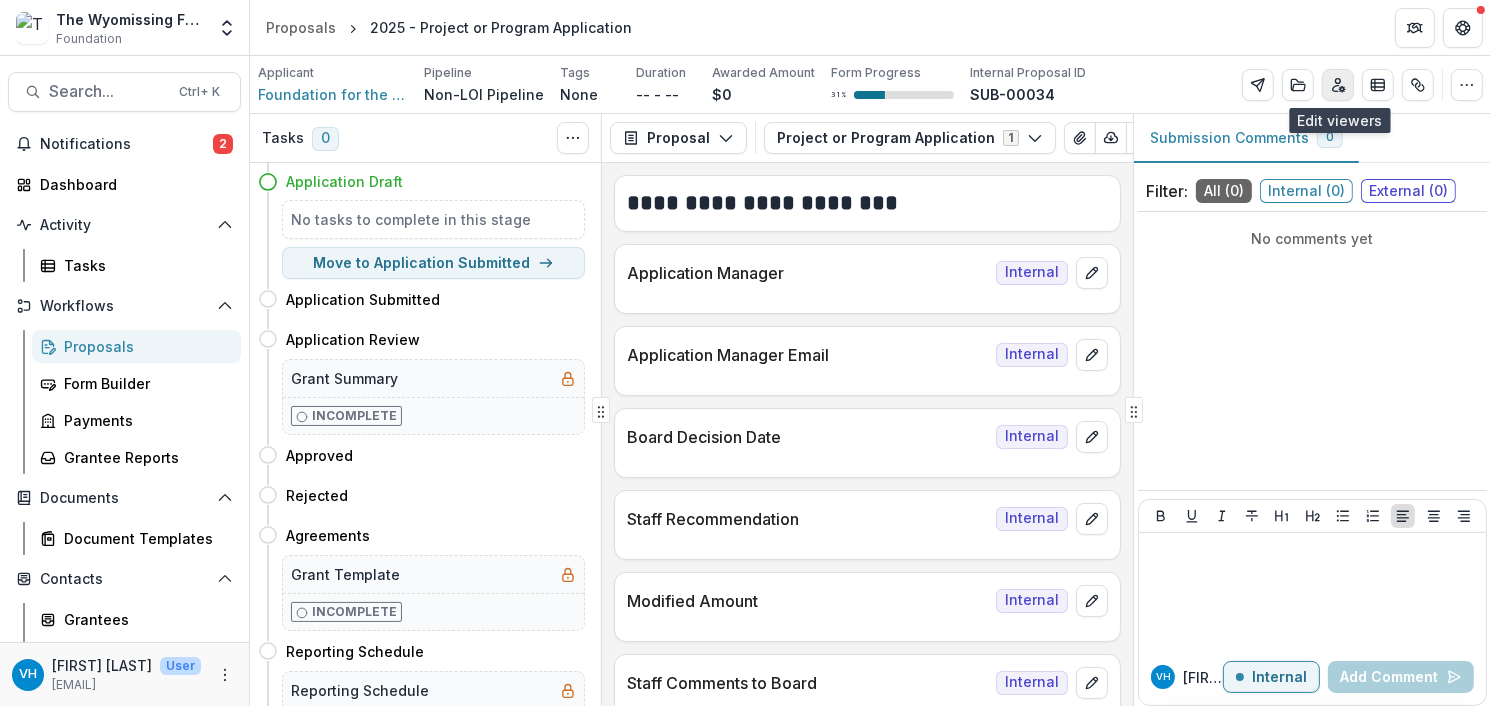 click at bounding box center (1338, 85) 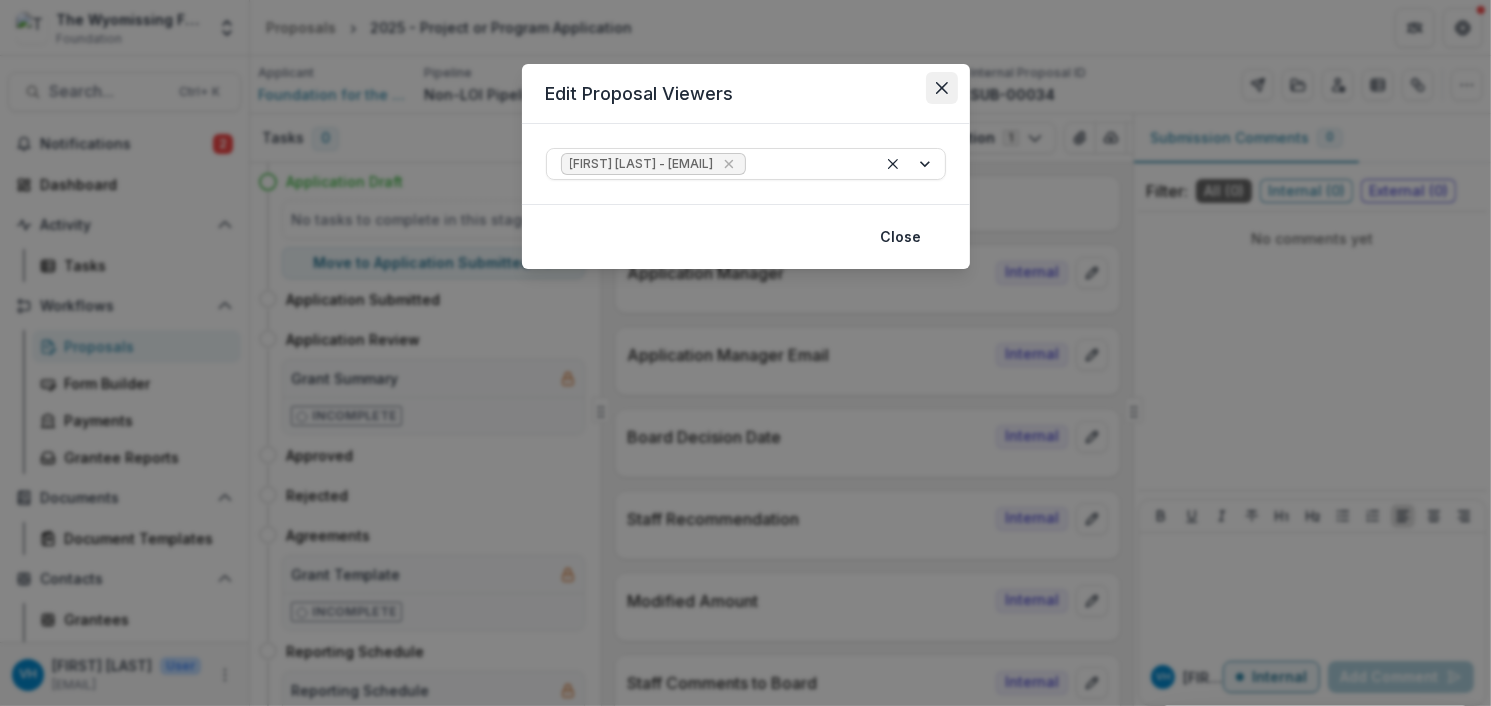click 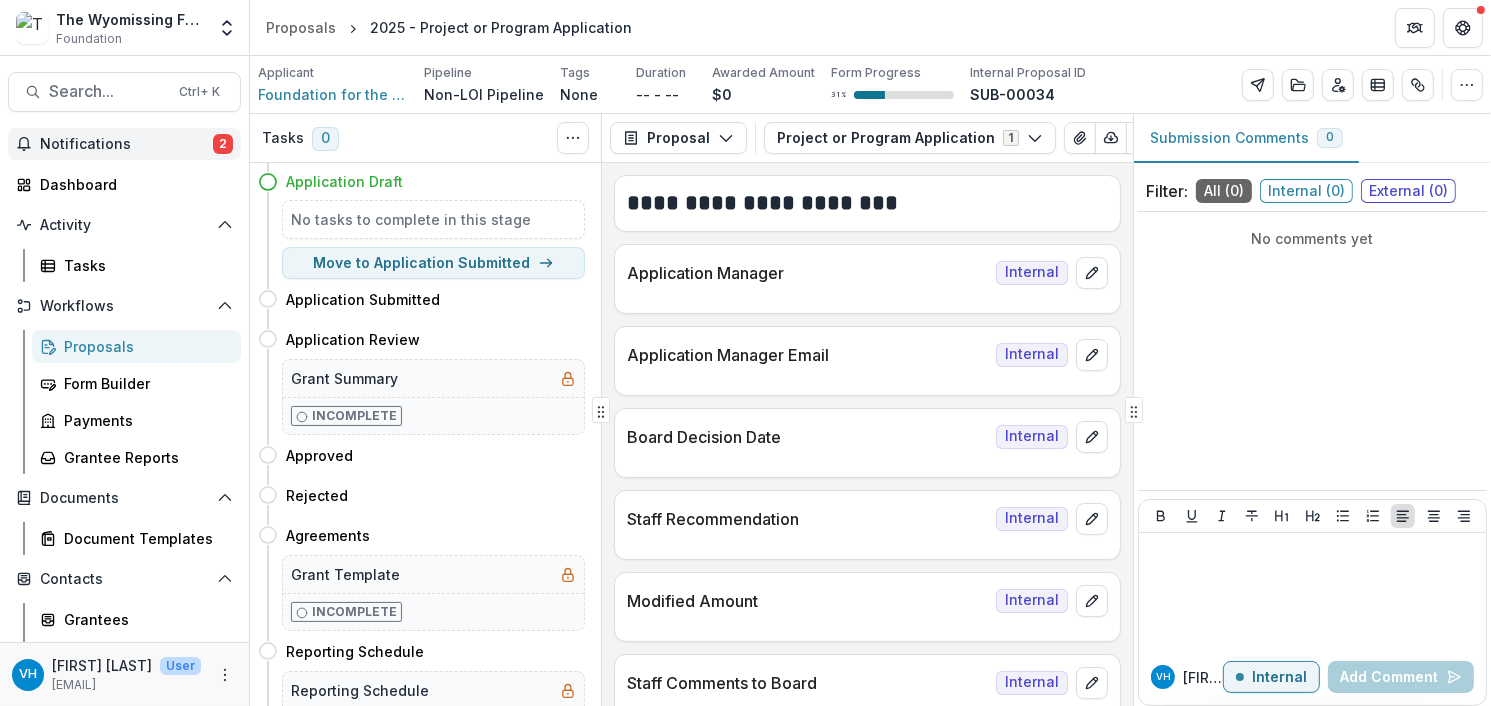 click on "Notifications" at bounding box center [126, 144] 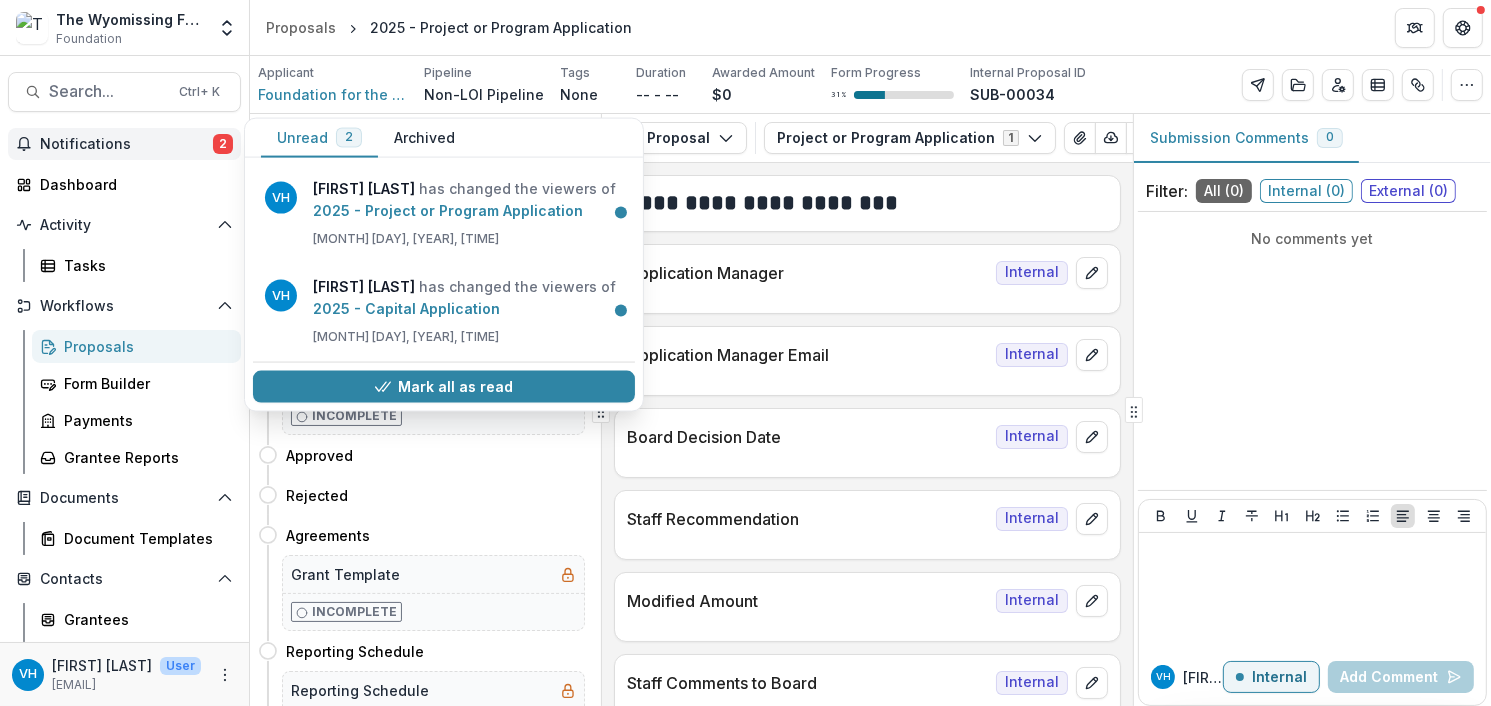 click on "Proposals" at bounding box center [144, 346] 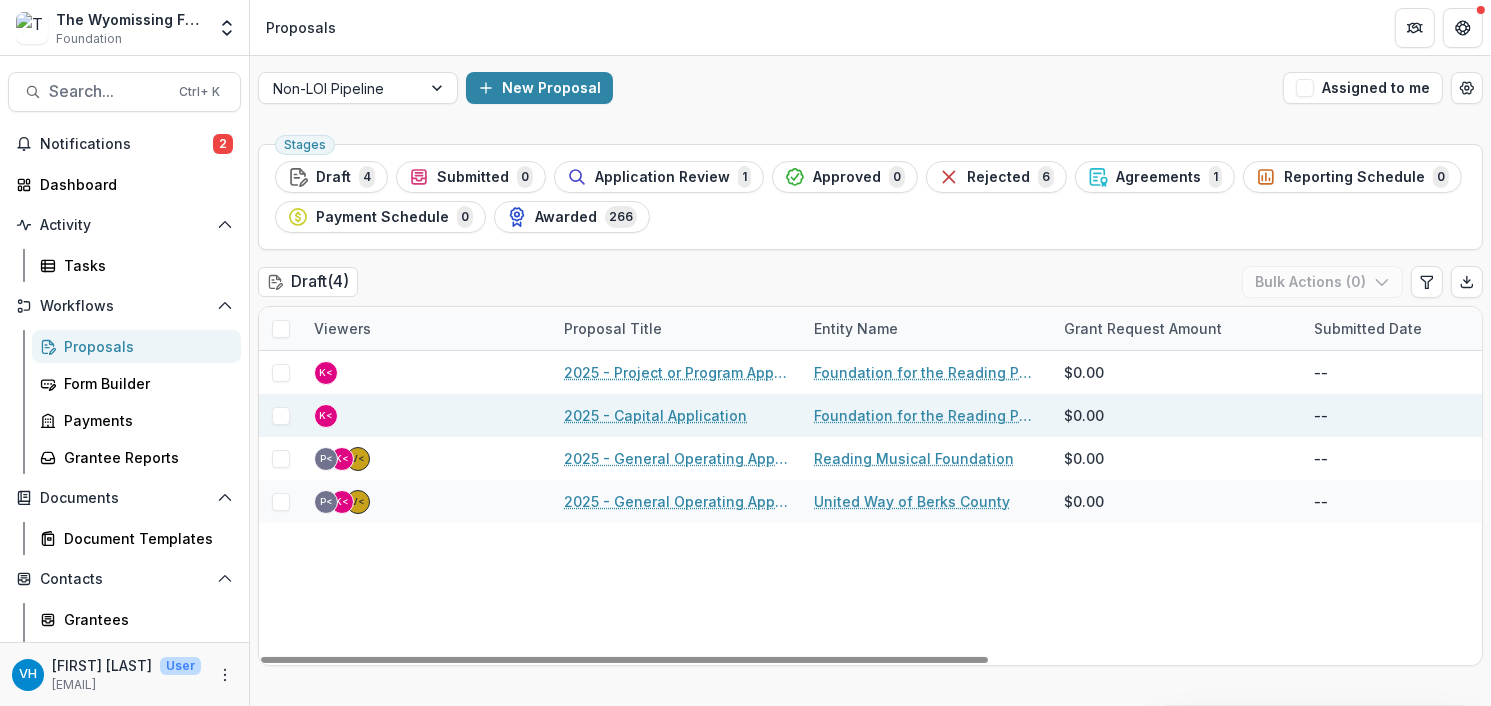 drag, startPoint x: 273, startPoint y: 367, endPoint x: 288, endPoint y: 399, distance: 35.341194 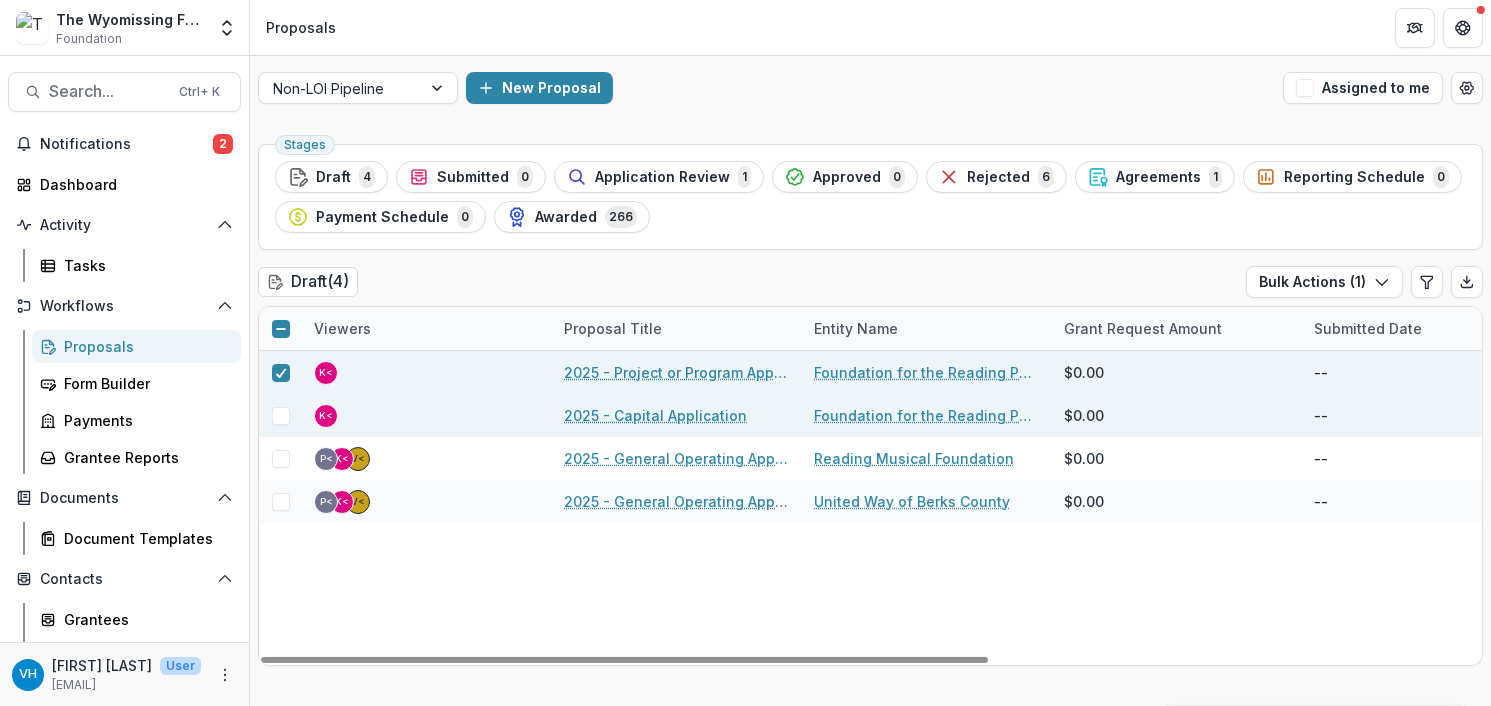 click at bounding box center [281, 416] 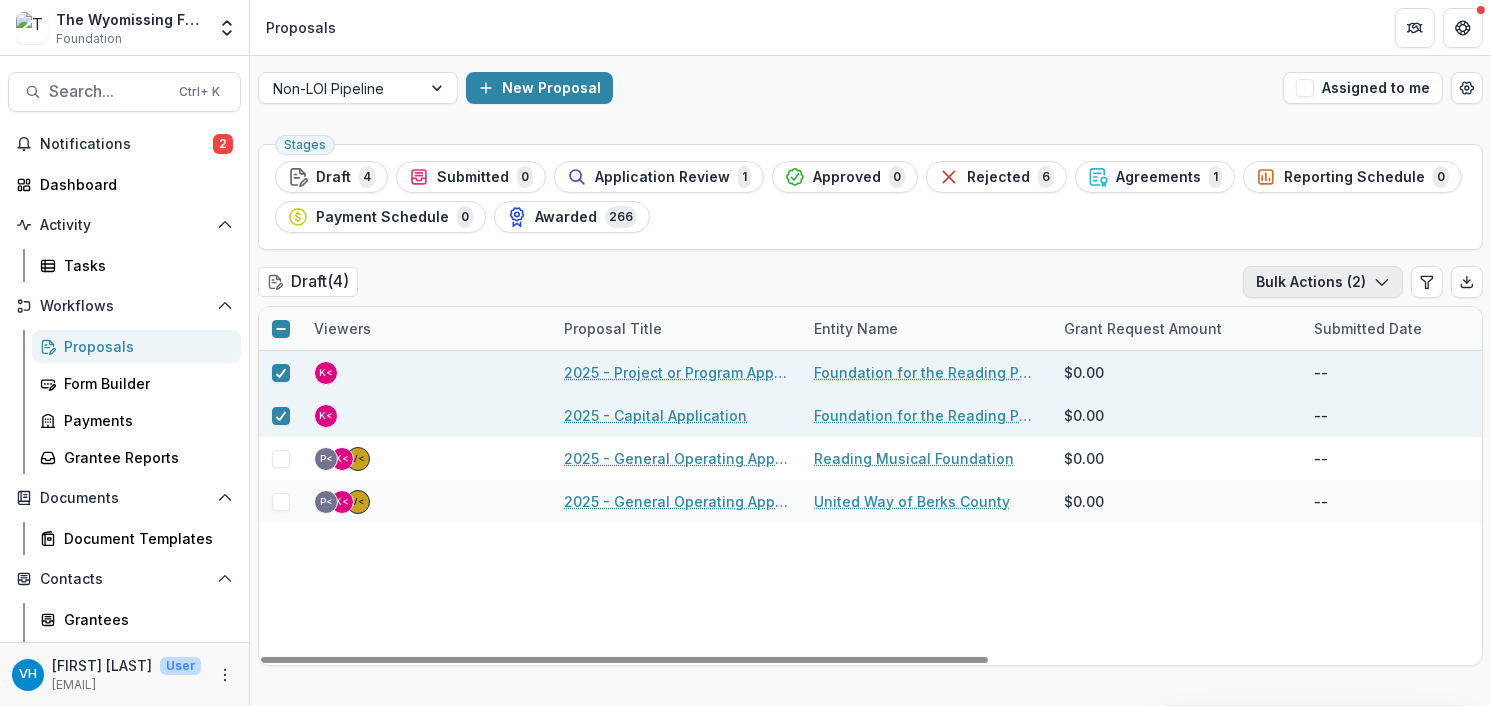 click on "Bulk Actions ( 2 )" at bounding box center [1323, 282] 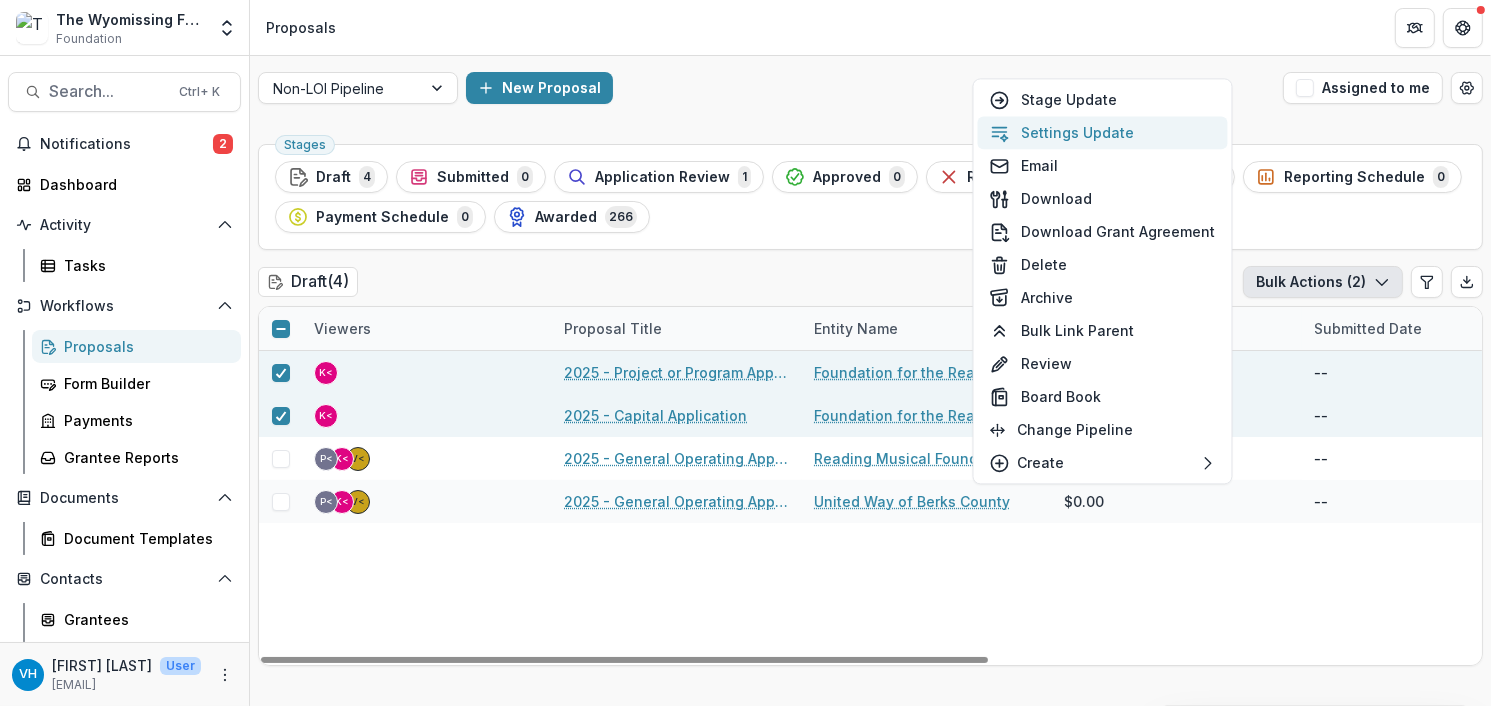click on "Settings Update" at bounding box center [1103, 132] 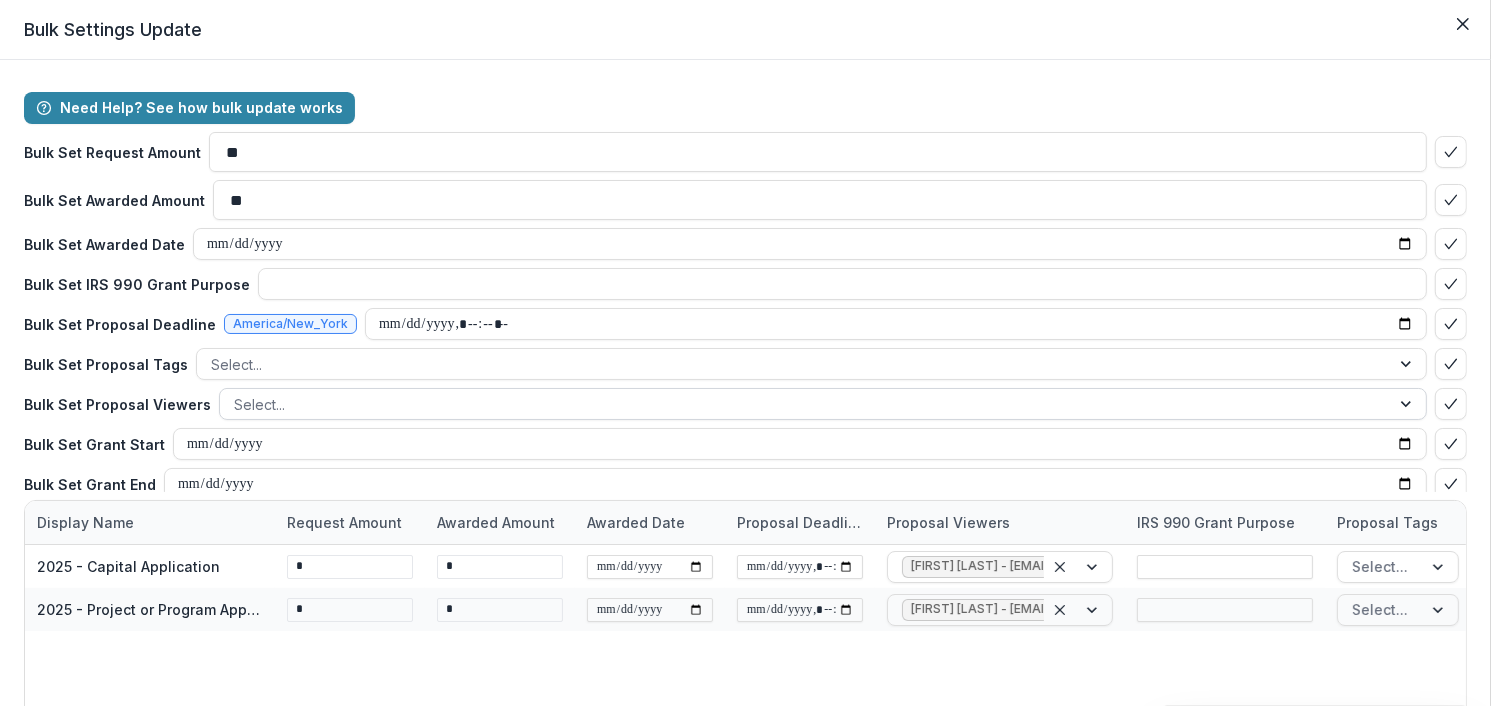click at bounding box center [805, 404] 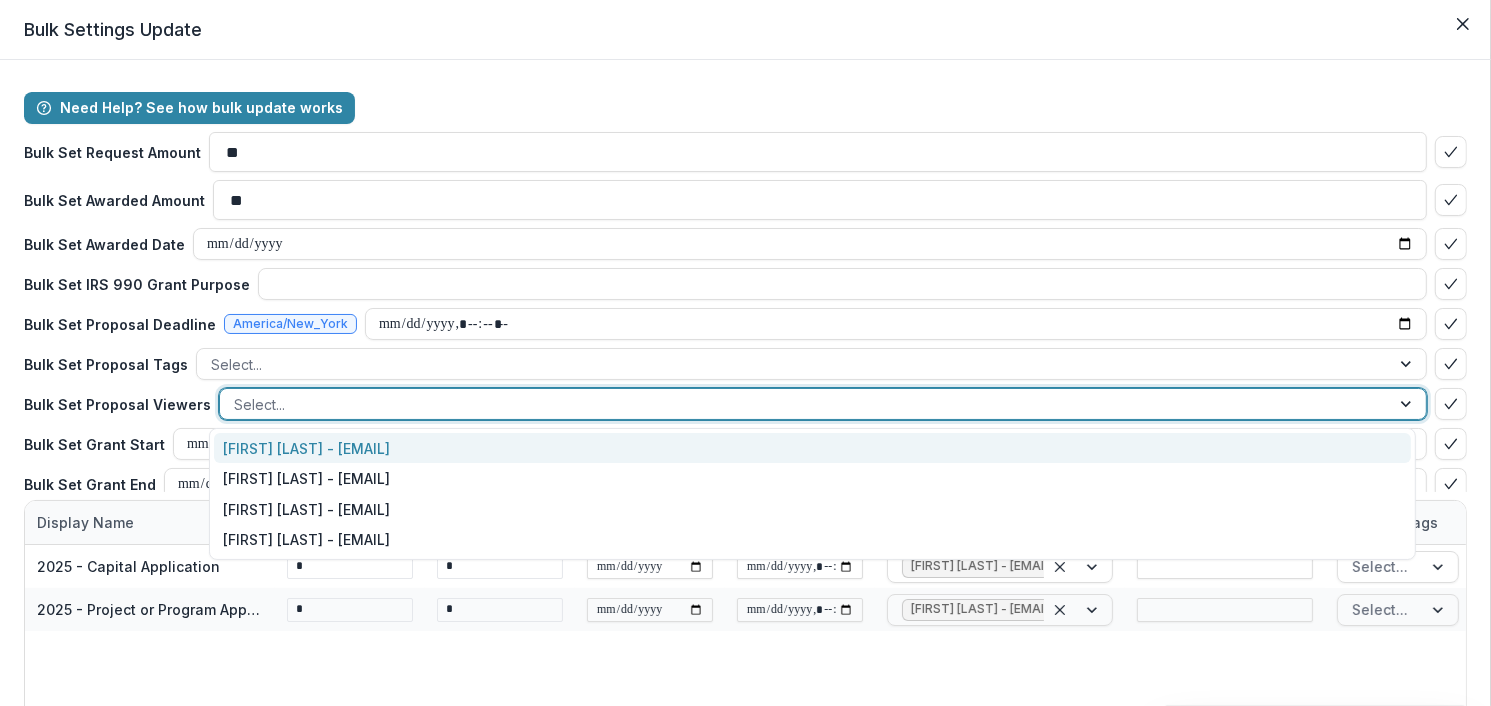click on "[FIRST] [LAST] - [EMAIL]" at bounding box center [812, 448] 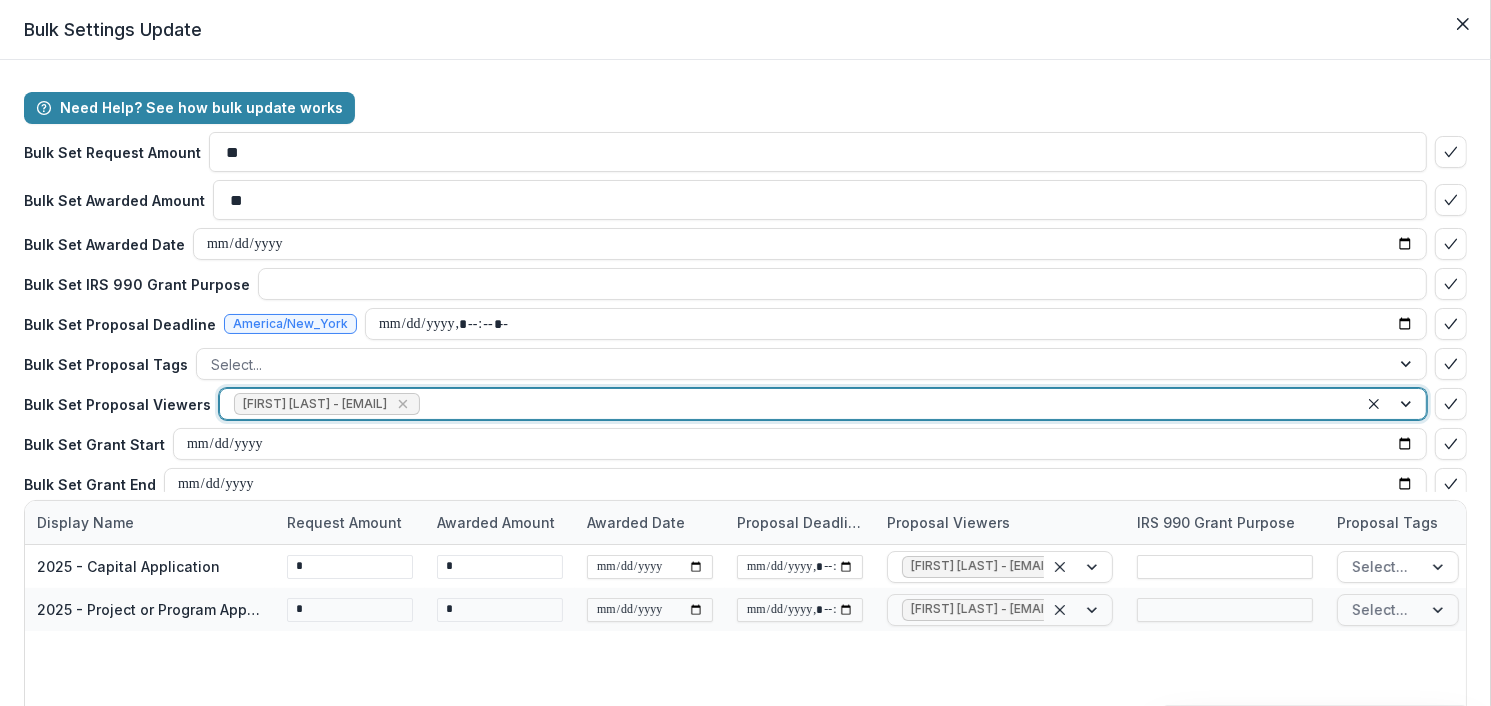 click at bounding box center (884, 404) 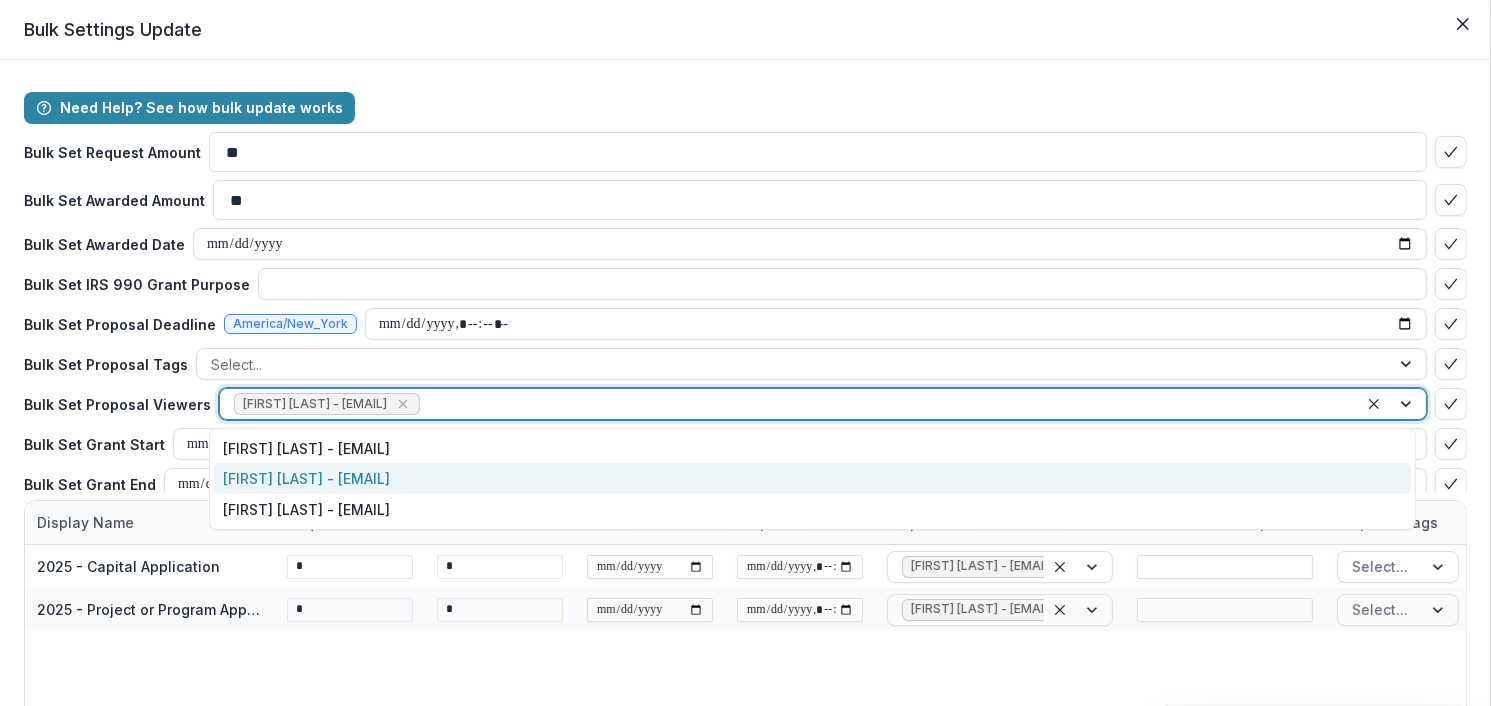 click on "[FIRST] [LAST] - [EMAIL]" at bounding box center [812, 478] 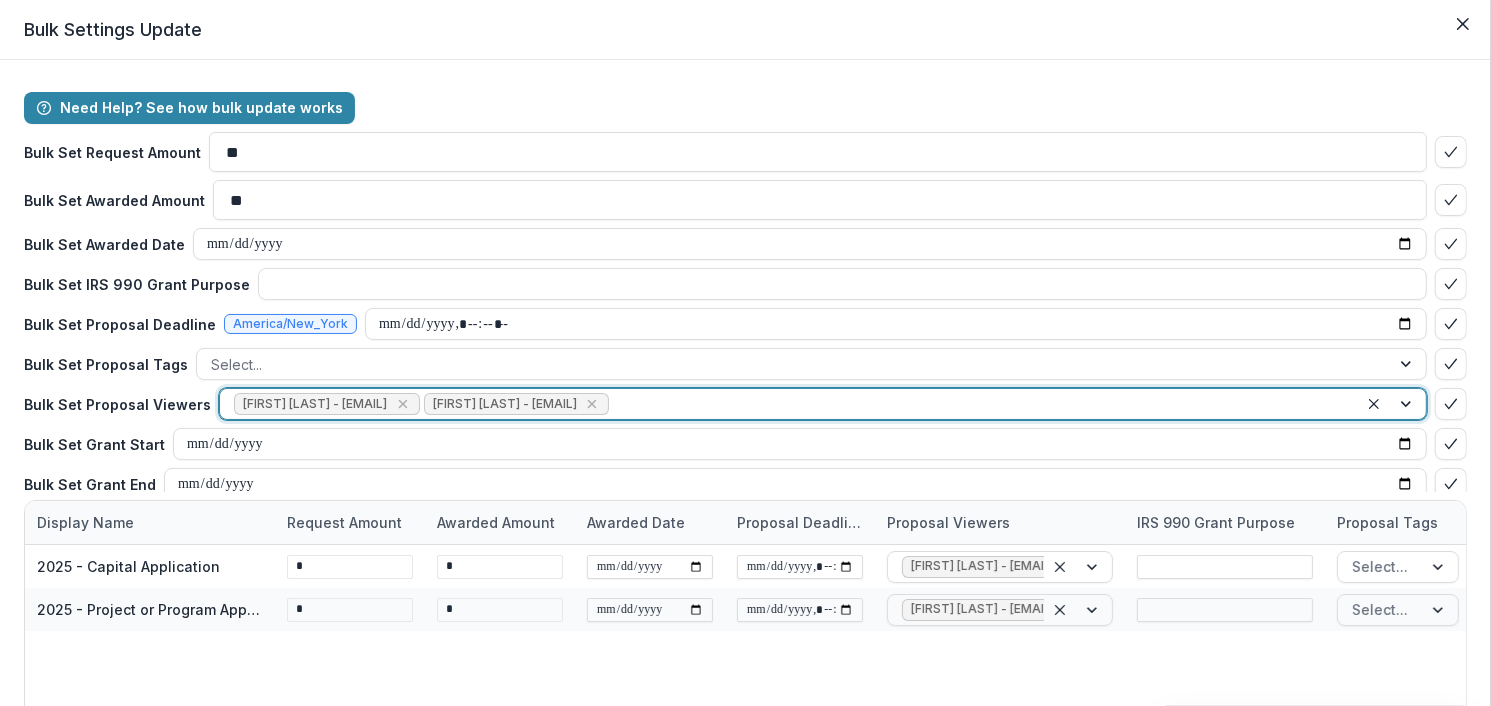 click 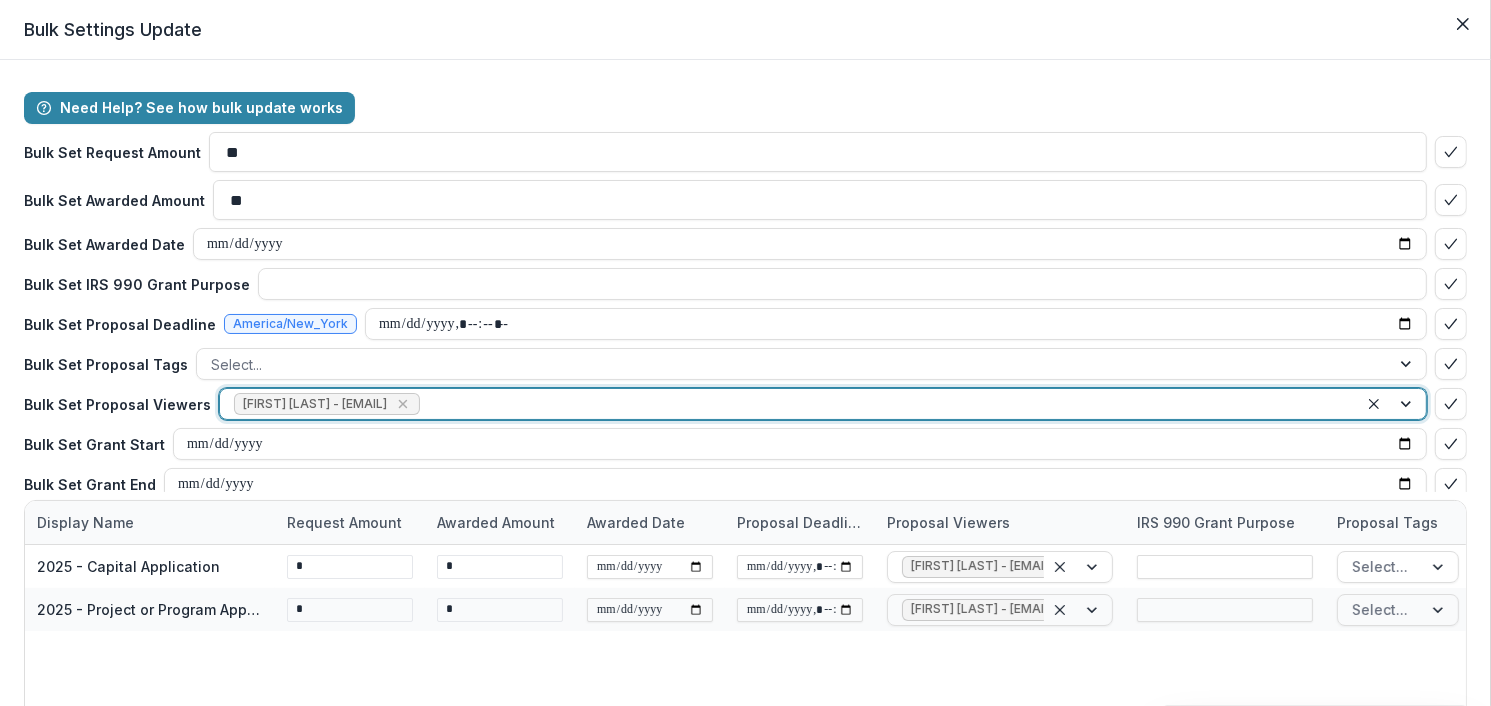click at bounding box center [884, 404] 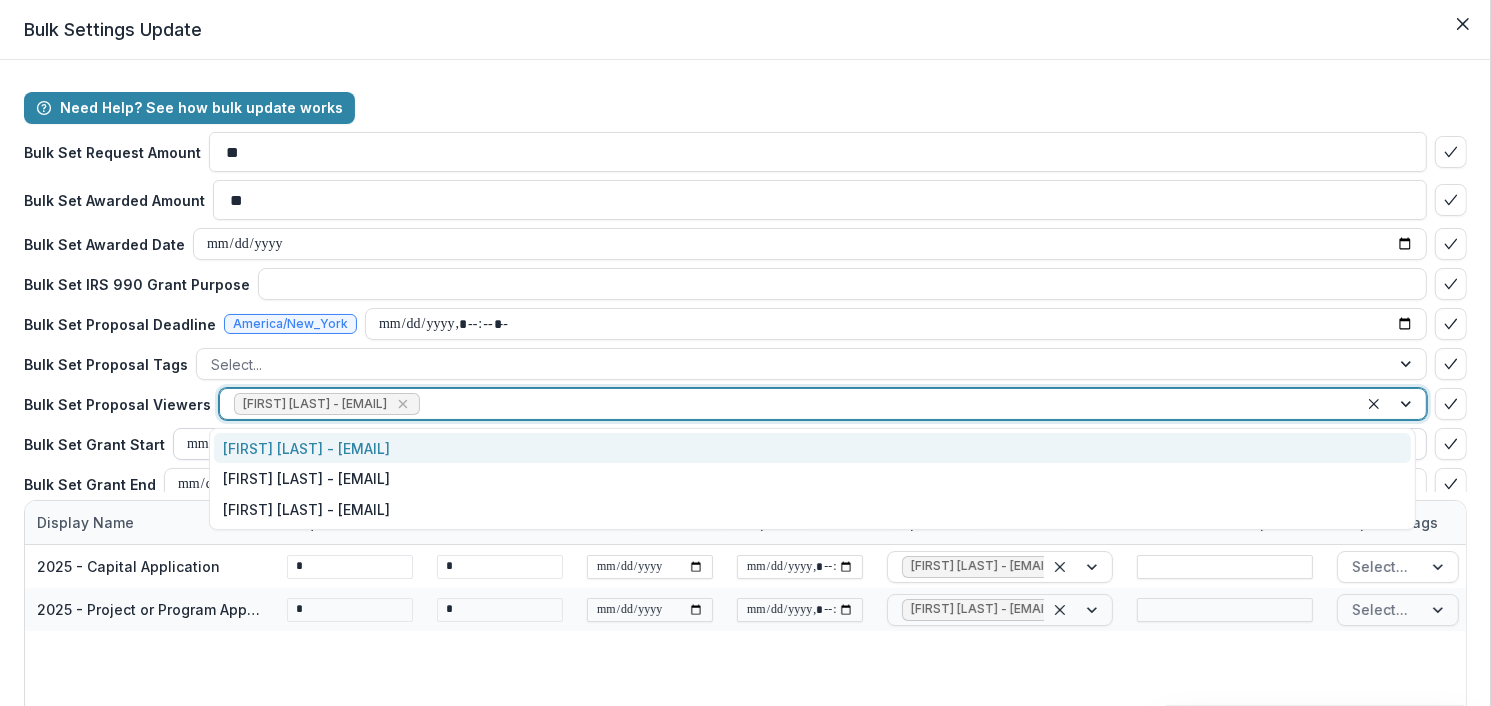 click on "[FIRST] [LAST] - [EMAIL]" at bounding box center (812, 448) 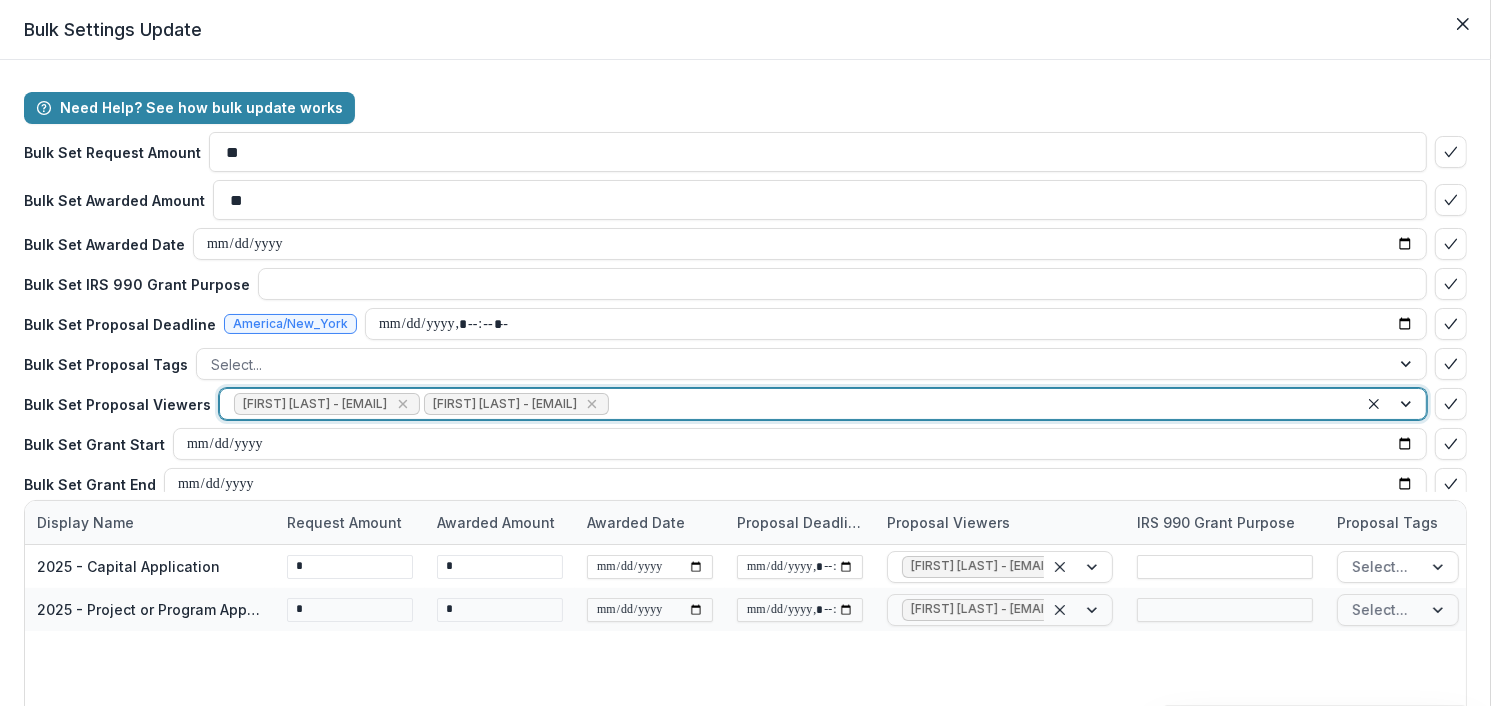 click at bounding box center (978, 404) 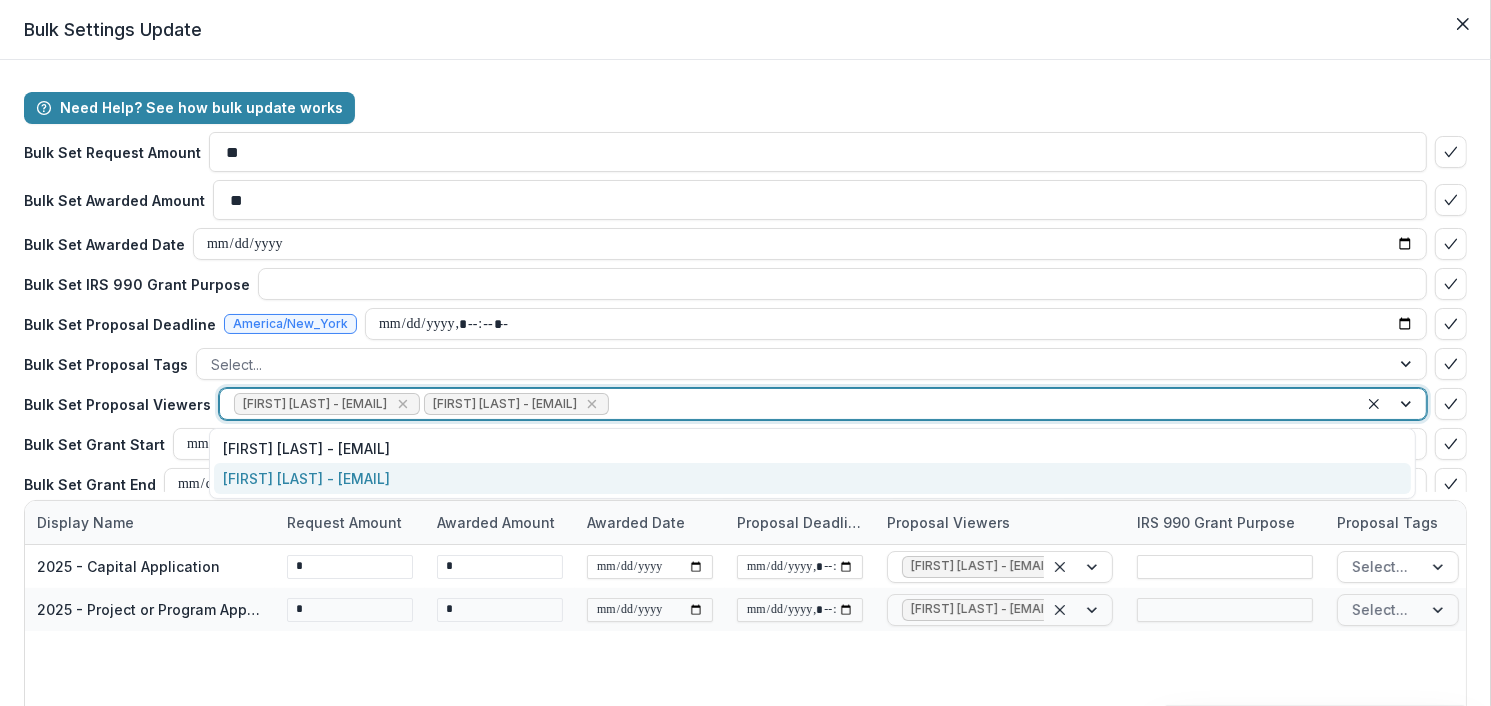 click on "[FIRST] [LAST] - [EMAIL]" at bounding box center [812, 478] 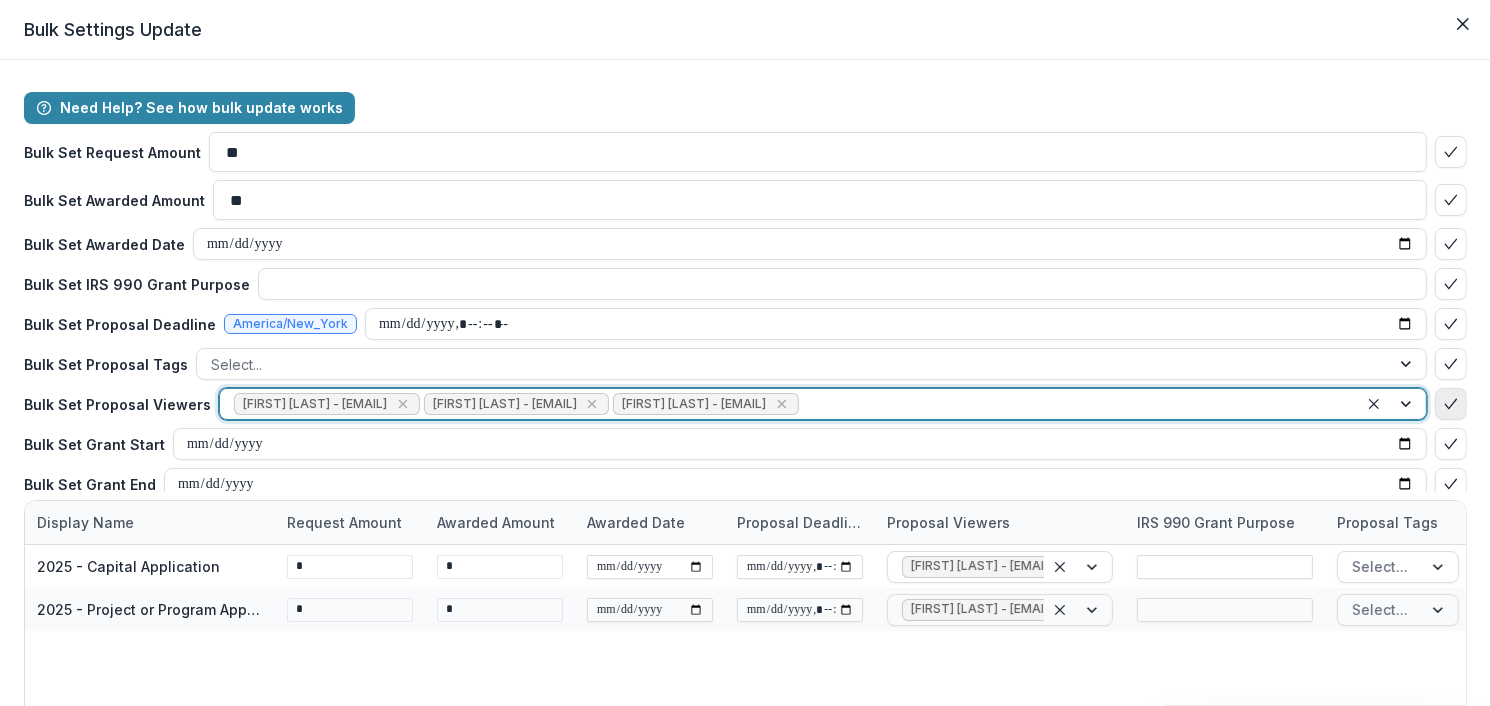 click 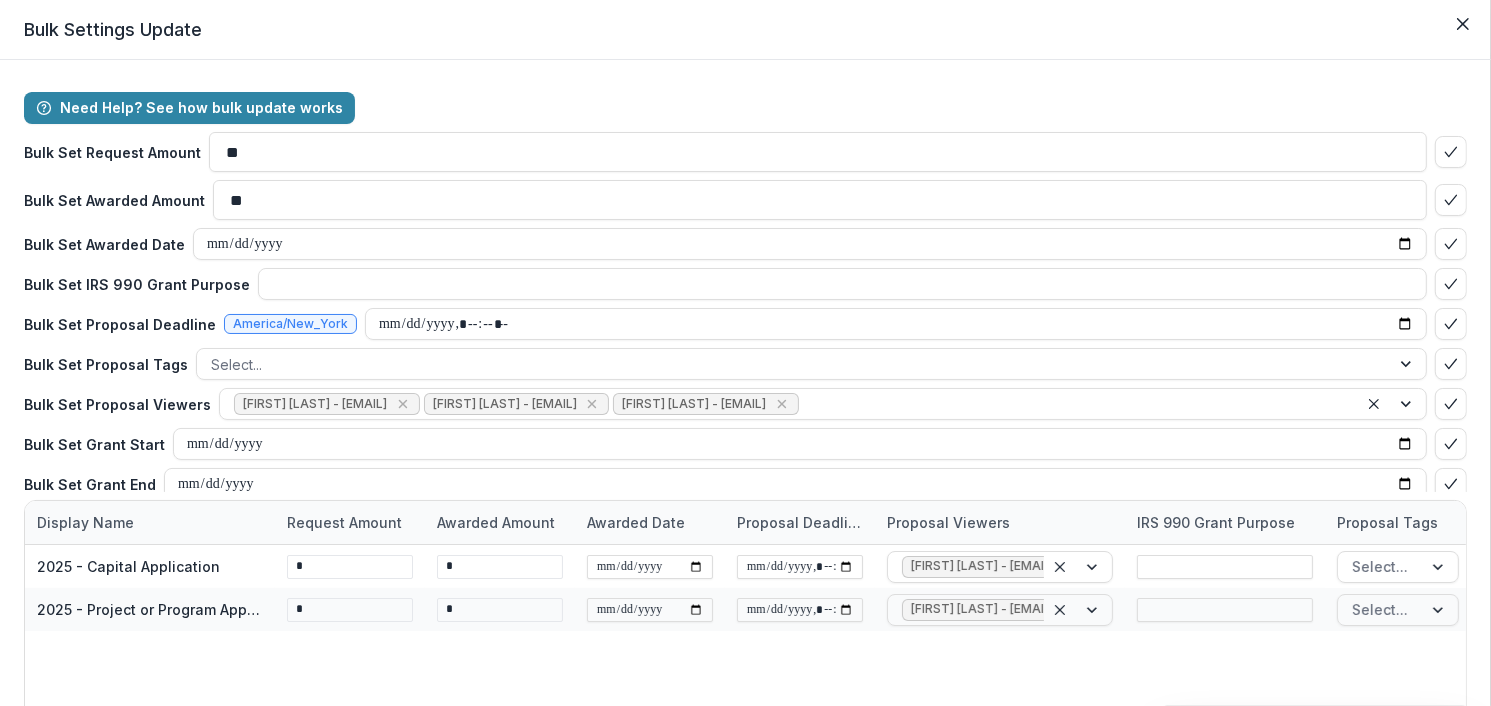 scroll, scrollTop: 48, scrollLeft: 0, axis: vertical 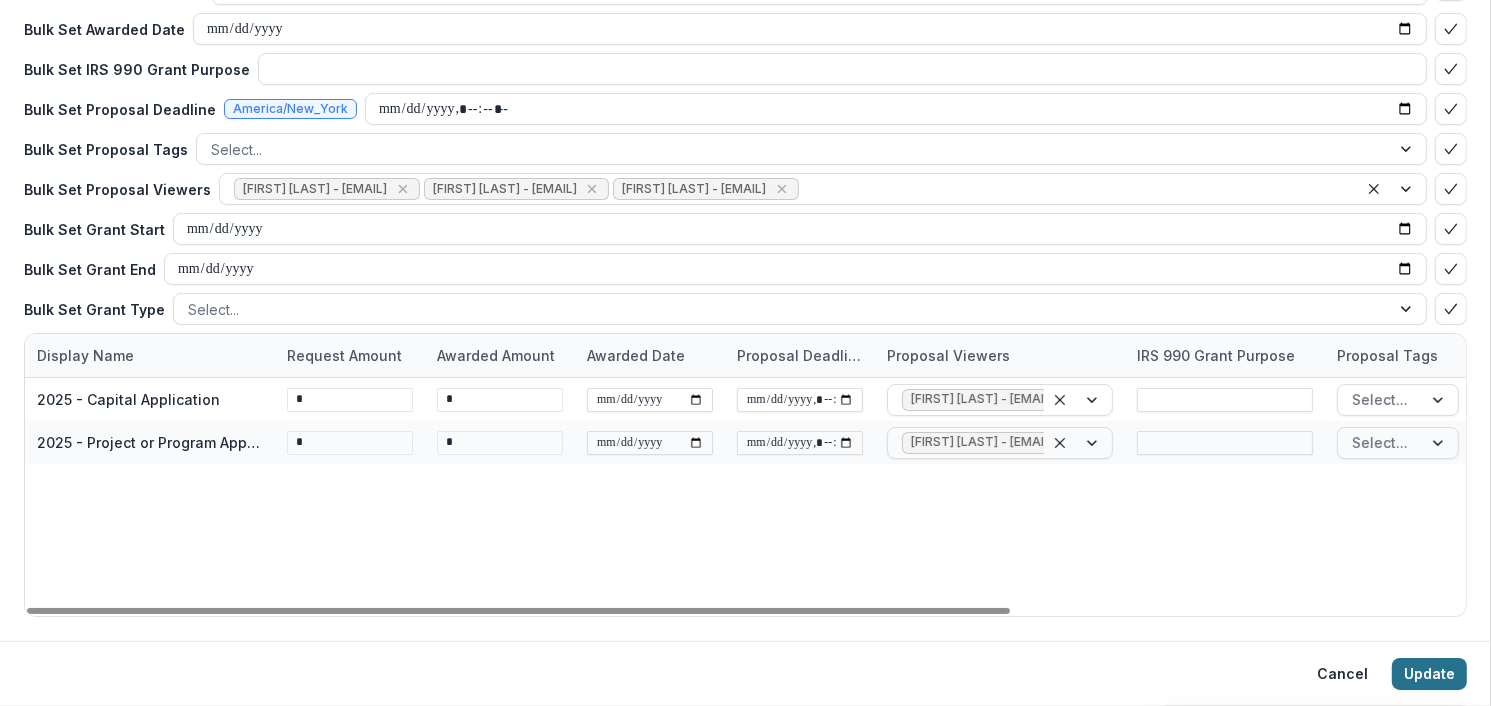 click on "Update" at bounding box center (1429, 674) 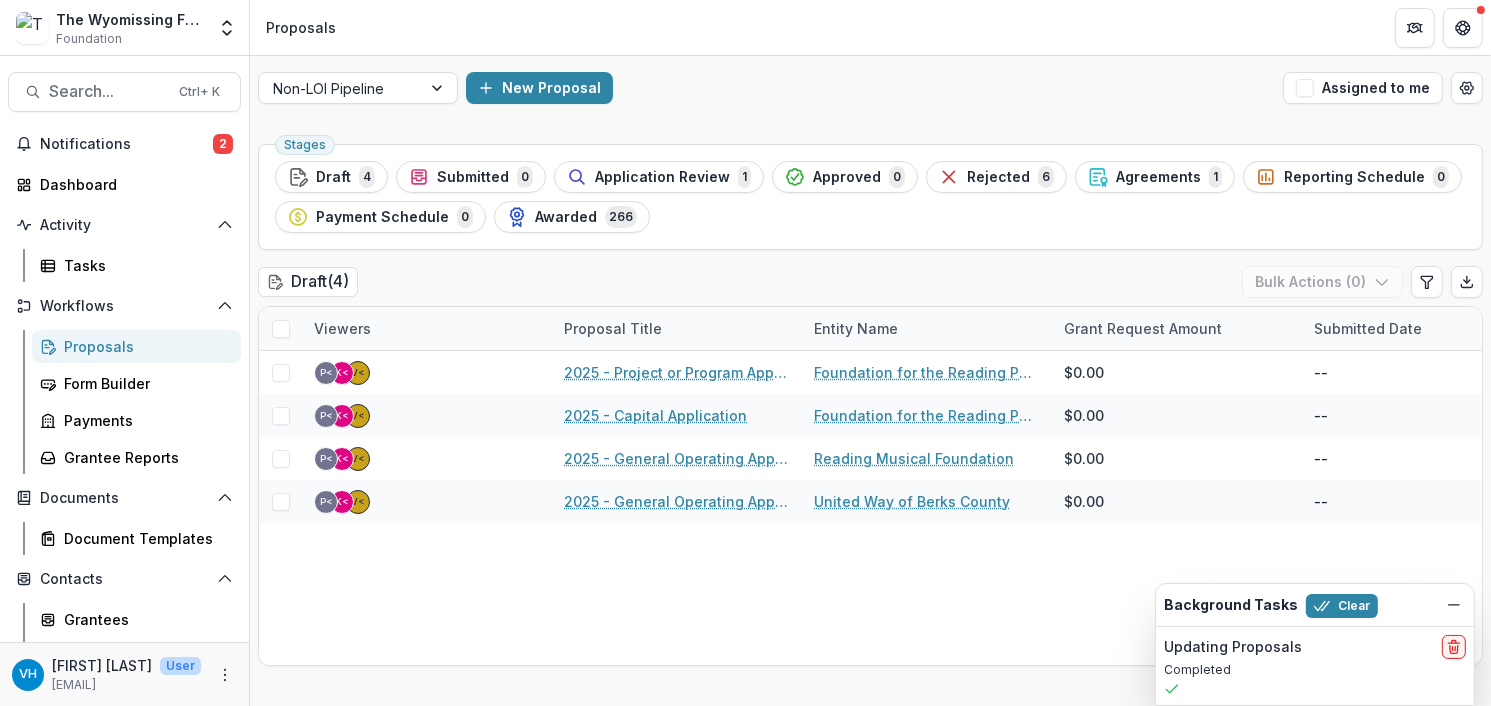 click on "Search... Ctrl  + K Notifications 2 Dashboard Activity Tasks Workflows Proposals Form Builder Payments Grantee Reports Documents Document Templates Contacts Grantees Communications Data & Reporting Dashboard Data Report VH [FIRST] [LAST] User [EMAIL]" at bounding box center (125, 381) 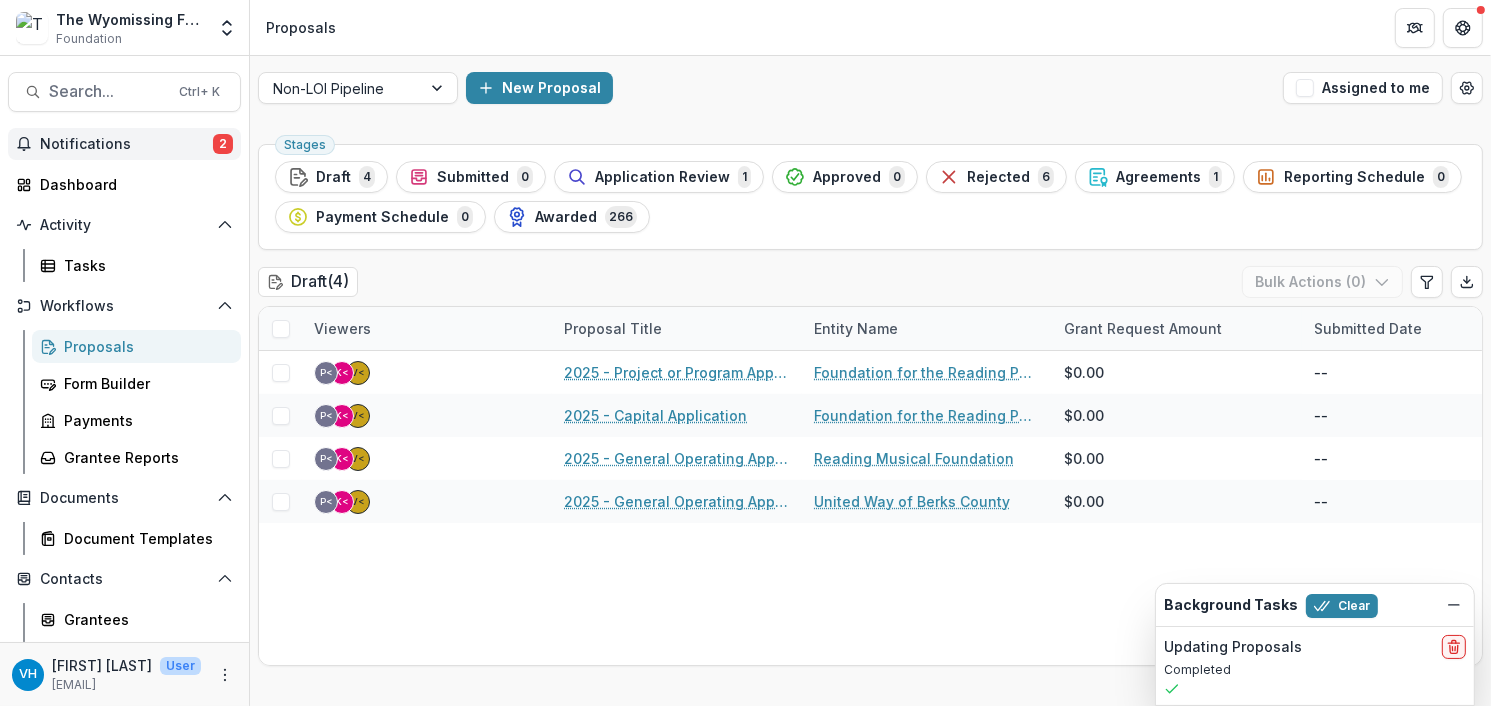 click on "Notifications 2" at bounding box center [124, 144] 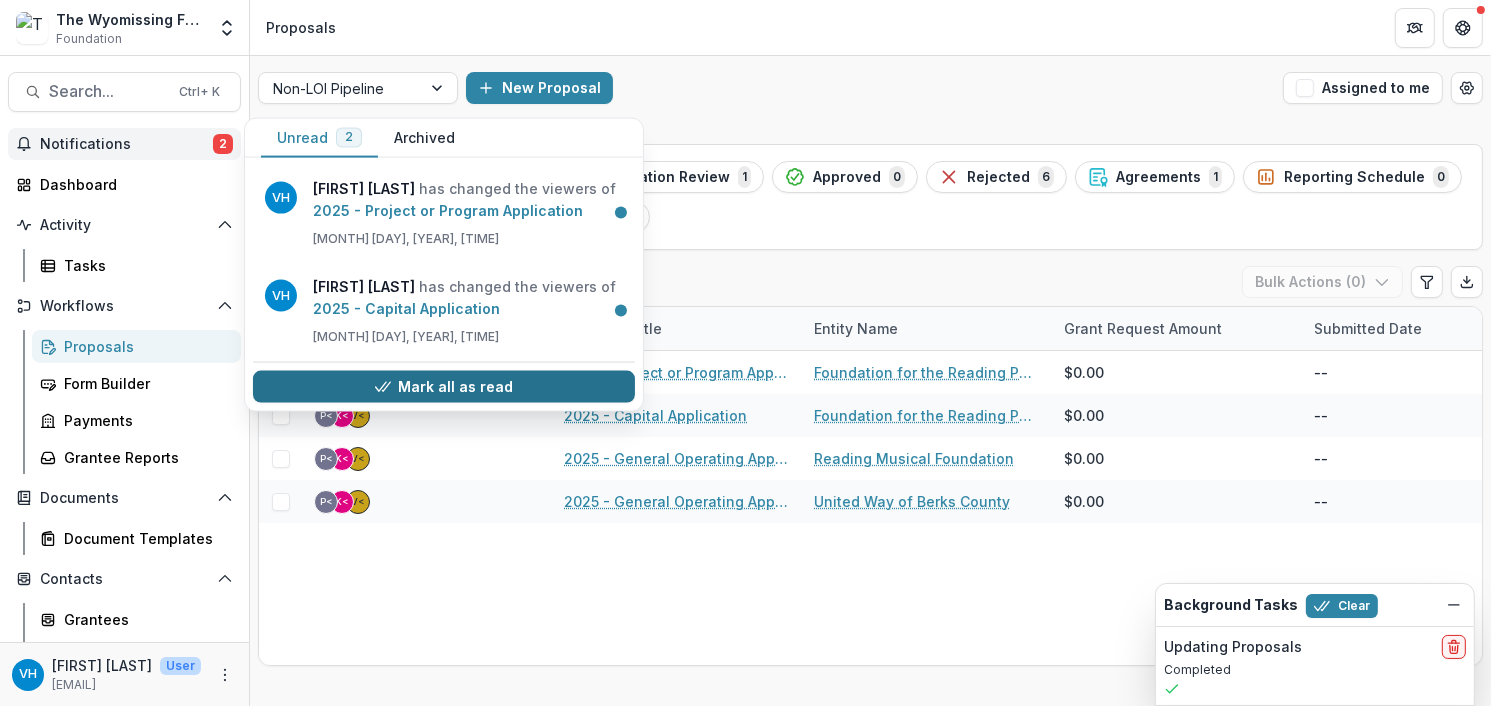 click on "Mark all as read" at bounding box center [444, 387] 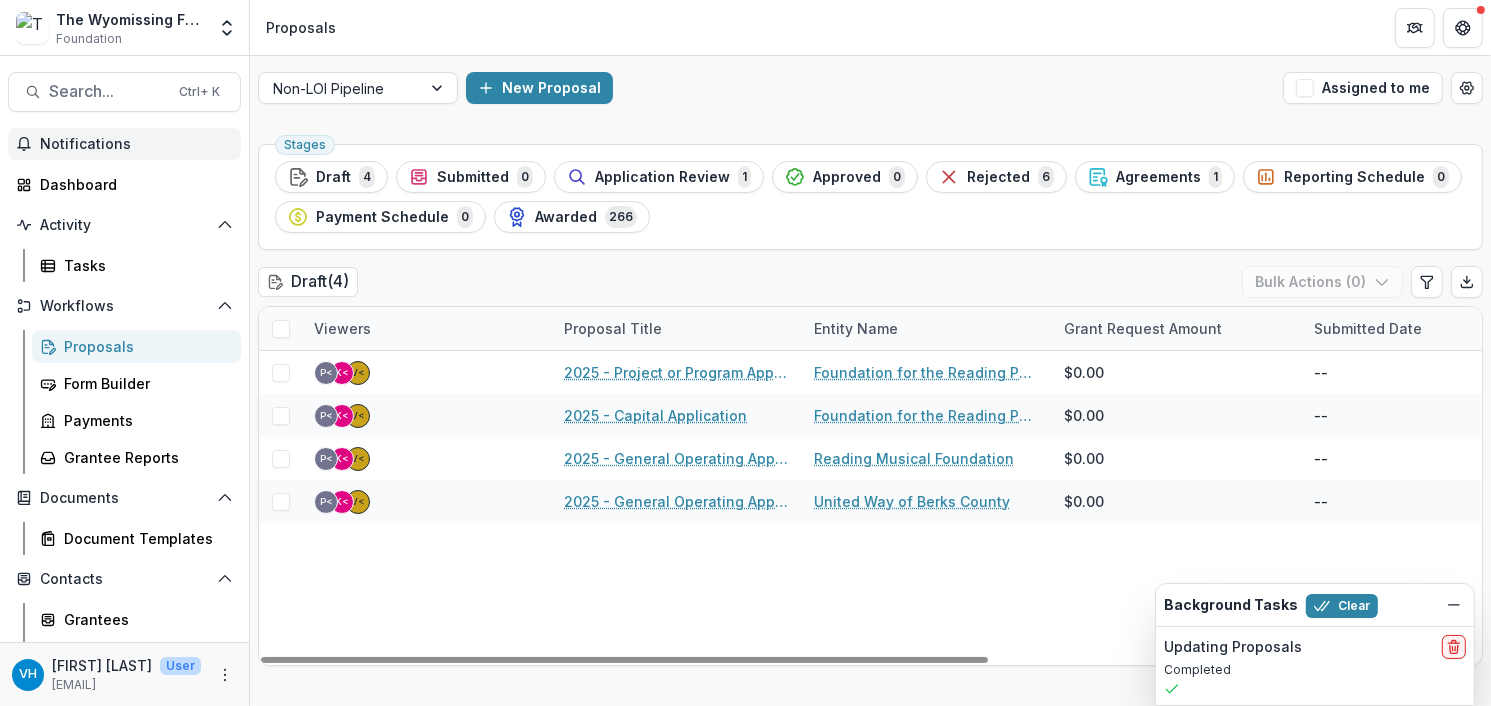 click on "V< K< P< 2025 - Project or Program Application Foundation for the Reading Public Museum [CURRENCY][AMOUNT] -- Project or Program Application [MONTH] [DAY], [YEAR] V< K< P< 2025 - Capital Application Foundation for the Reading Public Museum [CURRENCY][AMOUNT] -- Capital Application [MONTH] [DAY], [YEAR] V< K< P< 2025 - General Operating Application Reading Musical Foundation [CURRENCY][AMOUNT] -- General Operating Application [MONTH] [DAY], [YEAR] V< K< P< 2025 - General Operating Application United Way of Berks County [CURRENCY][AMOUNT] -- General Operating Application [MONTH] [DAY], [YEAR]" at bounding box center (1280, 508) 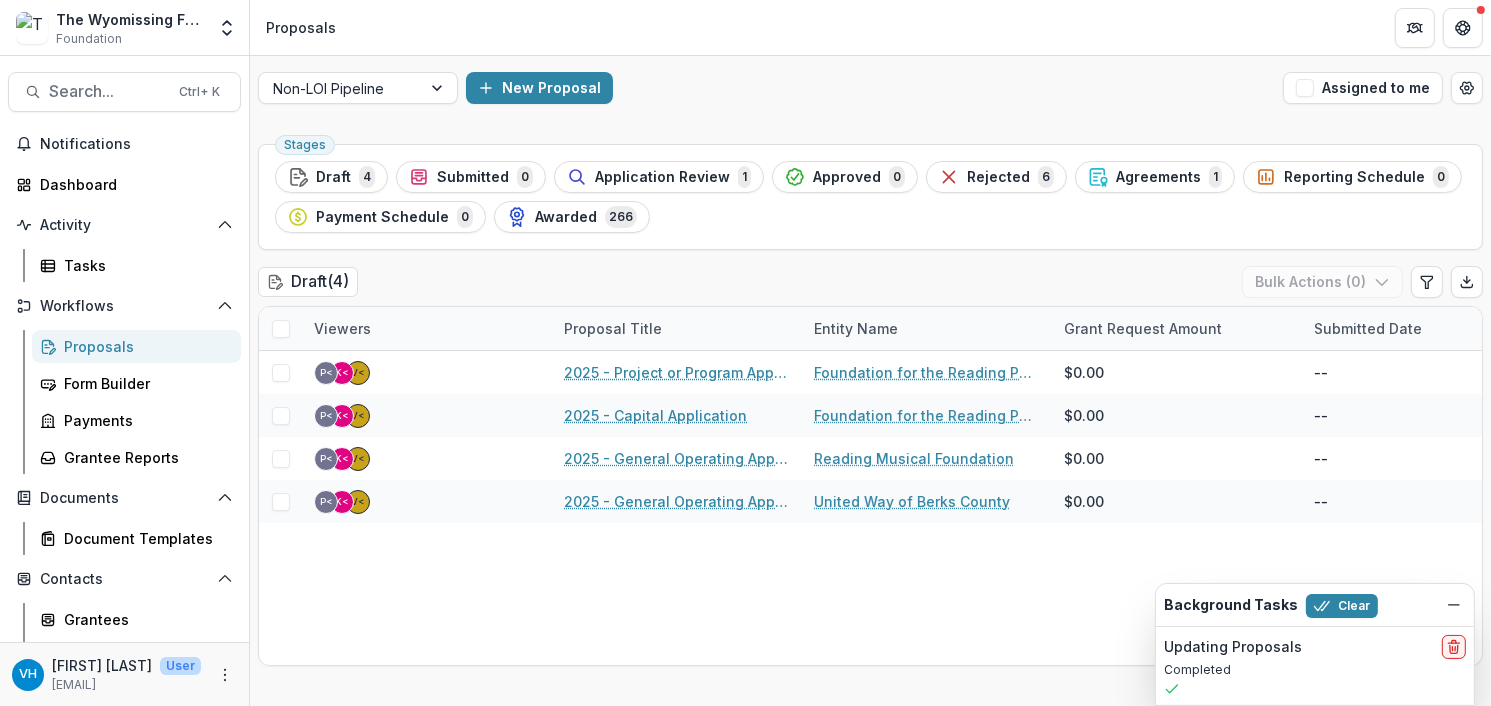 click on "Proposals" at bounding box center (144, 346) 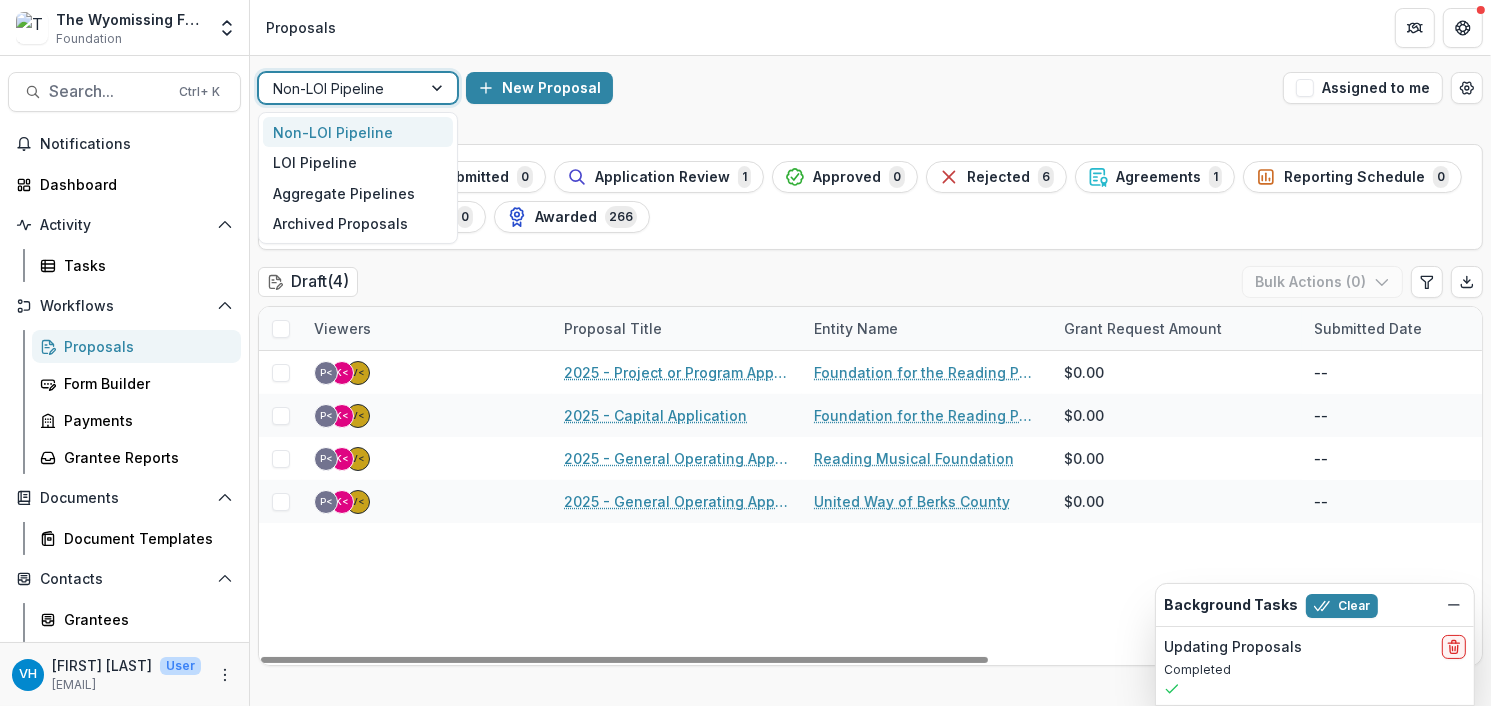 click at bounding box center (340, 88) 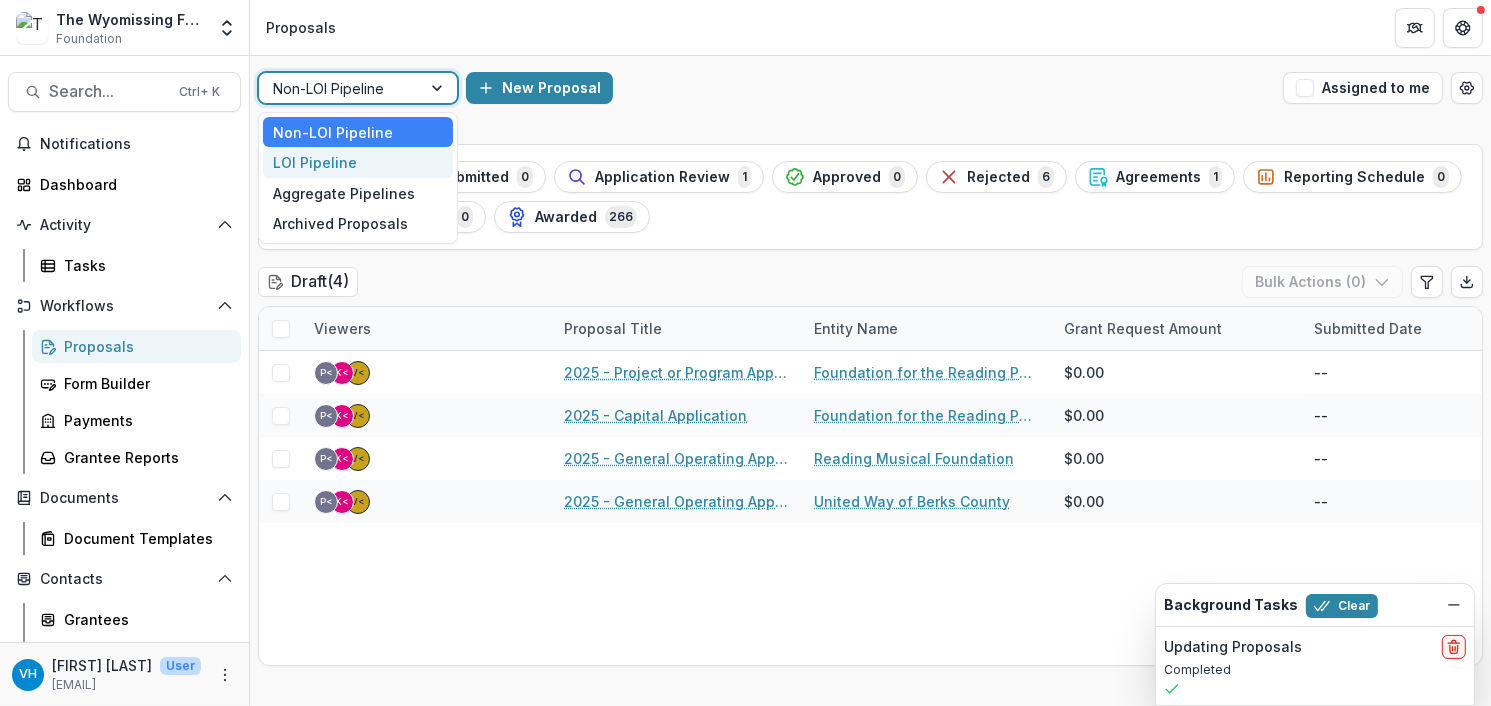 click on "LOI Pipeline" at bounding box center [358, 162] 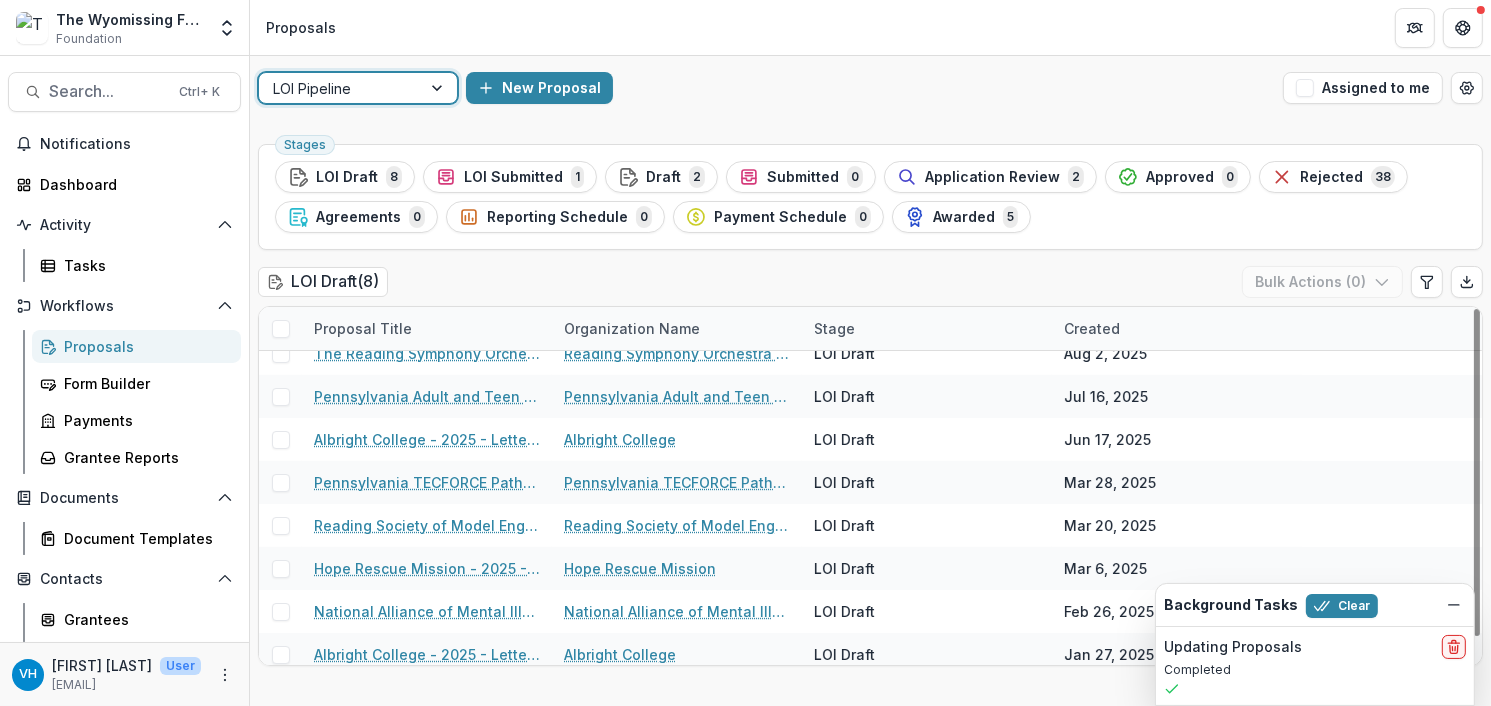 scroll, scrollTop: 29, scrollLeft: 0, axis: vertical 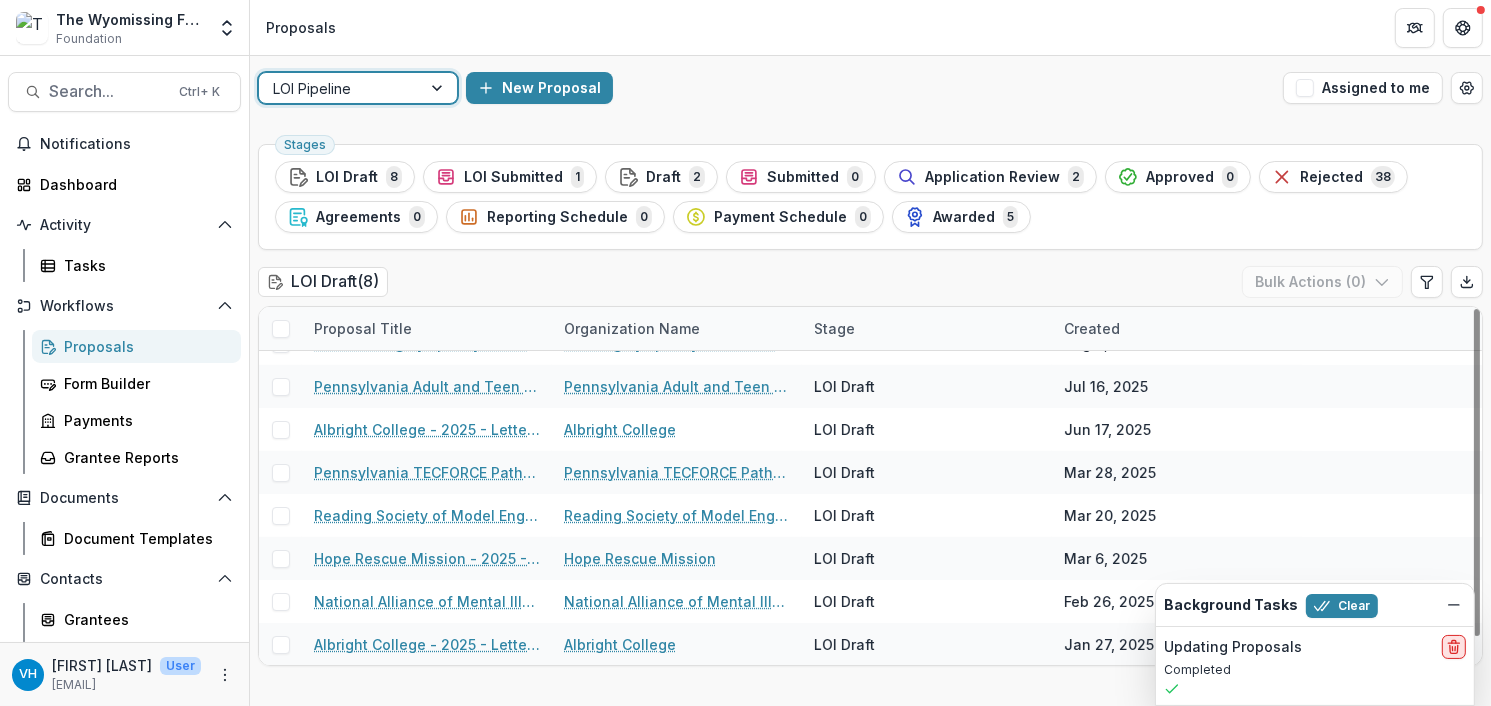 click 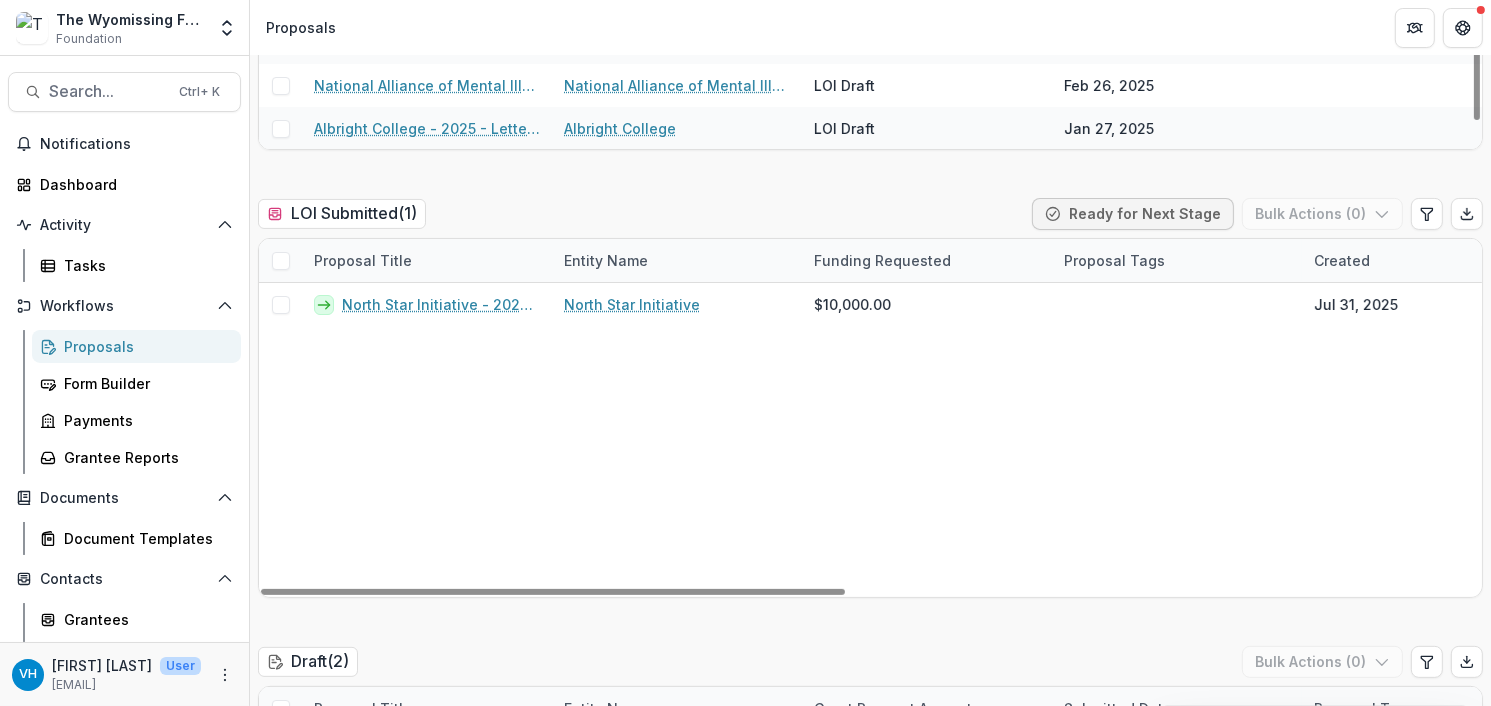 scroll, scrollTop: 700, scrollLeft: 0, axis: vertical 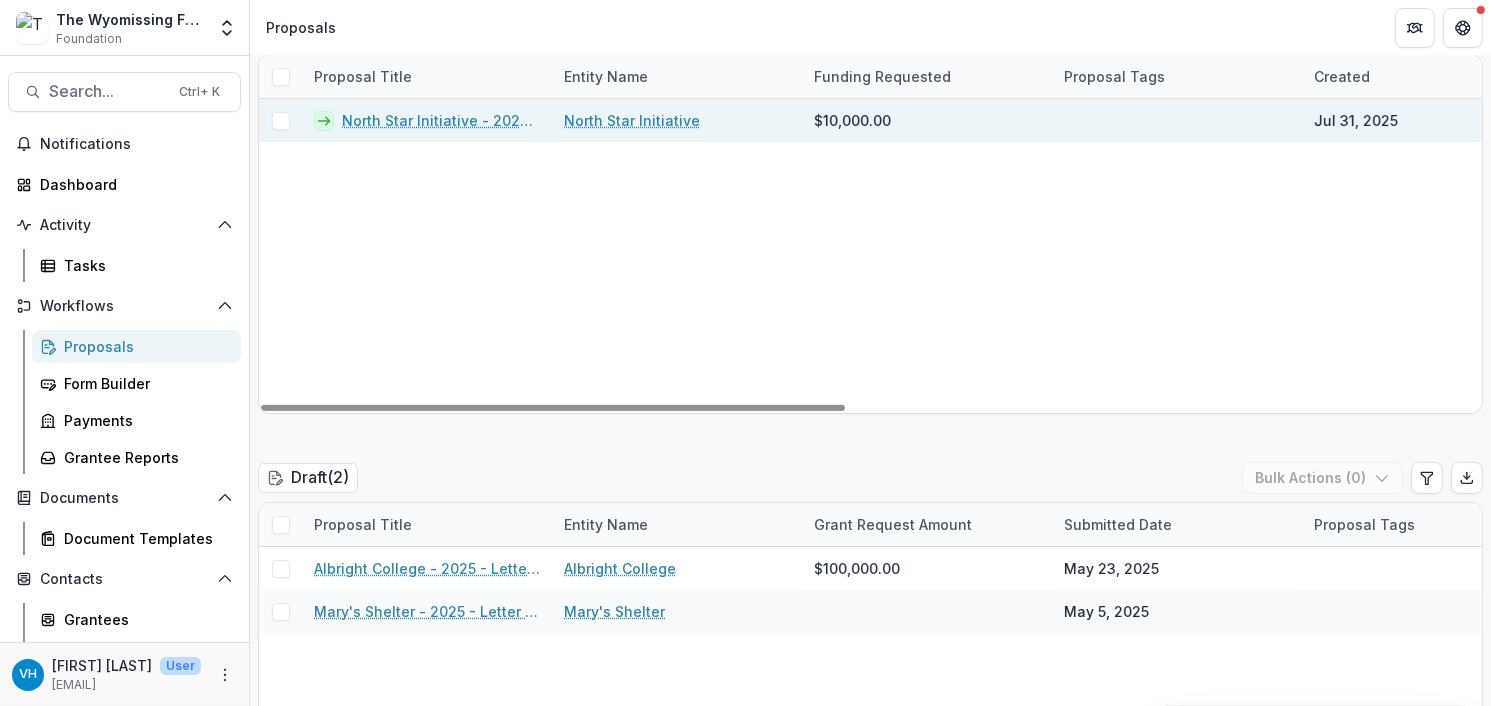 click on "North Star Initiative - 2025 - Letter of Intent" at bounding box center (441, 120) 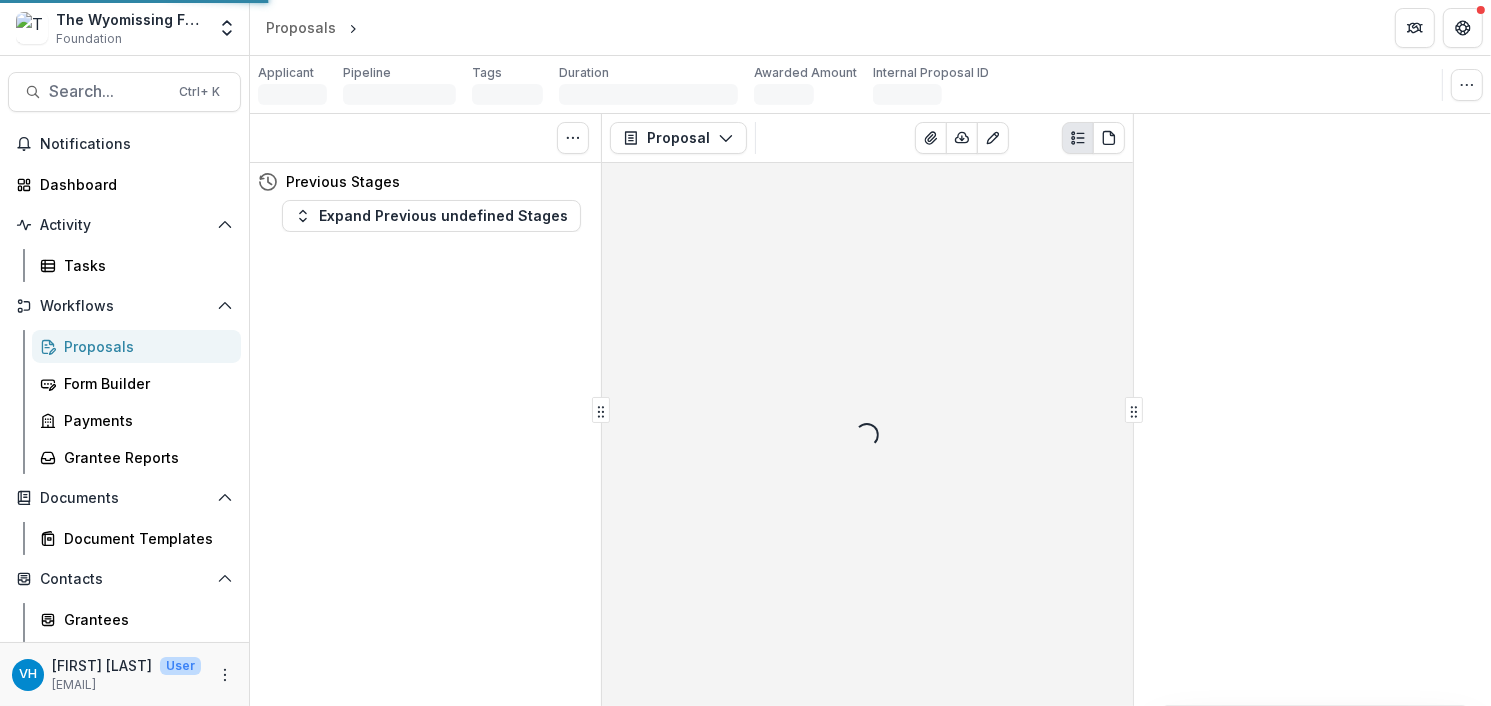 scroll, scrollTop: 0, scrollLeft: 0, axis: both 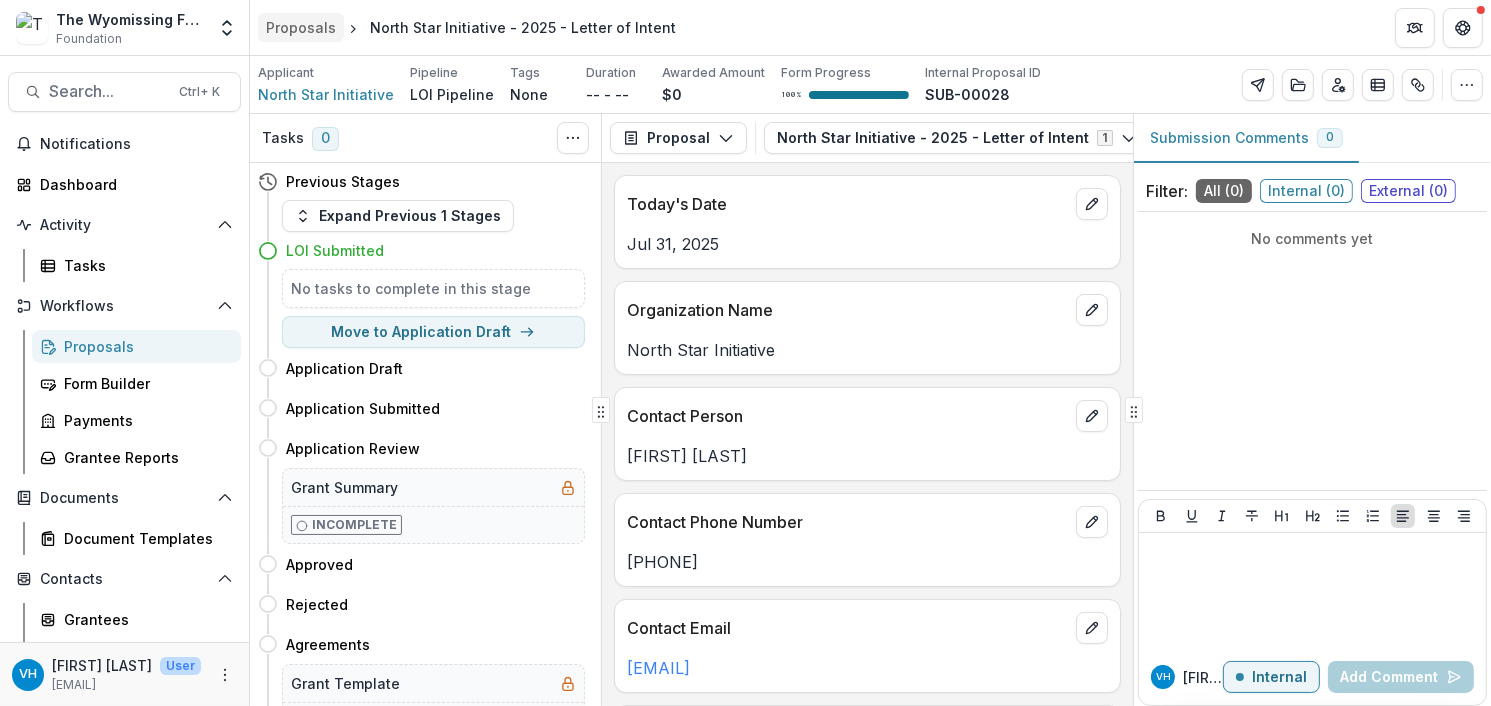 drag, startPoint x: 284, startPoint y: 26, endPoint x: 294, endPoint y: 33, distance: 12.206555 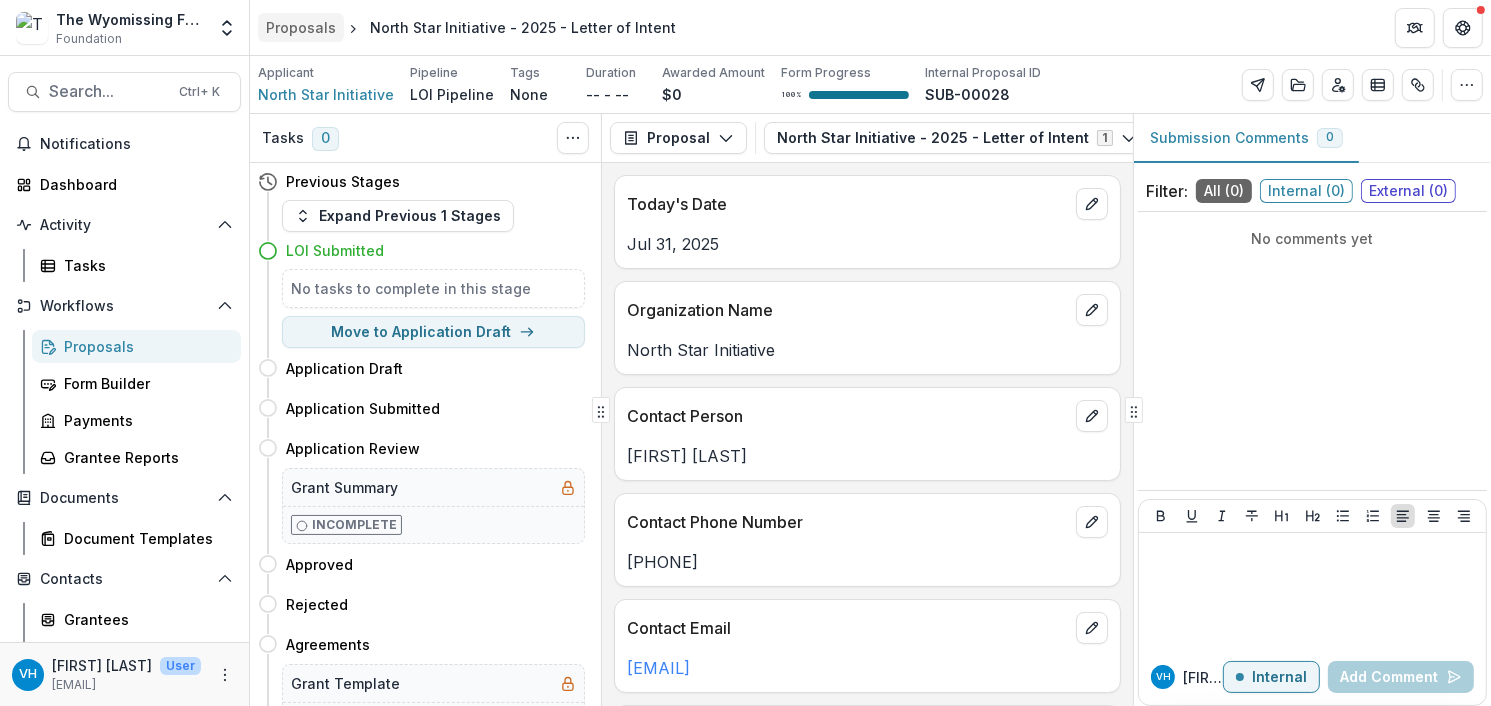 click on "Proposals" at bounding box center [301, 27] 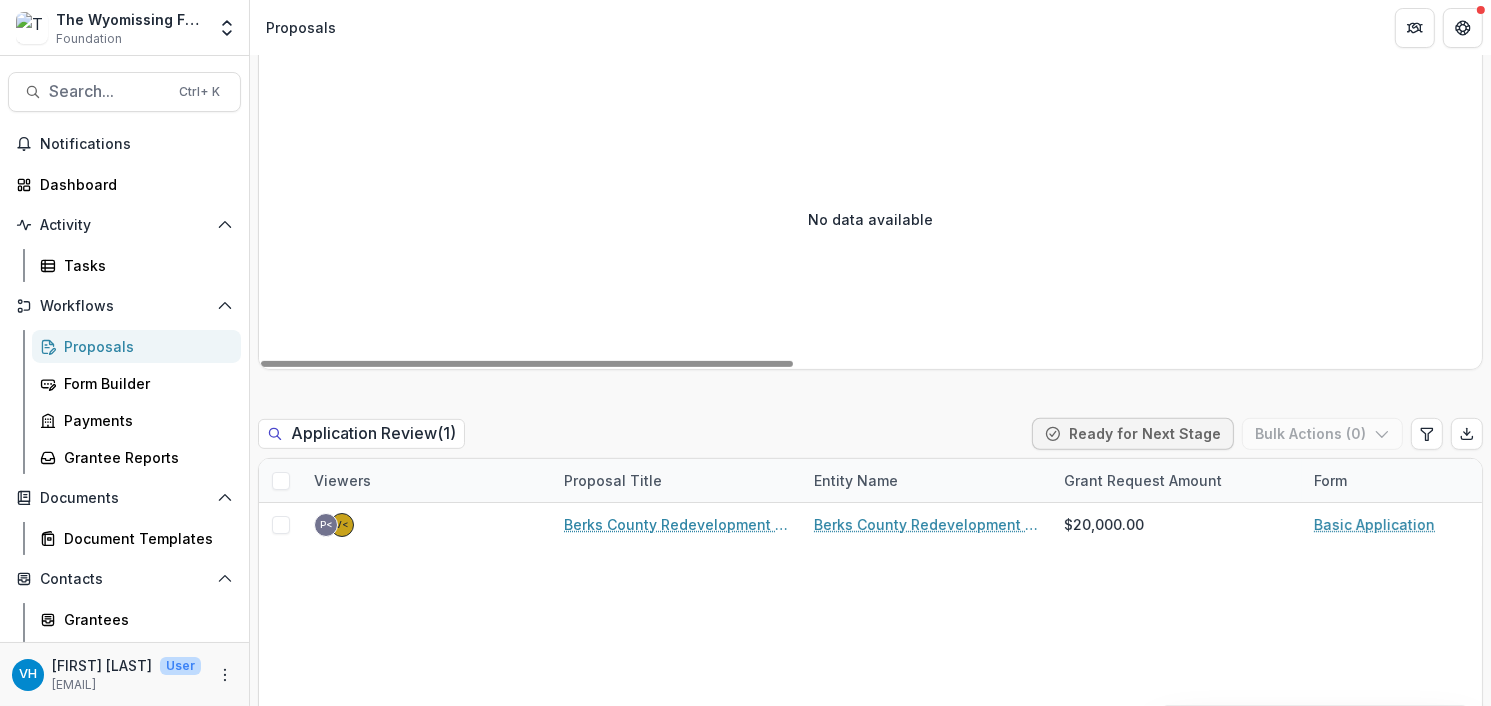 scroll, scrollTop: 0, scrollLeft: 0, axis: both 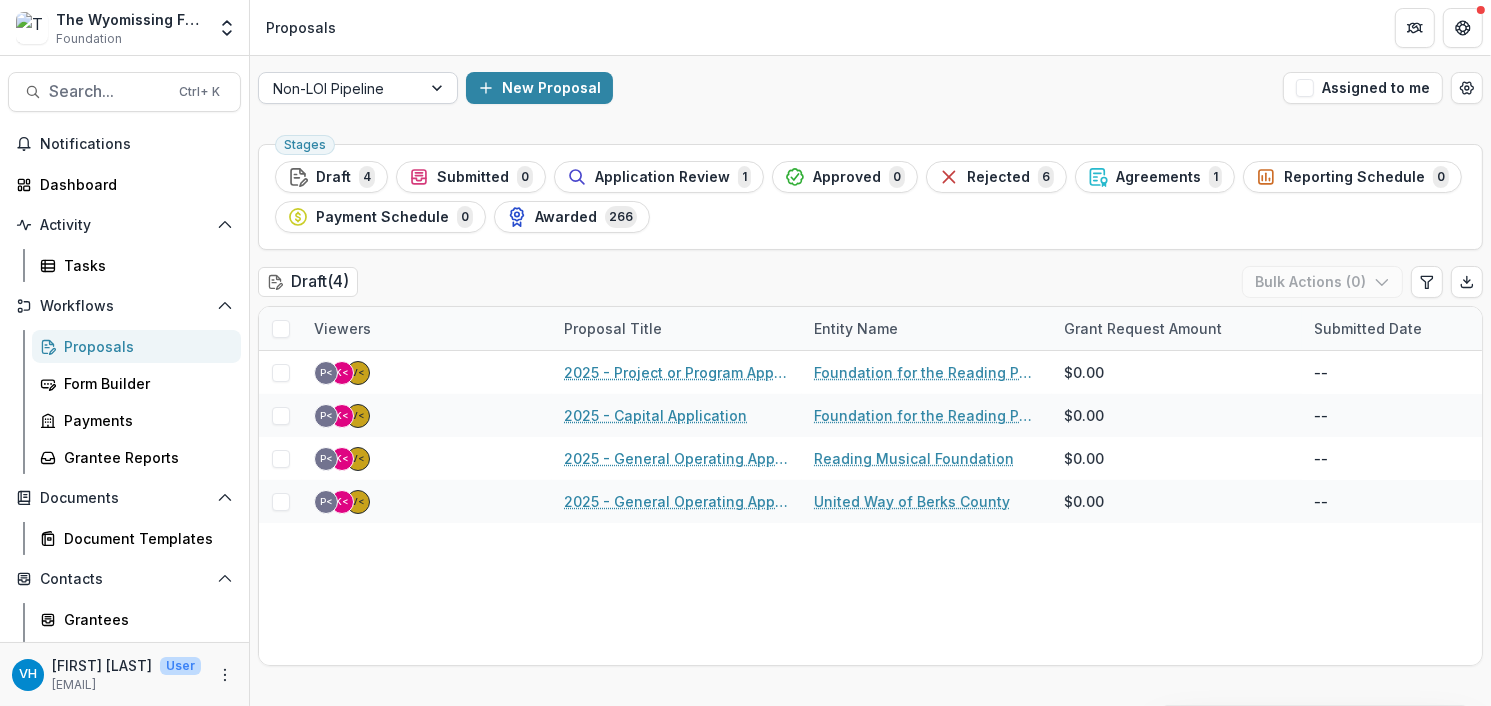 click on "Non-LOI Pipeline" at bounding box center [340, 88] 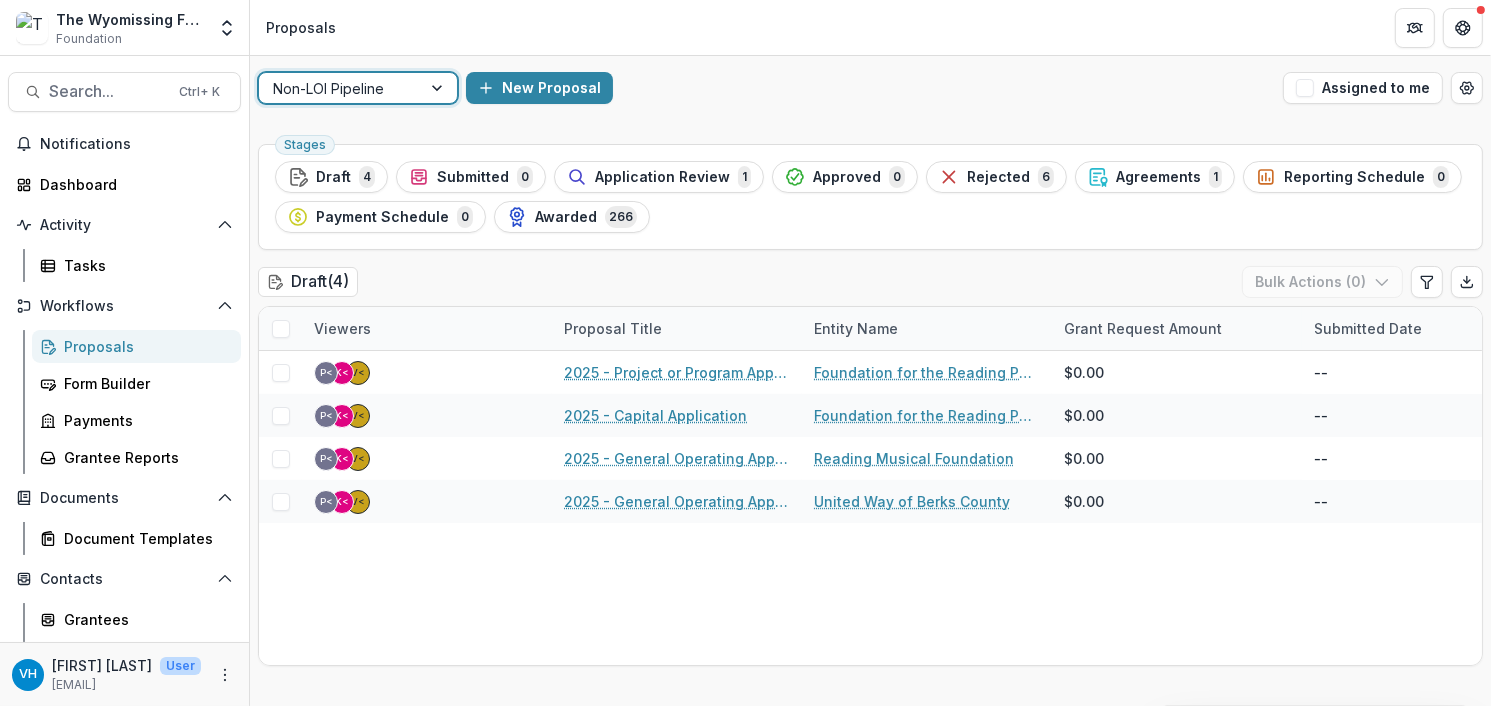 click at bounding box center (340, 88) 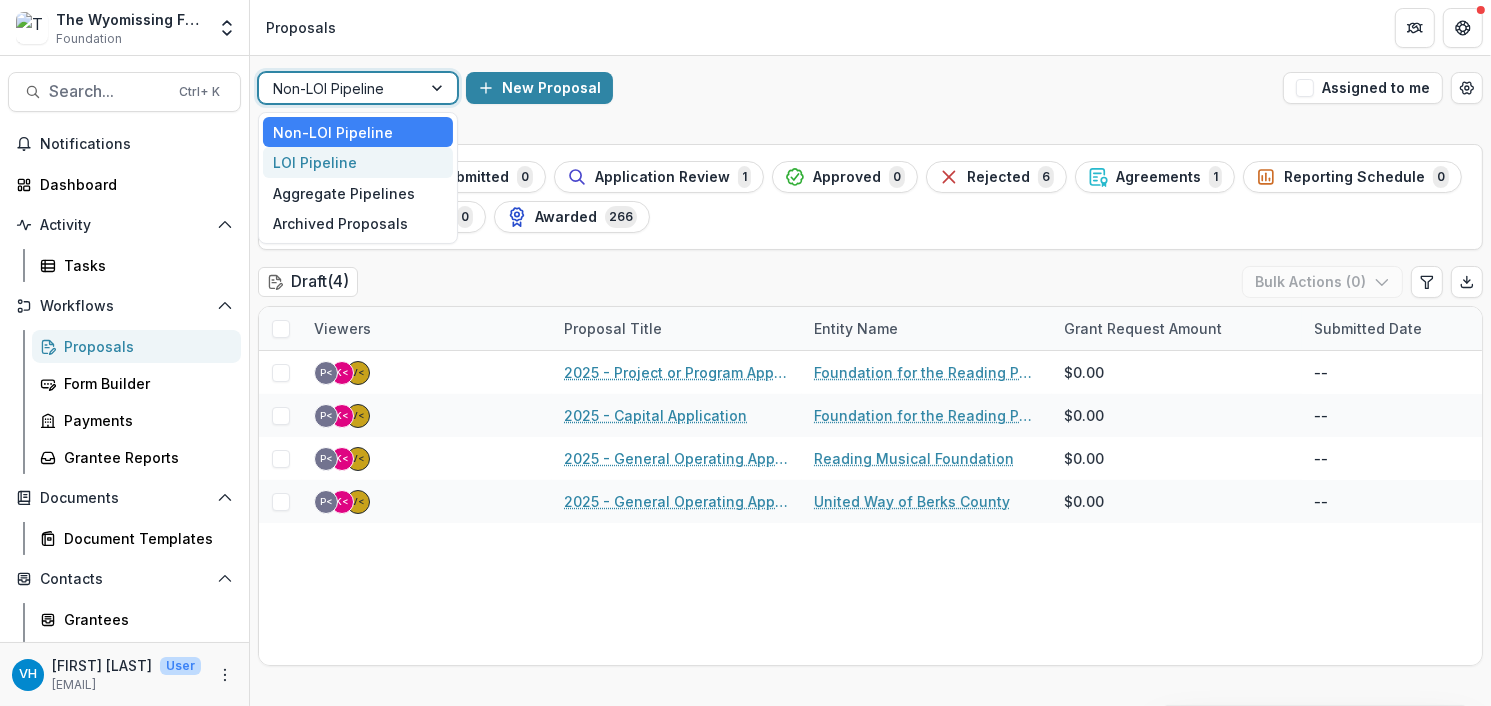 click on "LOI Pipeline" at bounding box center (358, 162) 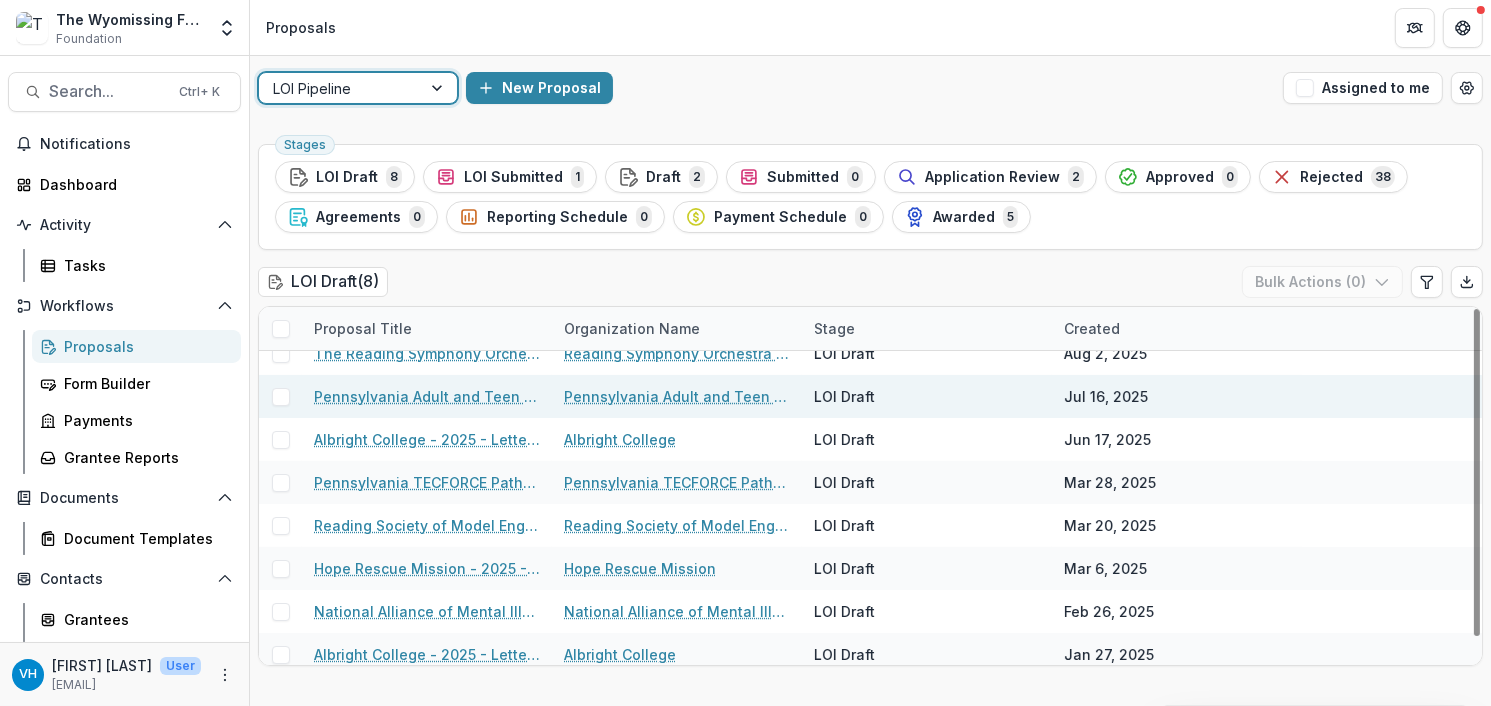 scroll, scrollTop: 29, scrollLeft: 0, axis: vertical 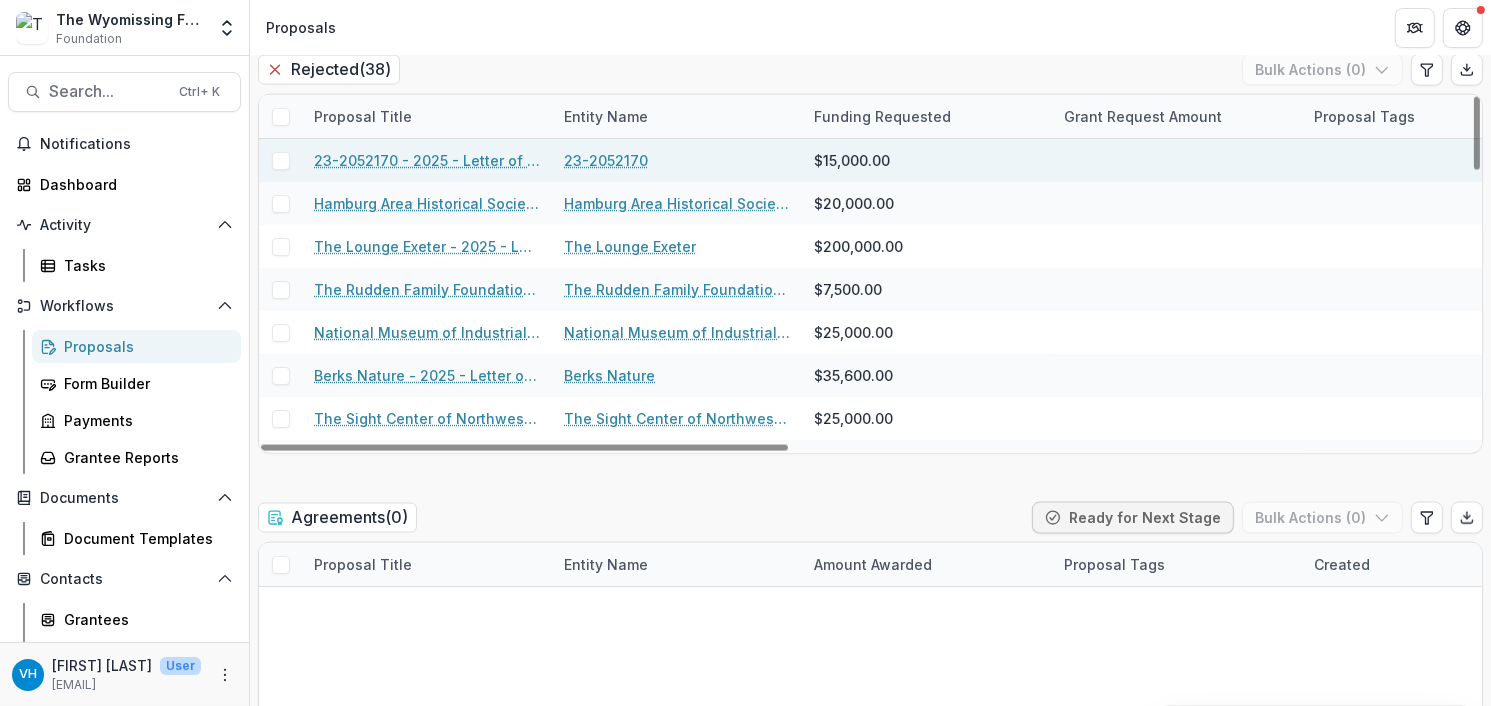 click on "23-2052170 - 2025 - Letter of Intent" at bounding box center [427, 160] 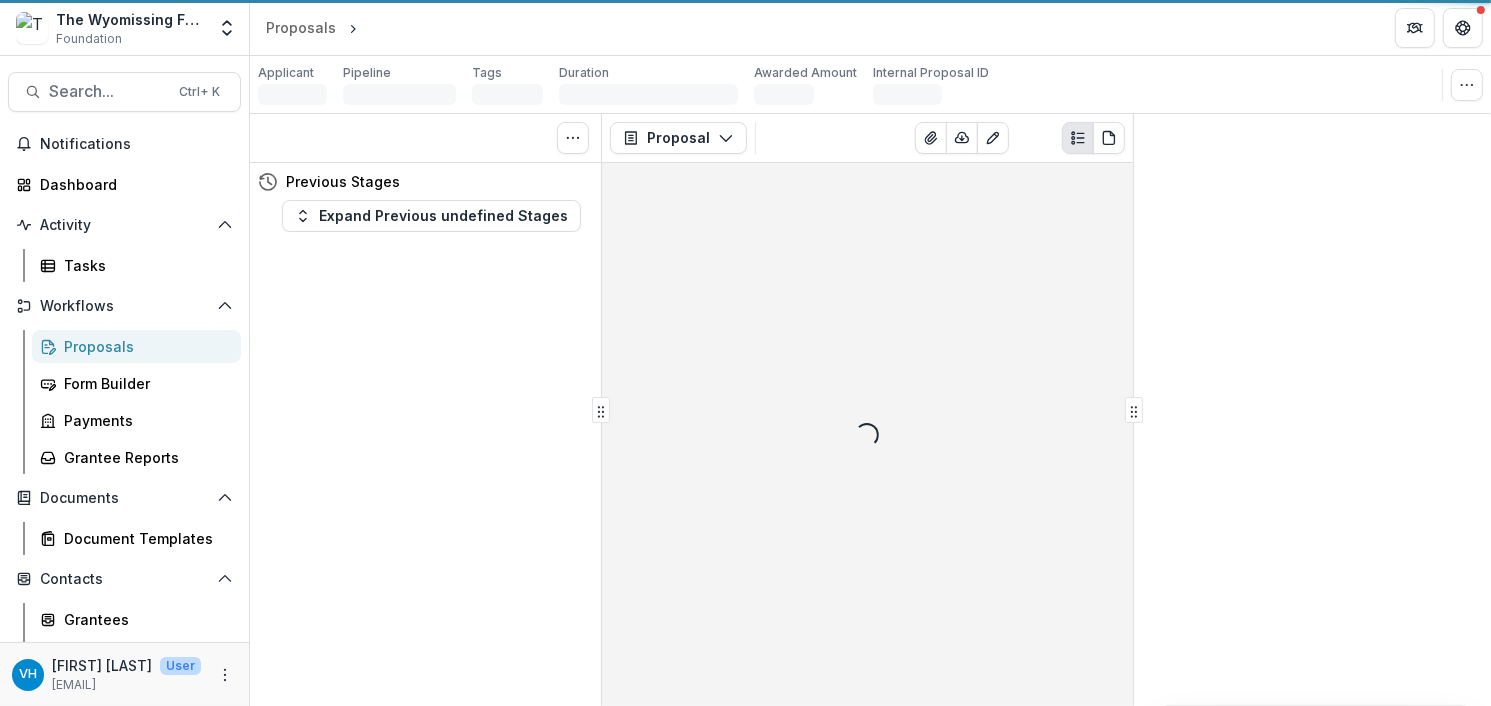 scroll, scrollTop: 0, scrollLeft: 0, axis: both 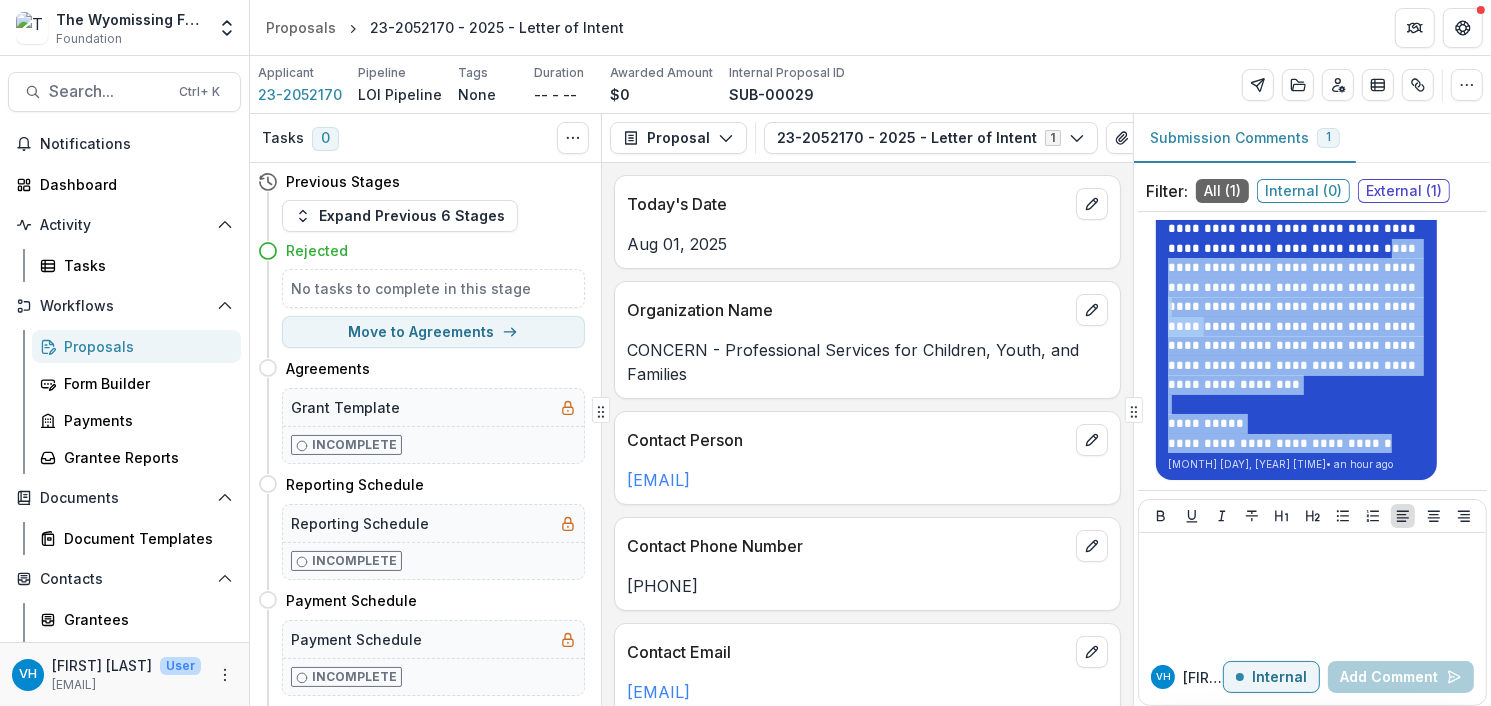drag, startPoint x: 1393, startPoint y: 443, endPoint x: 1171, endPoint y: 249, distance: 294.822 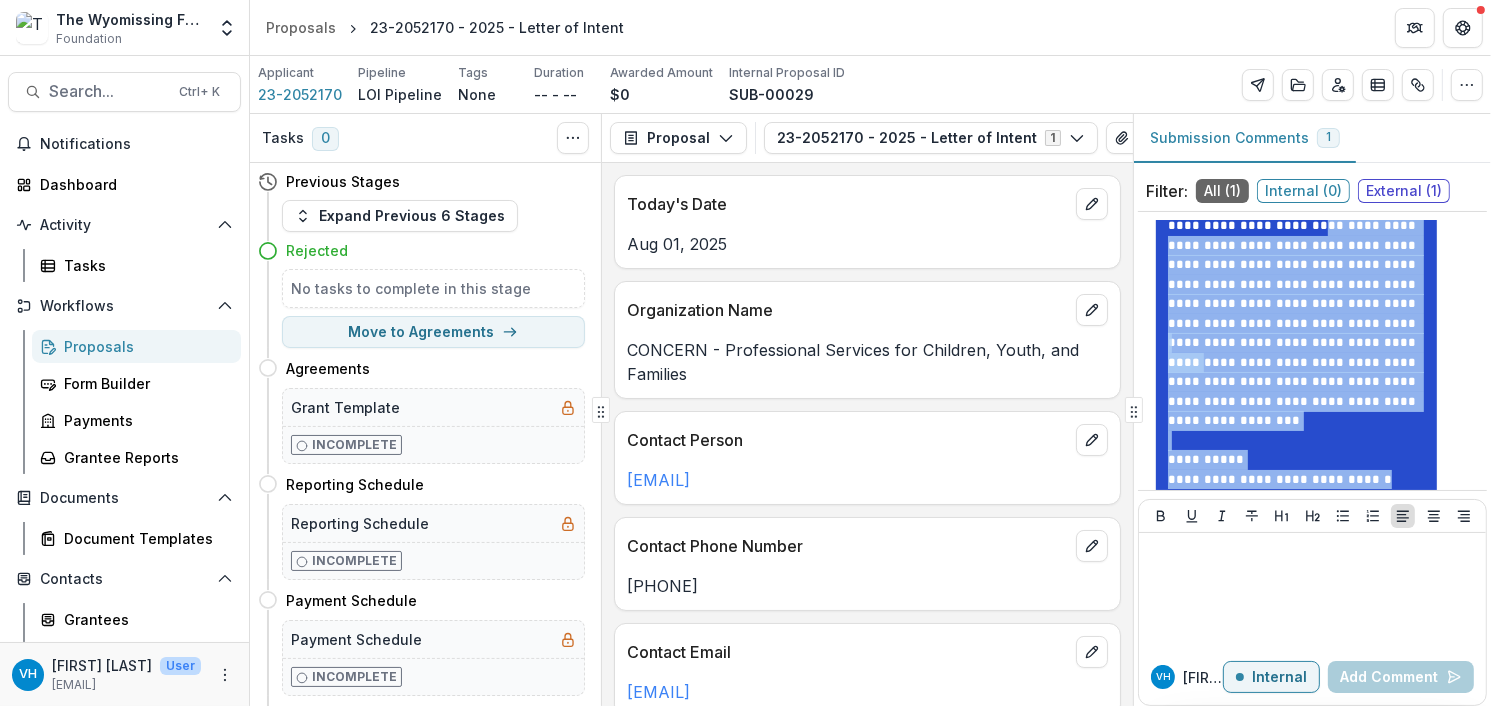 scroll, scrollTop: 0, scrollLeft: 0, axis: both 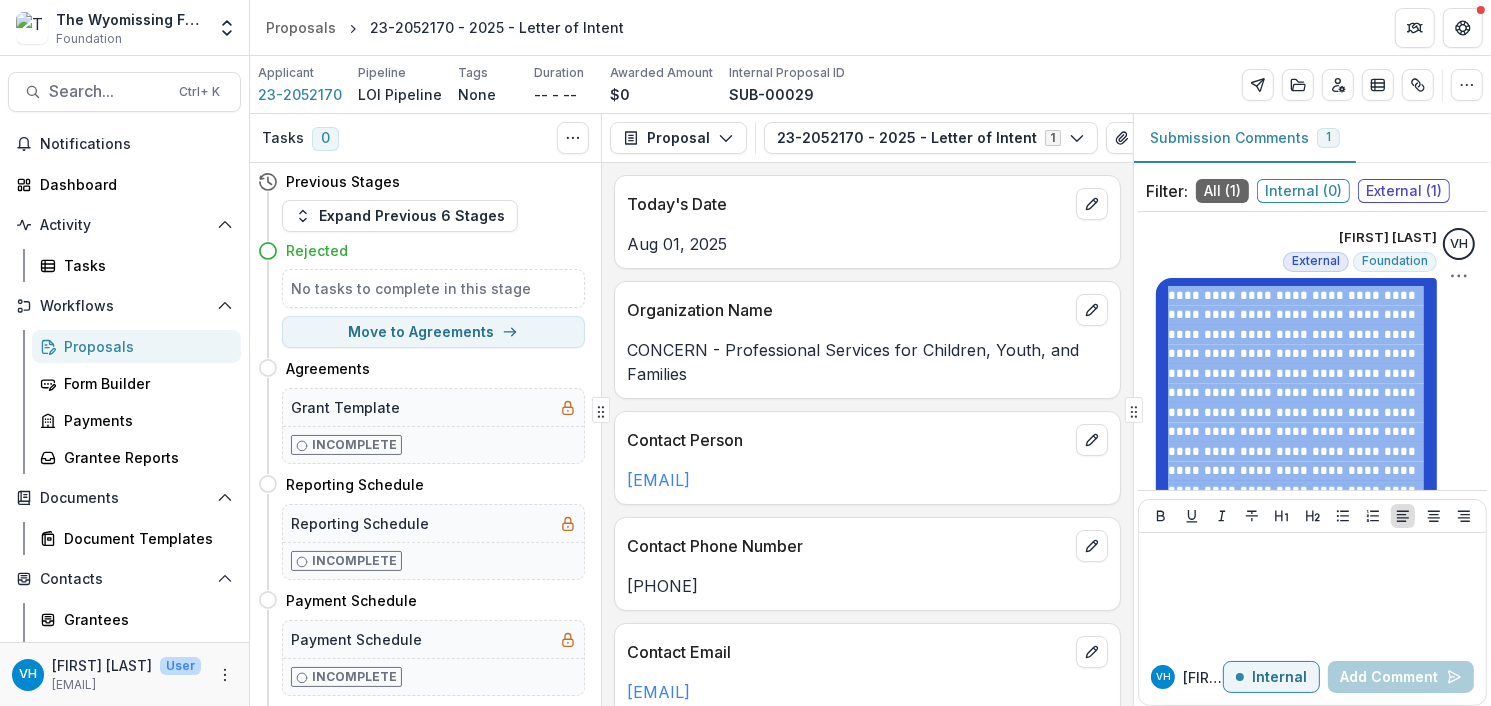 drag, startPoint x: 1401, startPoint y: 447, endPoint x: 1158, endPoint y: 287, distance: 290.945 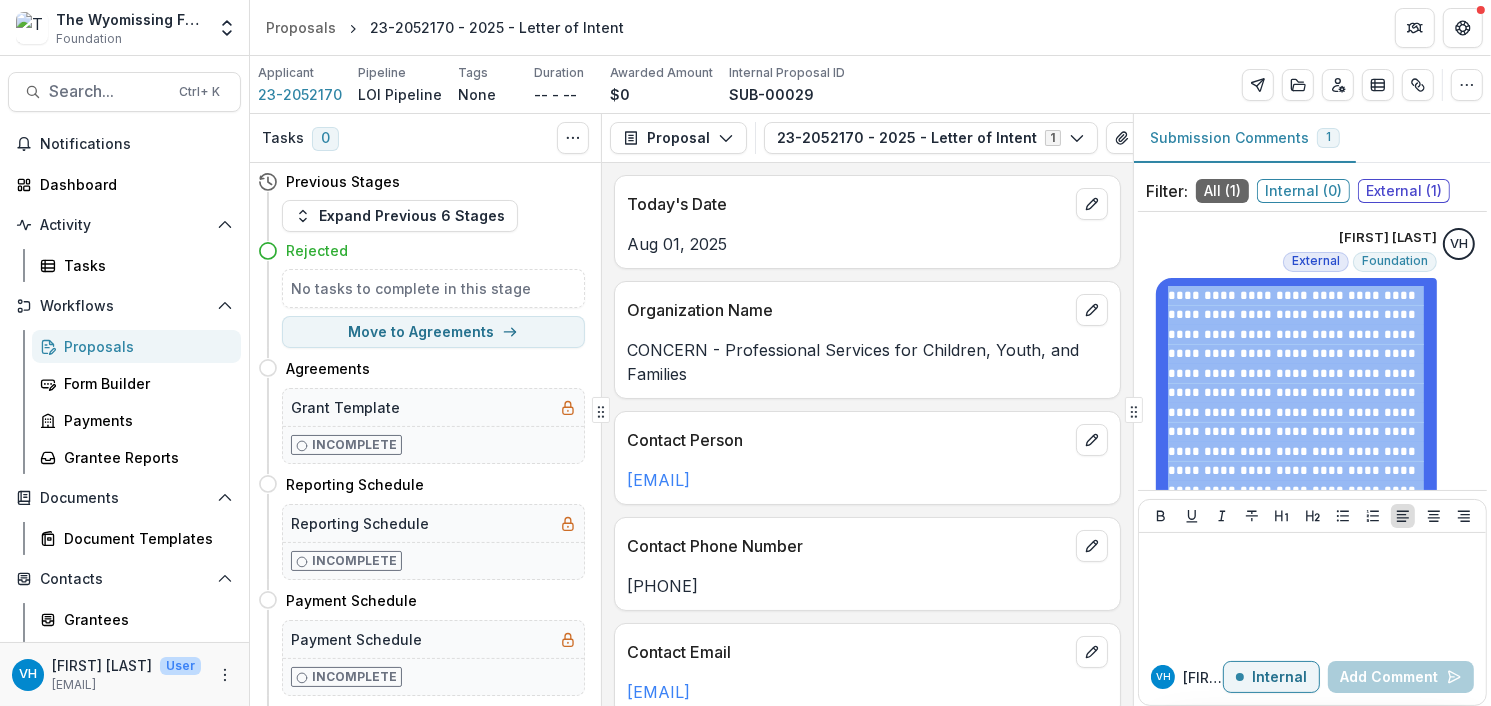 click on "Proposals" at bounding box center [144, 346] 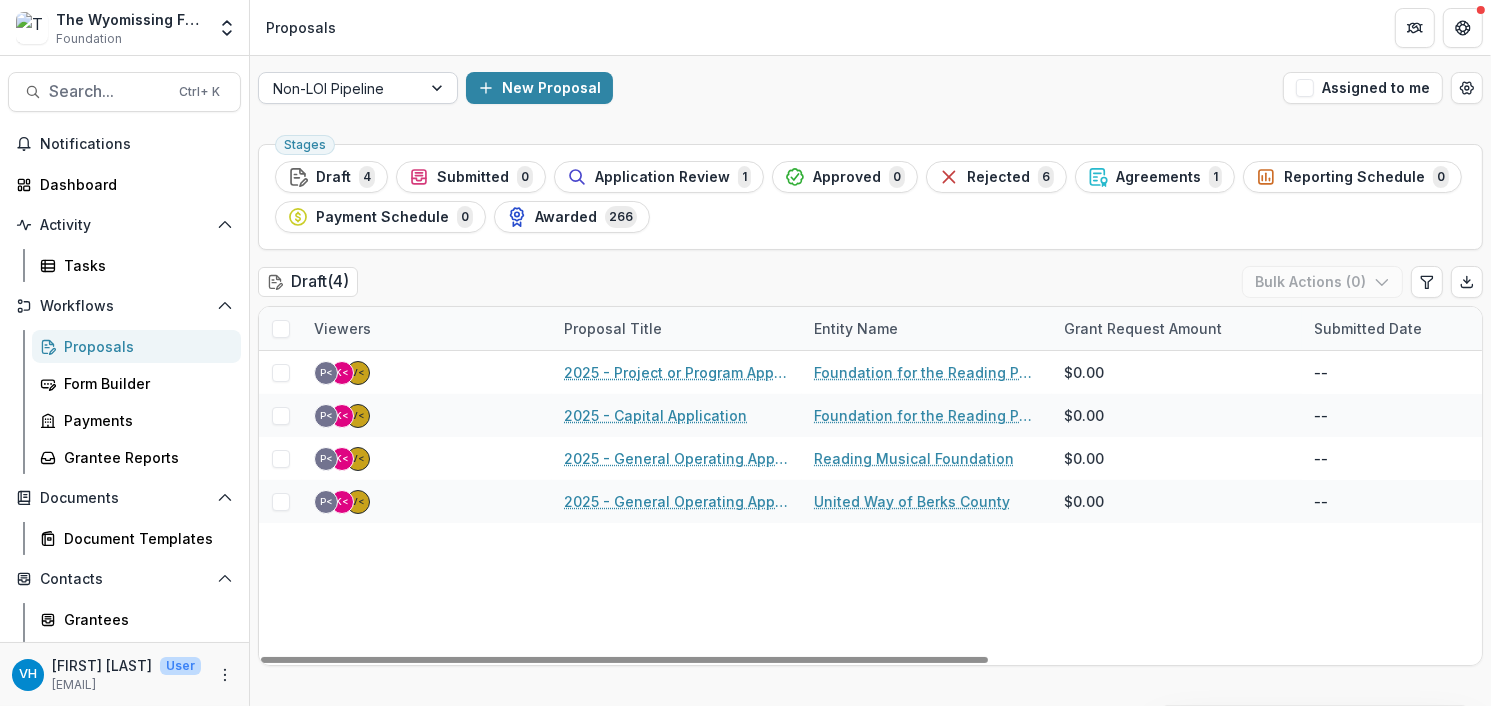 click at bounding box center (340, 88) 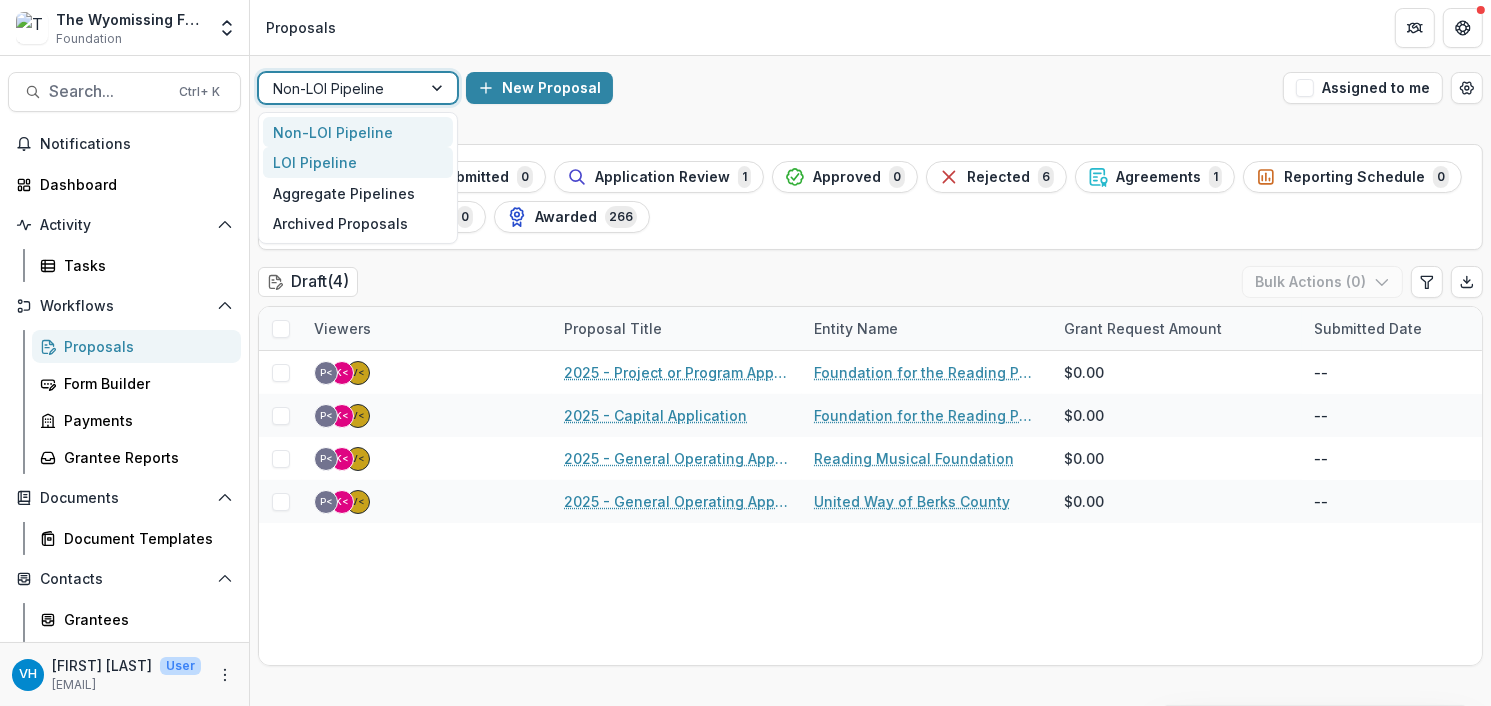 click on "LOI Pipeline" at bounding box center [358, 162] 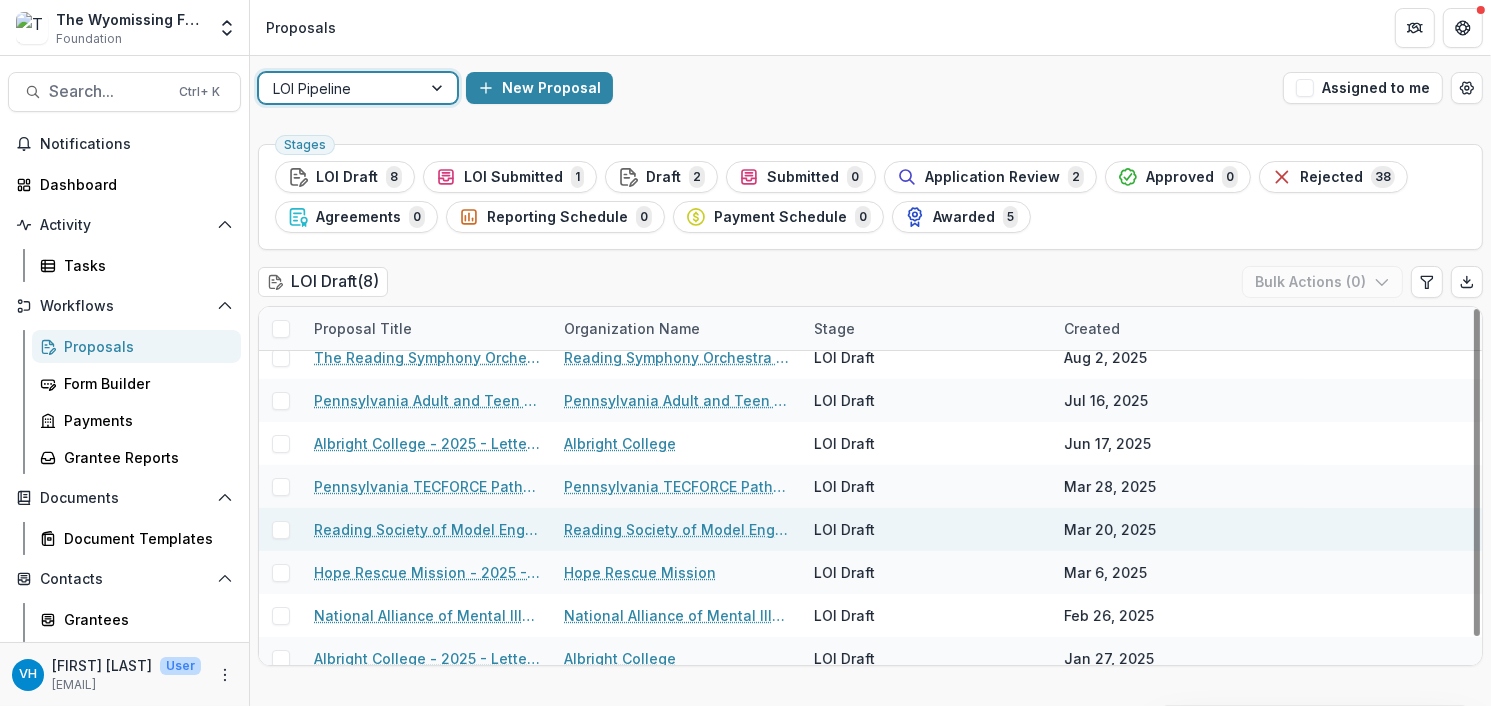 scroll, scrollTop: 29, scrollLeft: 0, axis: vertical 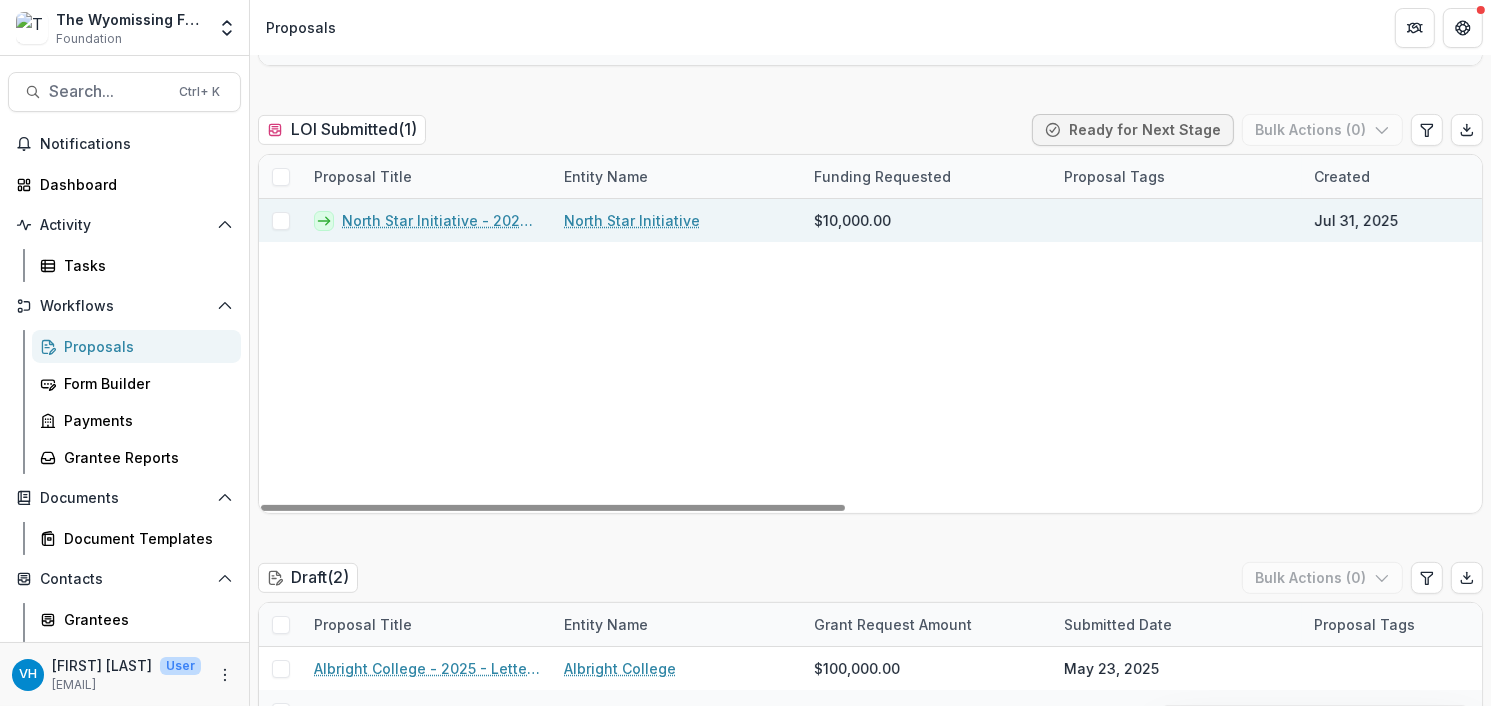 click on "North Star Initiative - 2025 - Letter of Intent" at bounding box center (441, 220) 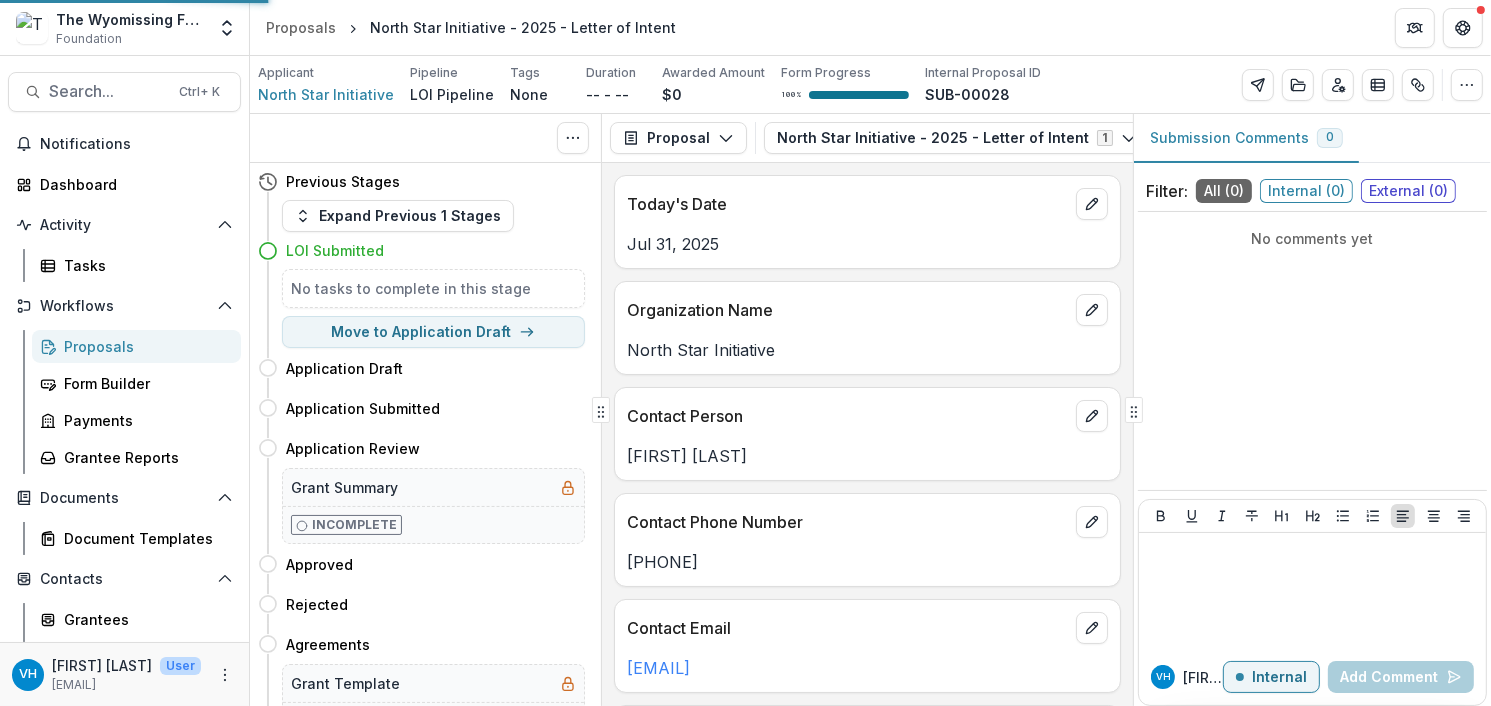 scroll, scrollTop: 0, scrollLeft: 0, axis: both 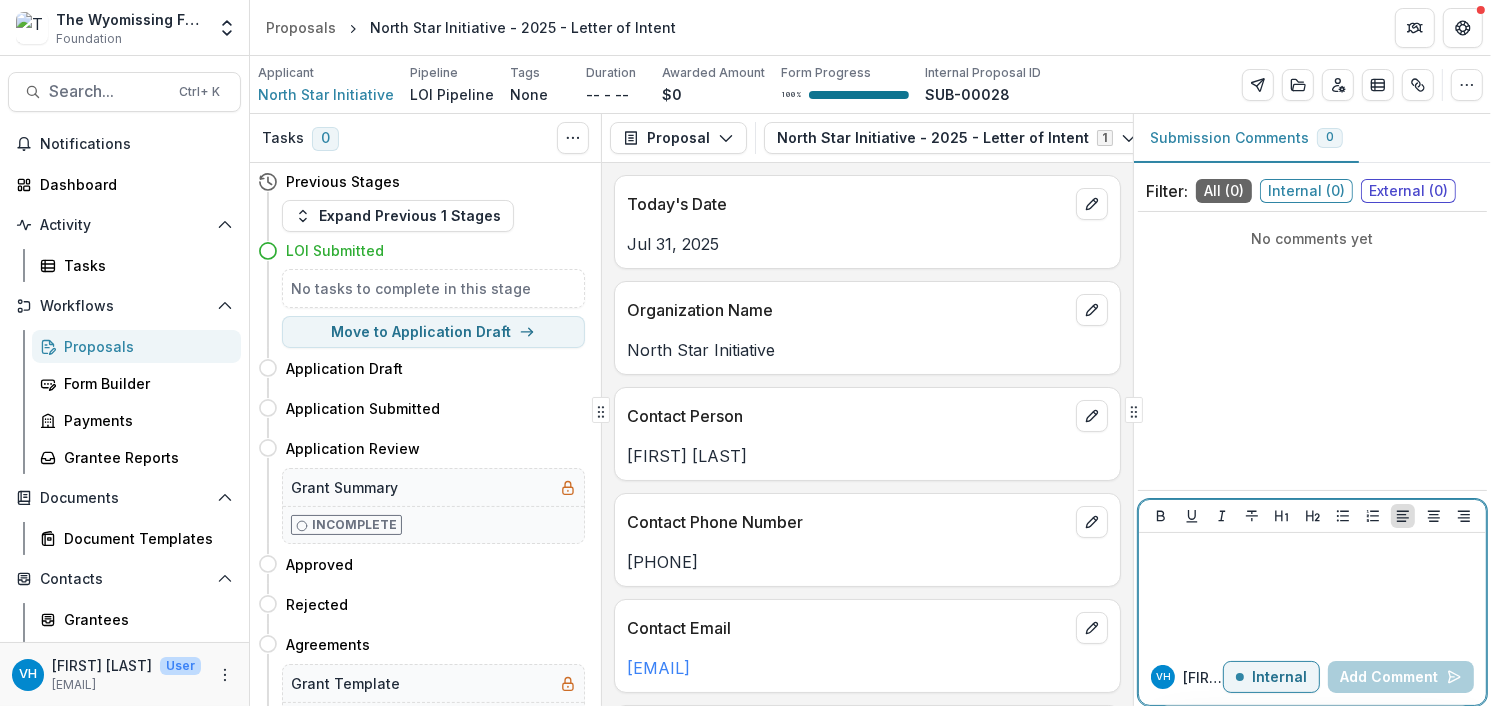 click on "Internal" at bounding box center [1279, 677] 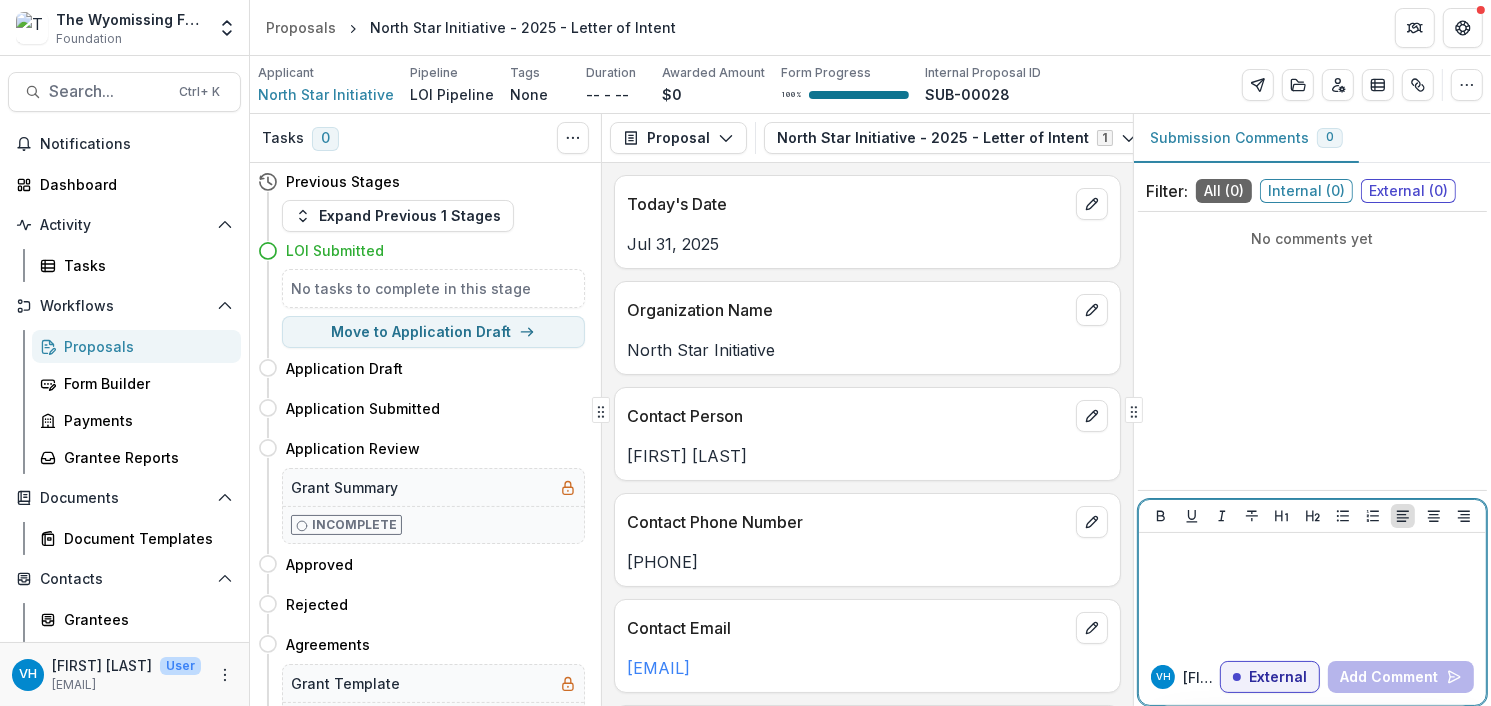 click at bounding box center (1312, 552) 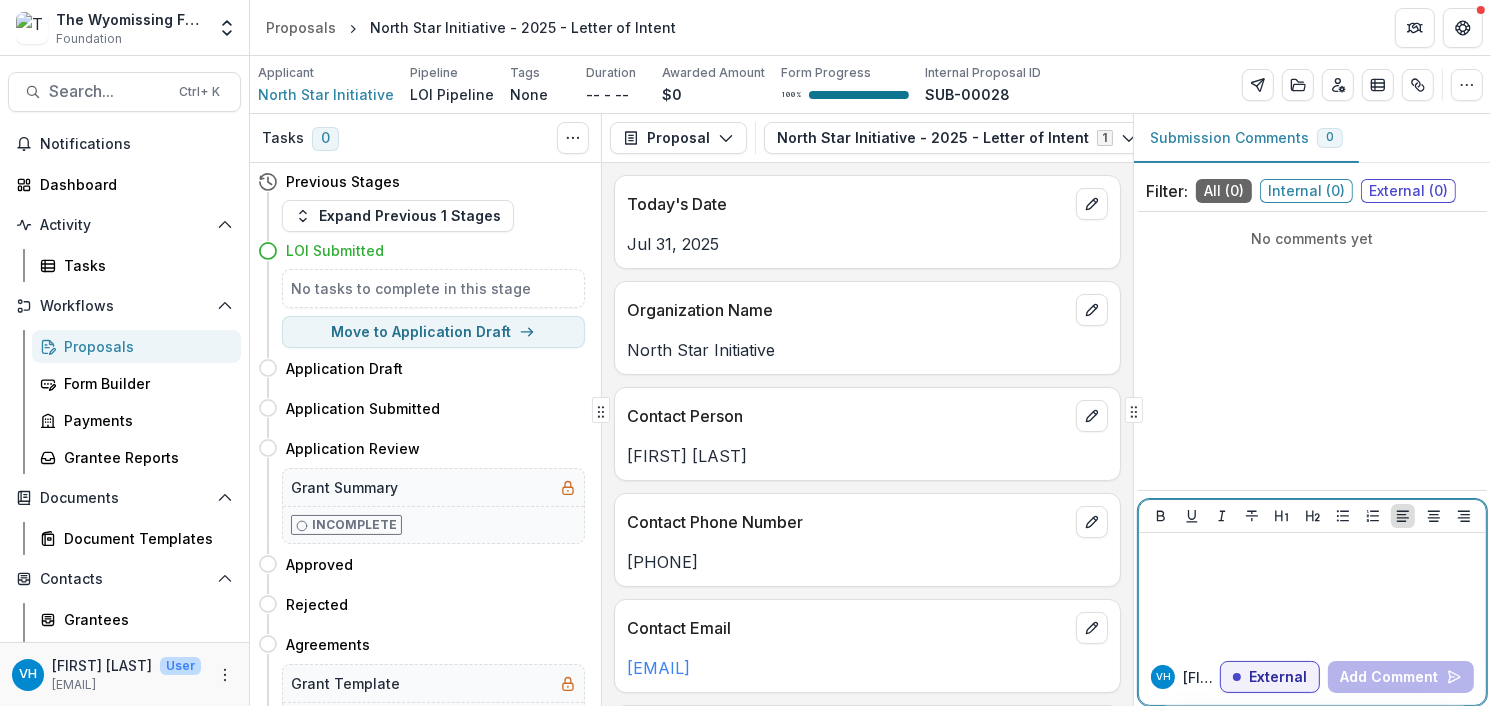 type 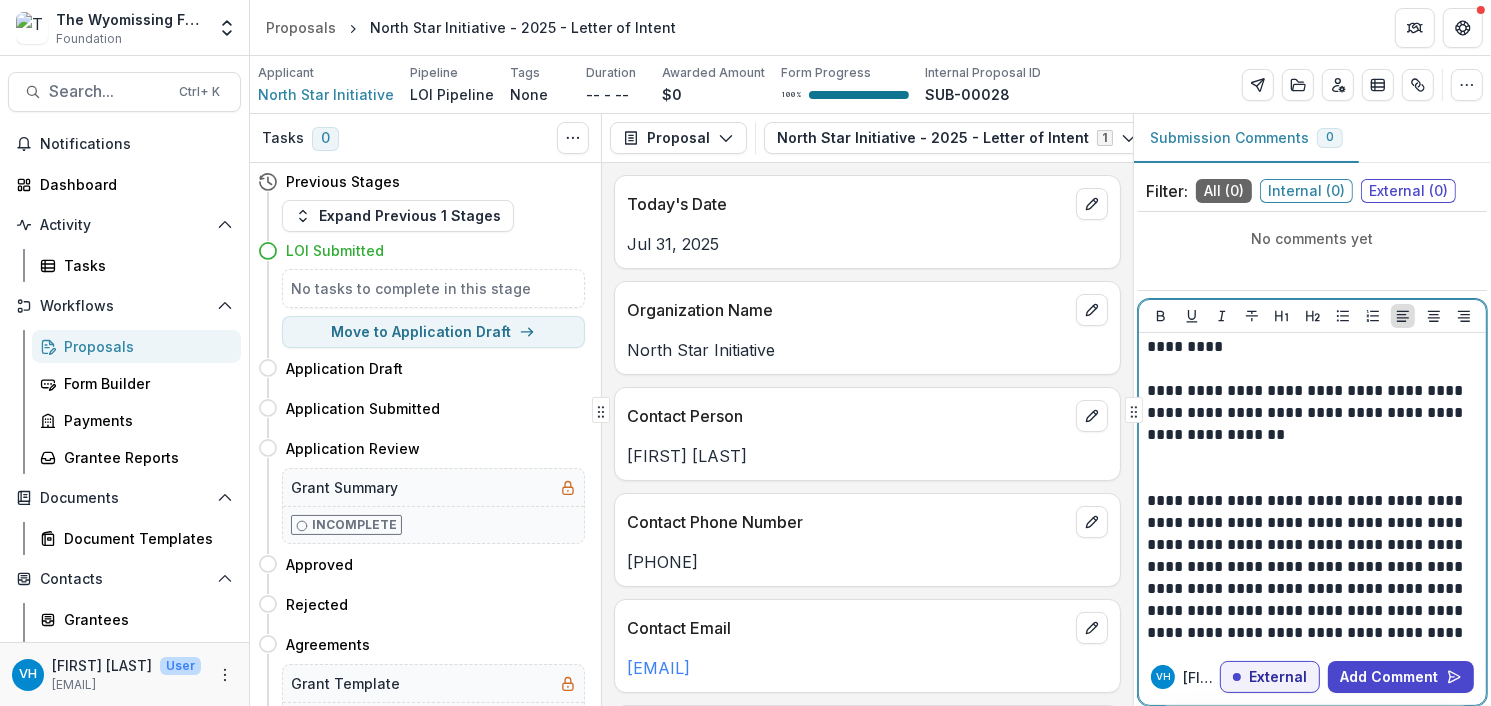 scroll, scrollTop: 0, scrollLeft: 0, axis: both 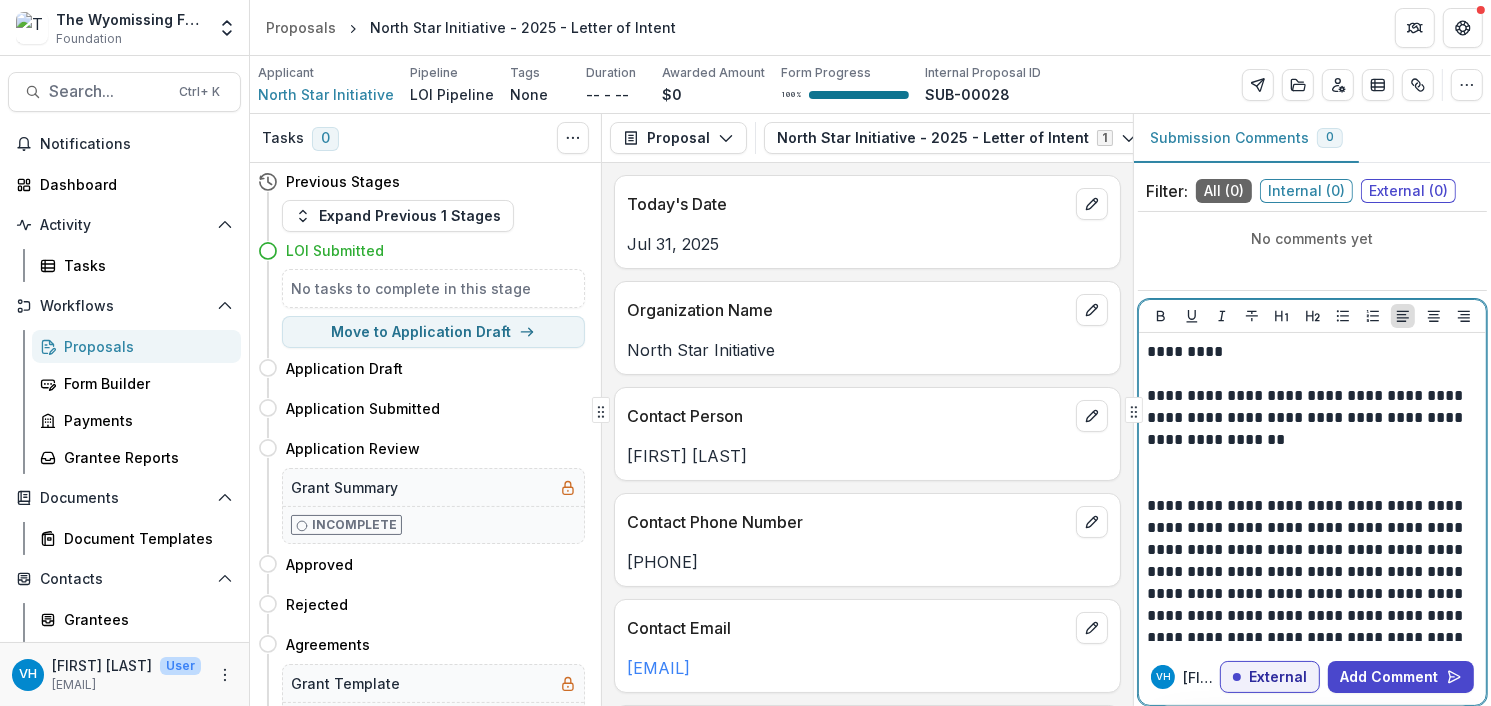 click at bounding box center (1312, 462) 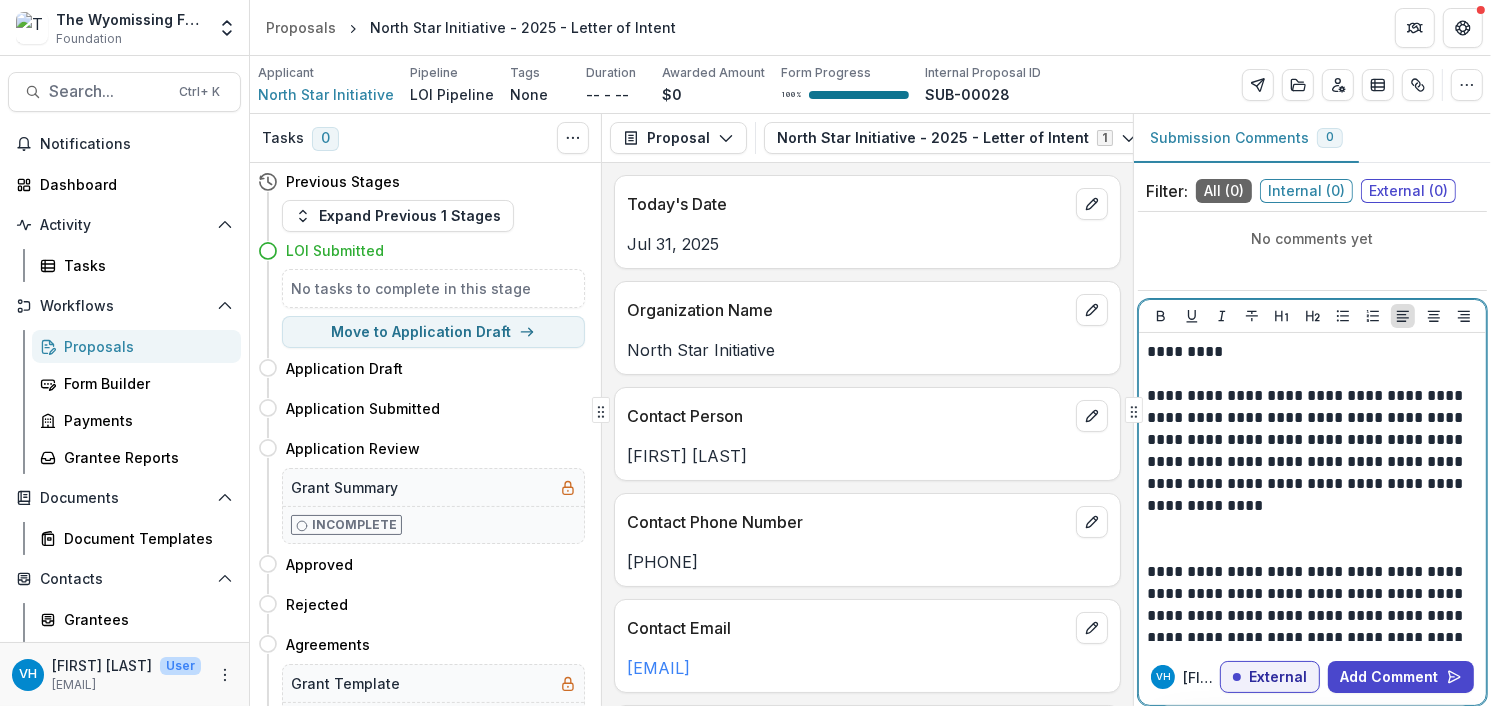 scroll, scrollTop: 100, scrollLeft: 0, axis: vertical 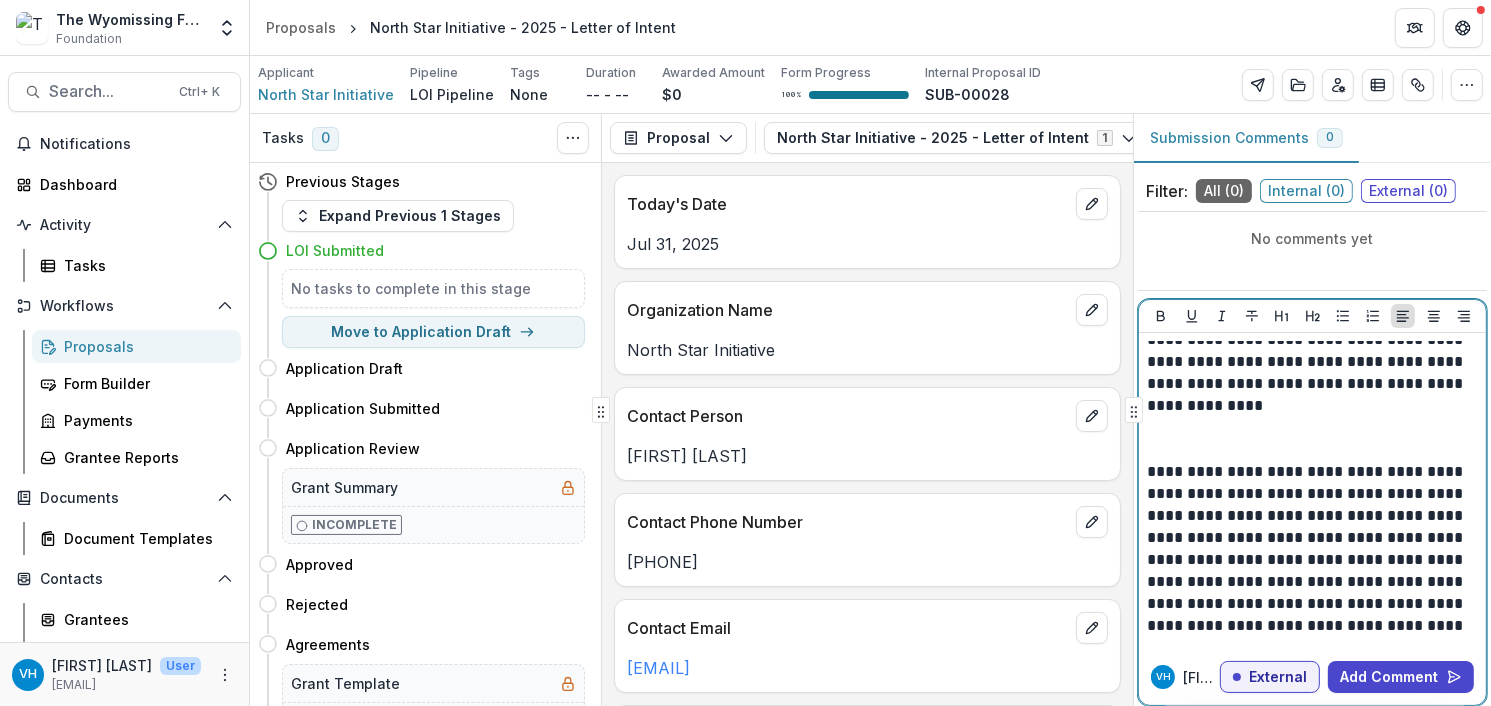 click on "**********" at bounding box center [1310, 582] 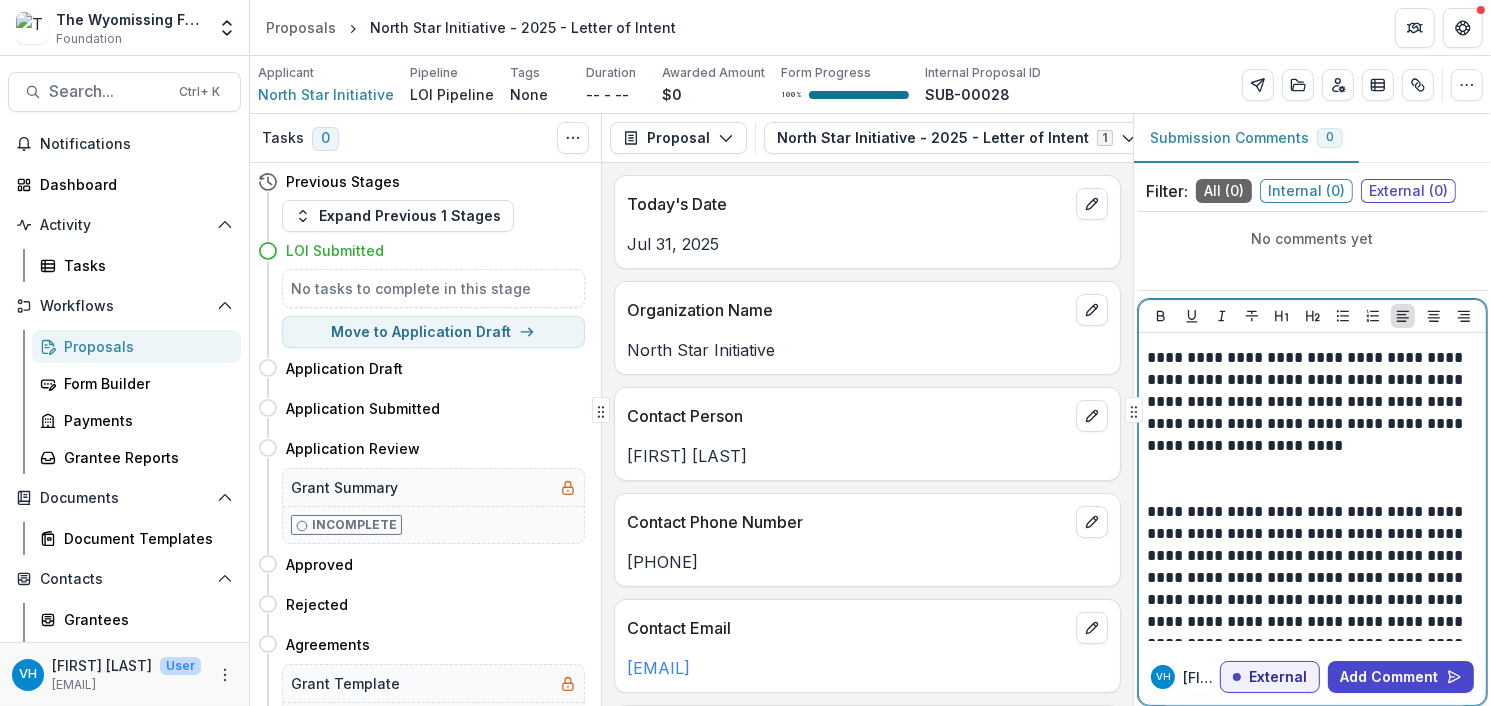 scroll, scrollTop: 137, scrollLeft: 0, axis: vertical 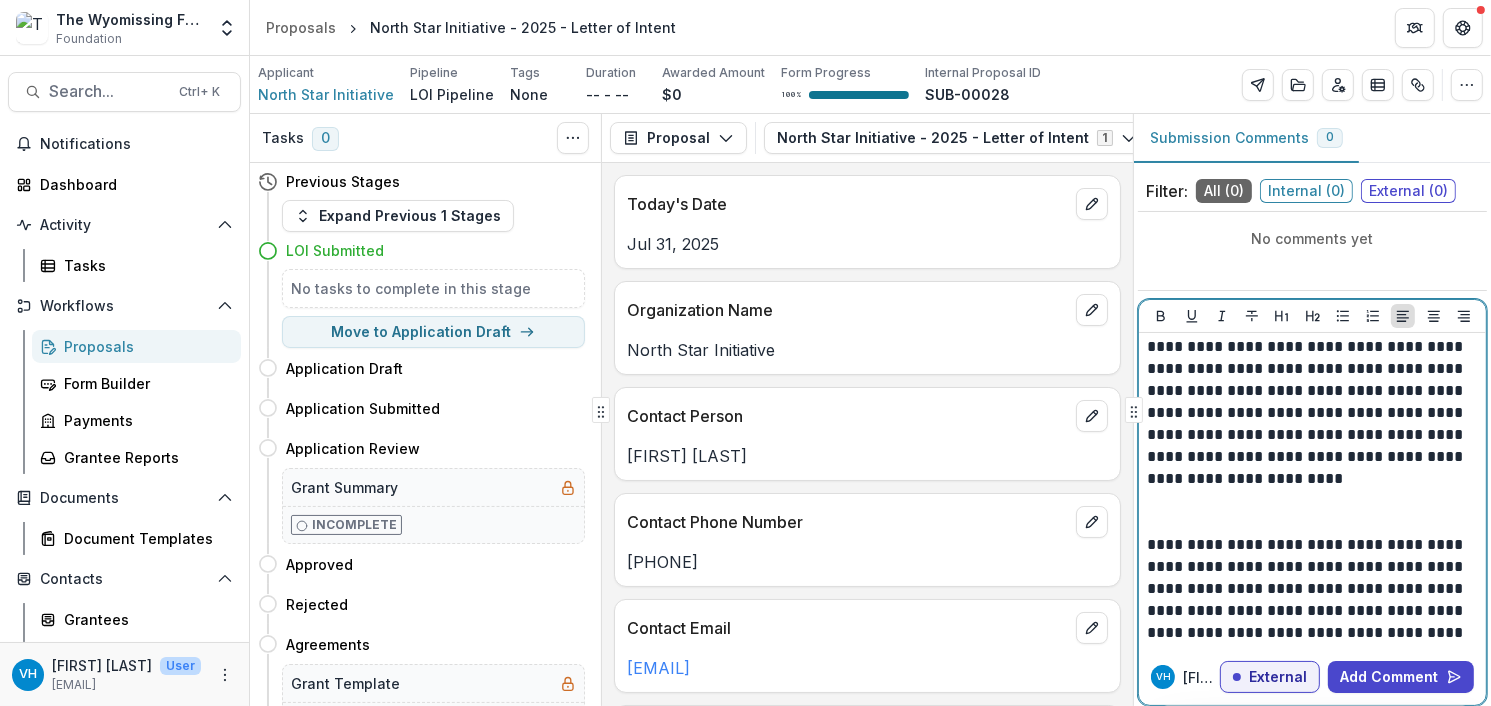 click on "**********" at bounding box center [1310, 369] 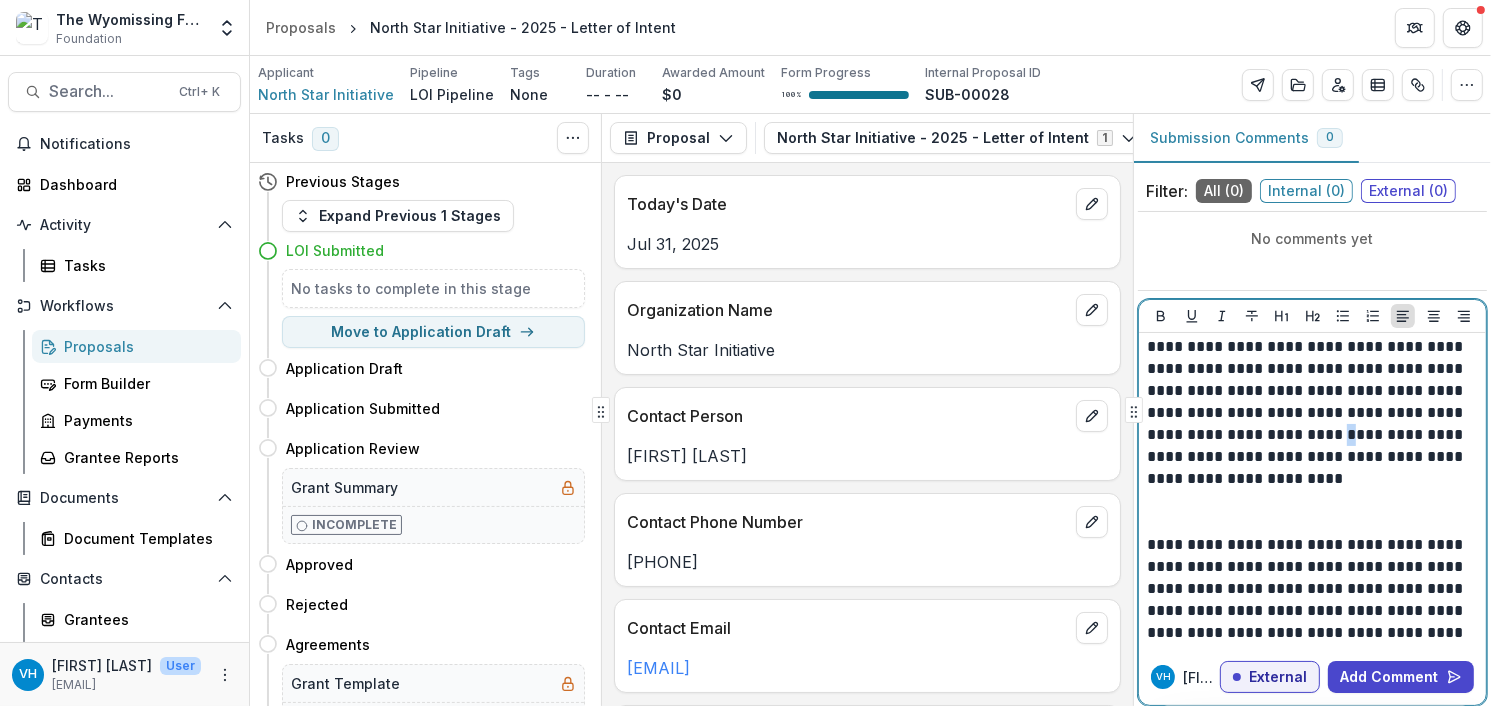click on "**********" at bounding box center [1310, 369] 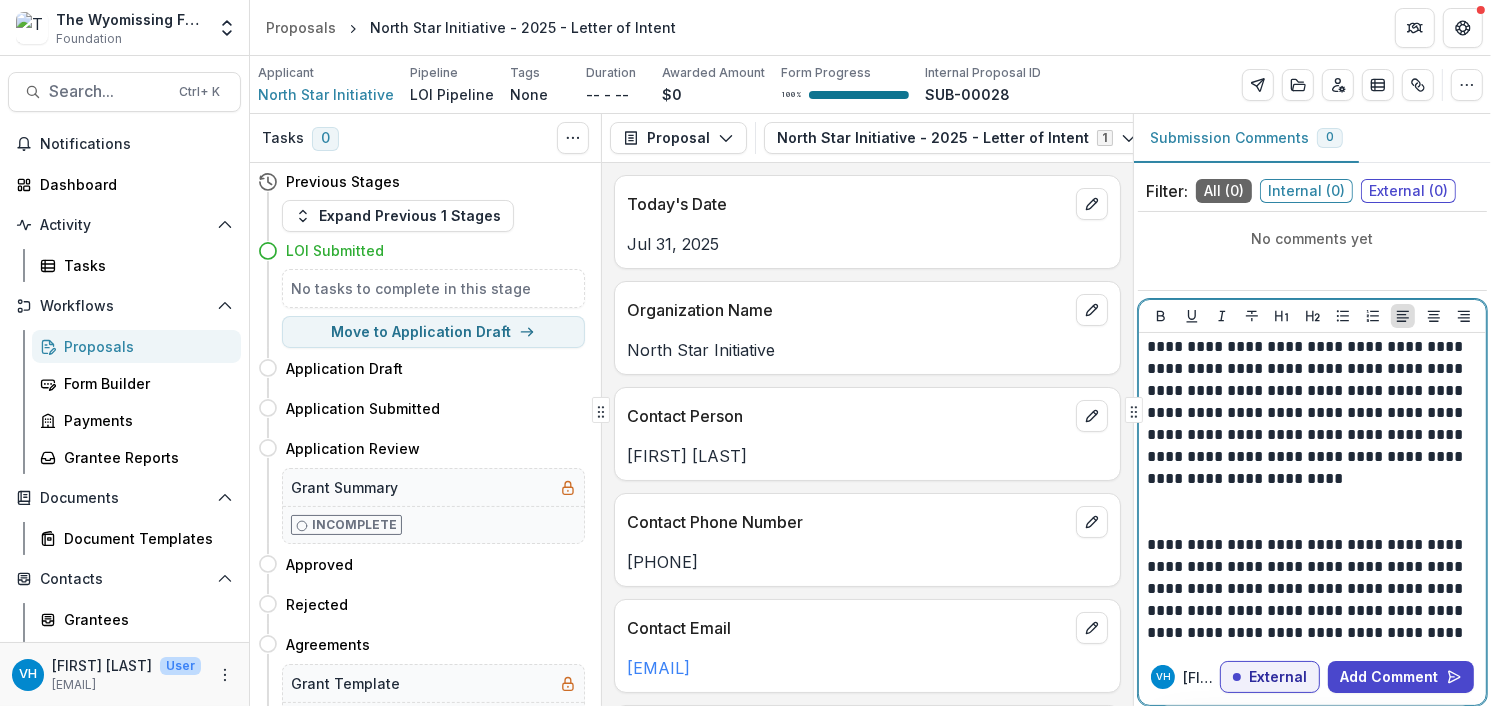 scroll, scrollTop: 37, scrollLeft: 0, axis: vertical 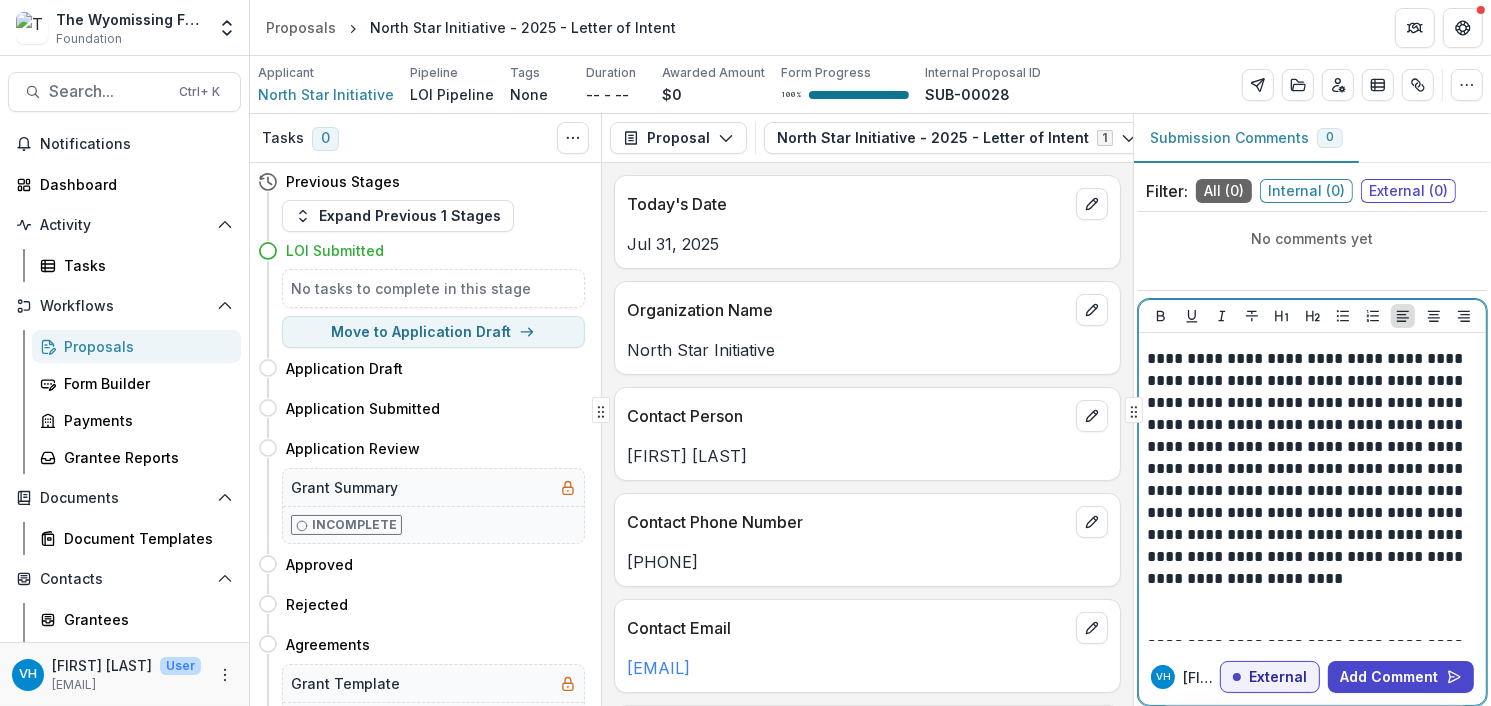 click on "**********" at bounding box center (1310, 469) 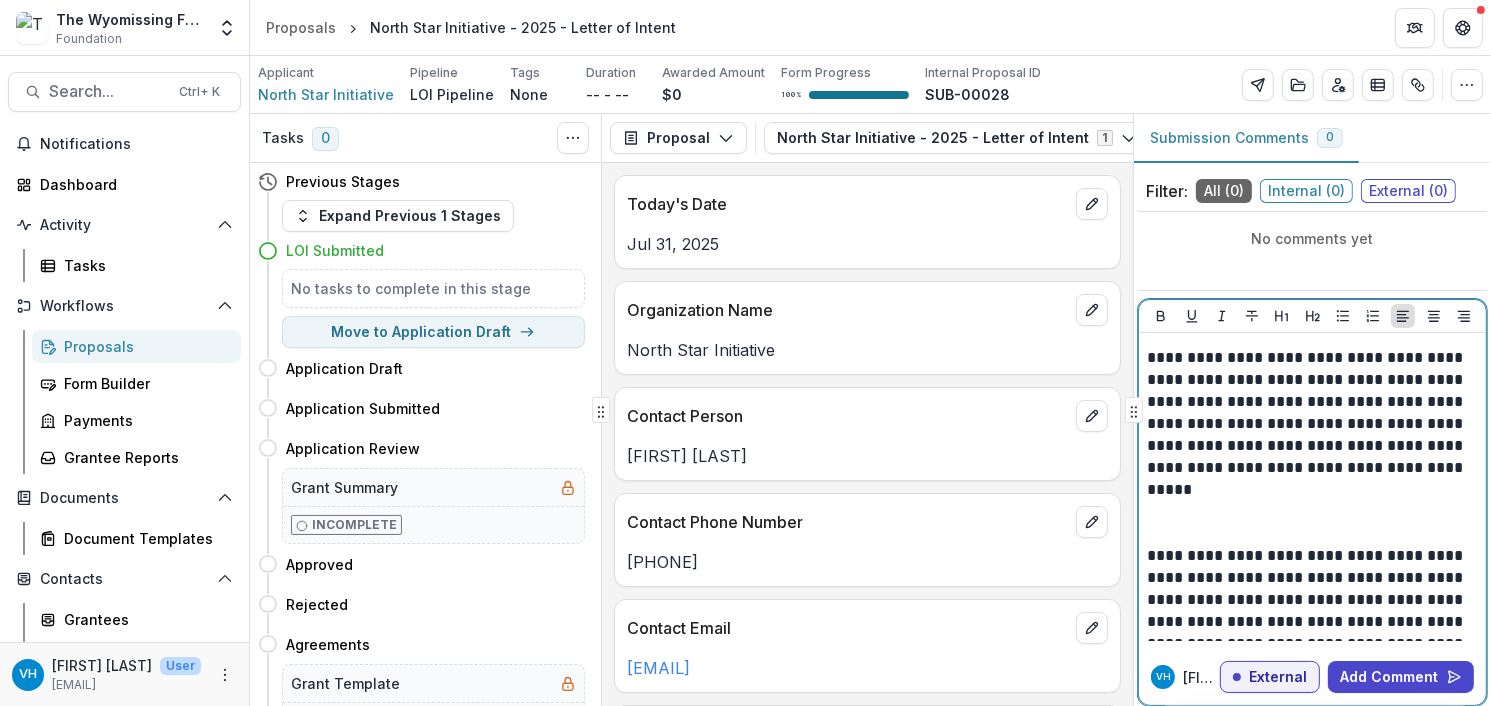 scroll, scrollTop: 137, scrollLeft: 0, axis: vertical 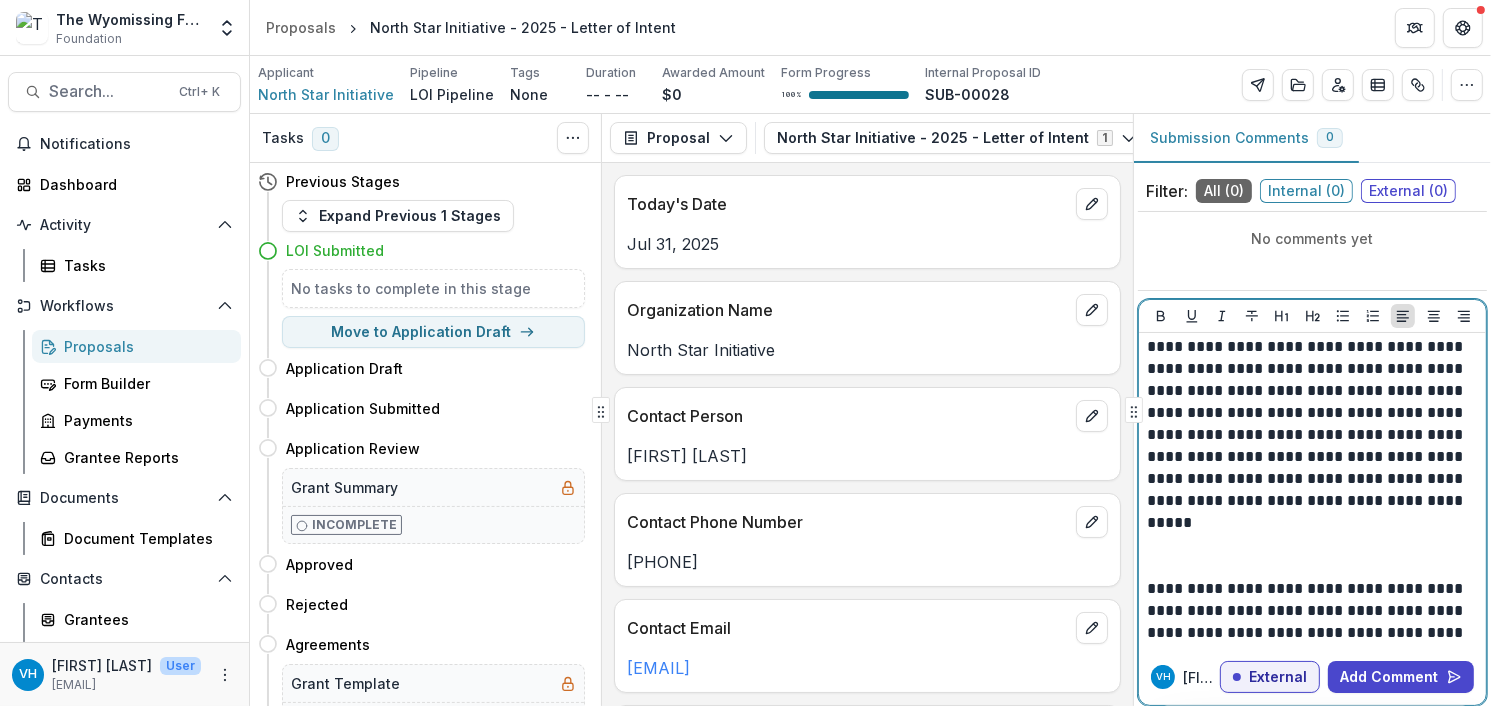 click on "**********" at bounding box center (1310, 391) 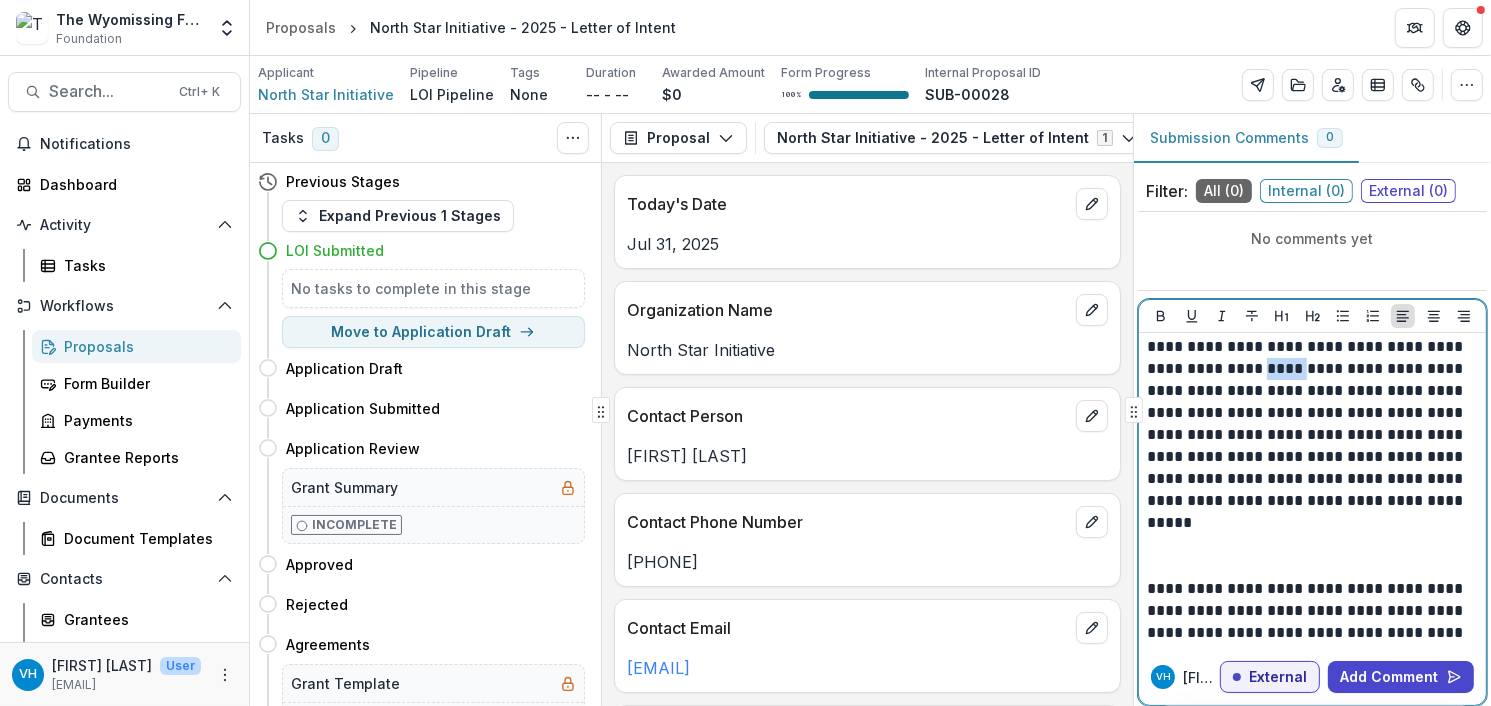 click on "**********" at bounding box center [1310, 391] 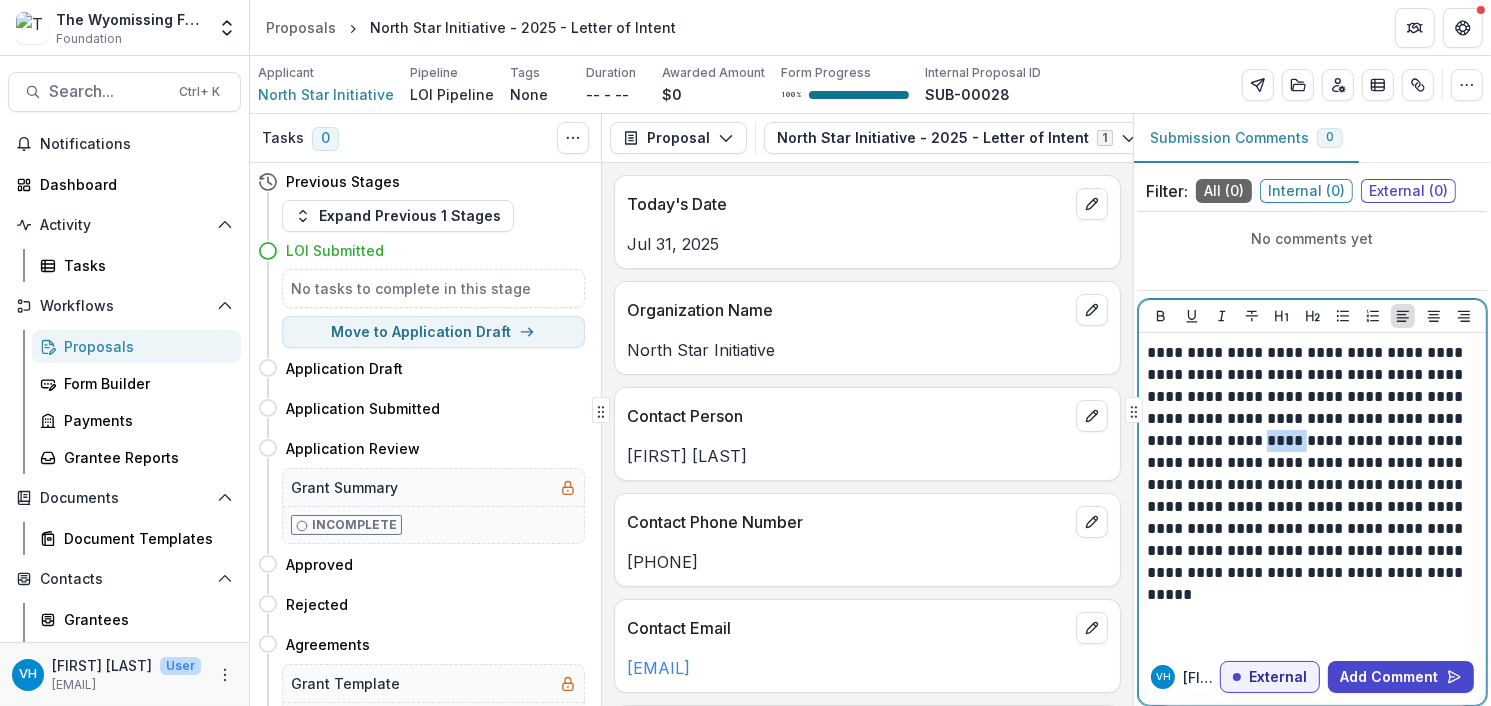 scroll, scrollTop: 37, scrollLeft: 0, axis: vertical 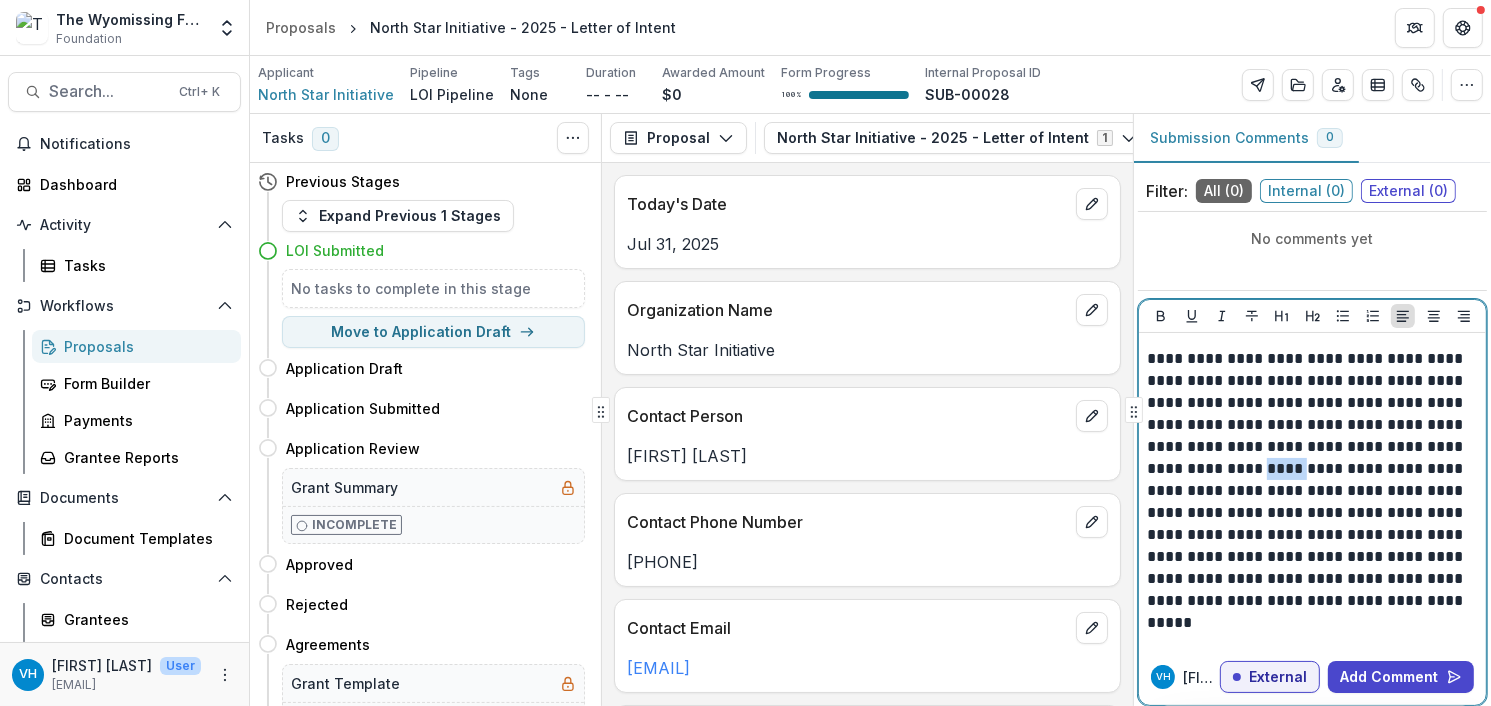 click on "**********" at bounding box center [1310, 491] 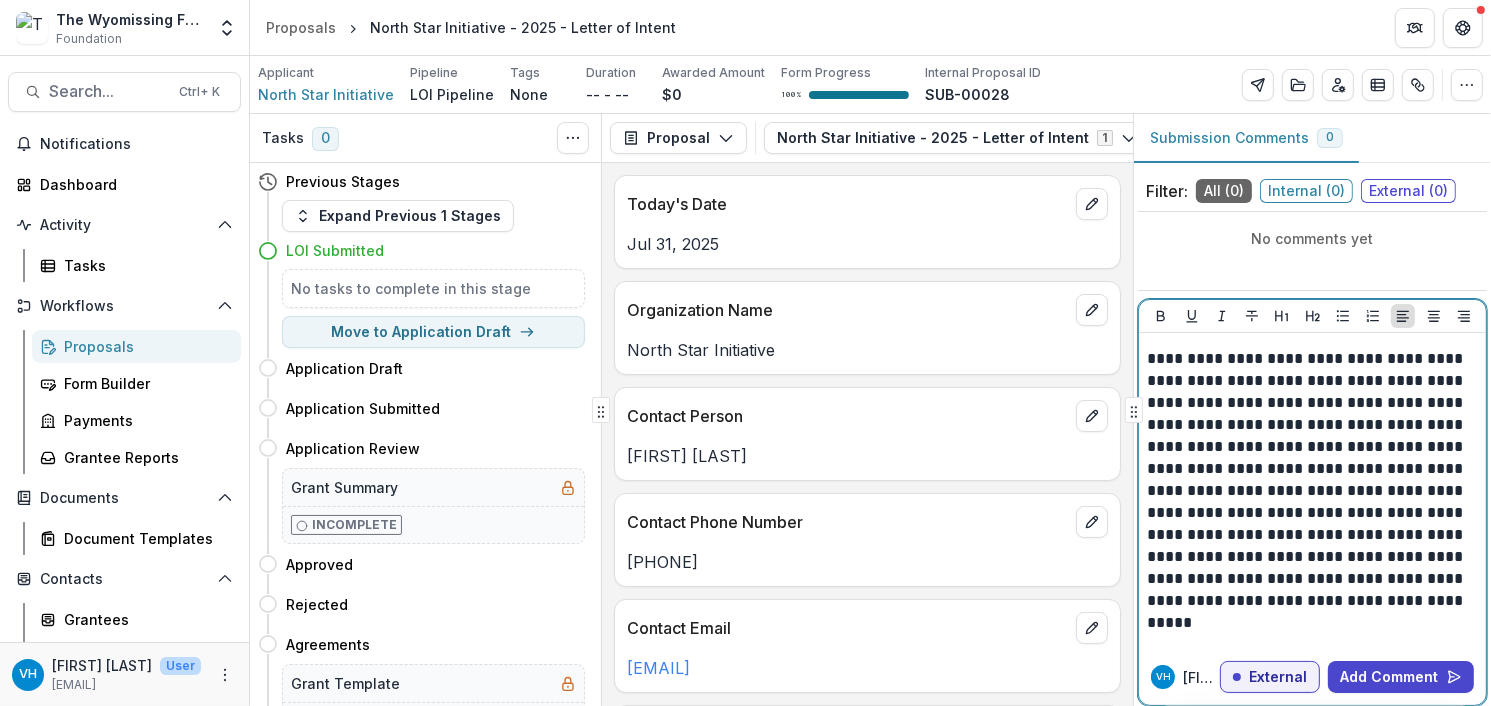 click on "**********" at bounding box center (1310, 491) 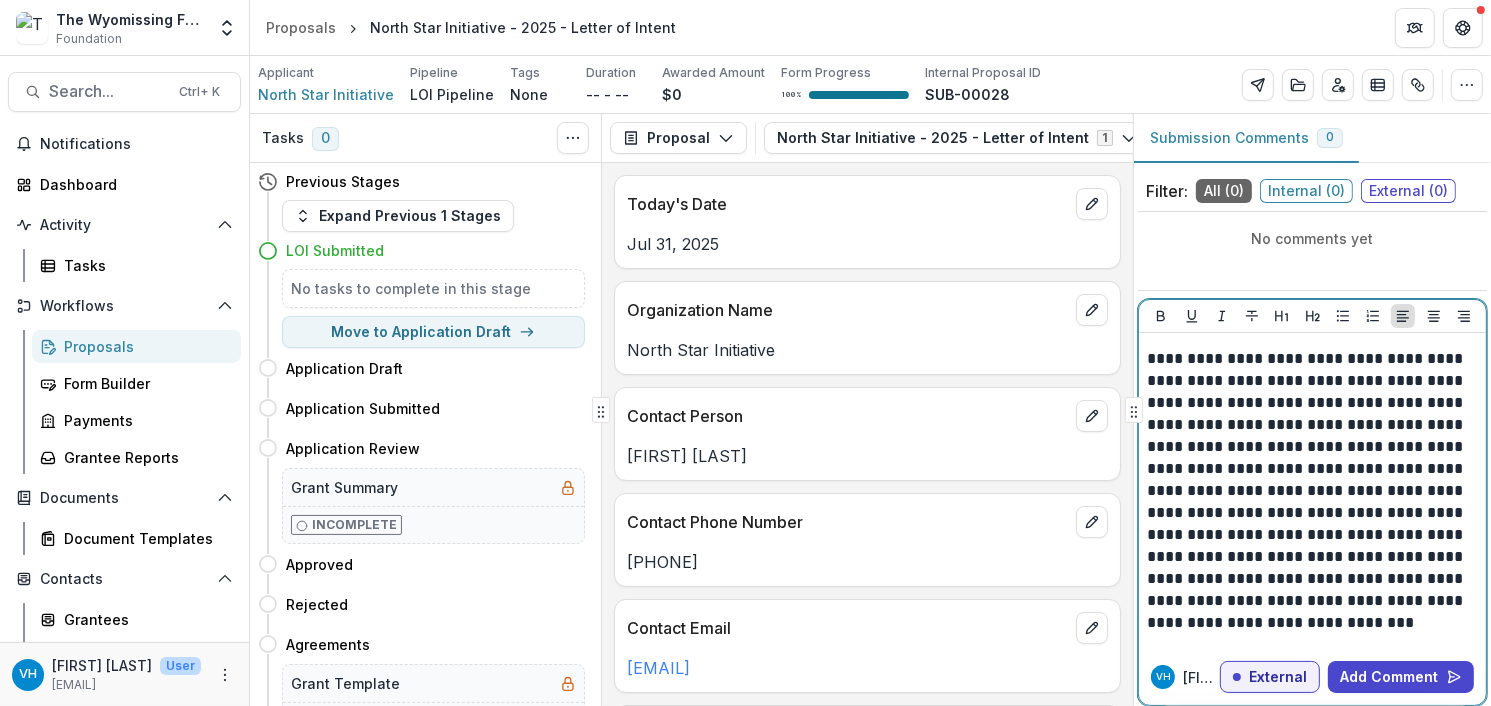 scroll, scrollTop: 237, scrollLeft: 0, axis: vertical 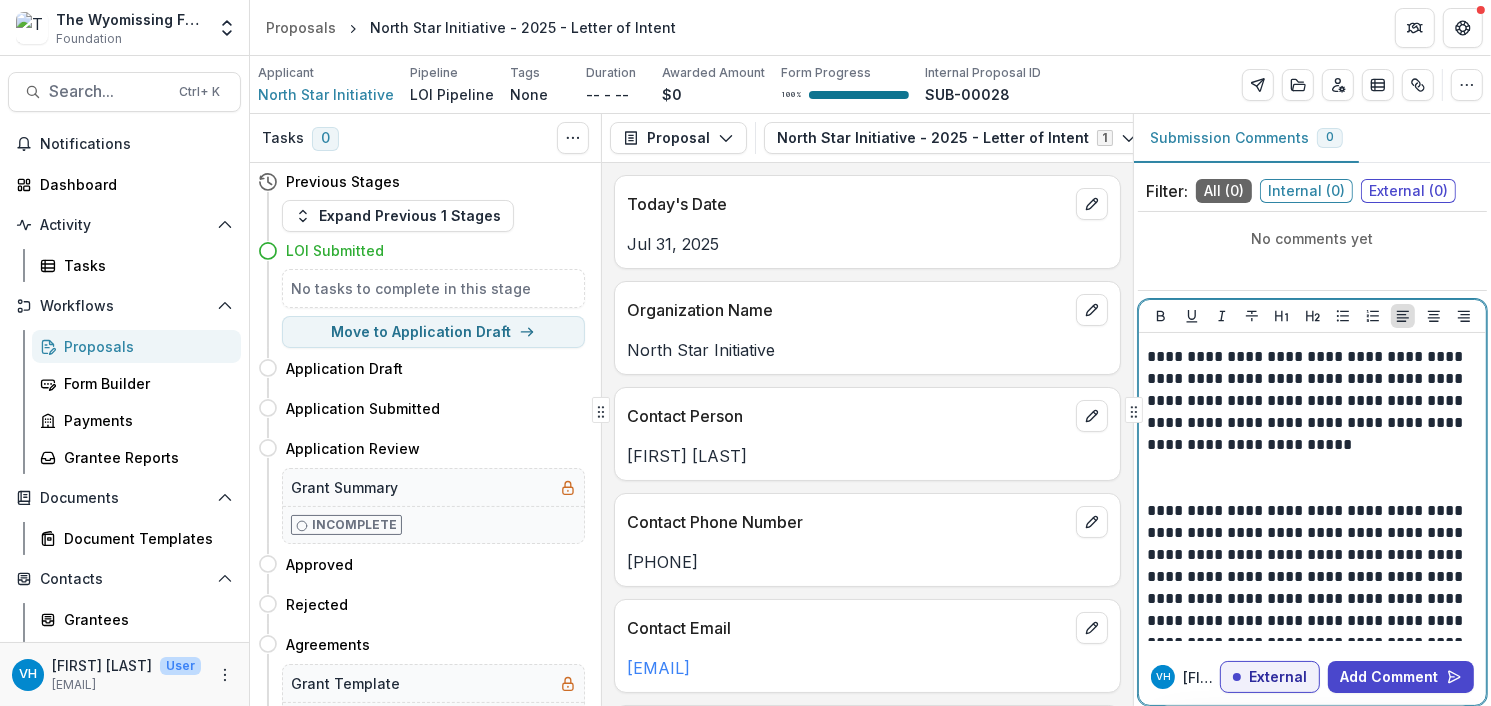 click at bounding box center [1312, 467] 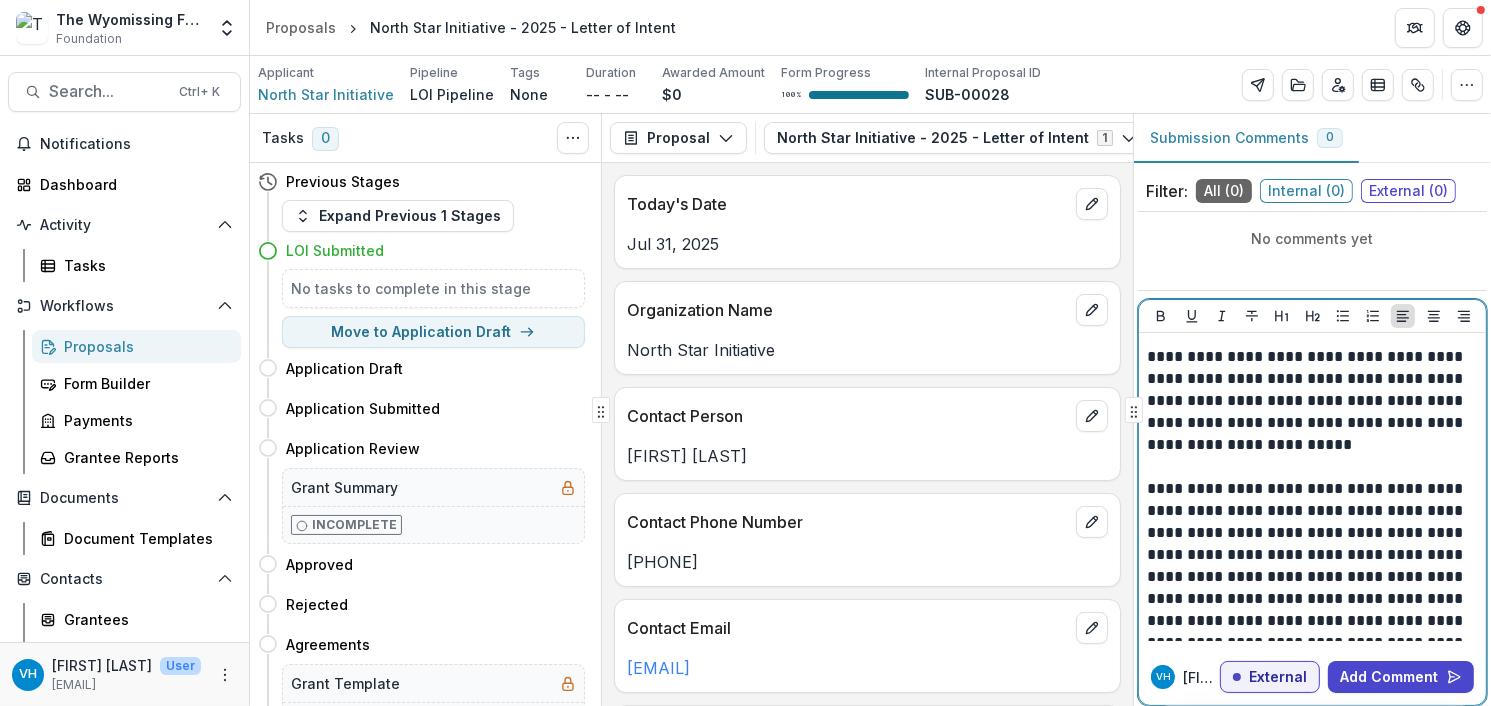 scroll, scrollTop: 137, scrollLeft: 0, axis: vertical 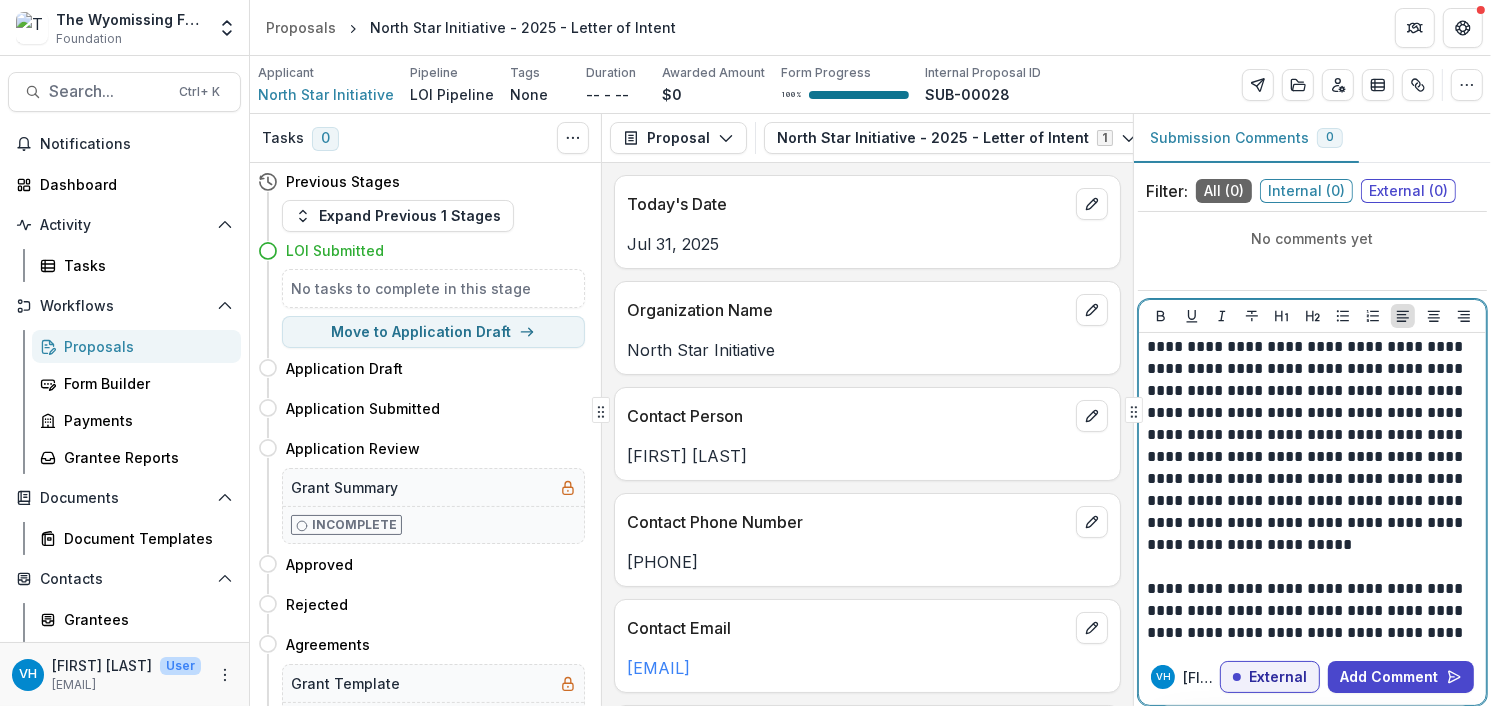 click on "**********" at bounding box center [1310, 402] 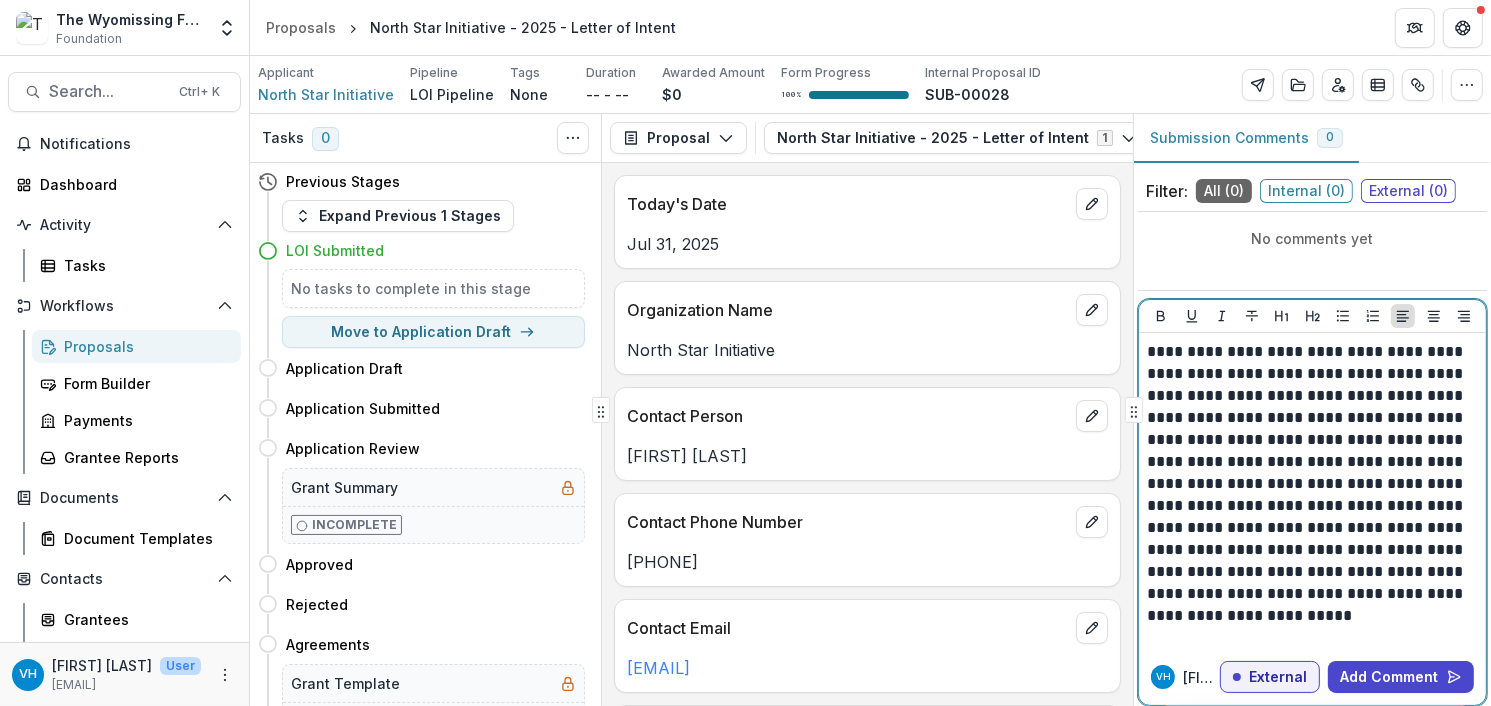 scroll, scrollTop: 37, scrollLeft: 0, axis: vertical 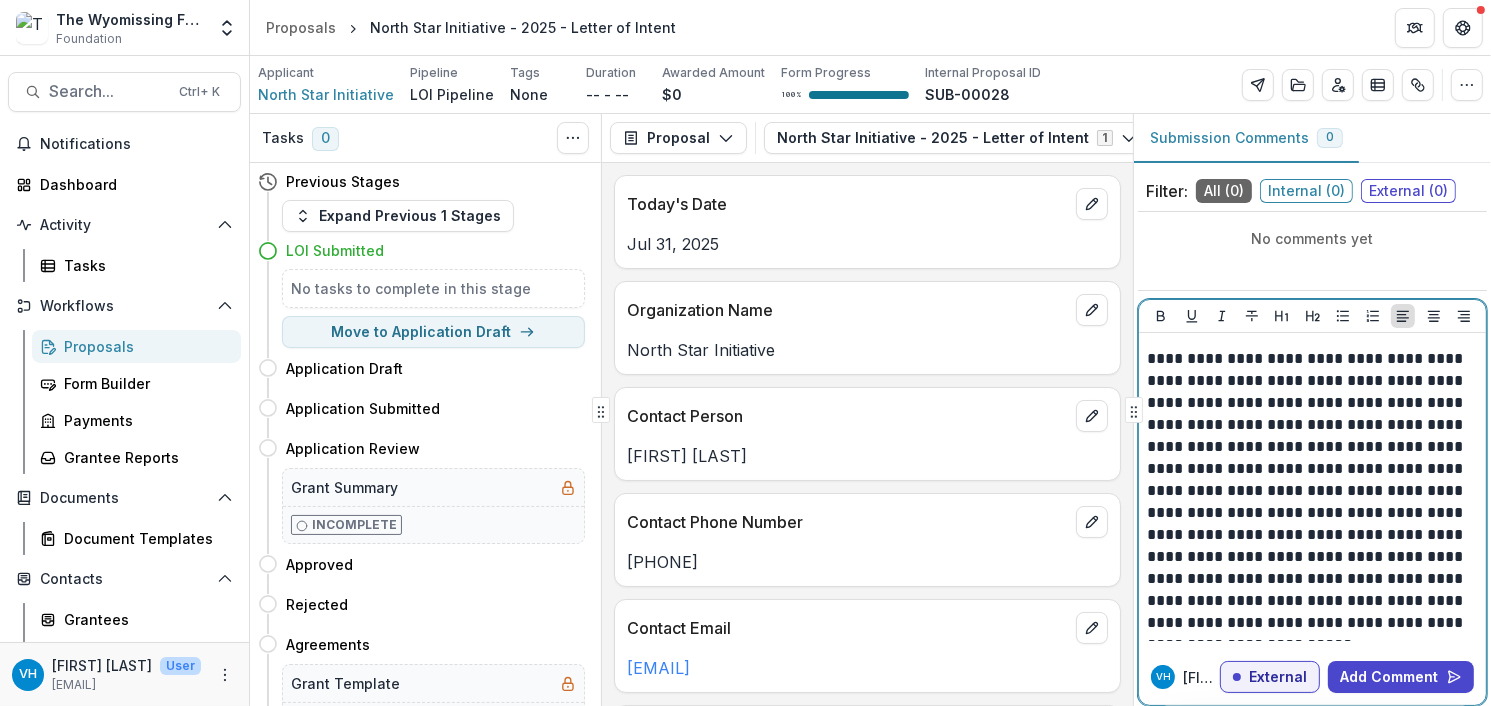 click on "**********" at bounding box center (1310, 502) 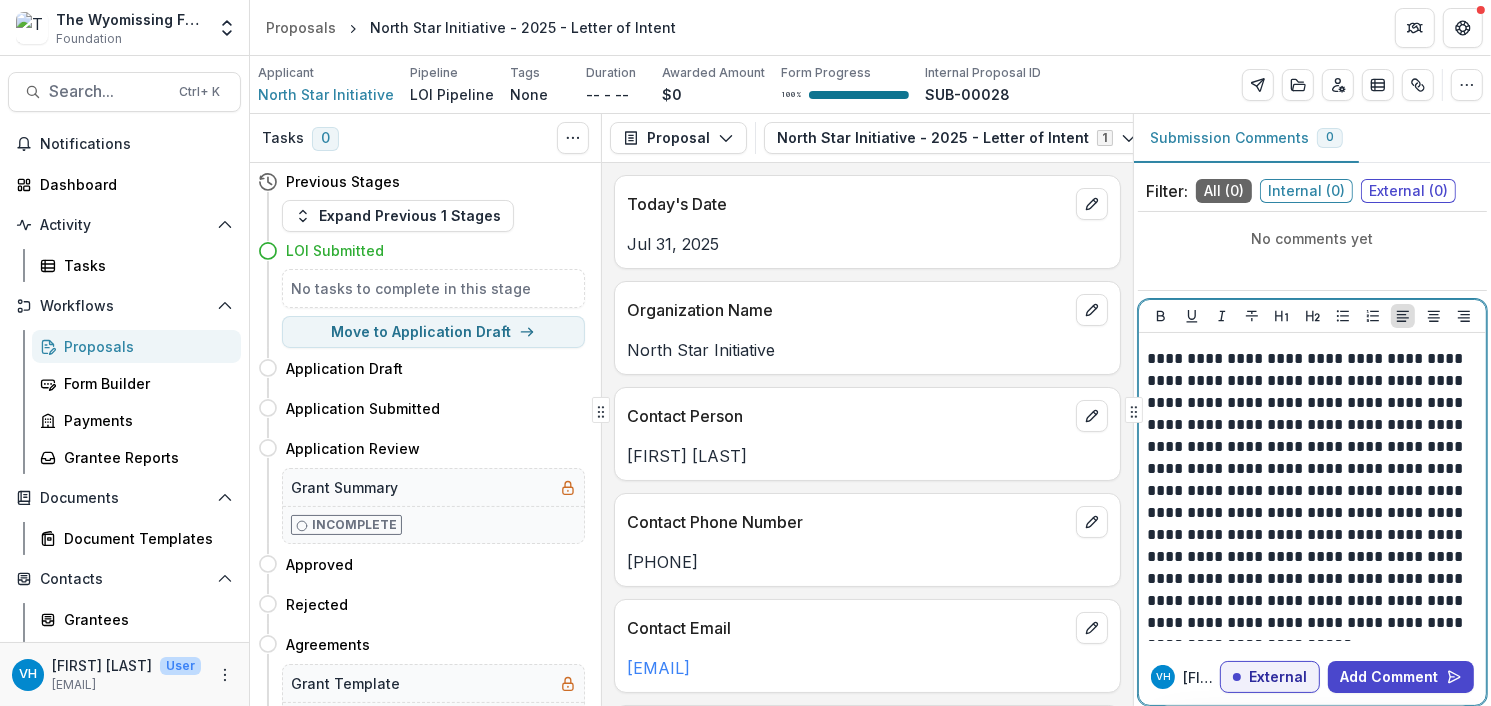 click on "**********" at bounding box center [1310, 502] 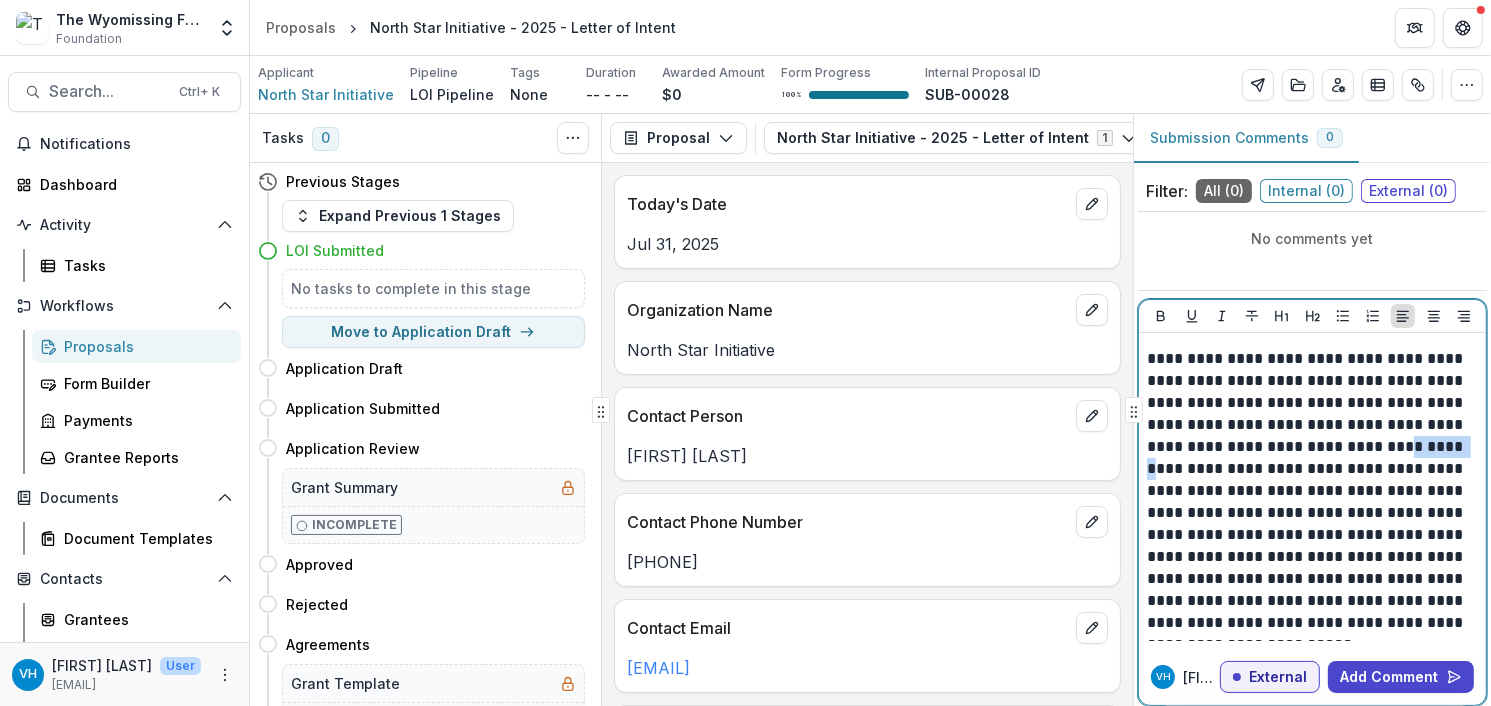 click on "**********" at bounding box center [1310, 502] 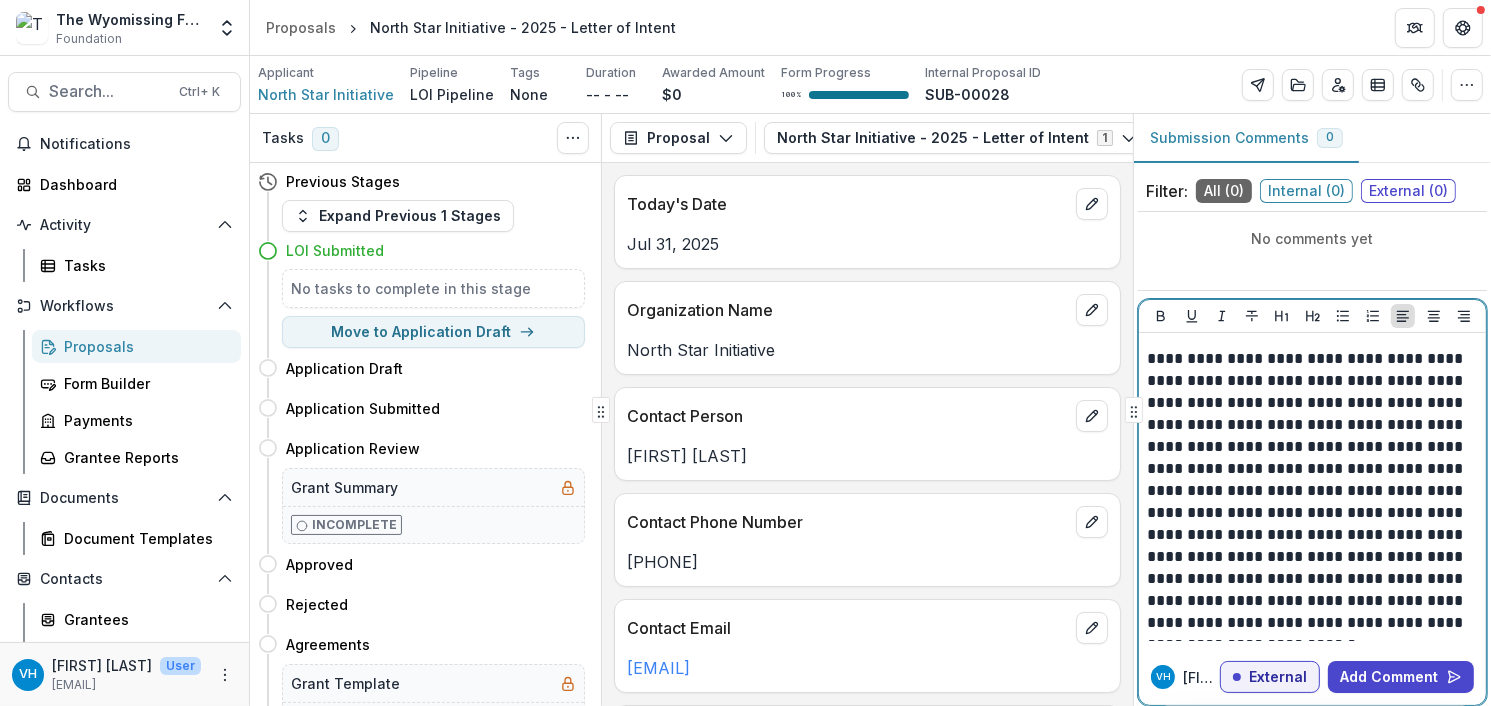 click on "**********" at bounding box center [1310, 502] 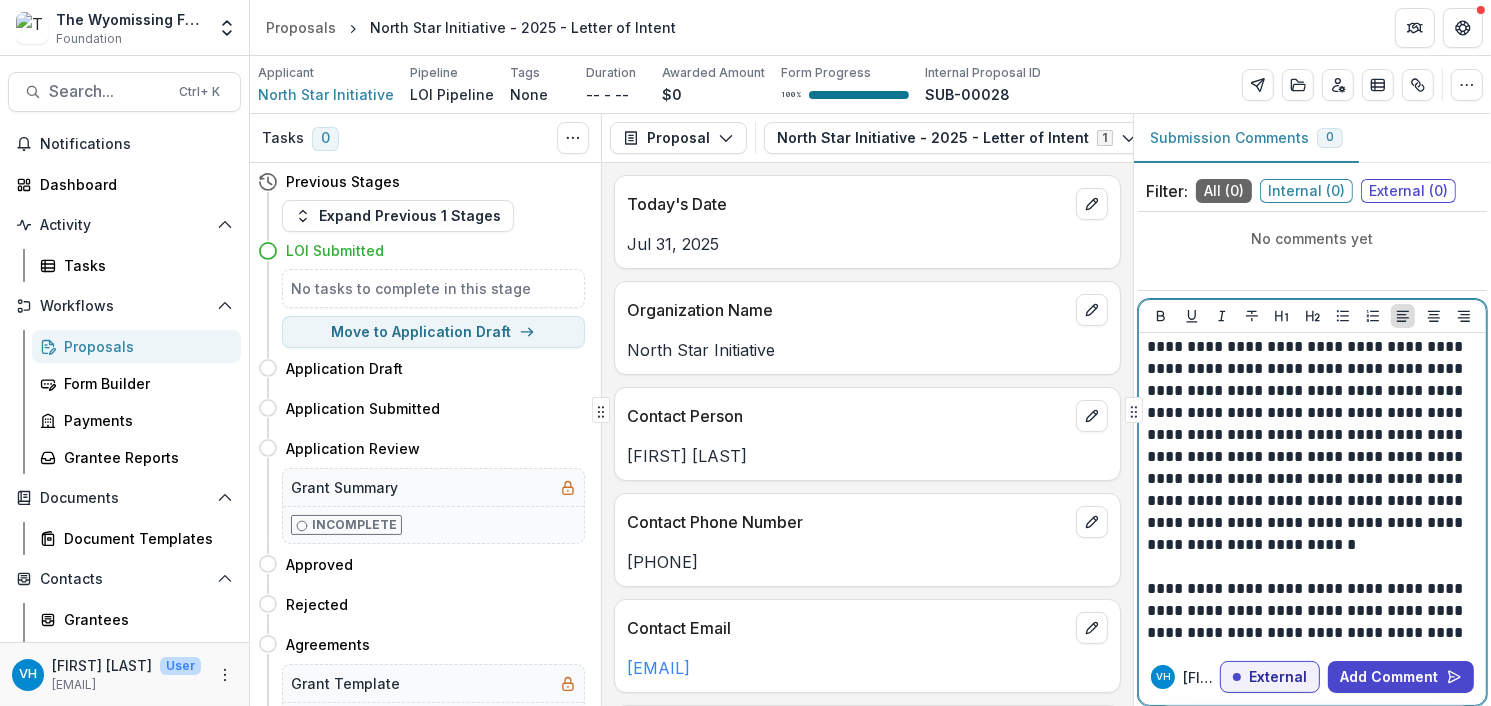 click on "**********" at bounding box center (1310, 402) 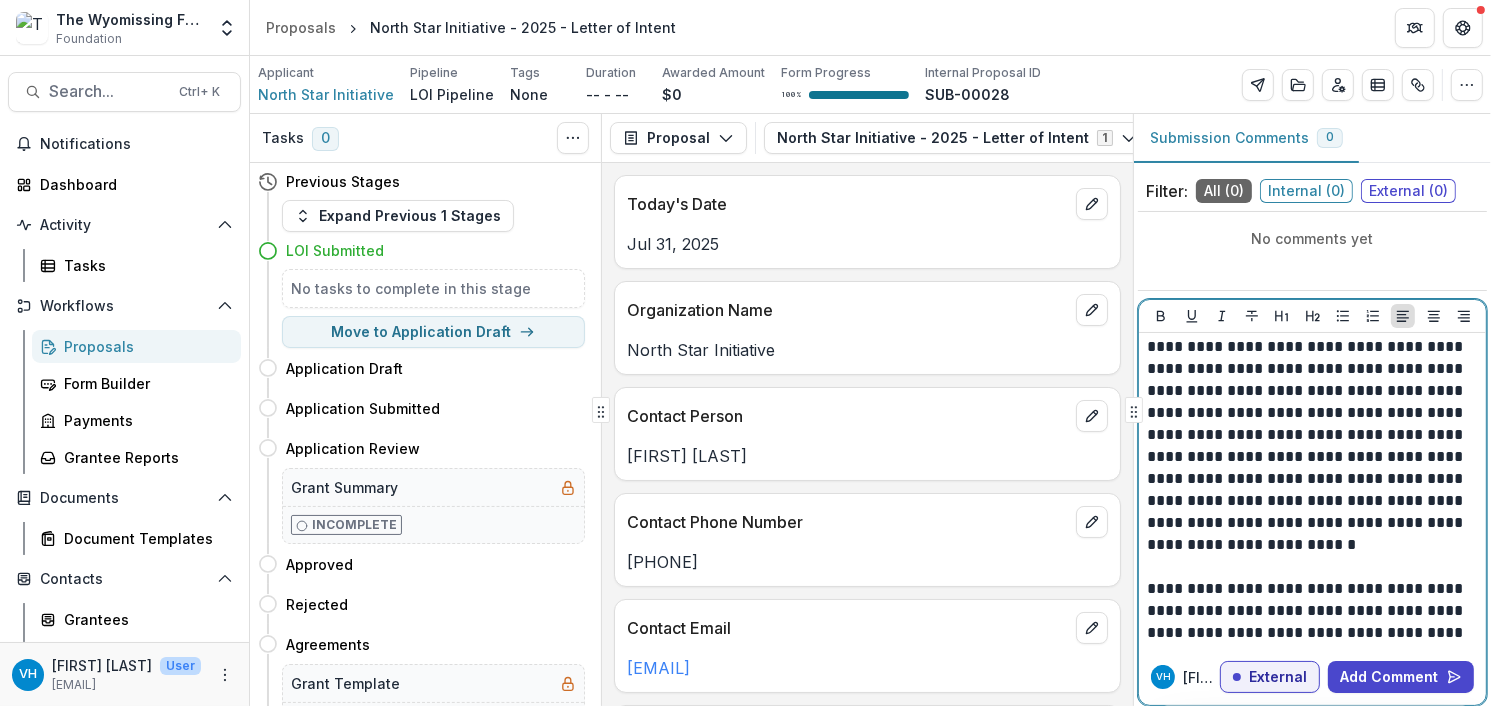 drag, startPoint x: 1320, startPoint y: 511, endPoint x: 1348, endPoint y: 532, distance: 35 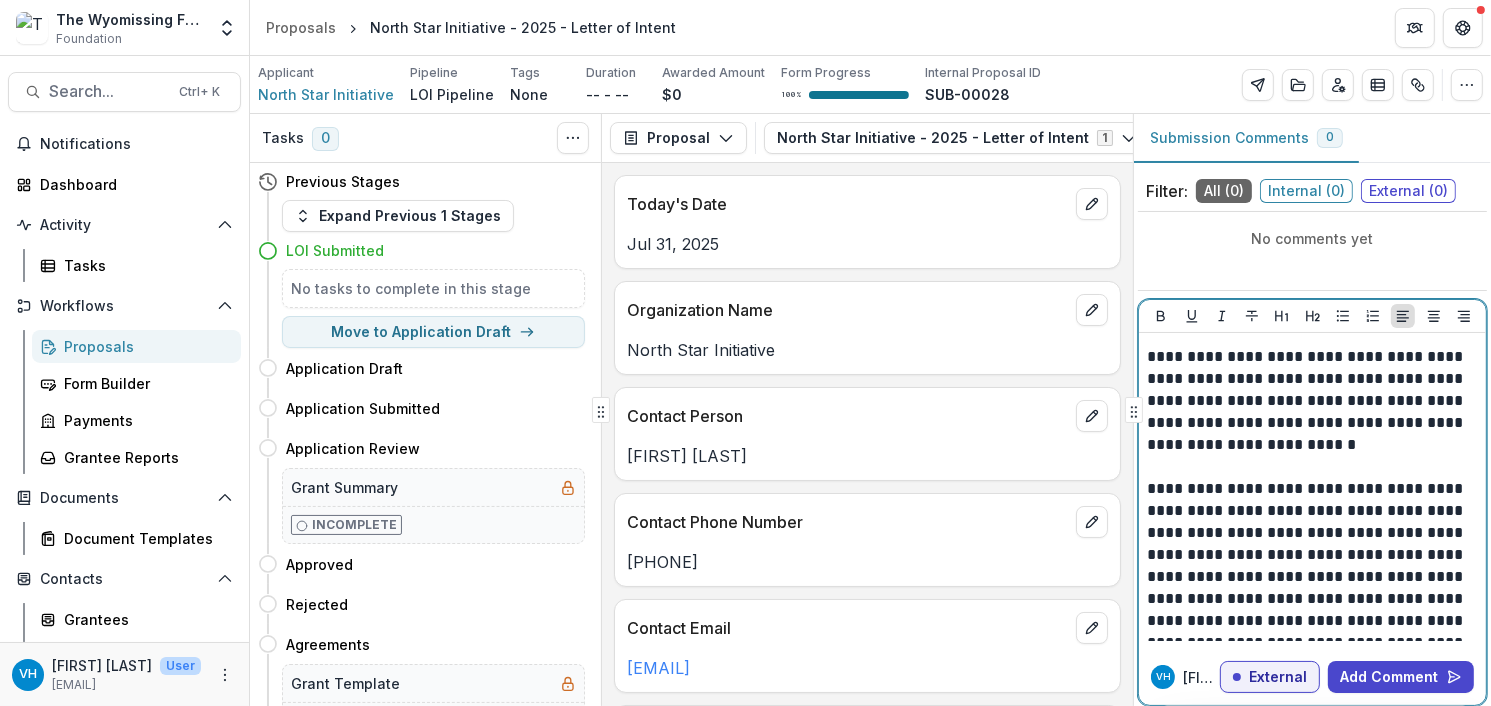 click on "**********" at bounding box center [1310, 599] 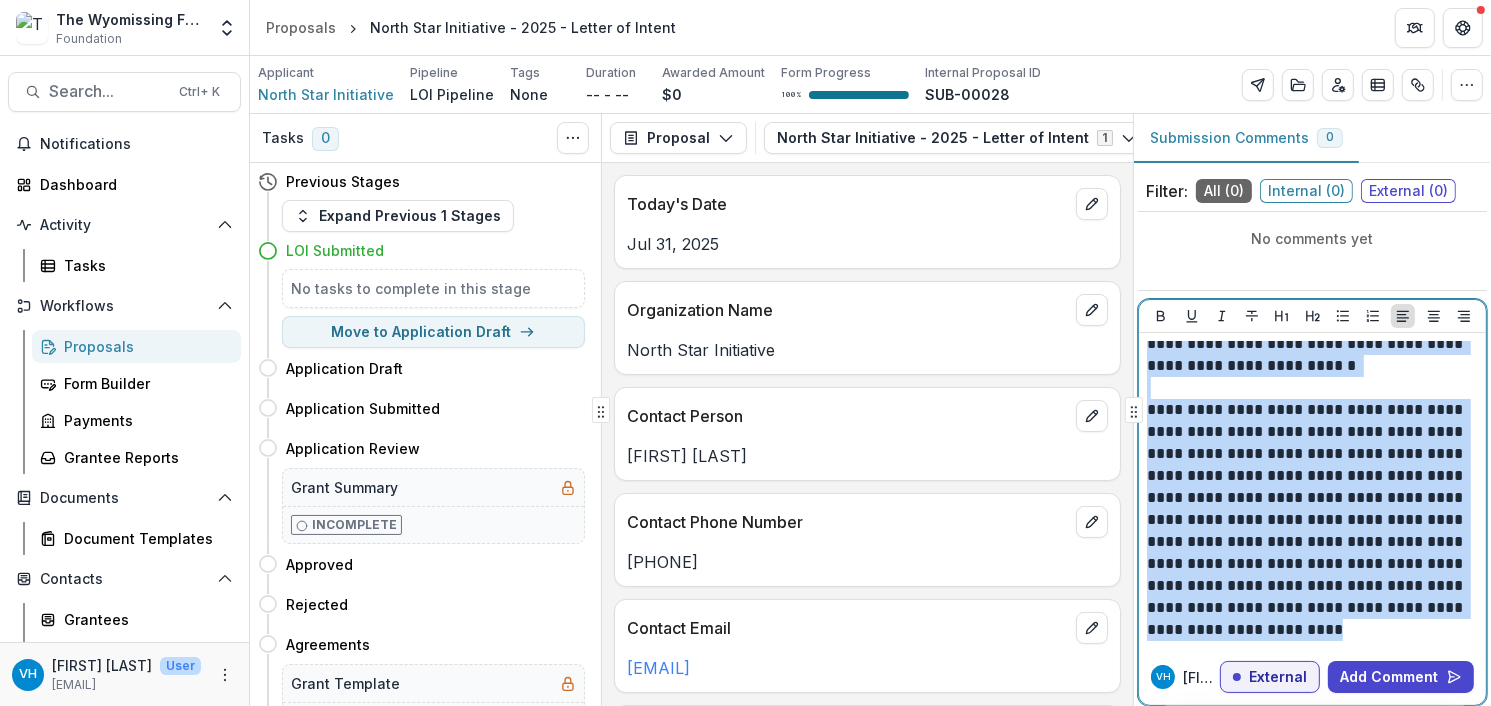 scroll, scrollTop: 285, scrollLeft: 0, axis: vertical 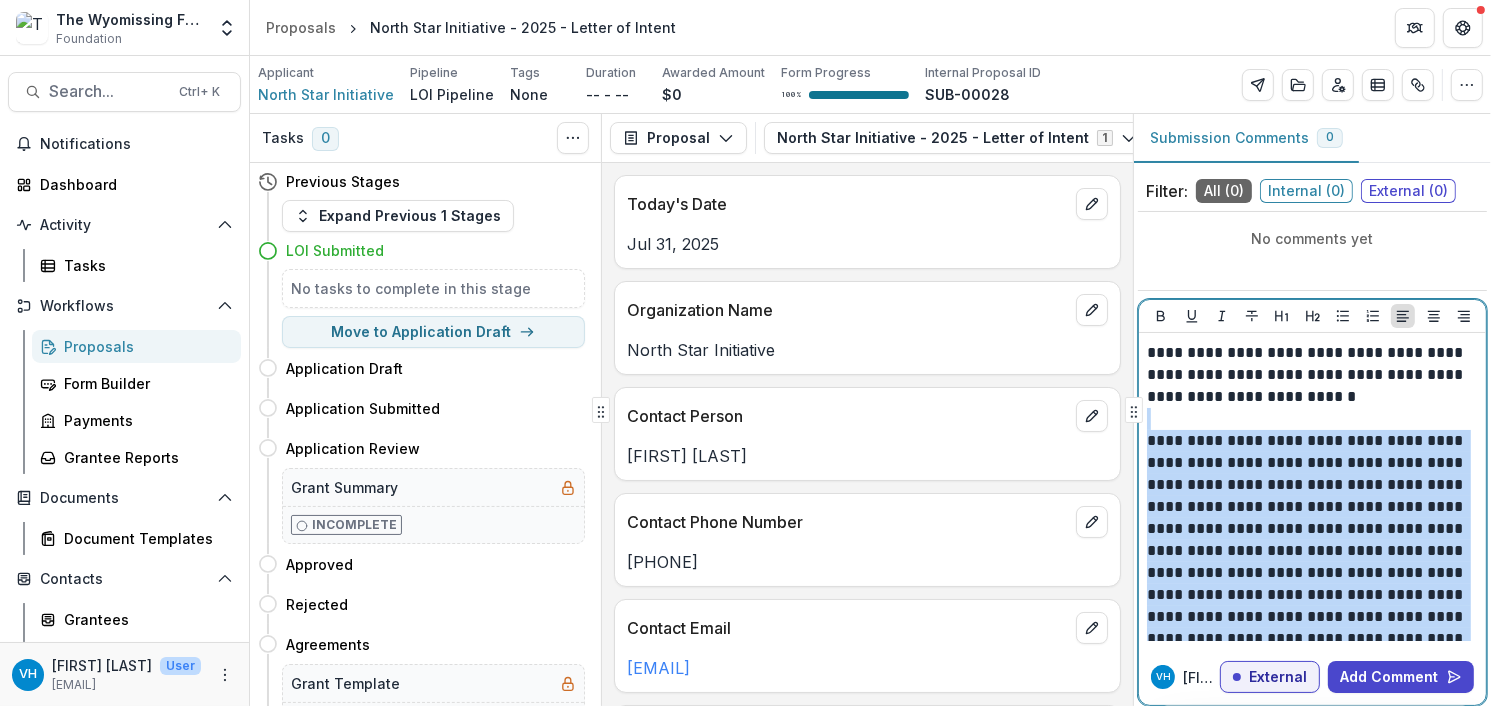 drag, startPoint x: 1353, startPoint y: 518, endPoint x: 1156, endPoint y: 419, distance: 220.47676 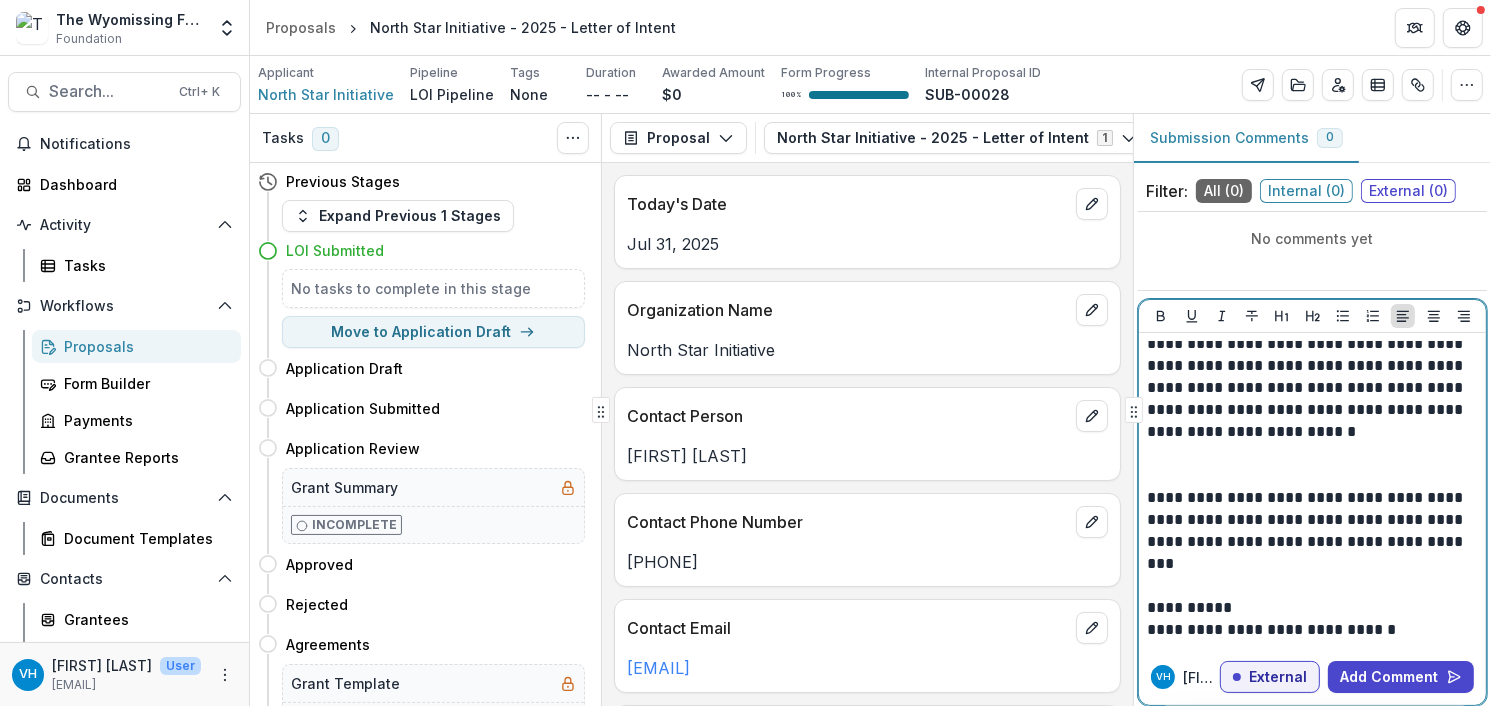 scroll, scrollTop: 228, scrollLeft: 0, axis: vertical 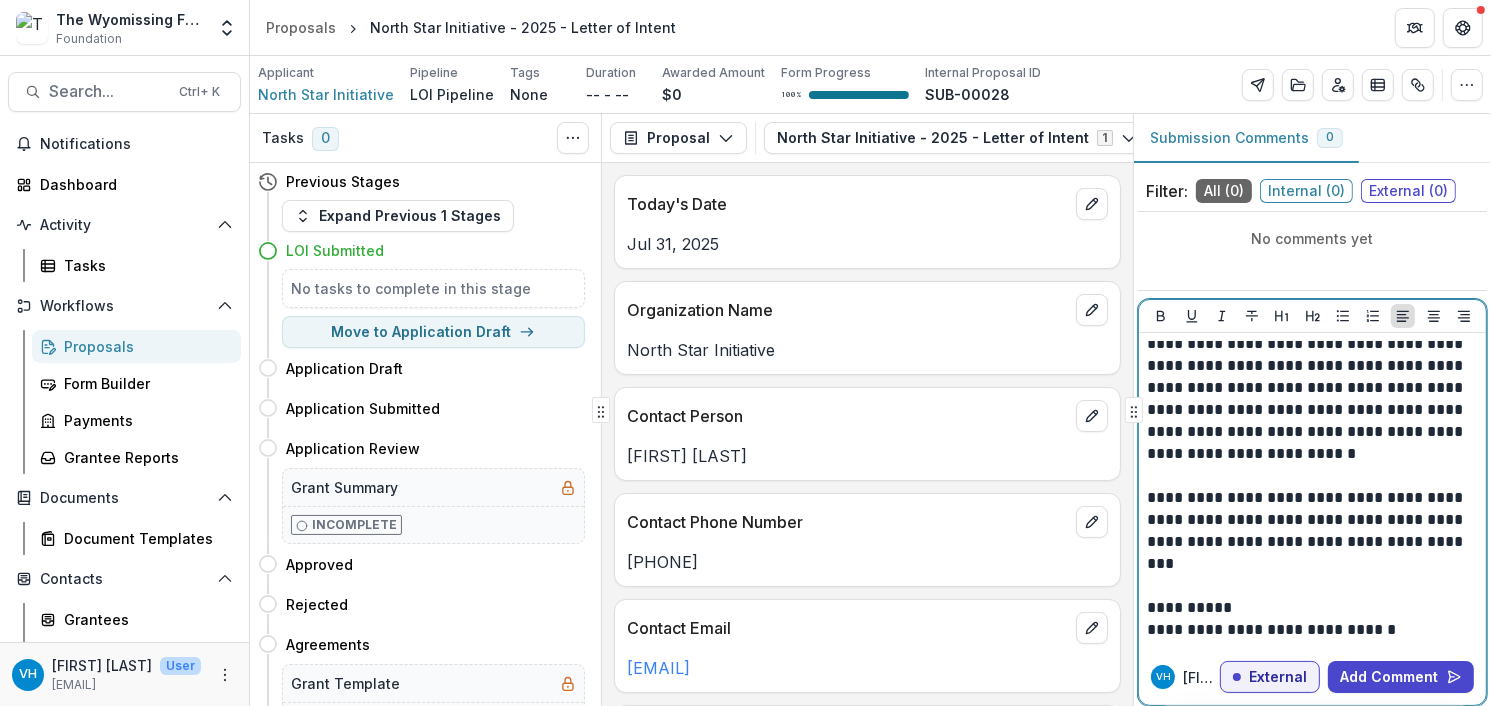 click on "**********" at bounding box center (1310, 531) 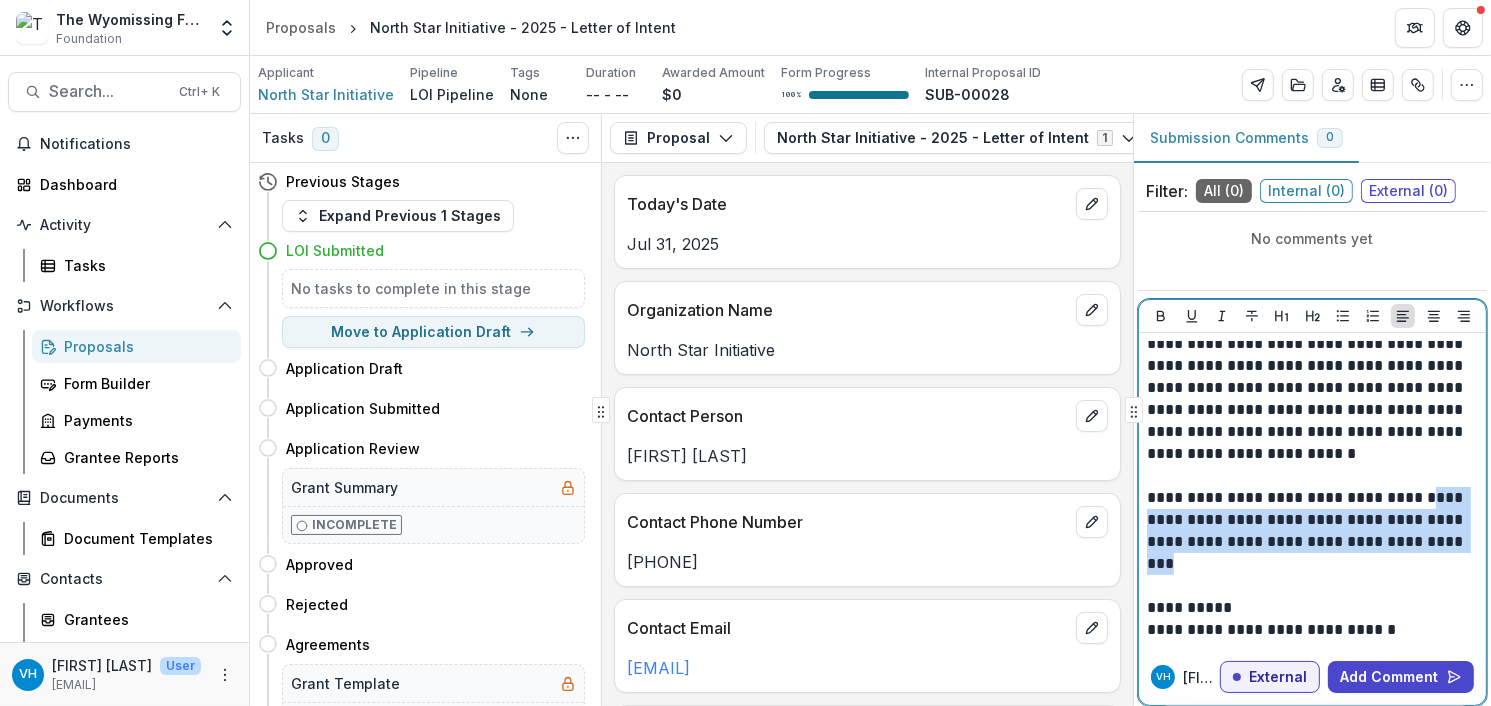 drag, startPoint x: 1425, startPoint y: 497, endPoint x: 1427, endPoint y: 559, distance: 62.03225 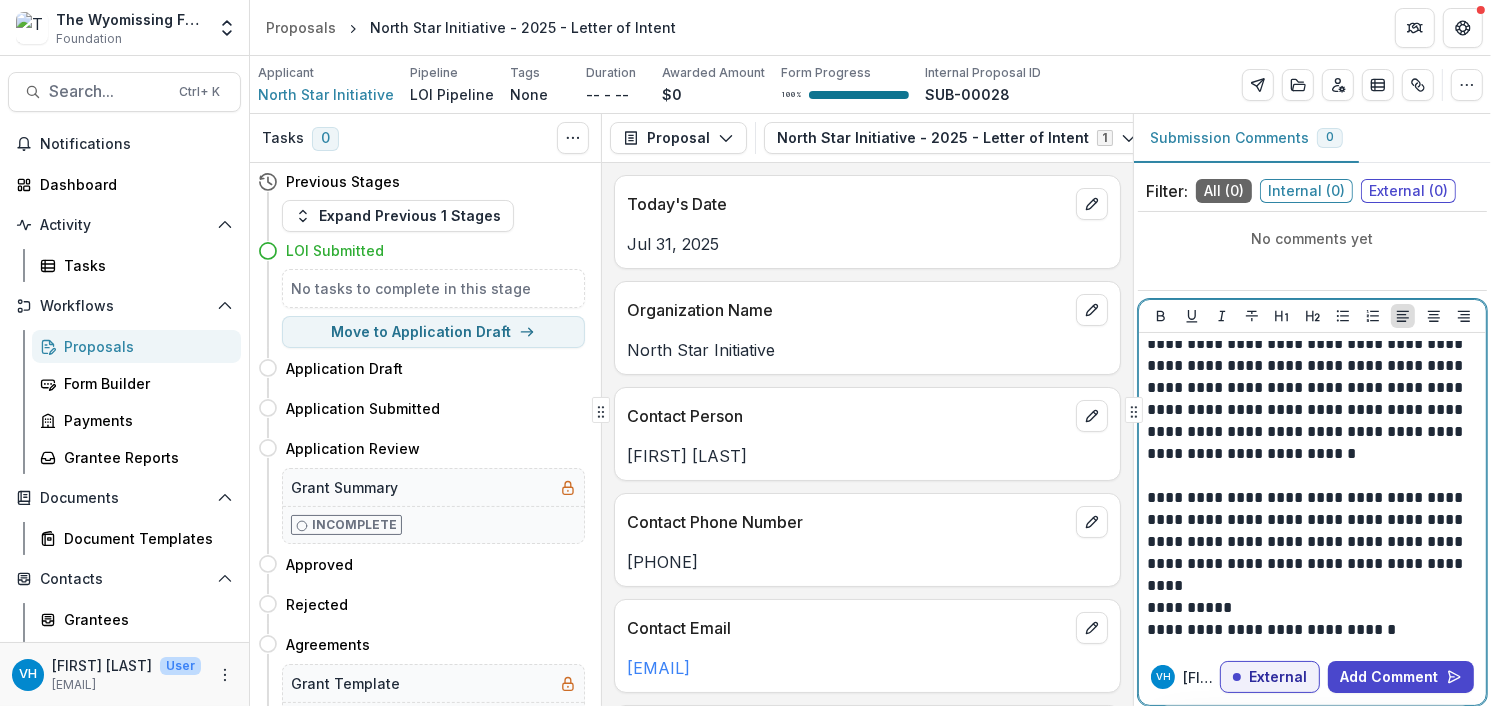scroll, scrollTop: 250, scrollLeft: 0, axis: vertical 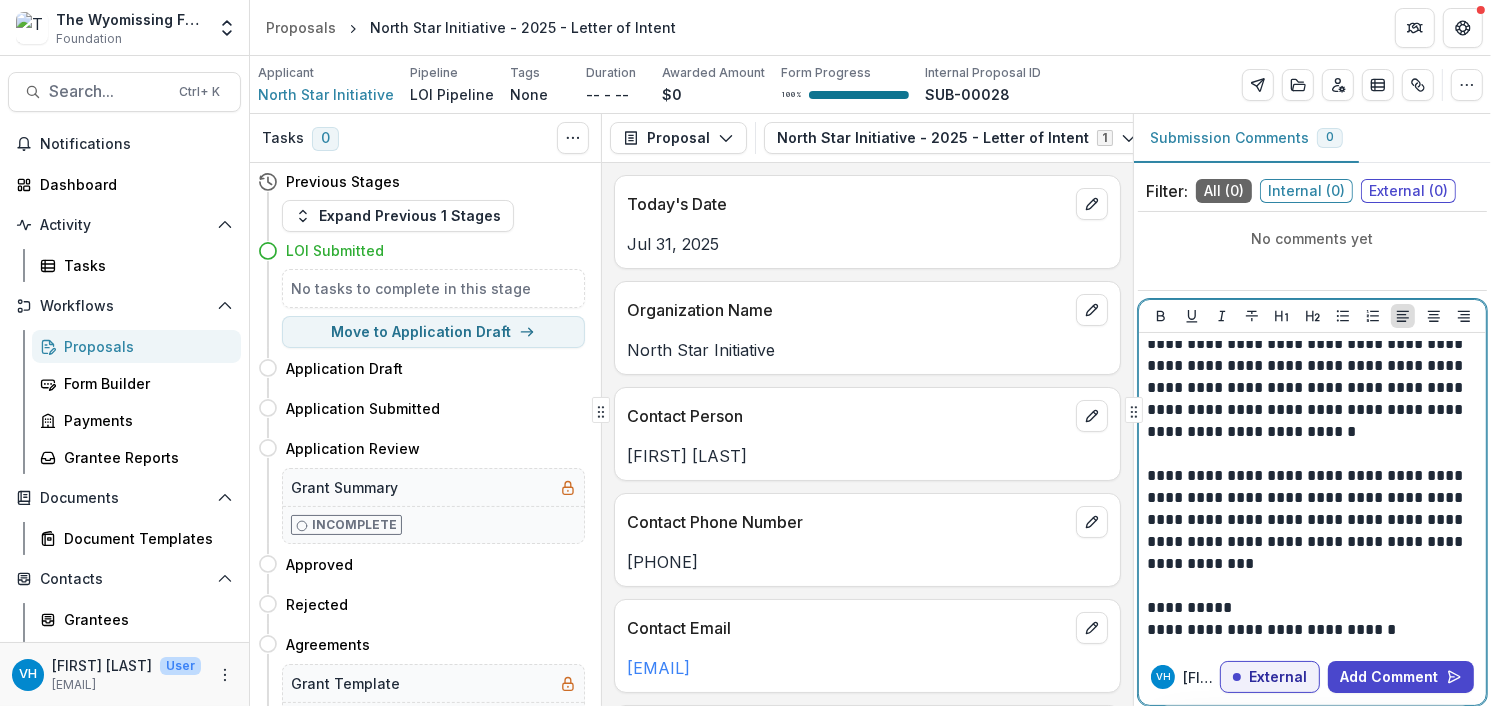 click on "**********" at bounding box center [1310, 520] 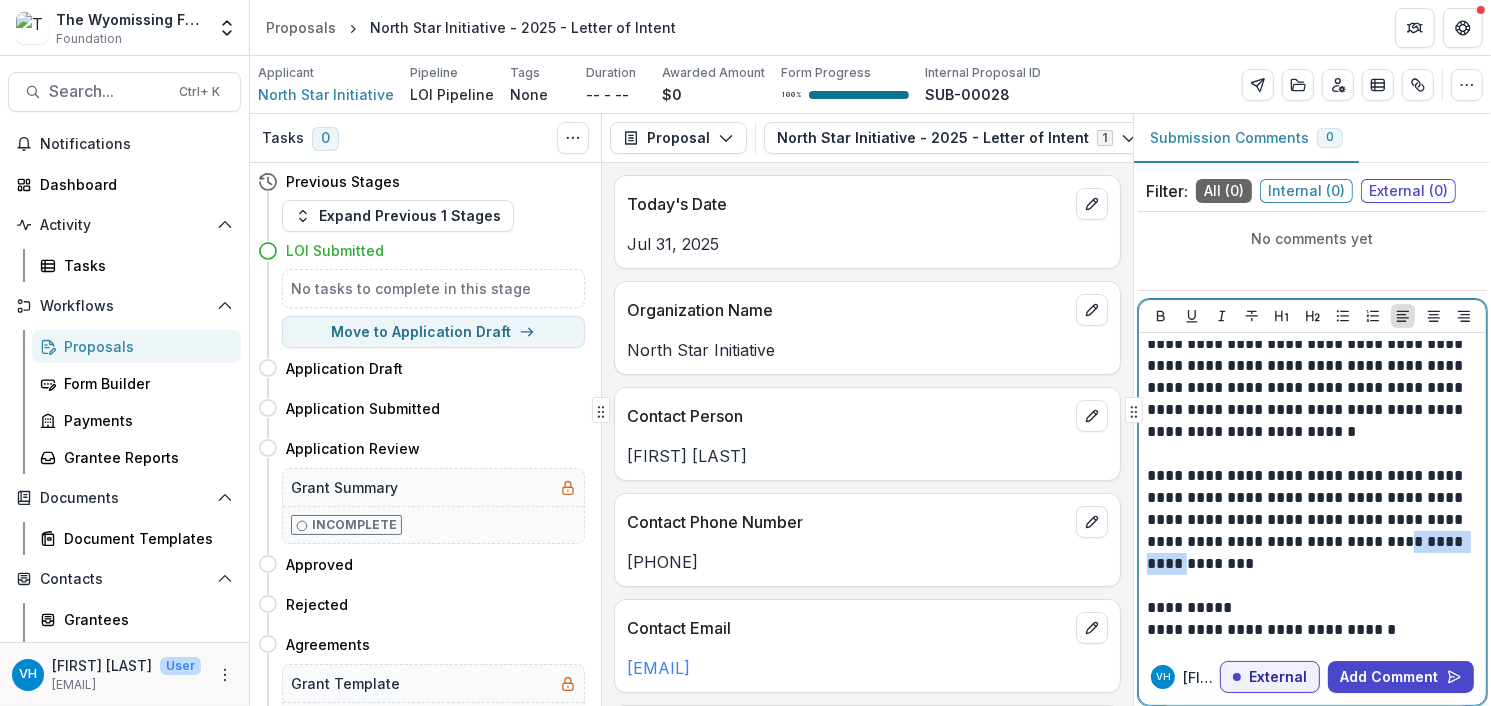 click on "**********" at bounding box center (1310, 520) 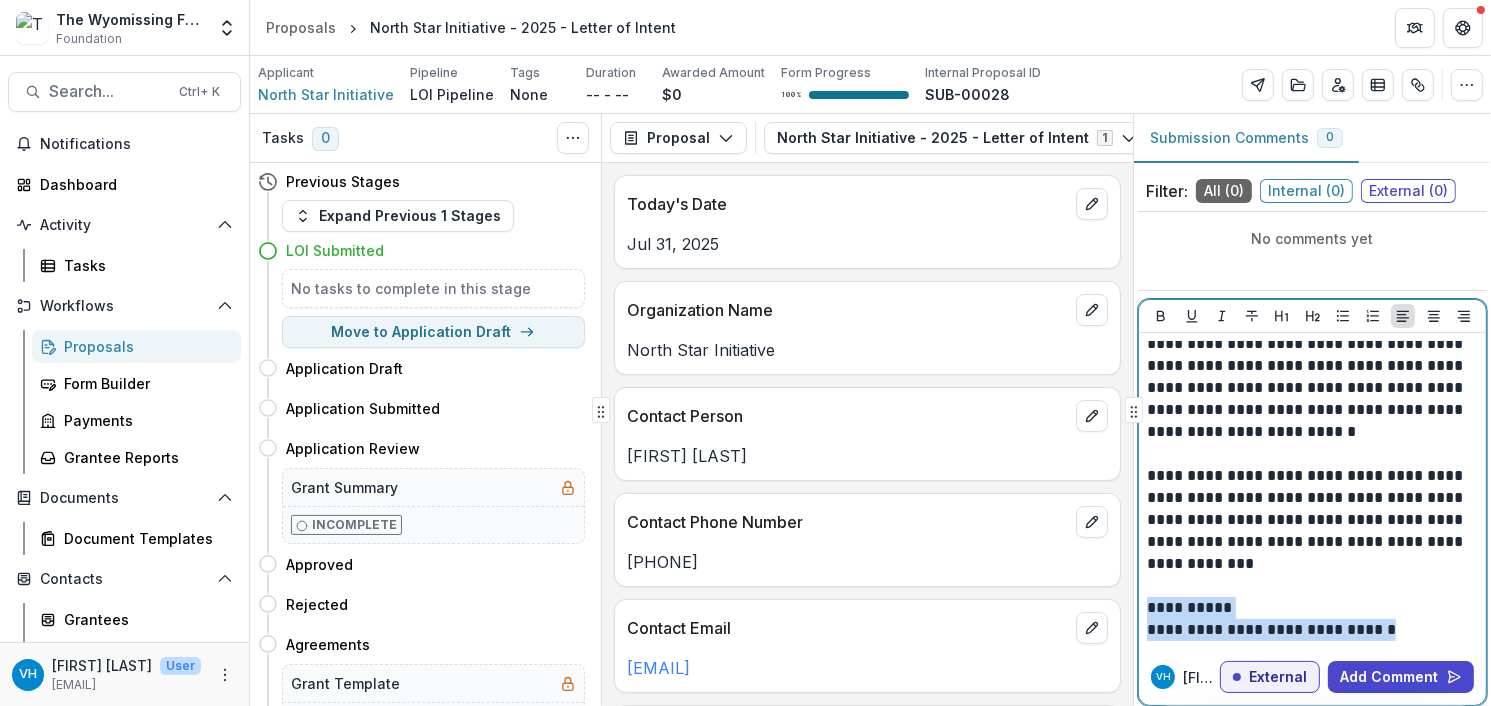 drag, startPoint x: 1411, startPoint y: 628, endPoint x: 1128, endPoint y: 616, distance: 283.2543 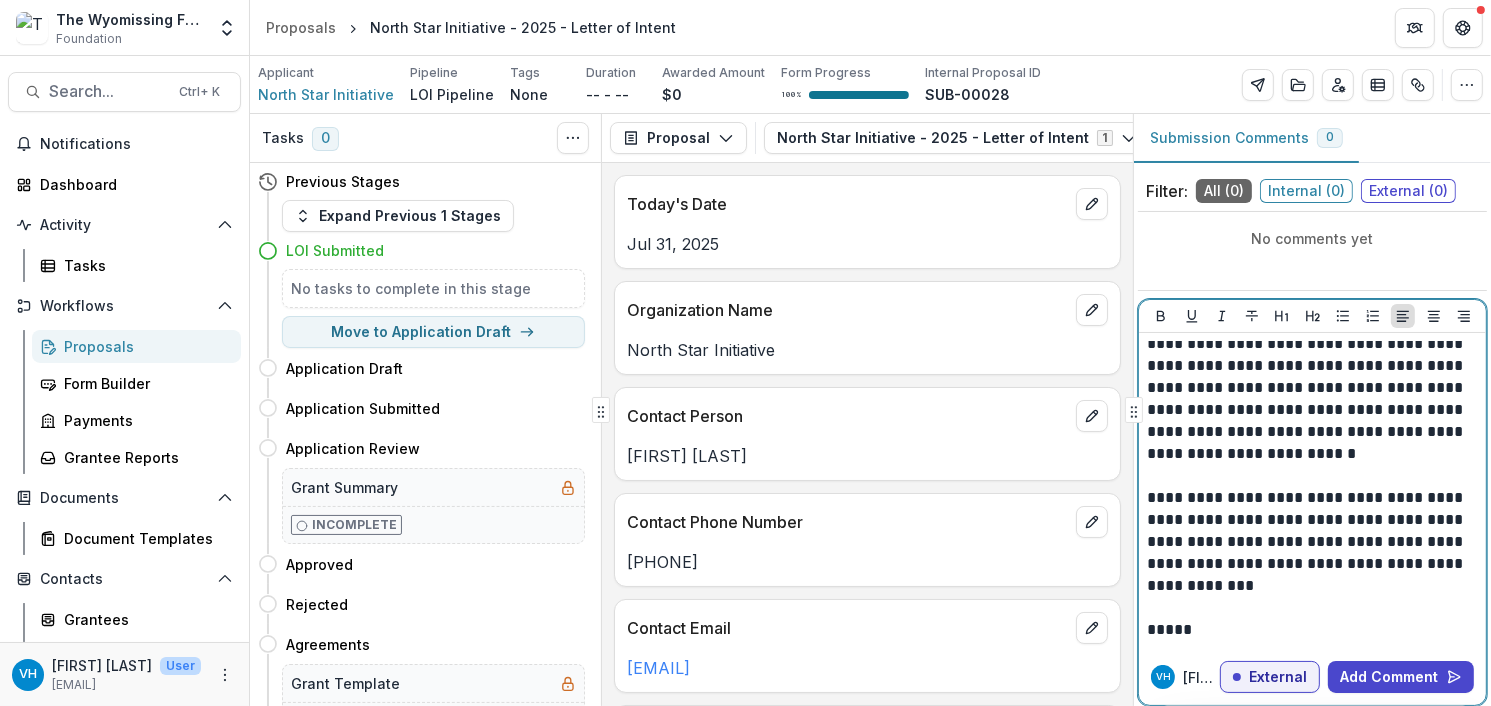 scroll, scrollTop: 250, scrollLeft: 0, axis: vertical 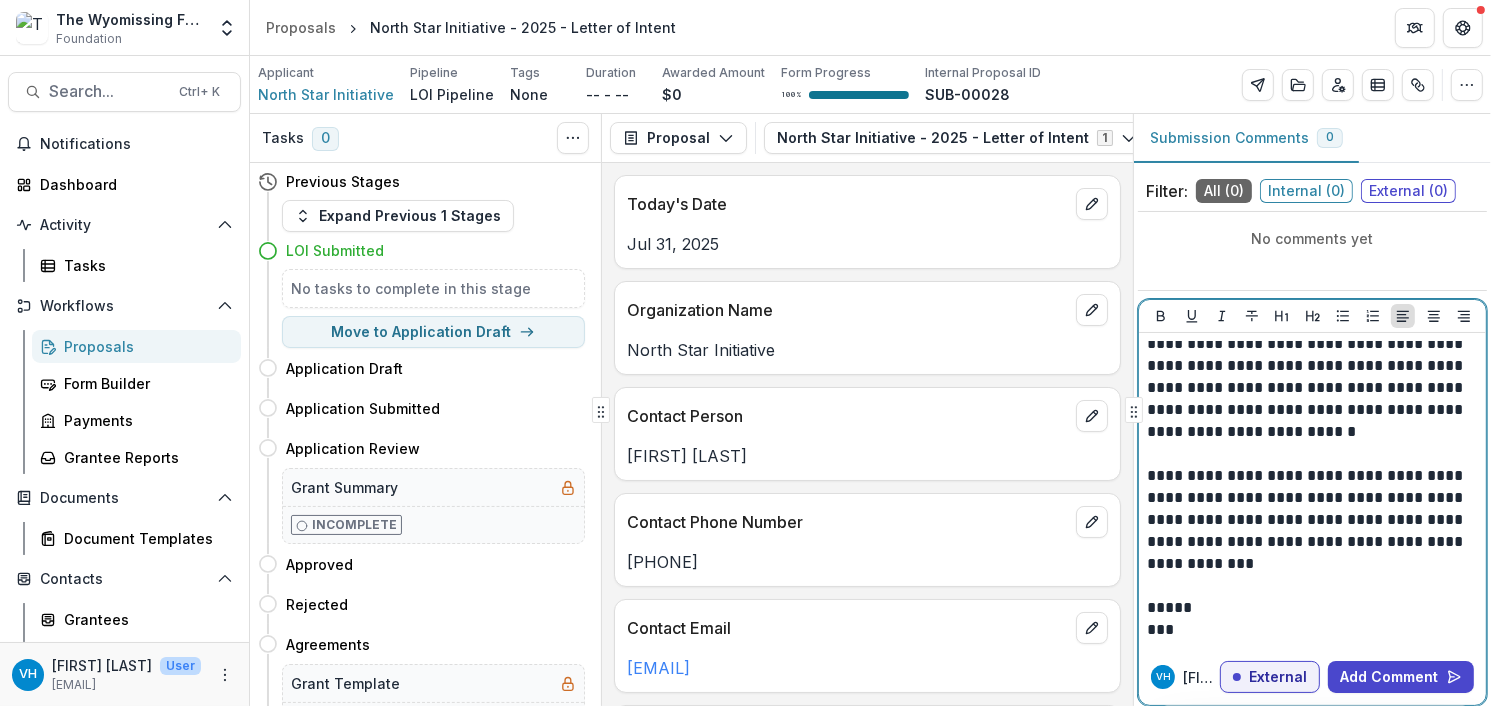 click on "**********" at bounding box center [1310, 520] 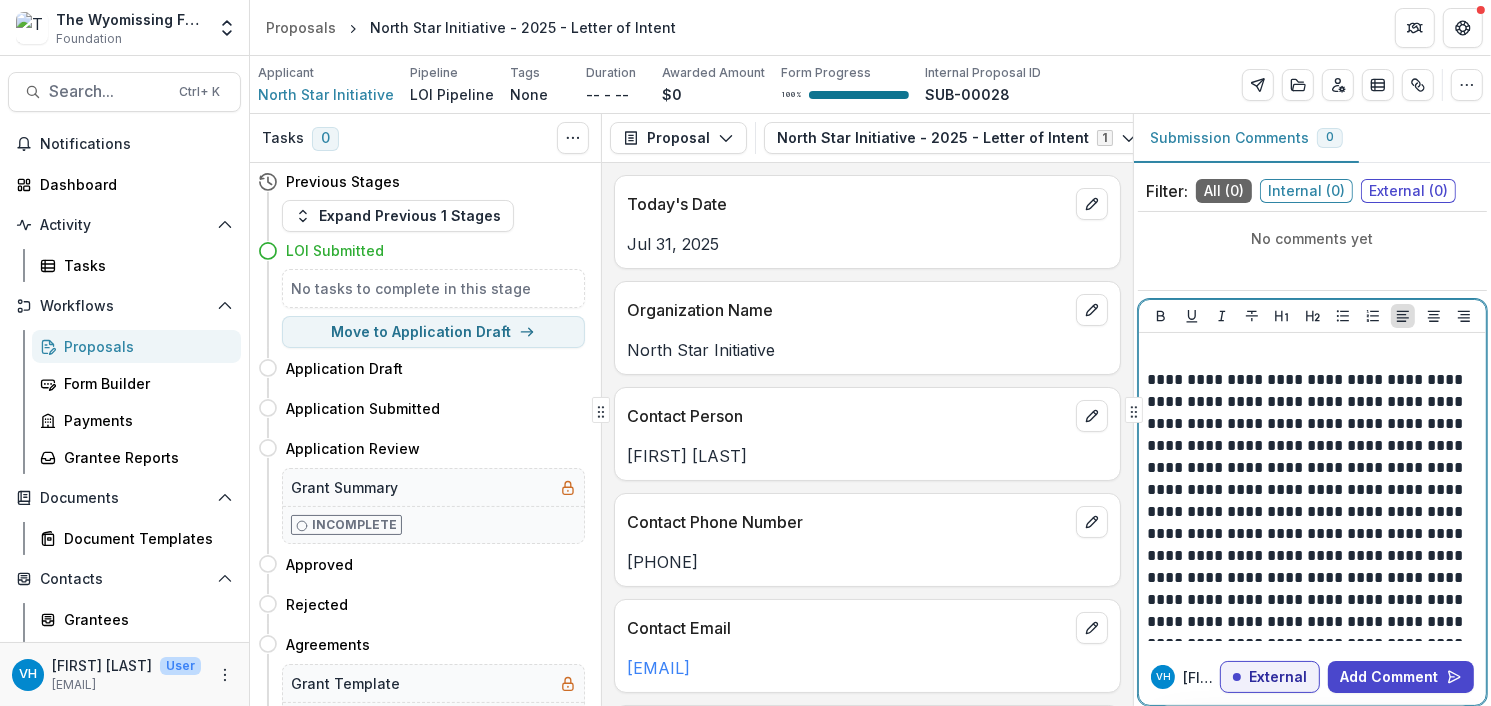 scroll, scrollTop: 0, scrollLeft: 0, axis: both 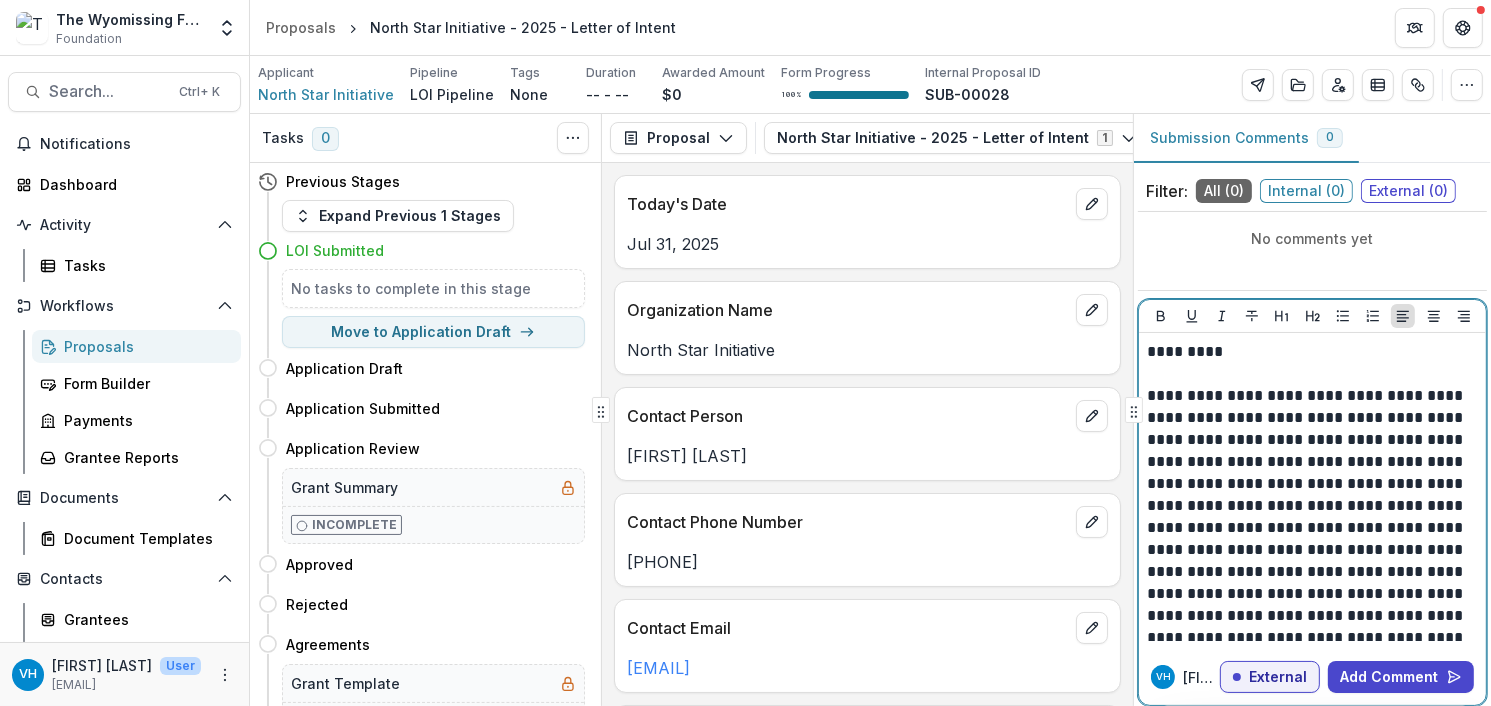 drag, startPoint x: 1295, startPoint y: 404, endPoint x: 1305, endPoint y: 436, distance: 33.526108 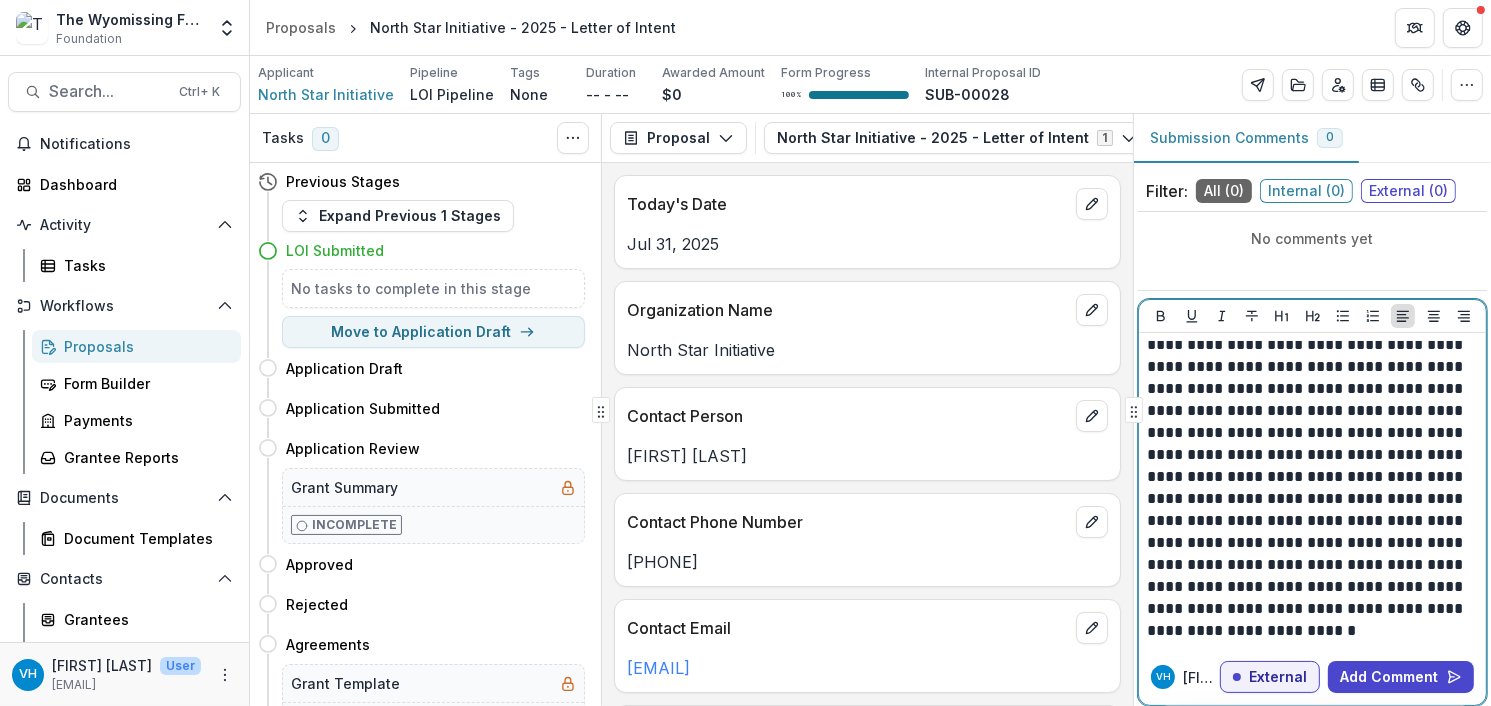 scroll, scrollTop: 100, scrollLeft: 0, axis: vertical 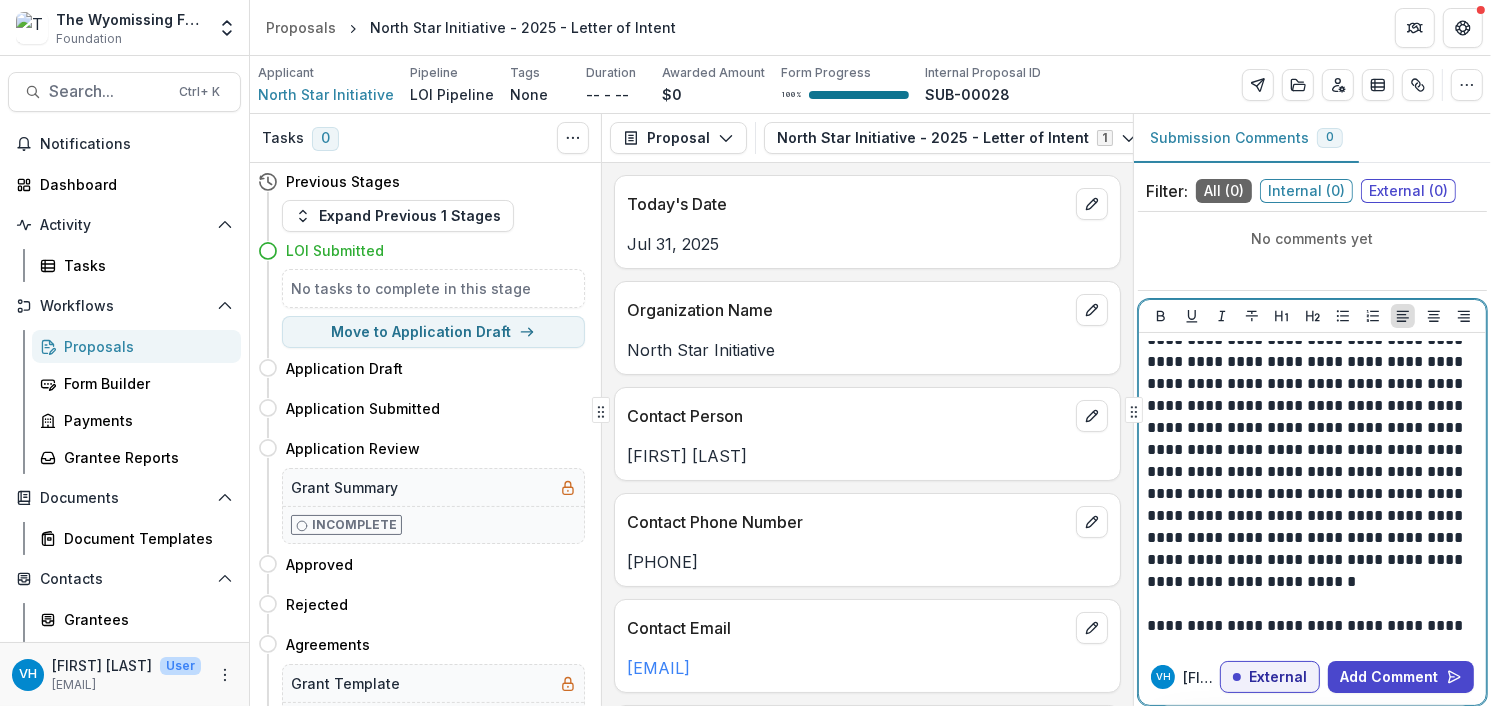 click on "**********" at bounding box center (1310, 439) 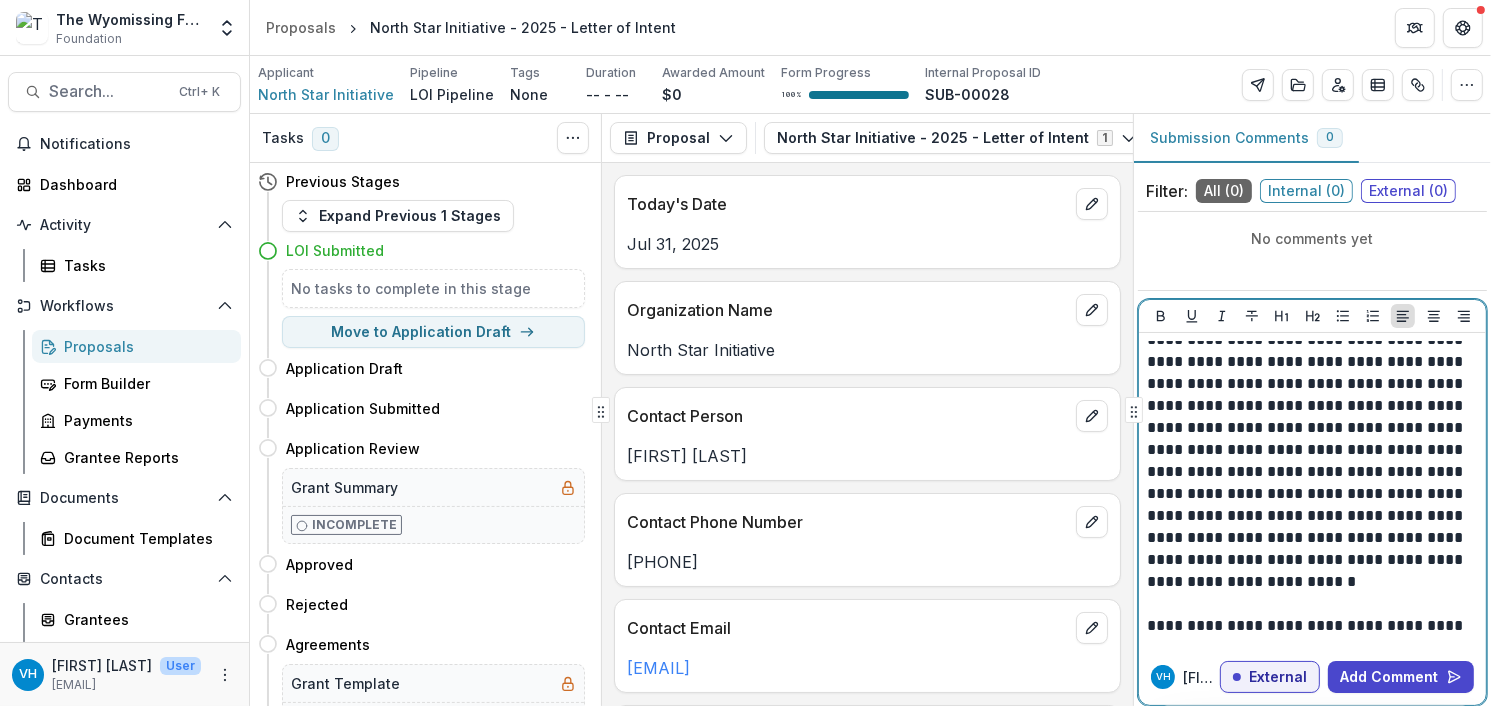 scroll, scrollTop: 0, scrollLeft: 0, axis: both 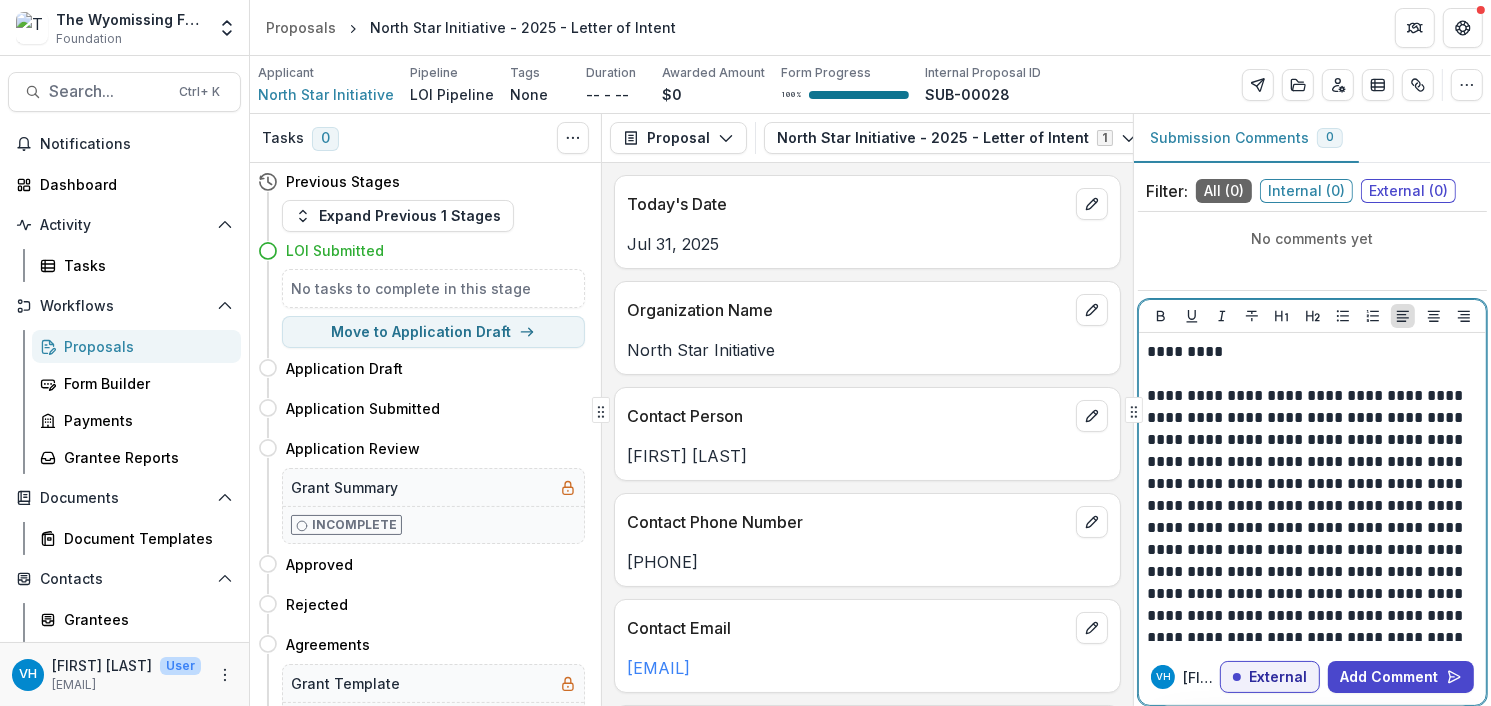 click on "**********" at bounding box center (1310, 550) 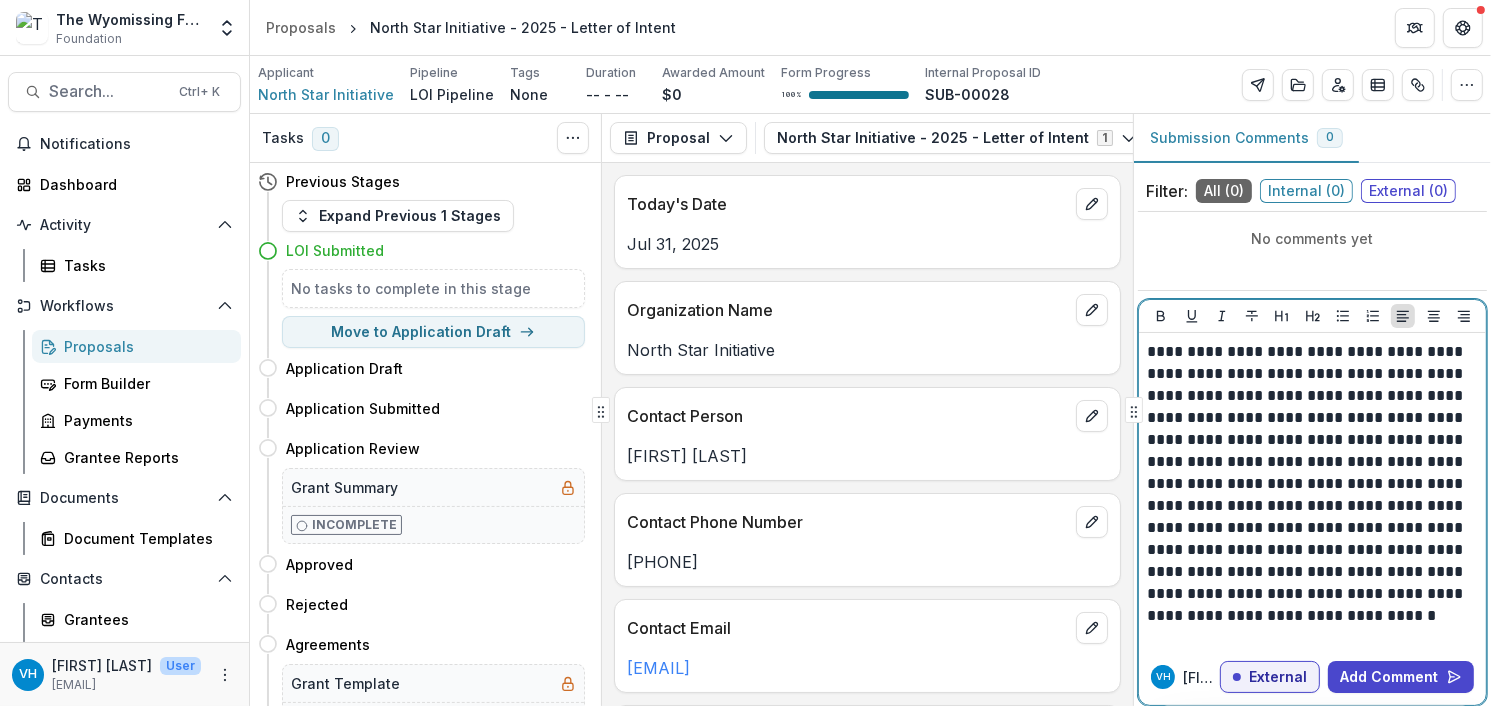 scroll, scrollTop: 100, scrollLeft: 0, axis: vertical 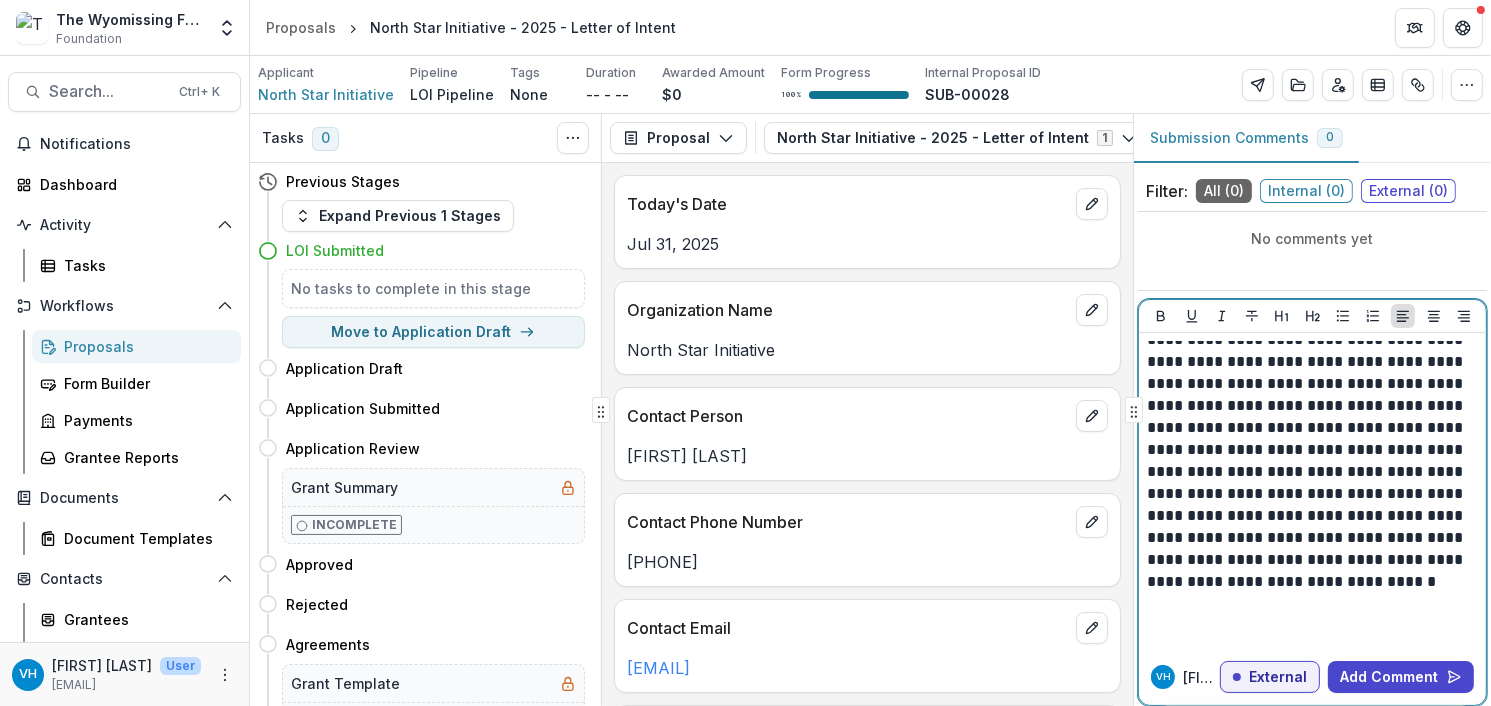 drag, startPoint x: 1284, startPoint y: 395, endPoint x: 1343, endPoint y: 404, distance: 59.682495 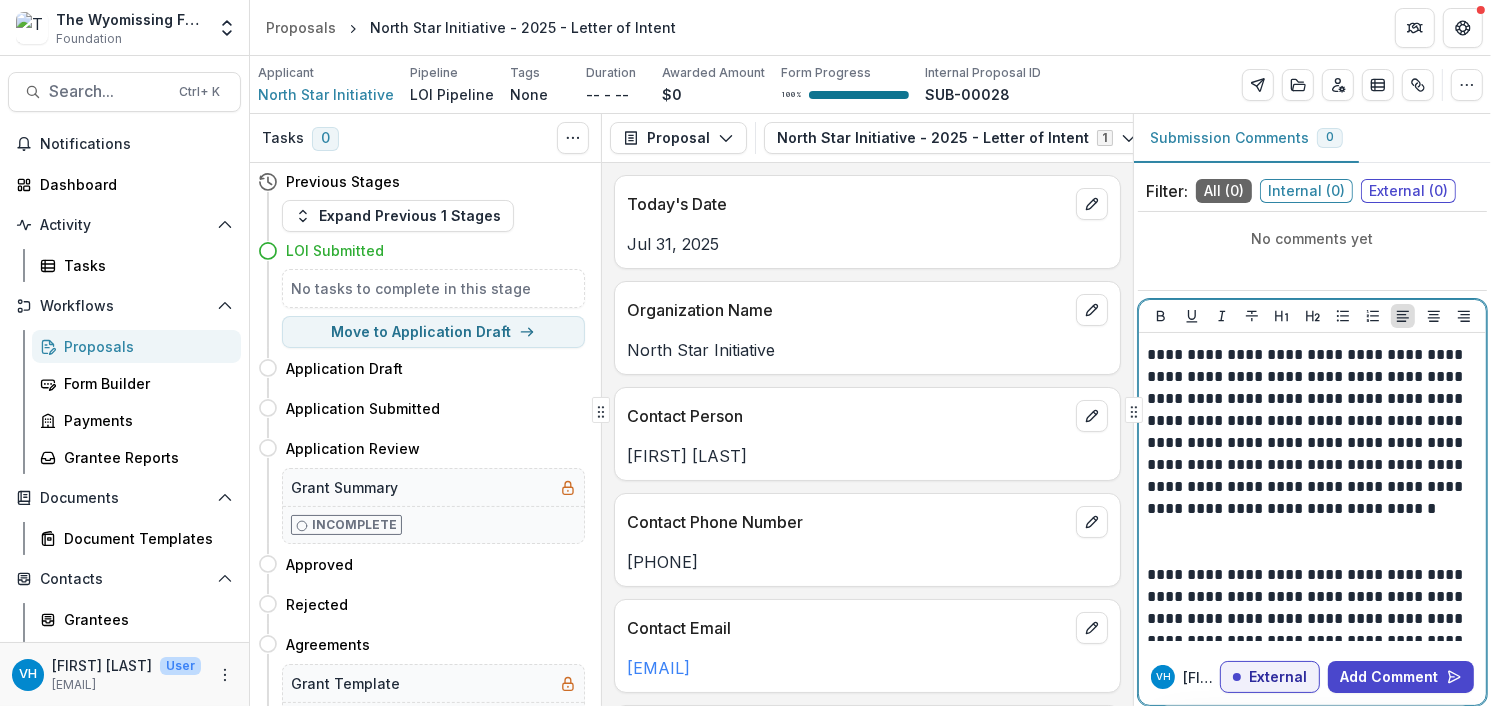 scroll, scrollTop: 200, scrollLeft: 0, axis: vertical 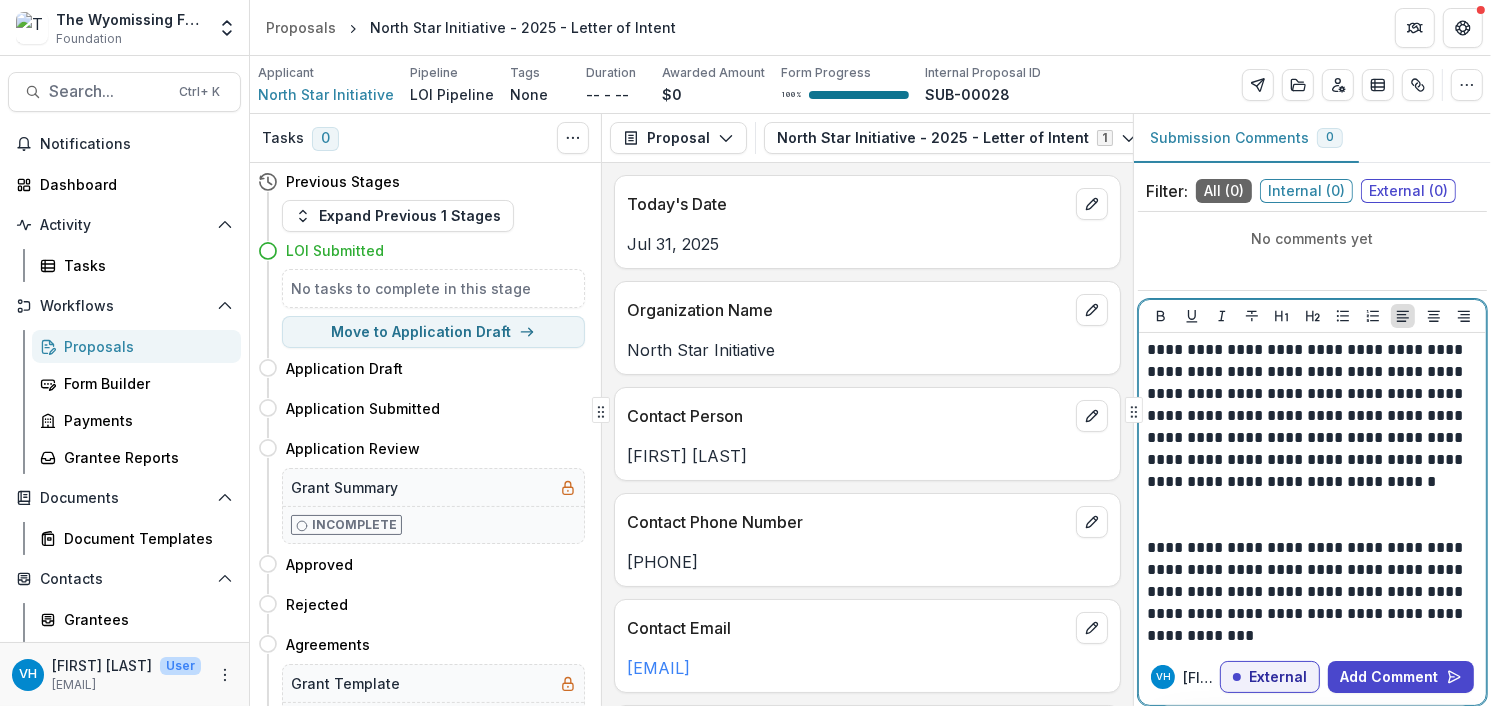 click at bounding box center [1312, 526] 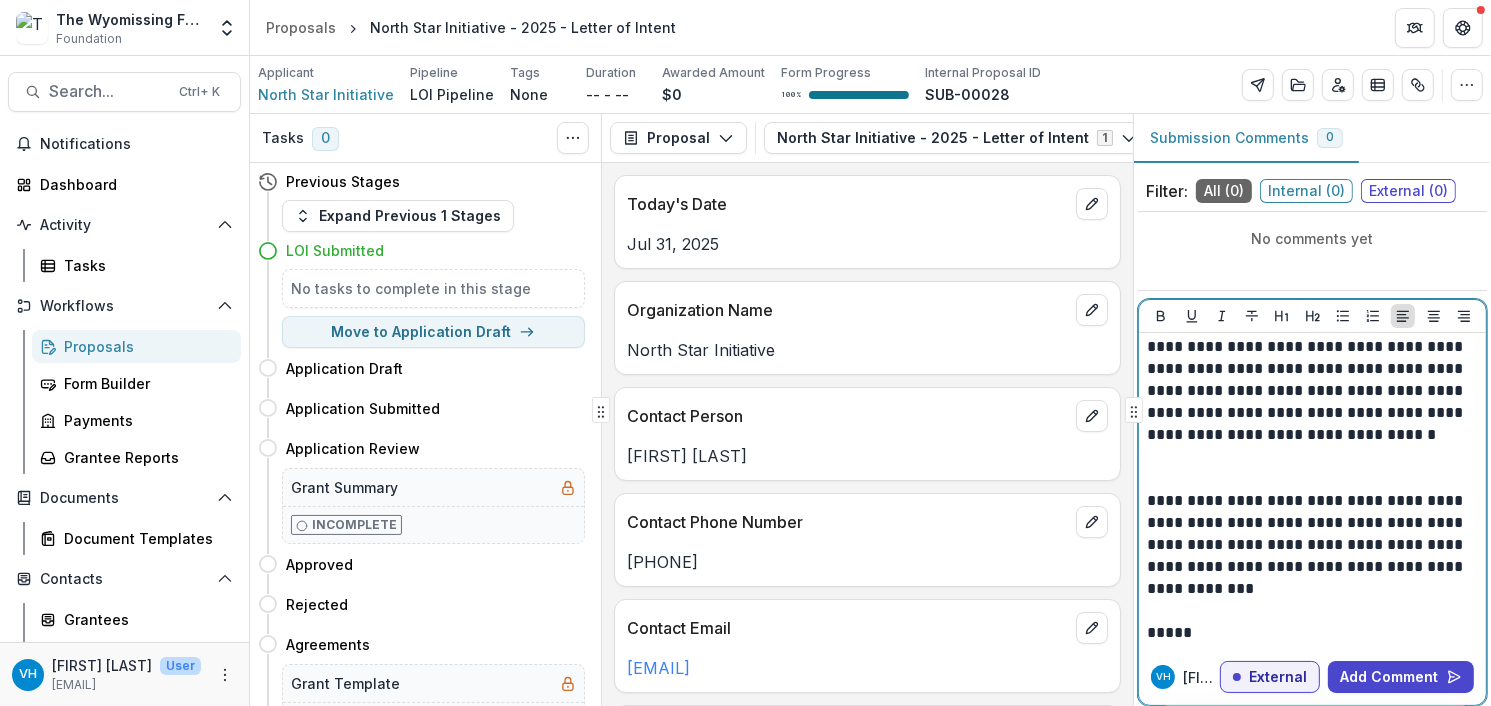 scroll, scrollTop: 272, scrollLeft: 0, axis: vertical 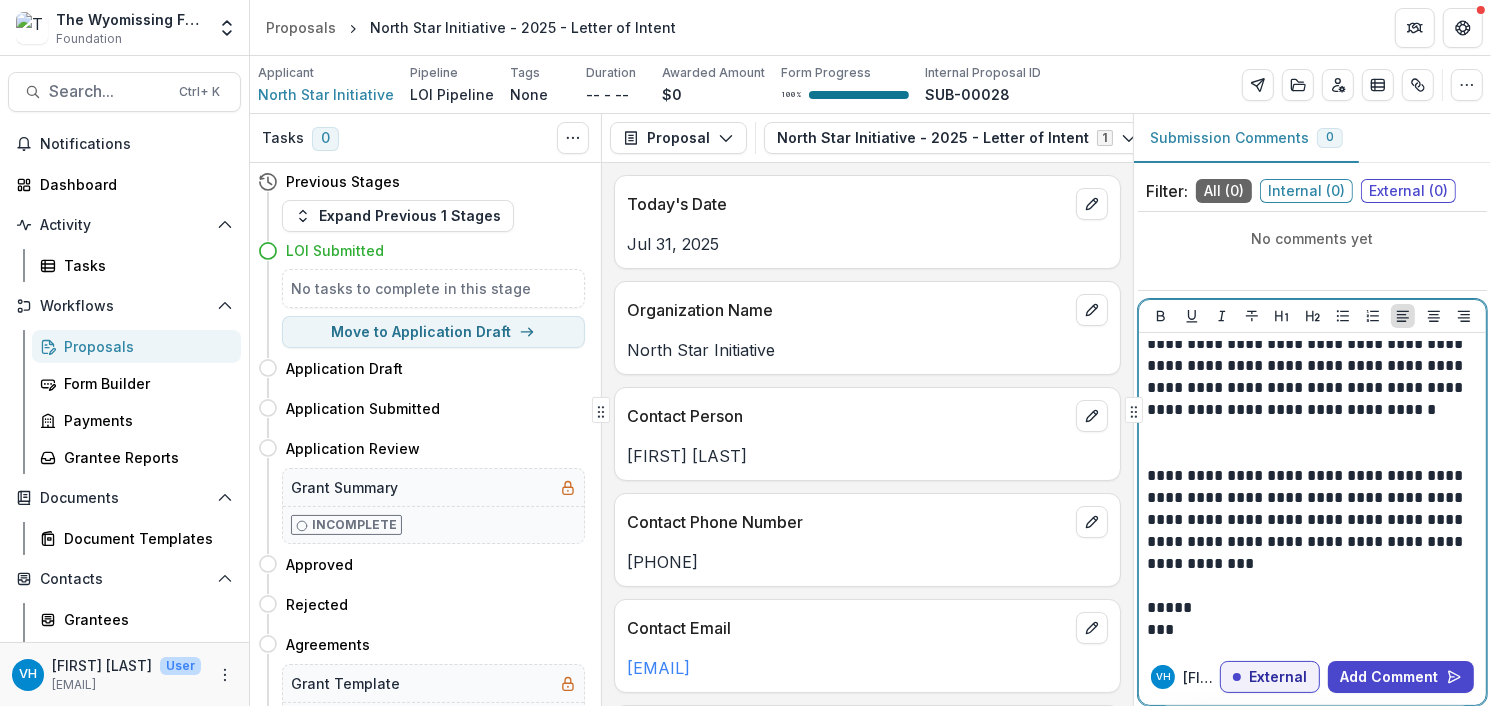 click on "**********" at bounding box center (1310, 520) 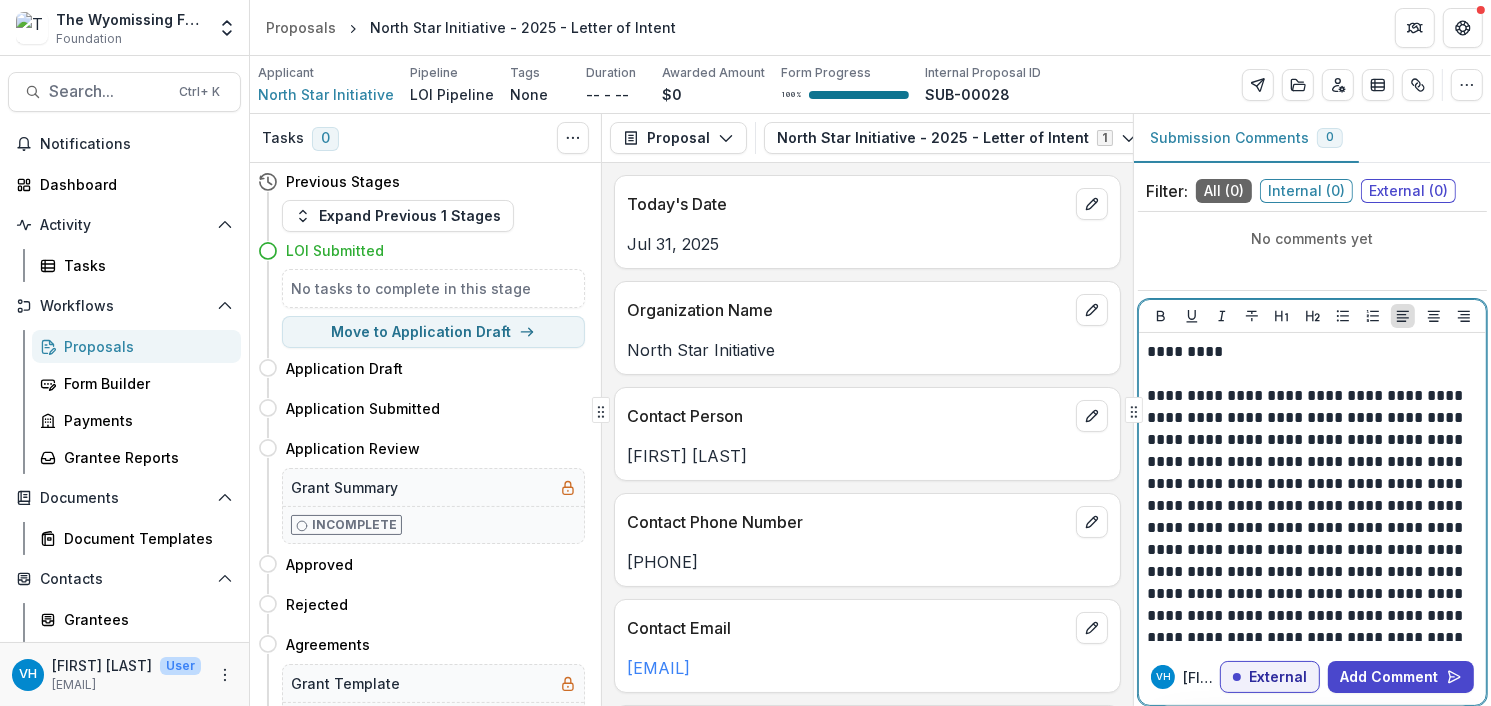 scroll, scrollTop: 294, scrollLeft: 0, axis: vertical 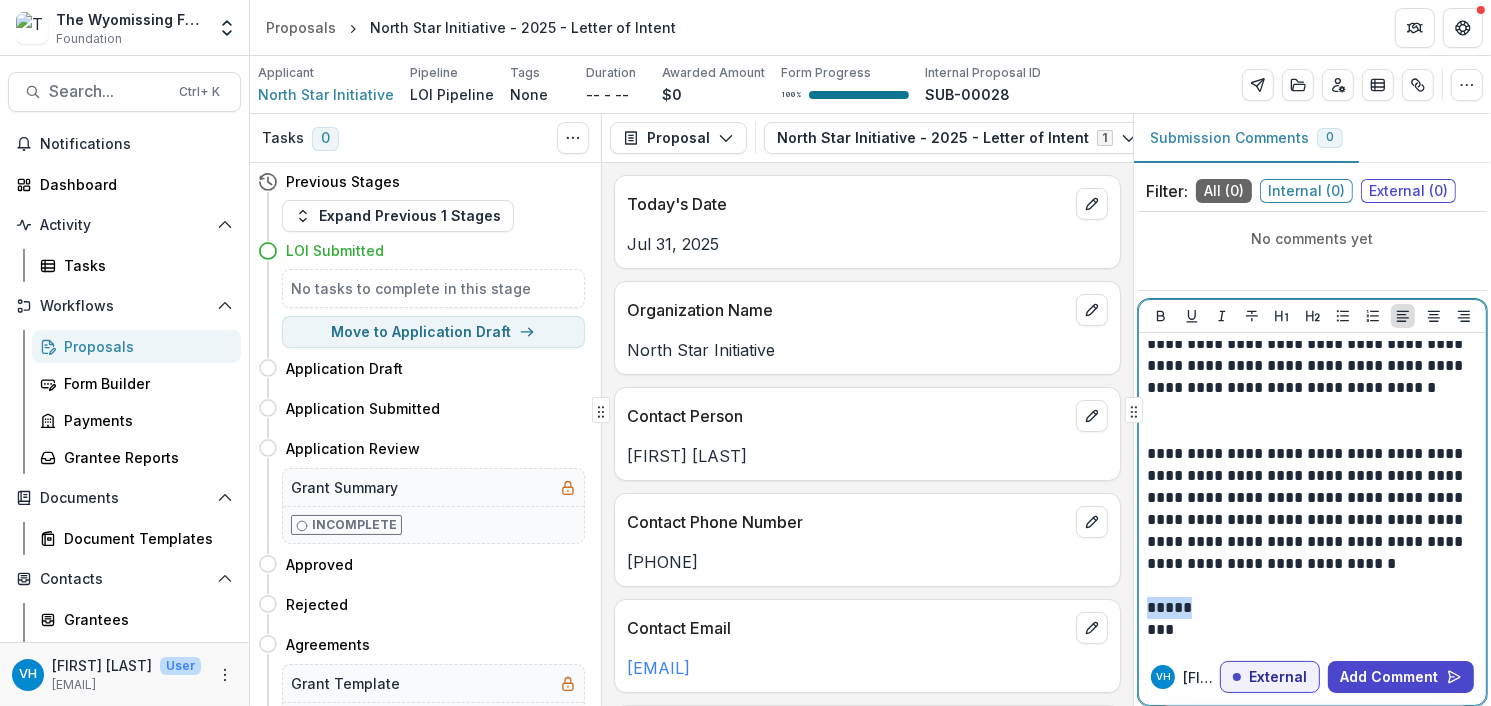 drag, startPoint x: 1196, startPoint y: 605, endPoint x: 1148, endPoint y: 604, distance: 48.010414 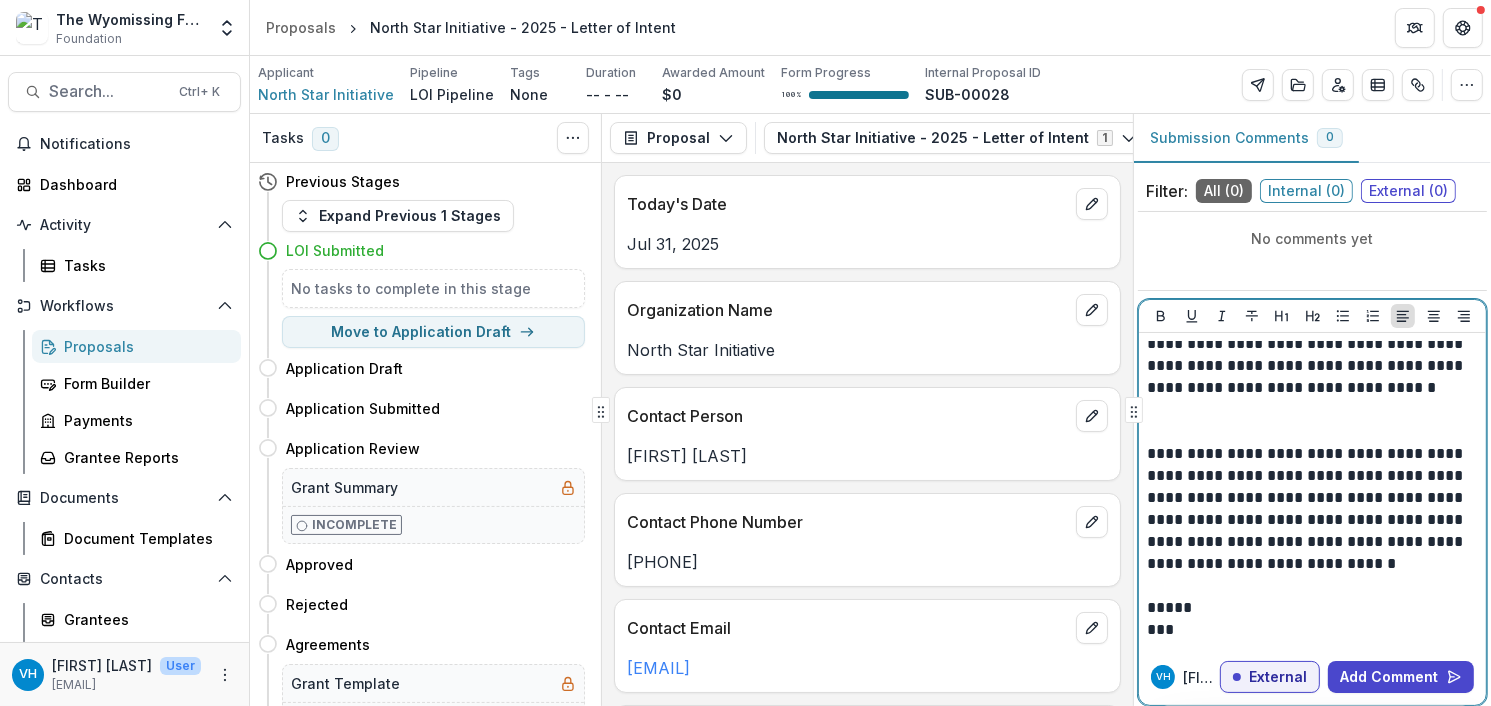 click on "**********" at bounding box center (1310, 509) 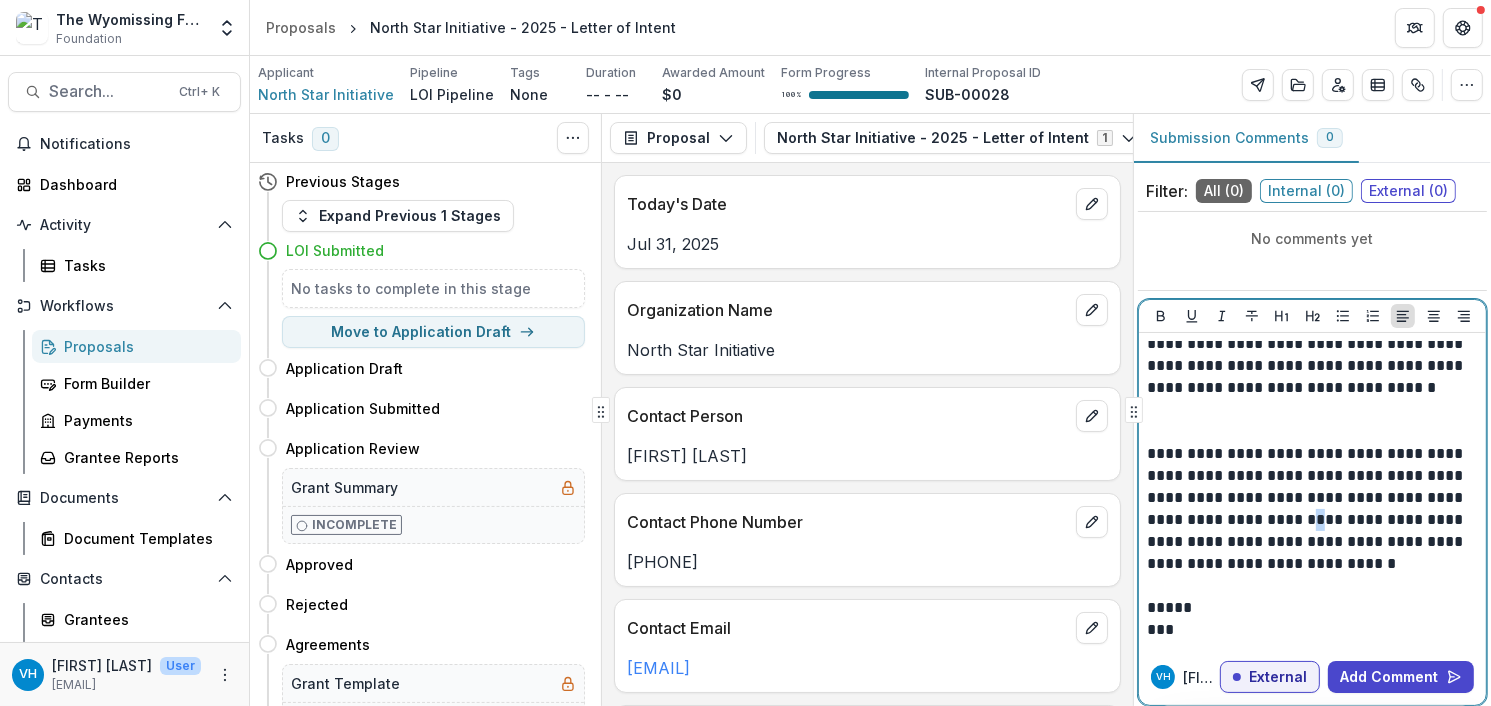 click on "**********" at bounding box center [1310, 509] 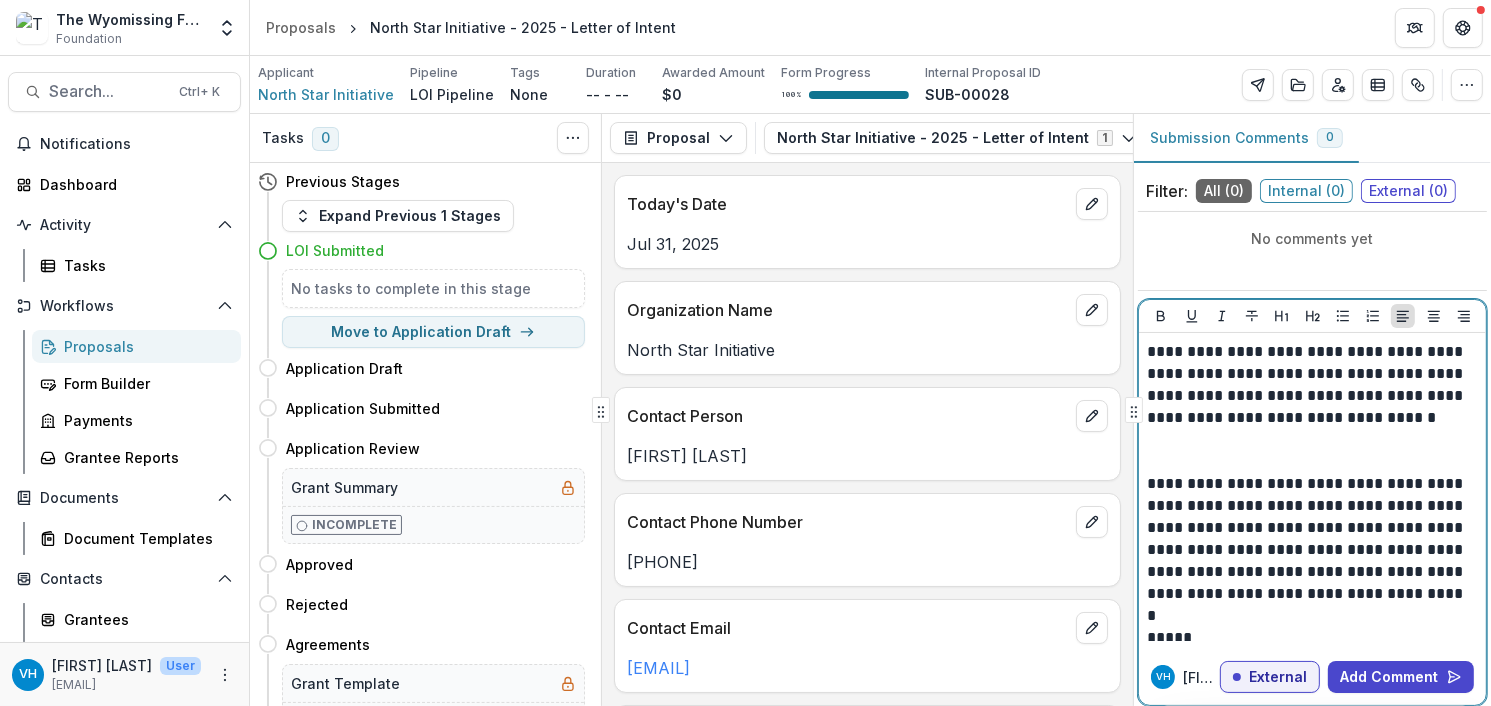 scroll, scrollTop: 294, scrollLeft: 0, axis: vertical 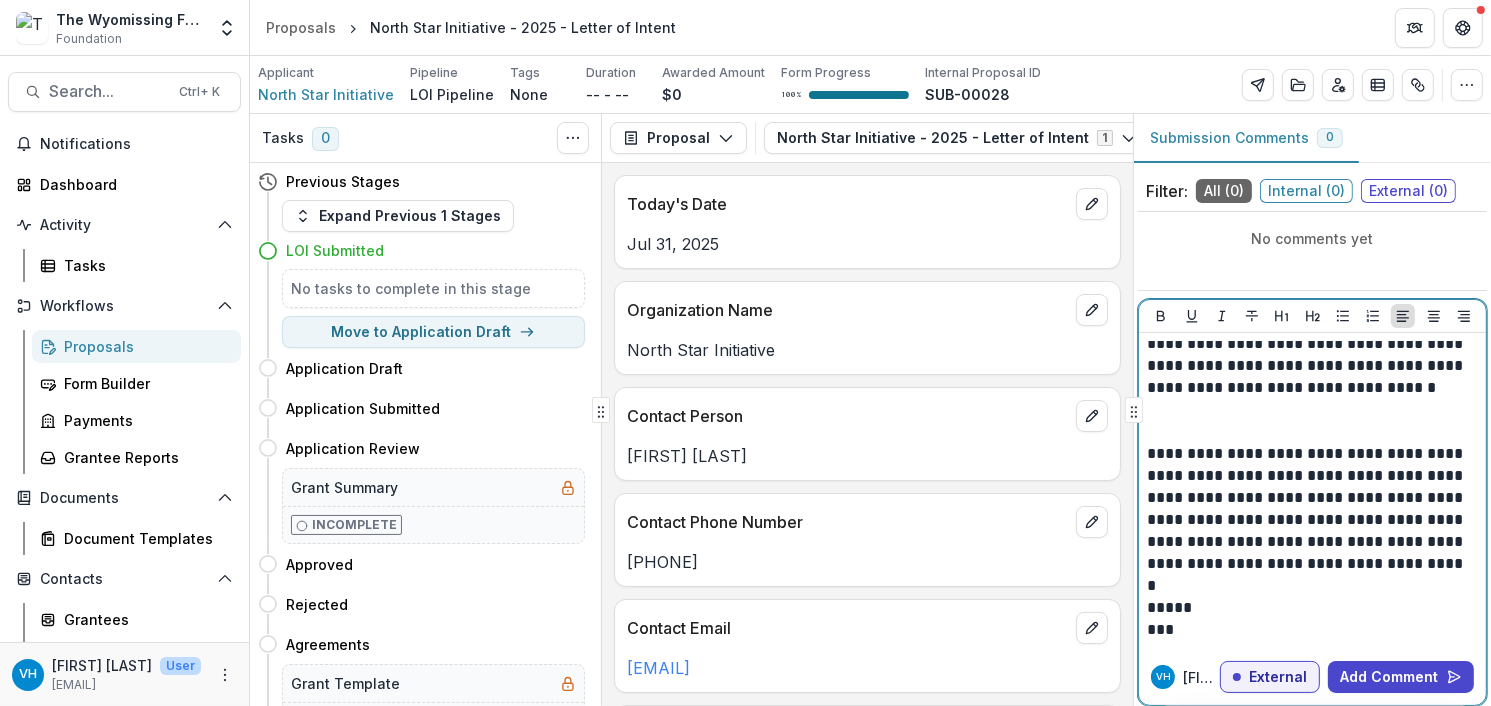 click on "**********" at bounding box center [1310, 509] 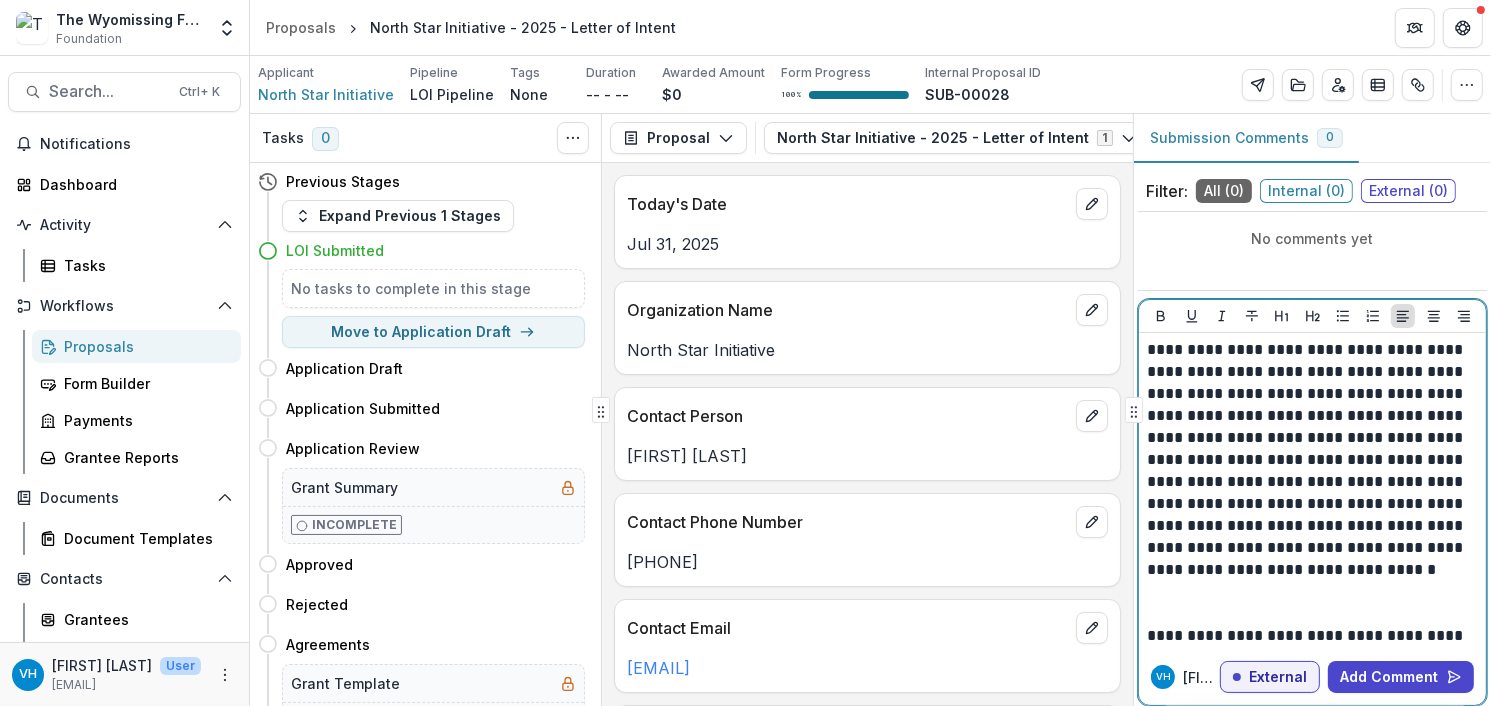 scroll, scrollTop: 0, scrollLeft: 0, axis: both 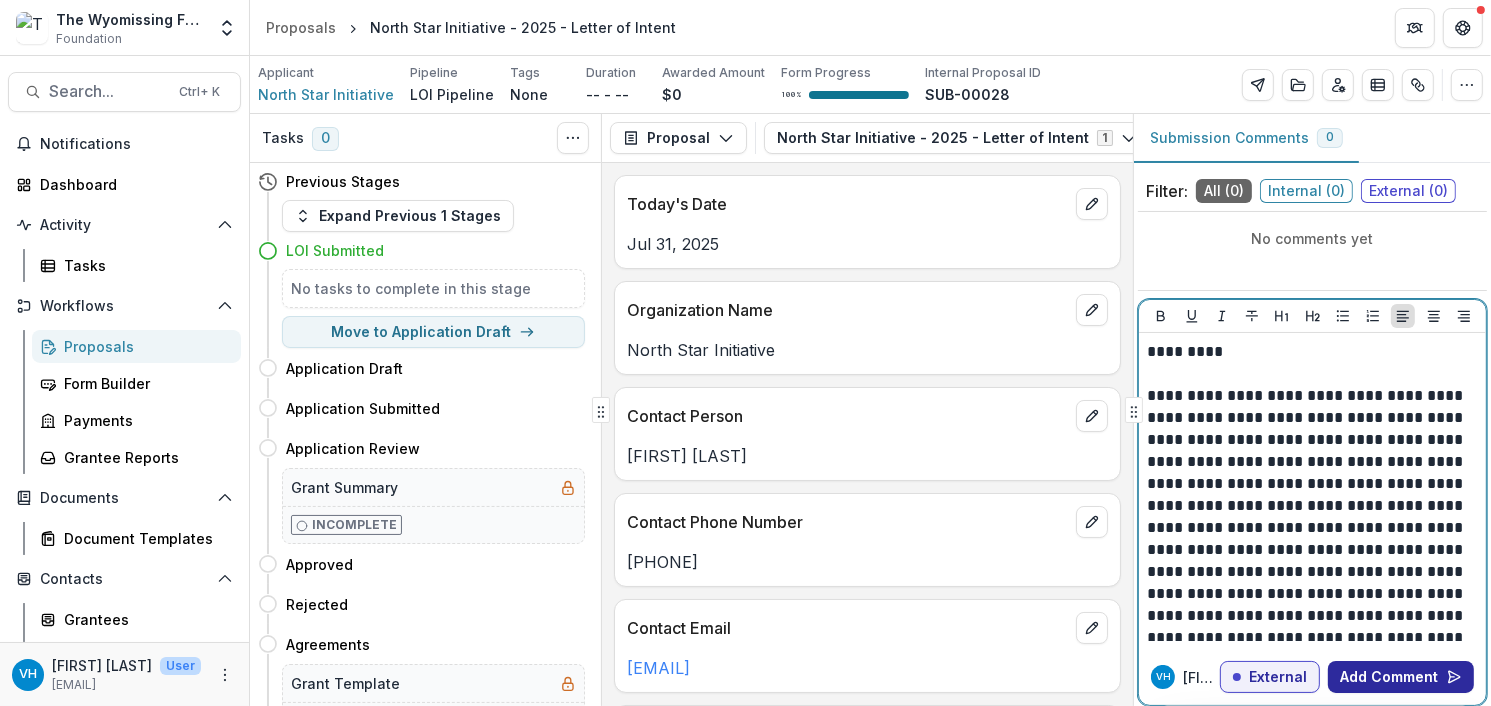 click on "Add Comment" at bounding box center (1401, 677) 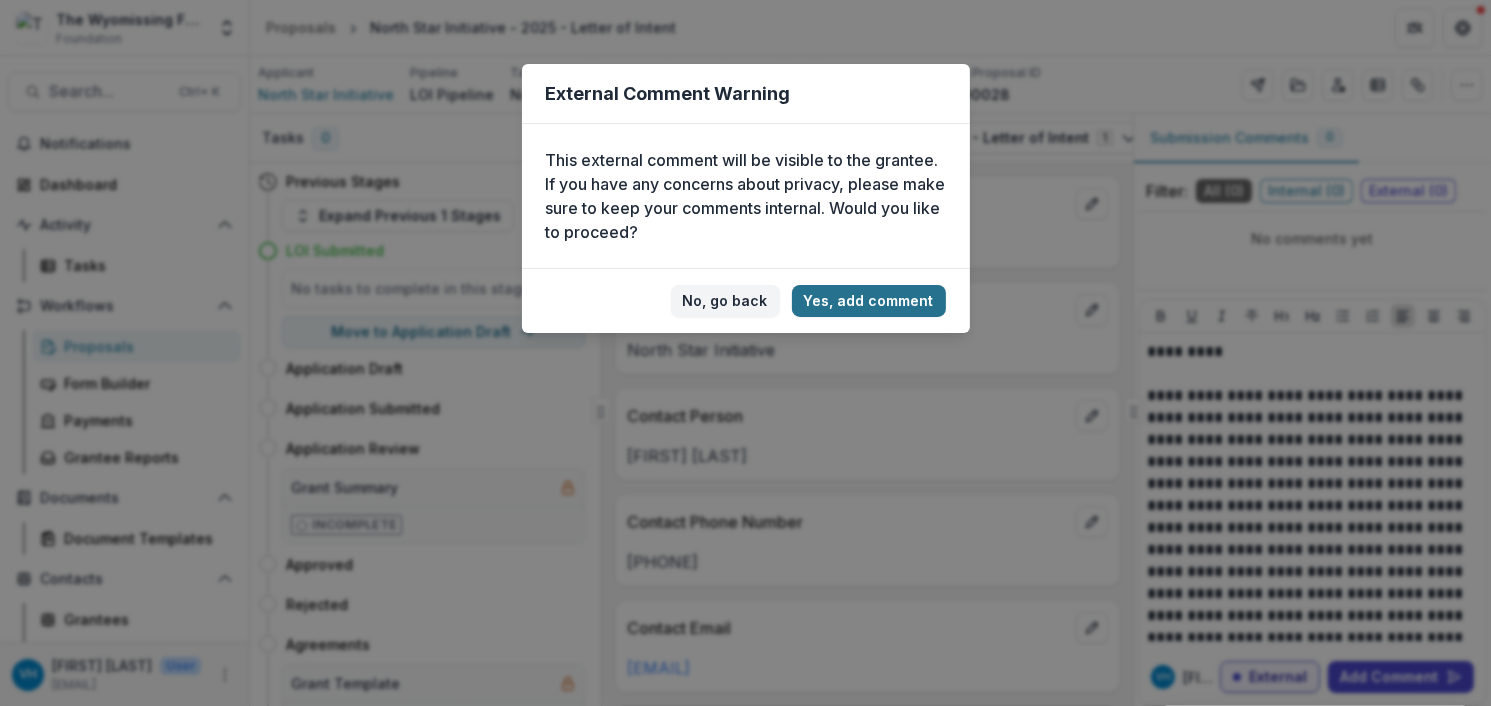click on "Yes, add comment" at bounding box center [869, 301] 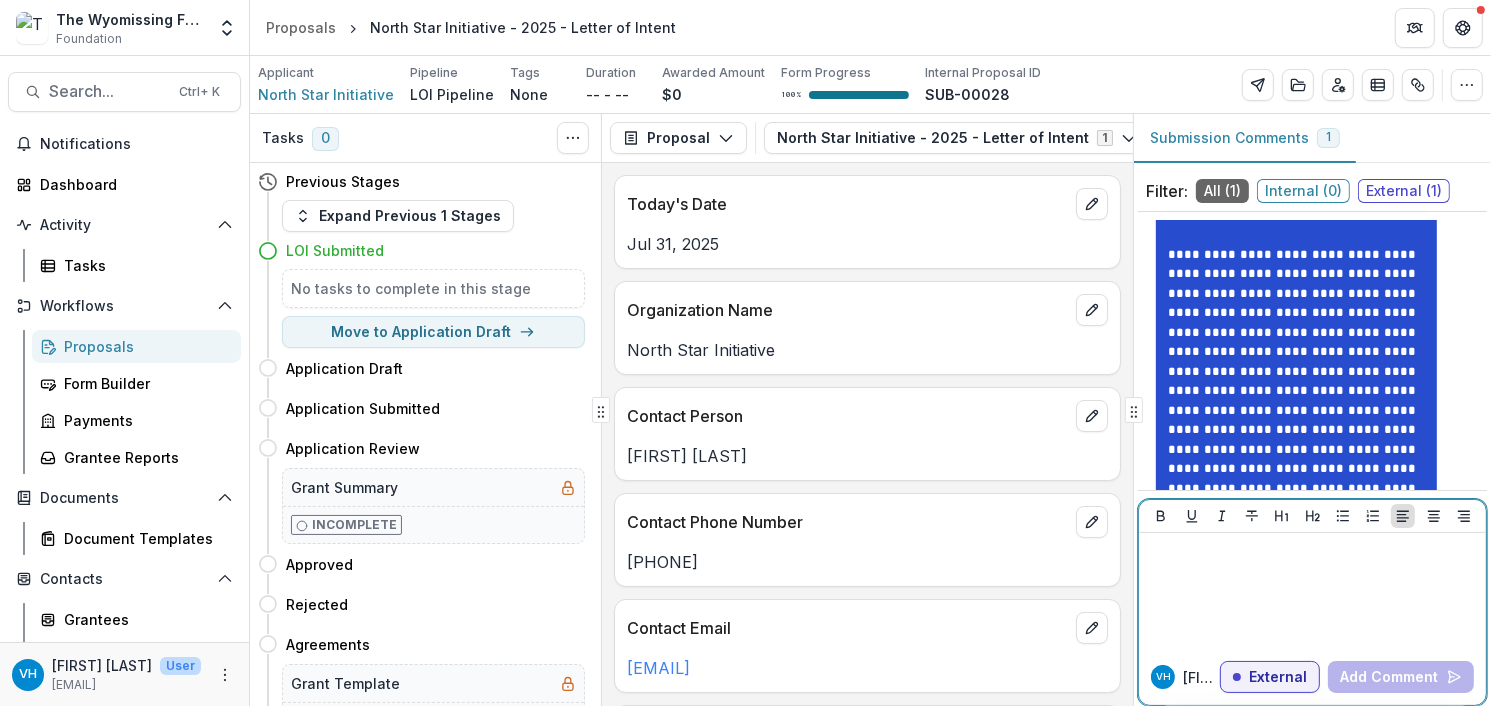 scroll, scrollTop: 78, scrollLeft: 0, axis: vertical 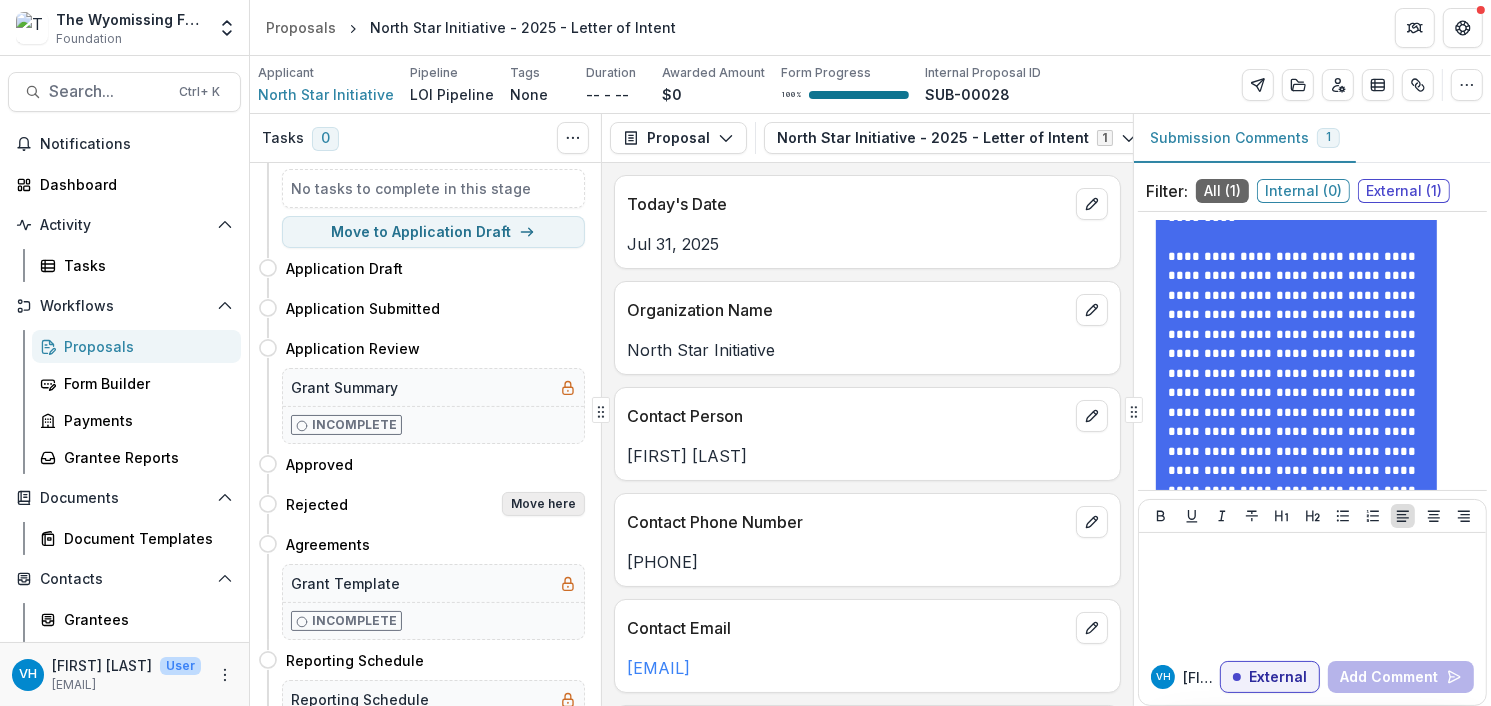 click on "Move here" at bounding box center (543, 504) 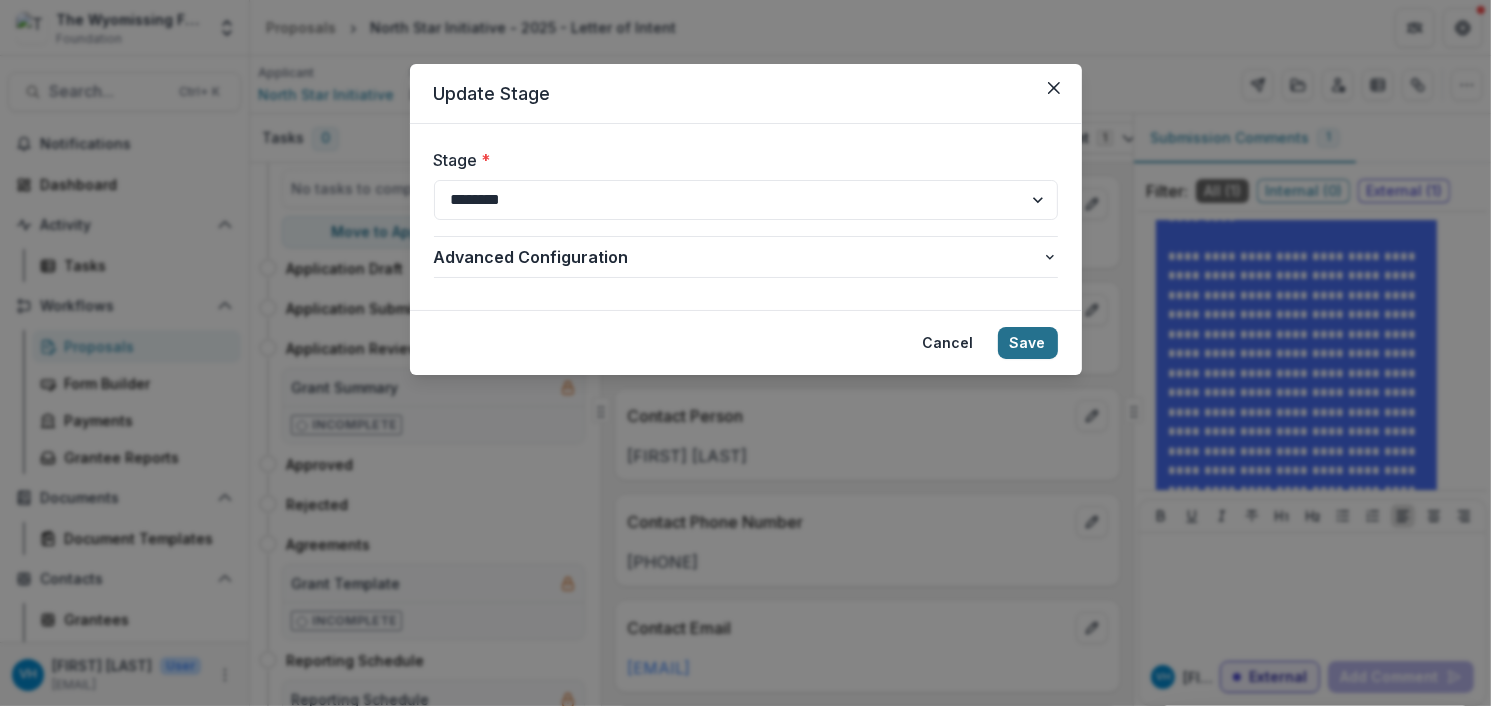 click on "Save" at bounding box center (1028, 343) 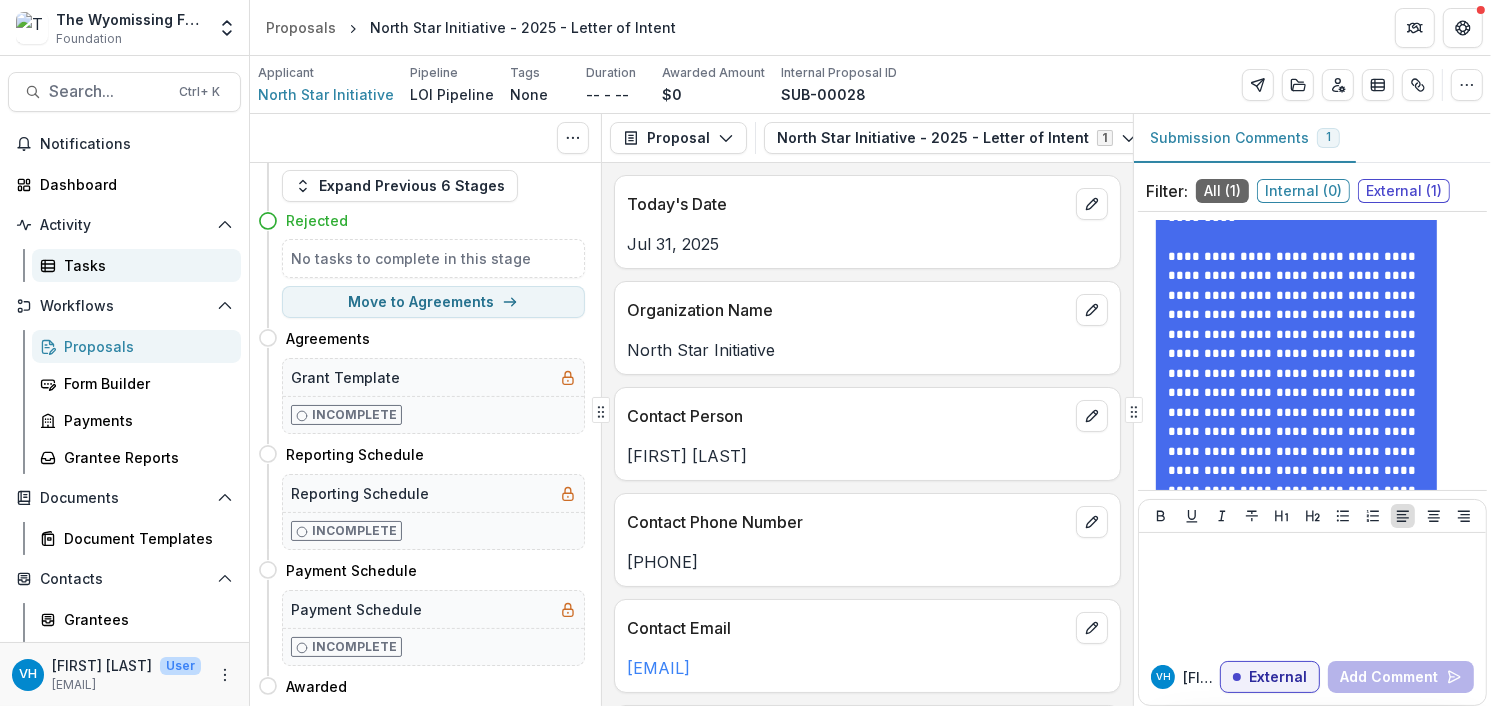 scroll, scrollTop: 0, scrollLeft: 0, axis: both 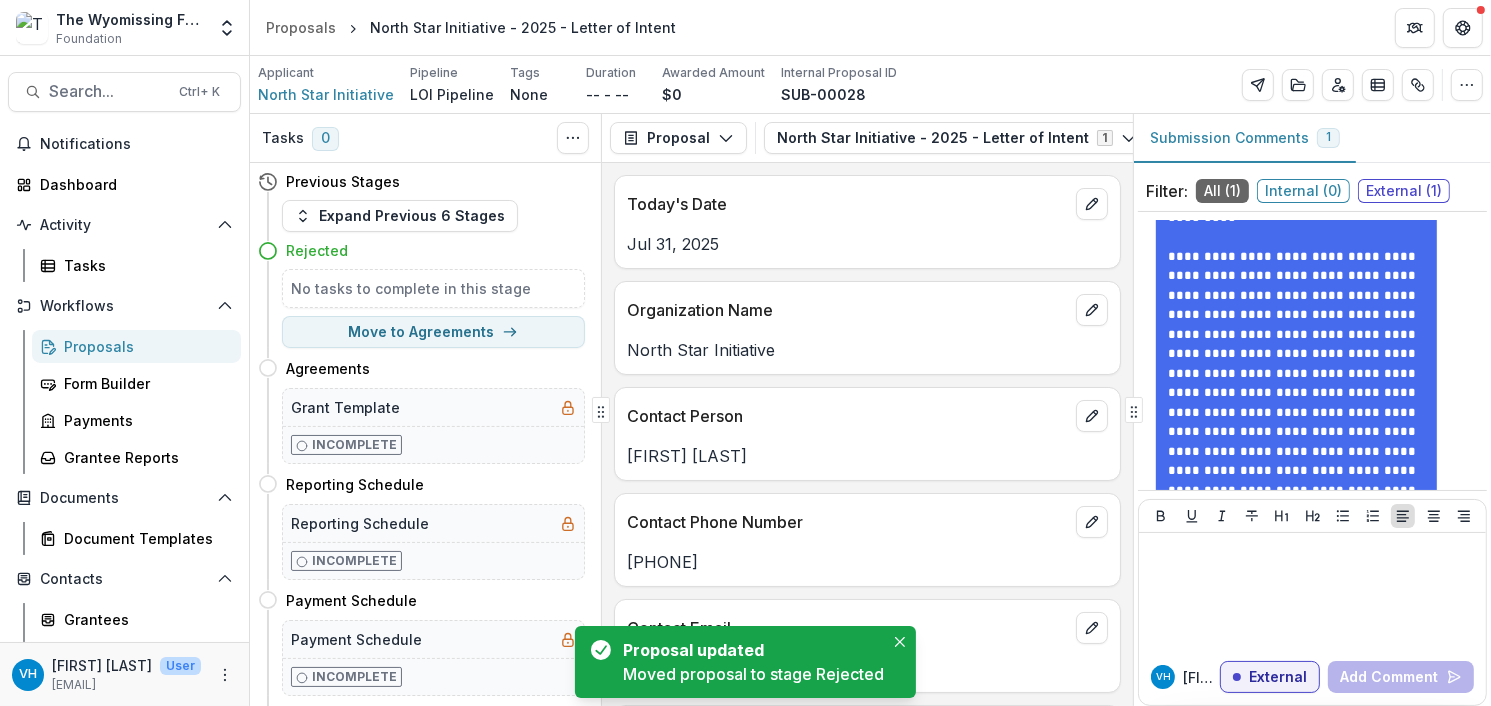 drag, startPoint x: 108, startPoint y: 348, endPoint x: 128, endPoint y: 344, distance: 20.396078 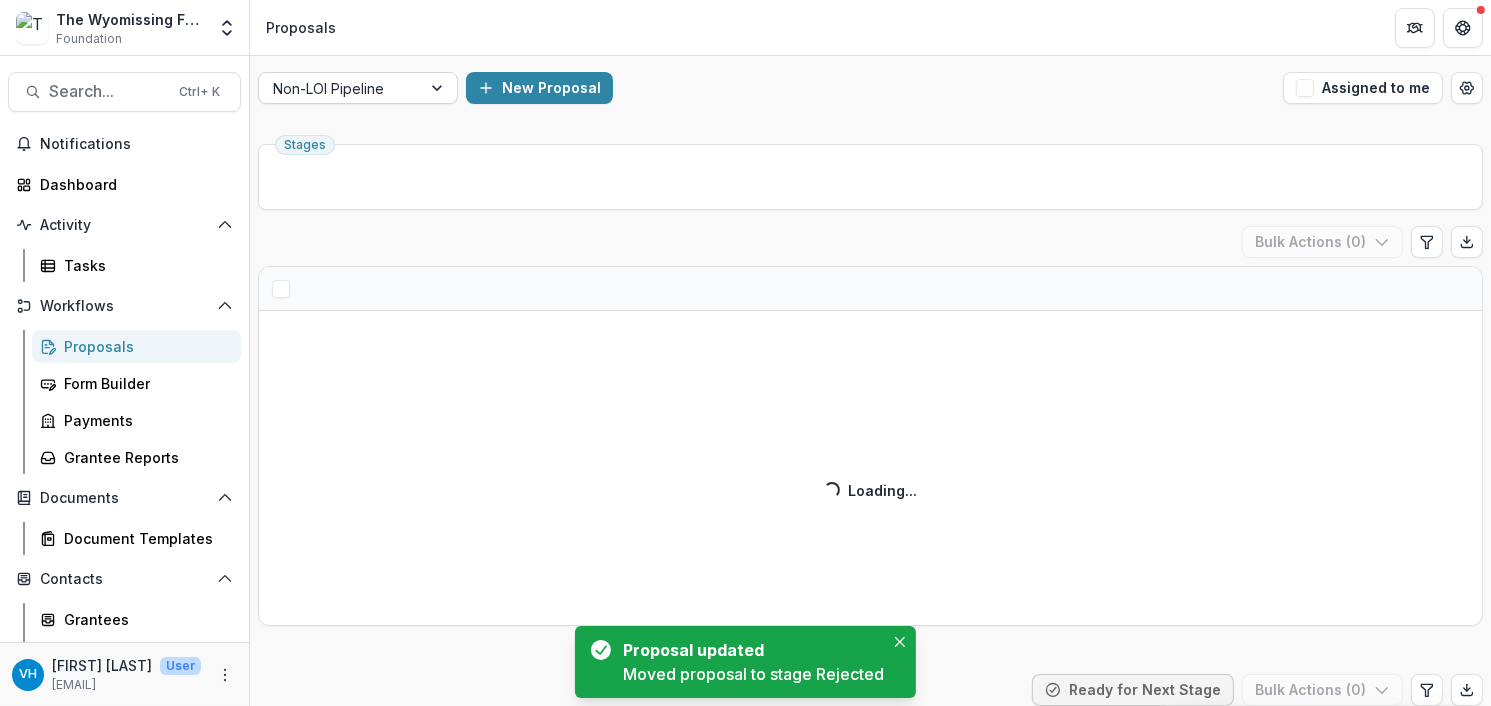click at bounding box center (340, 88) 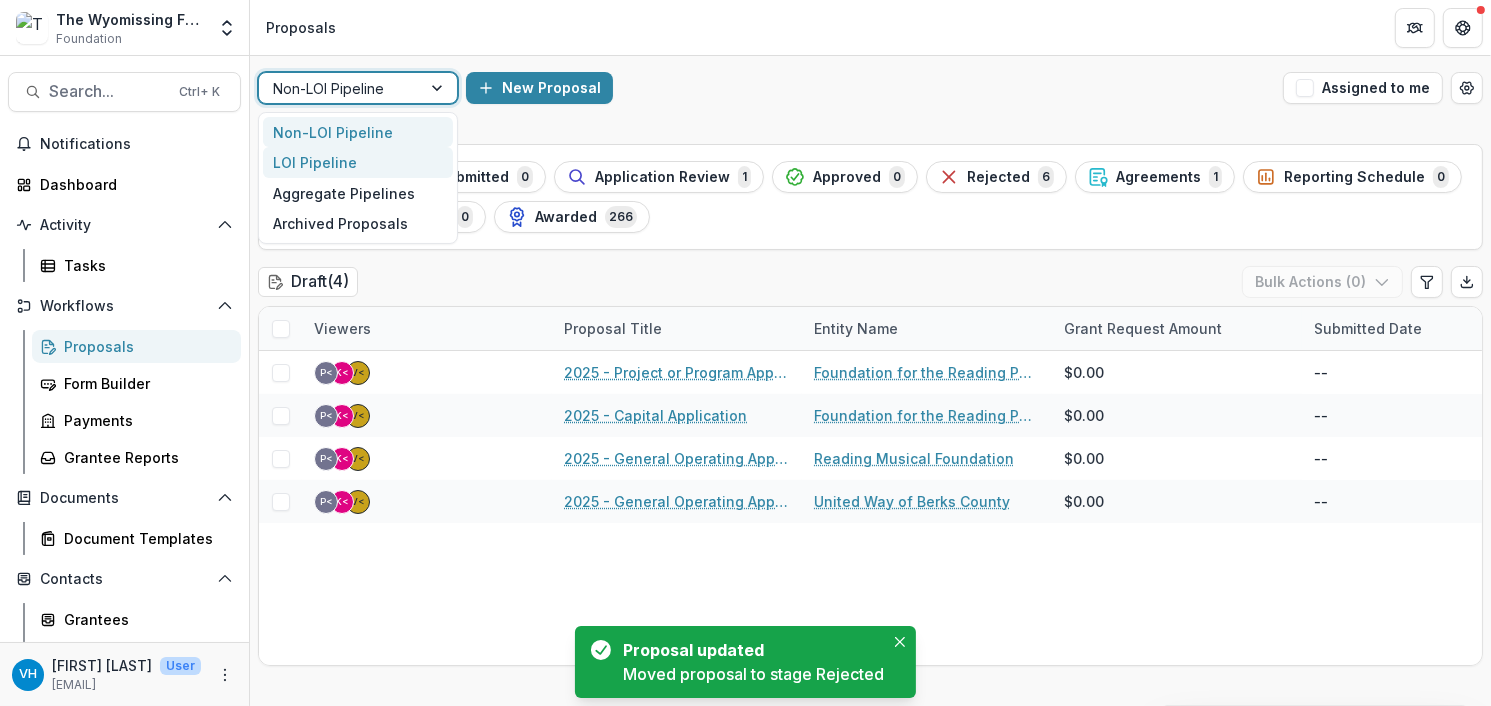 click on "LOI Pipeline" at bounding box center [358, 162] 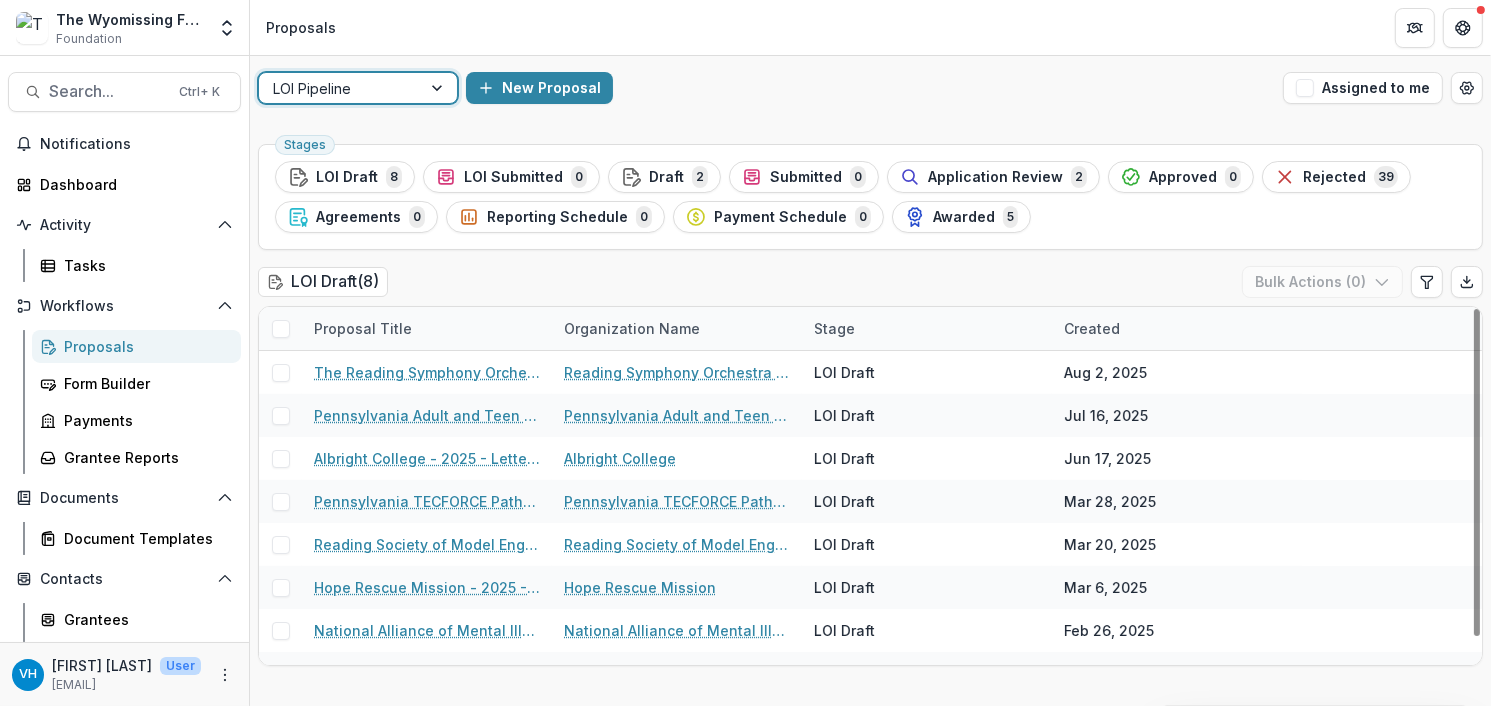 scroll, scrollTop: 29, scrollLeft: 0, axis: vertical 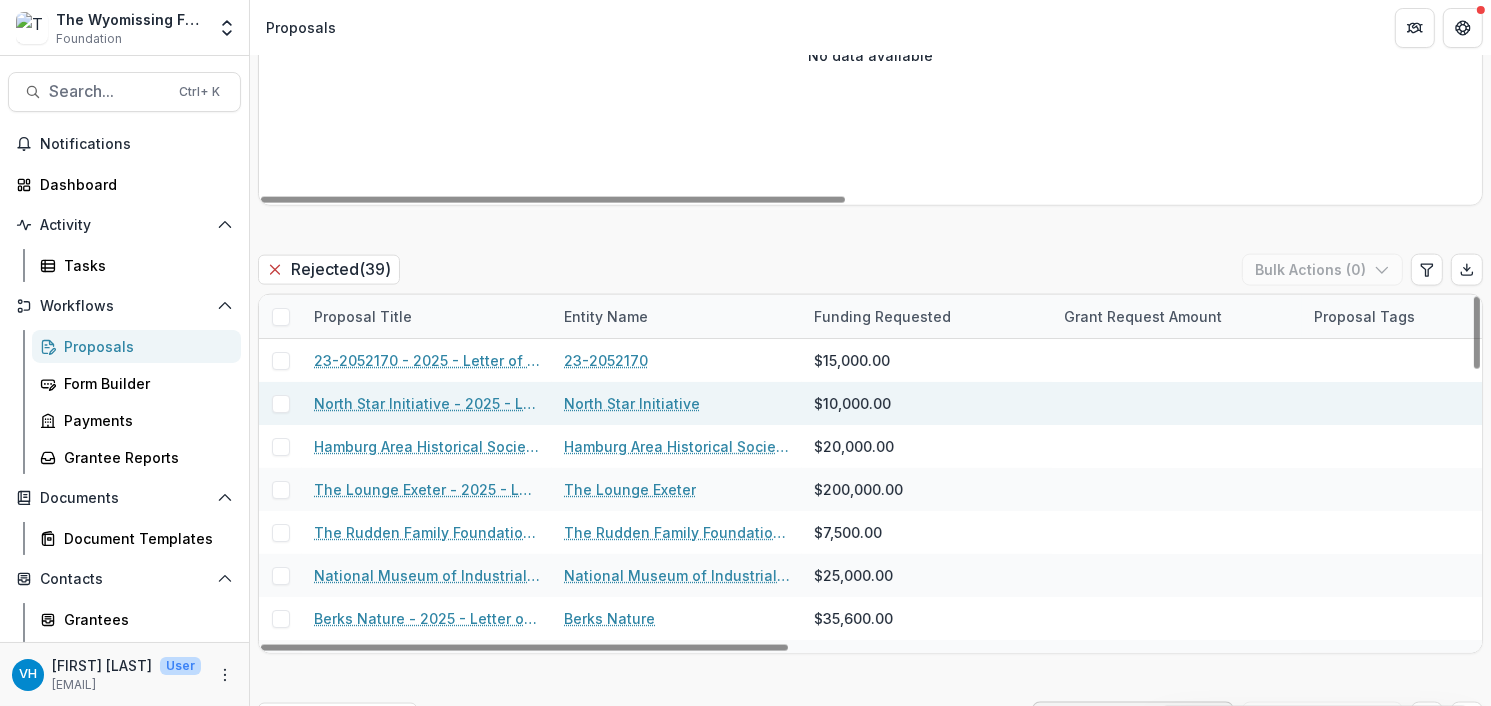 click on "North Star Initiative - 2025 - Letter of Intent" at bounding box center (427, 403) 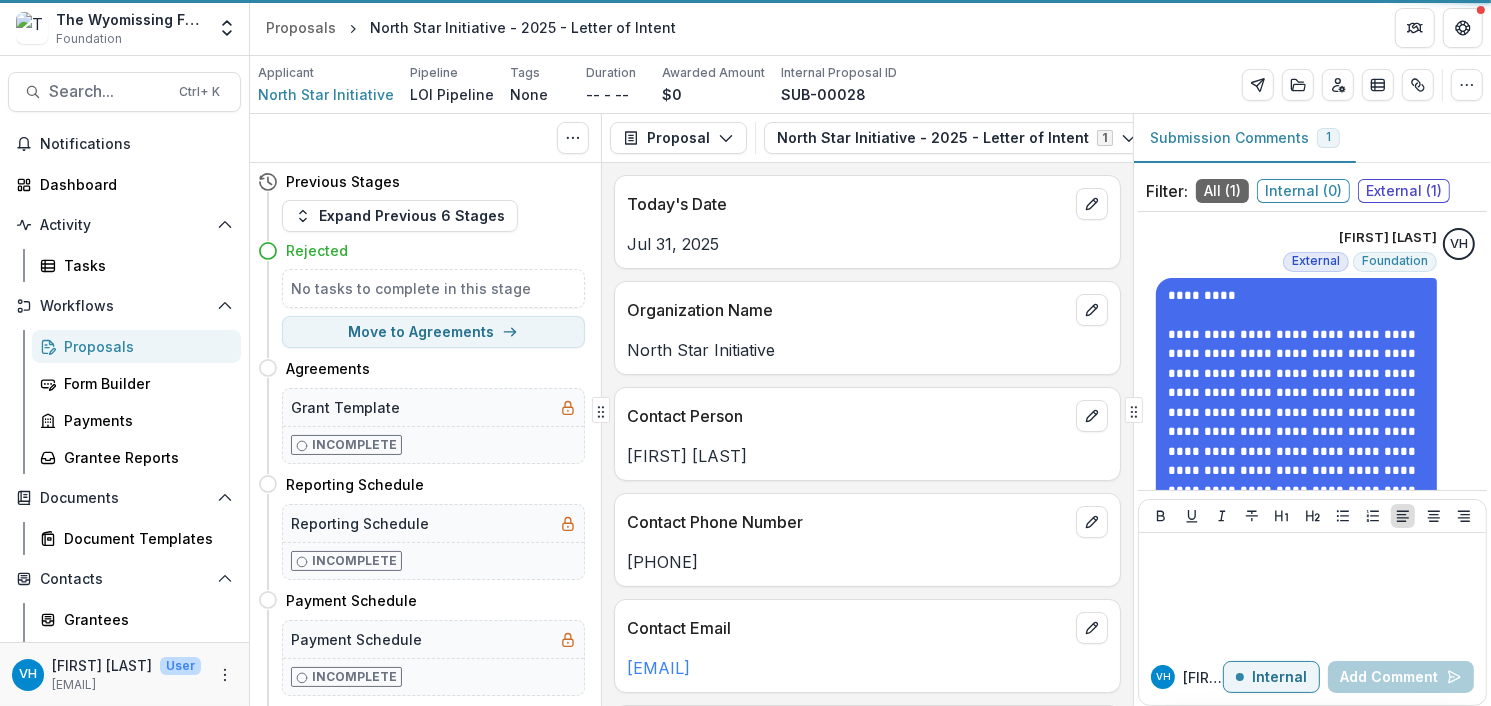 scroll, scrollTop: 0, scrollLeft: 0, axis: both 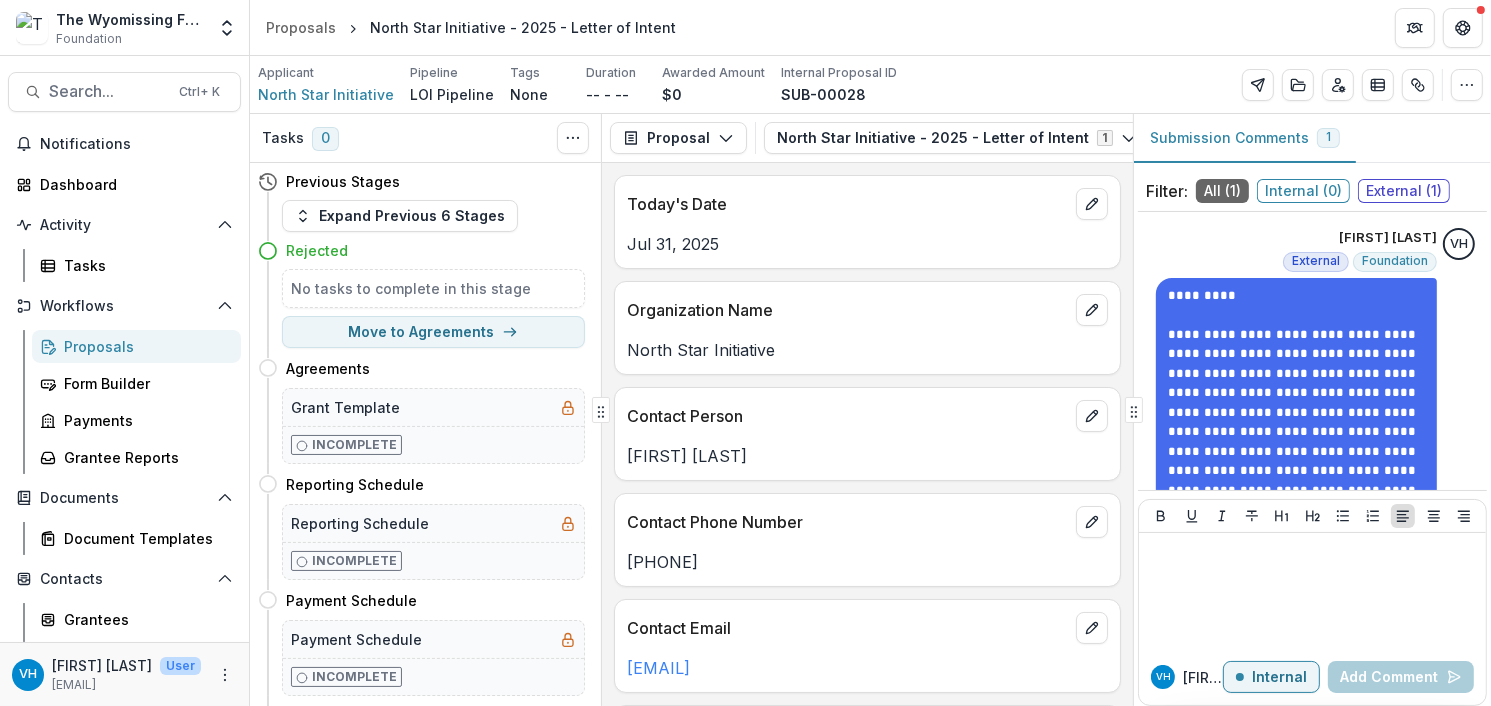click on "External ( 1 )" at bounding box center [1404, 191] 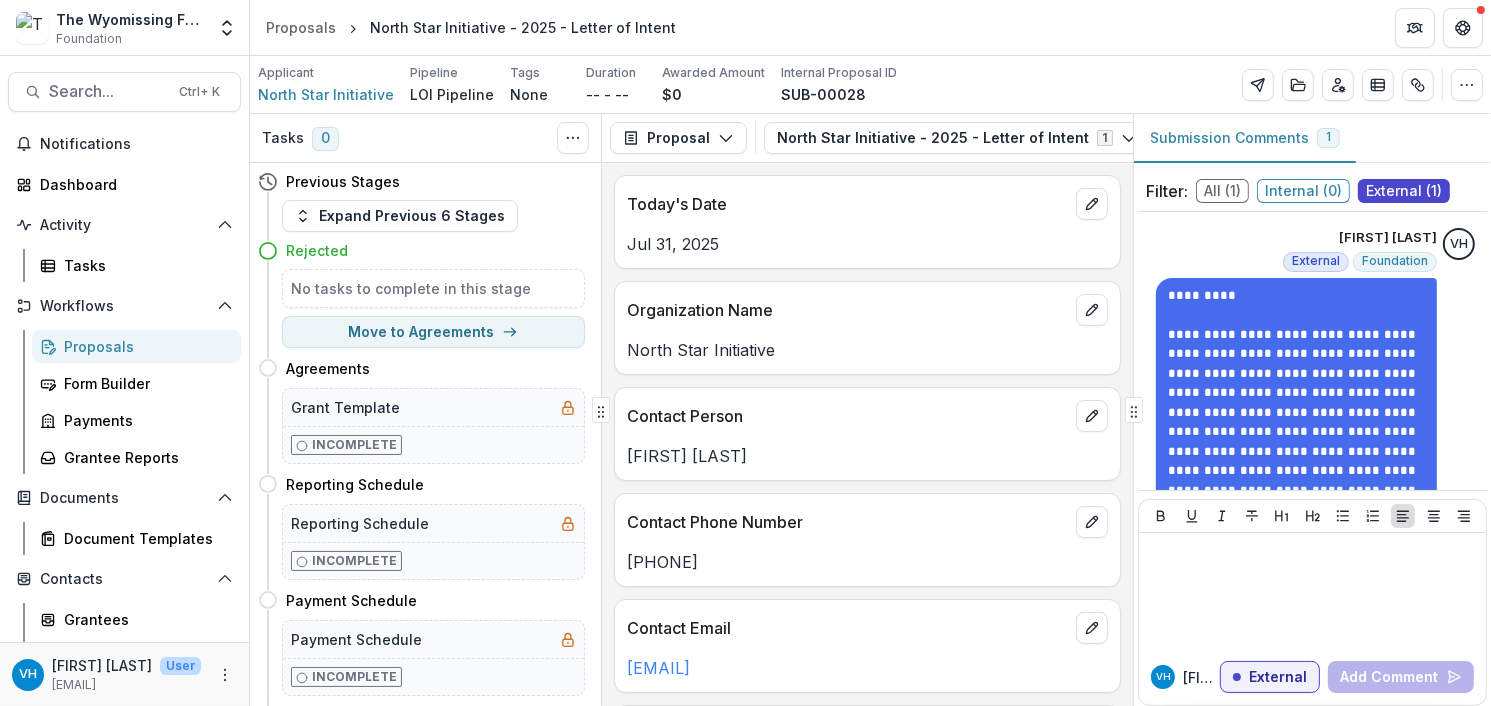 click on "All ( 1 )" at bounding box center (1222, 191) 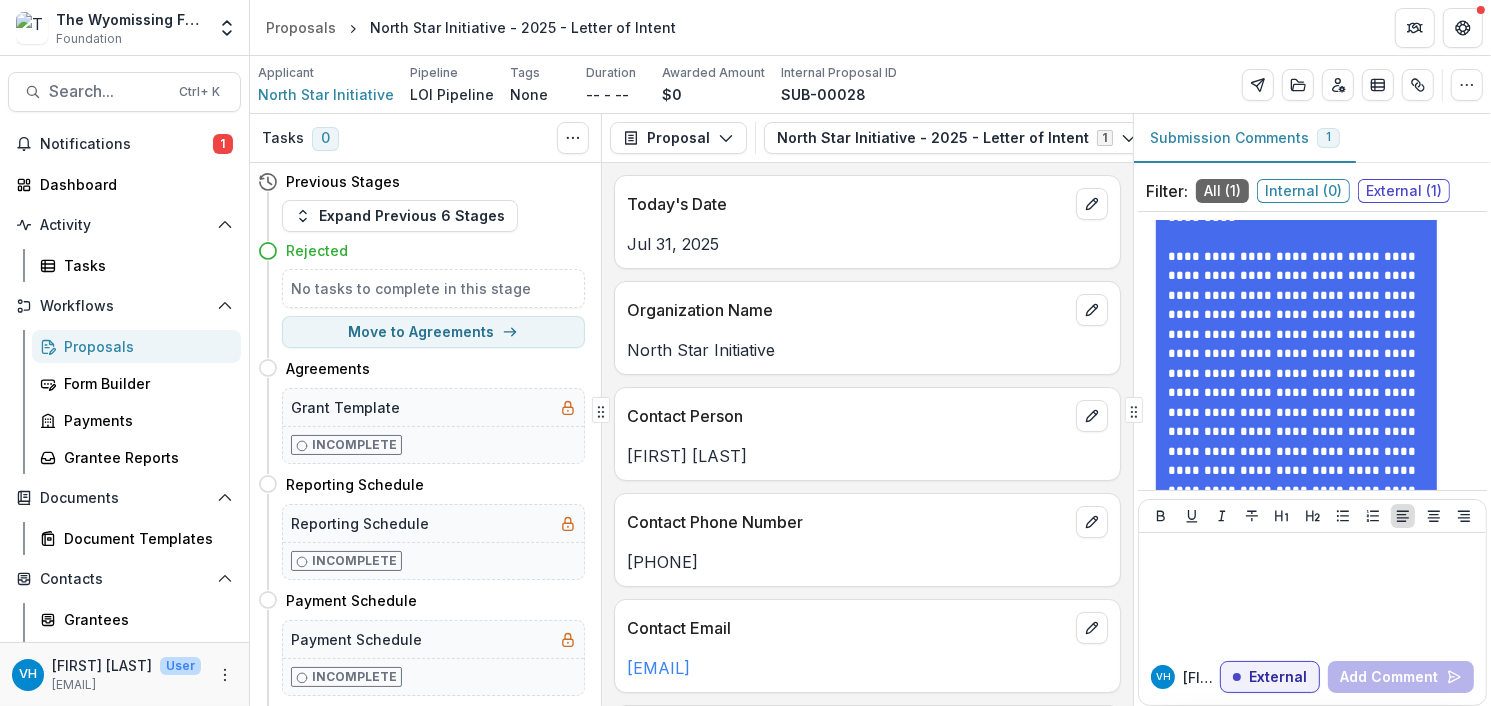 scroll, scrollTop: 0, scrollLeft: 0, axis: both 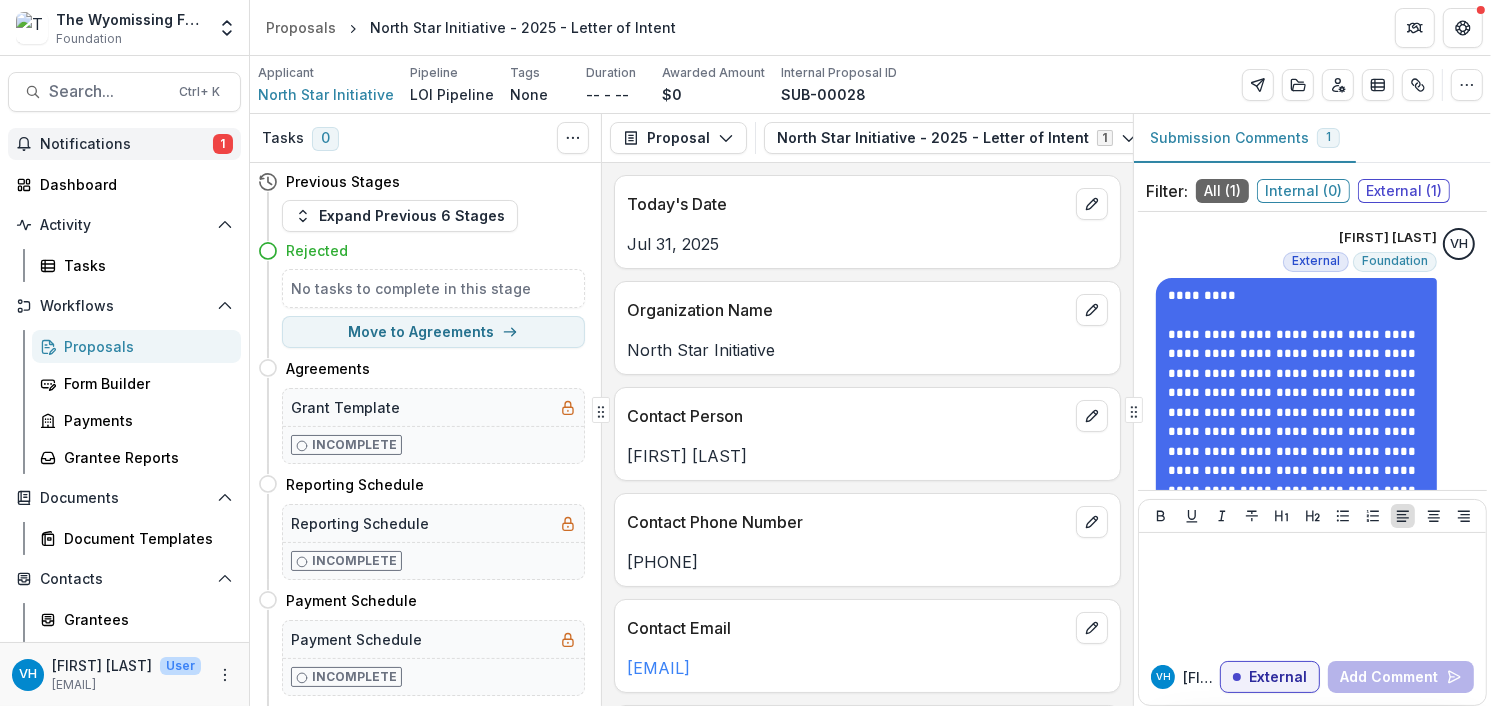click on "Notifications" at bounding box center [126, 144] 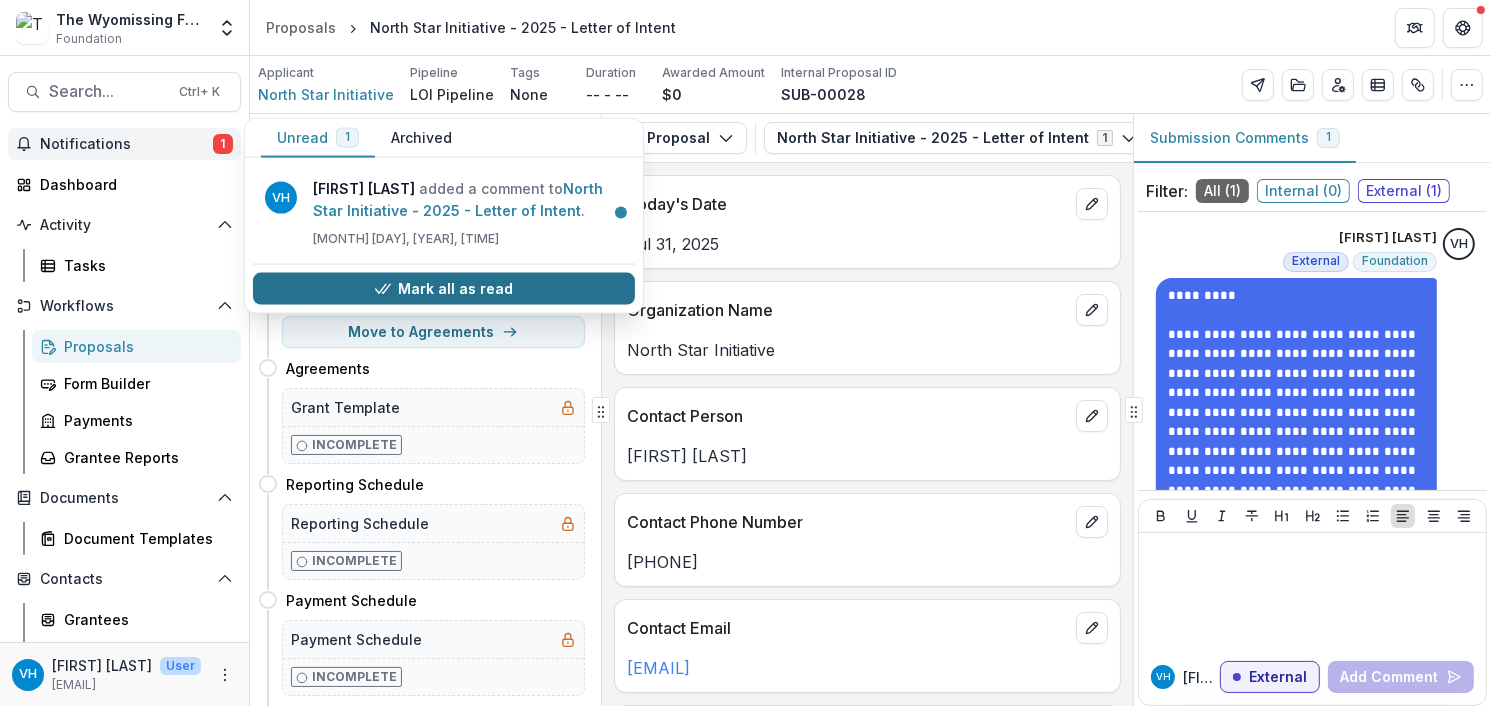 click on "Mark all as read" at bounding box center (444, 289) 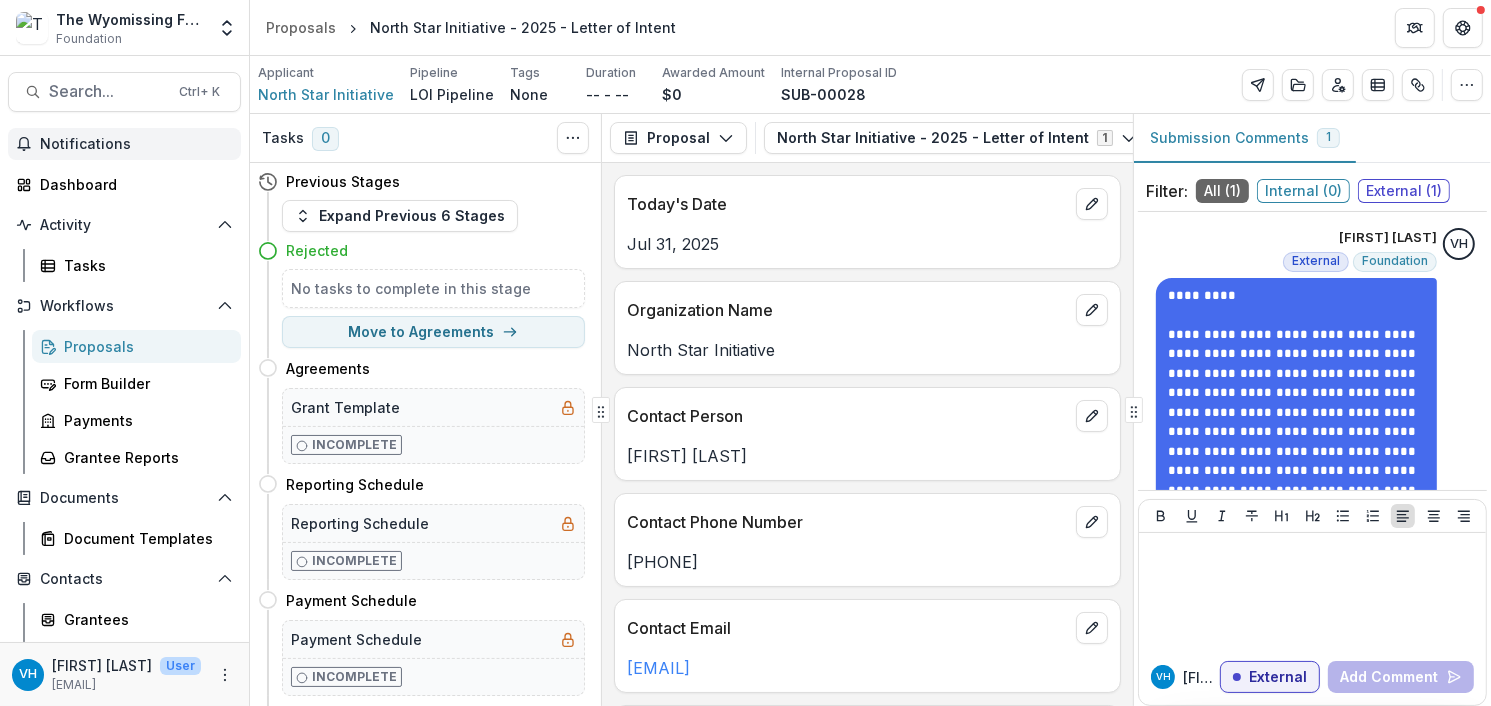 click on "Proposals" at bounding box center (144, 346) 